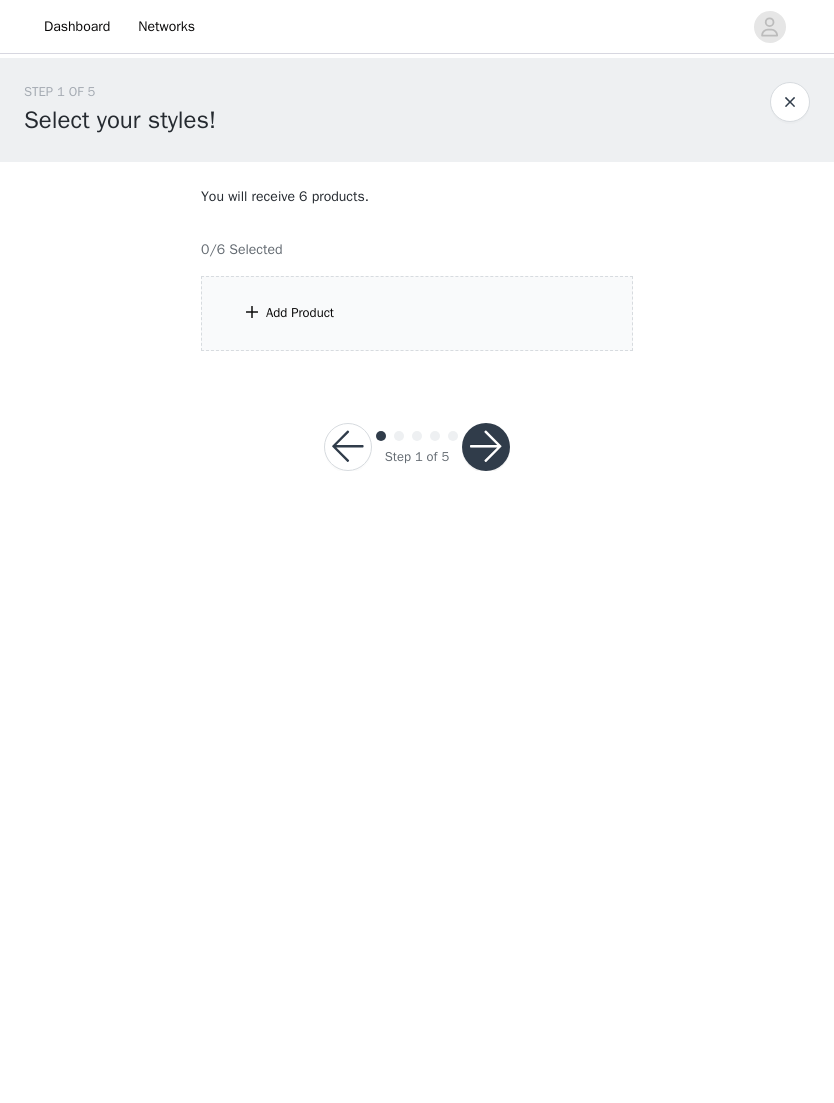 scroll, scrollTop: 0, scrollLeft: 0, axis: both 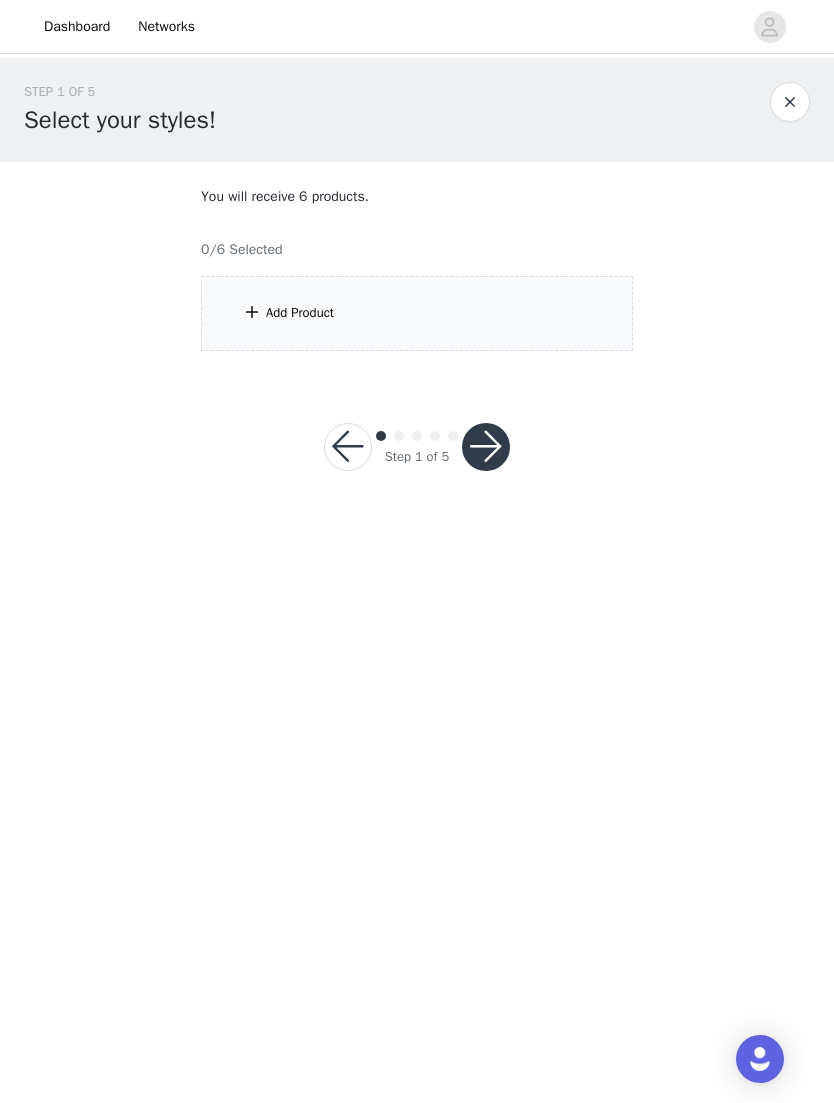 click on "Add Product" at bounding box center (417, 313) 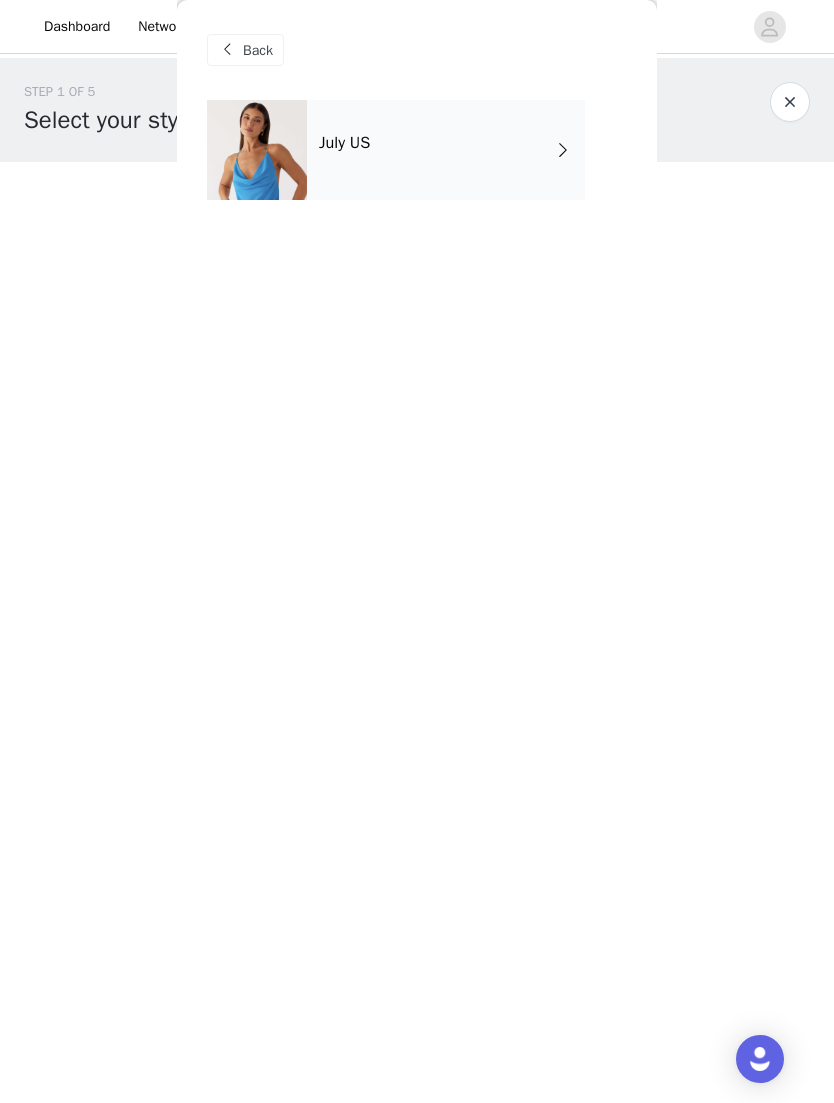 click on "July US" at bounding box center [446, 150] 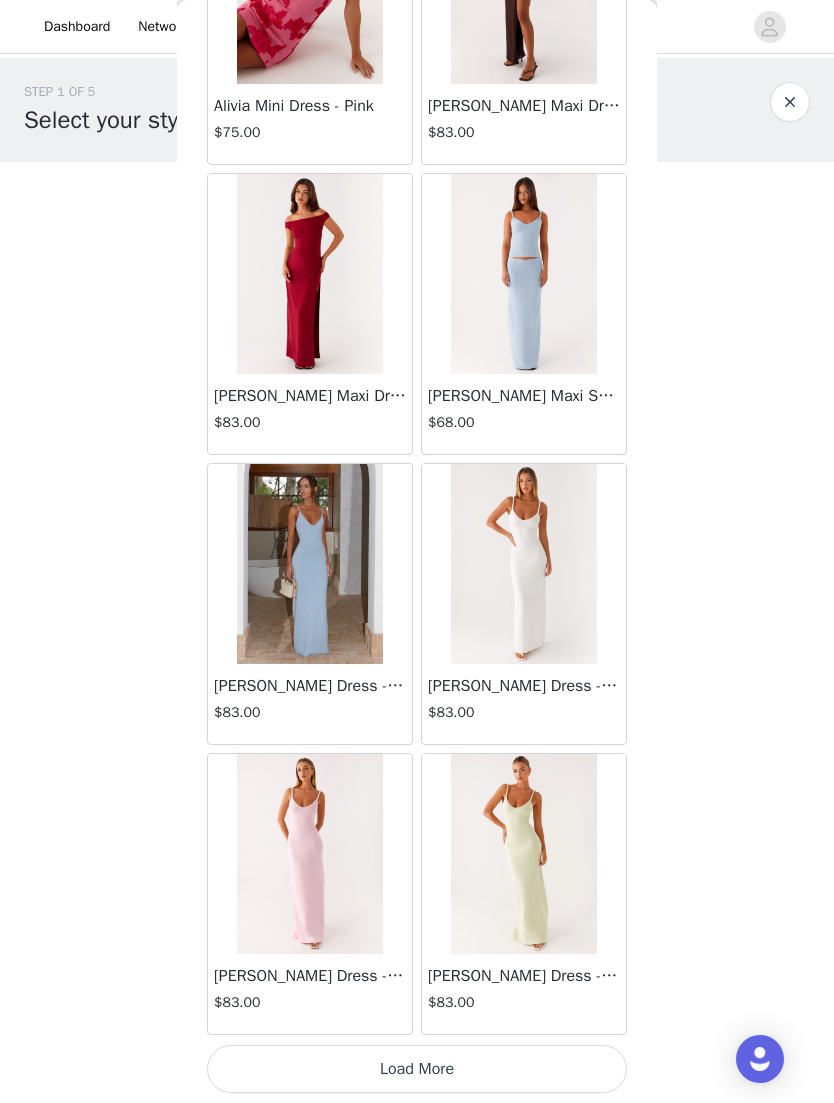 click on "Load More" at bounding box center (417, 1069) 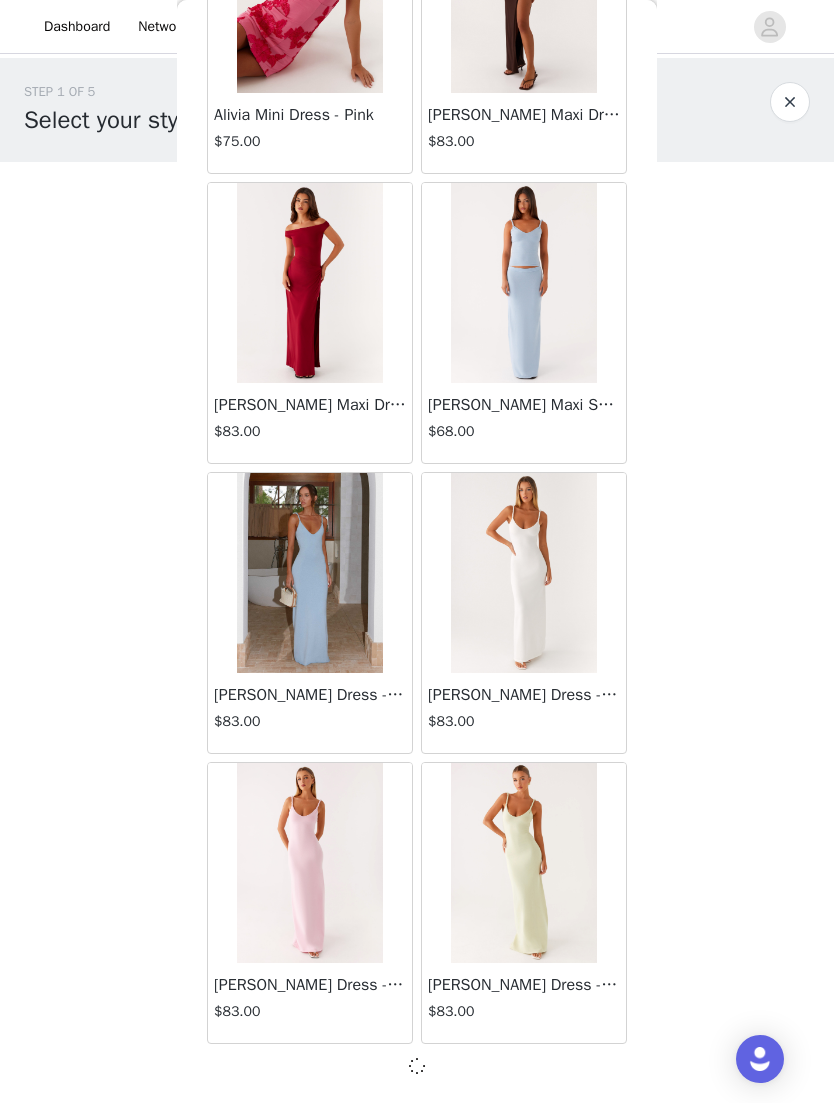 scroll, scrollTop: 1948, scrollLeft: 0, axis: vertical 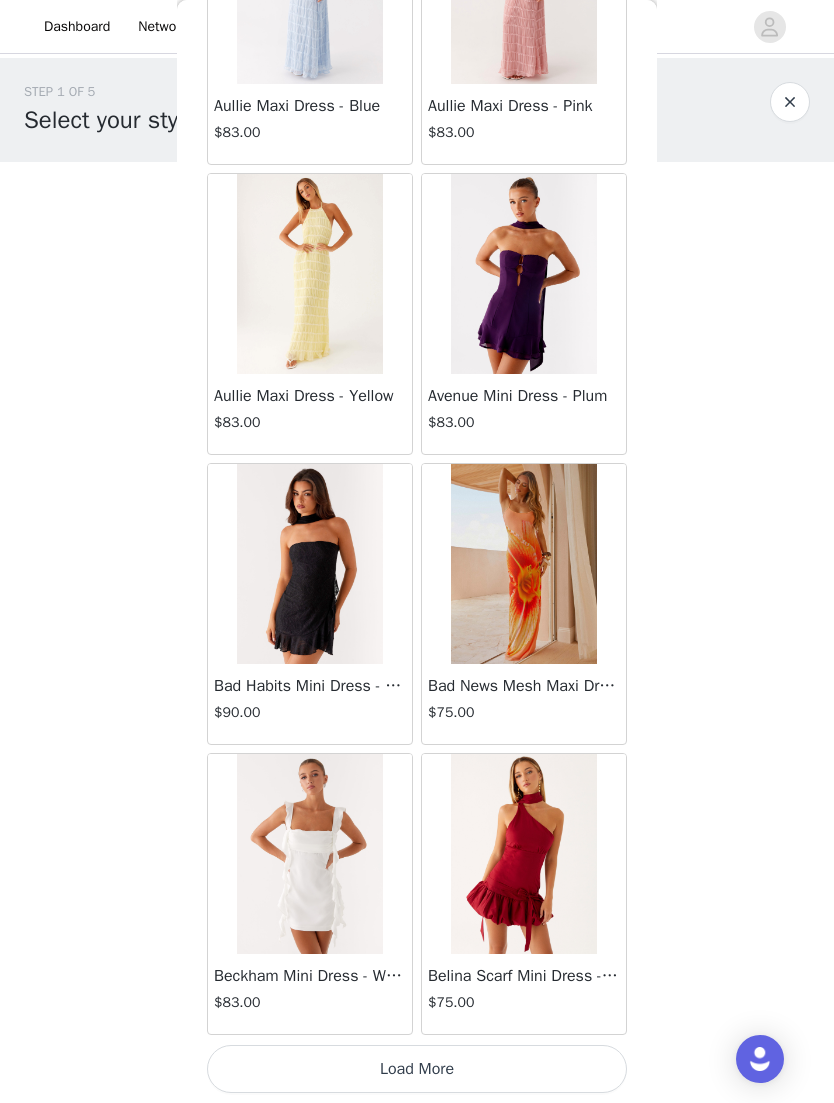 click on "Load More" at bounding box center [417, 1069] 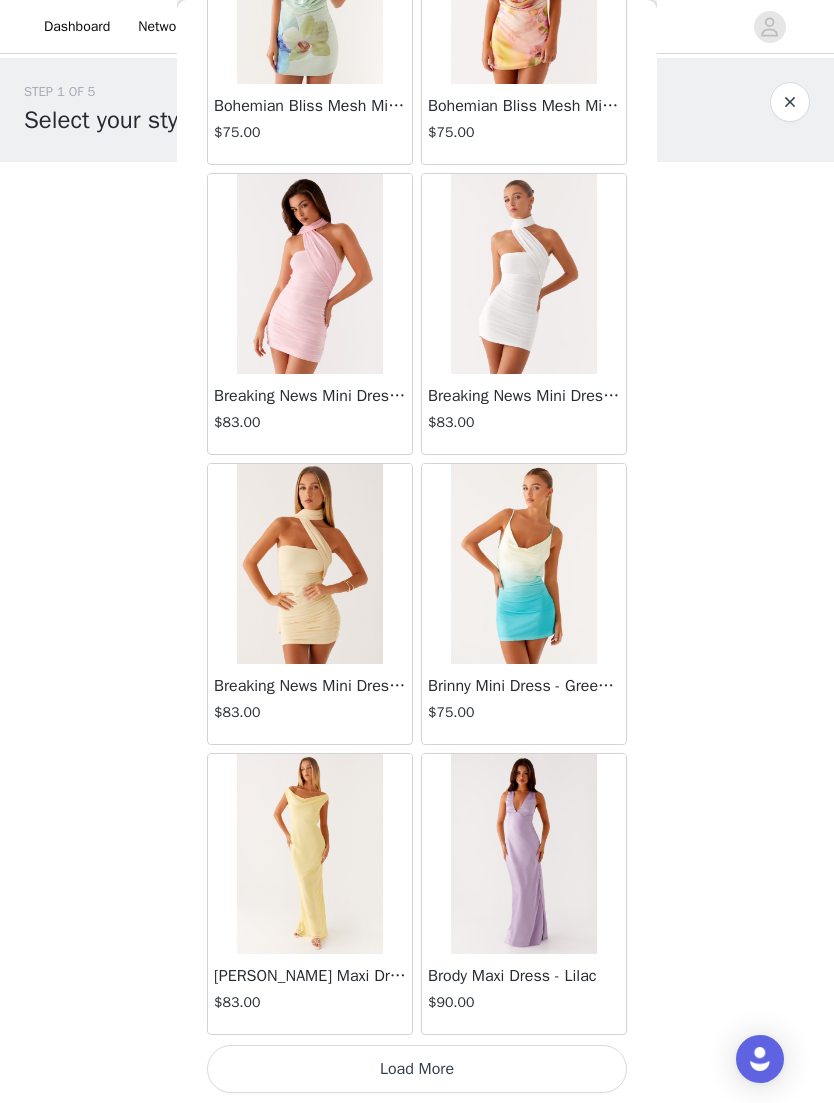 click on "Load More" at bounding box center (417, 1069) 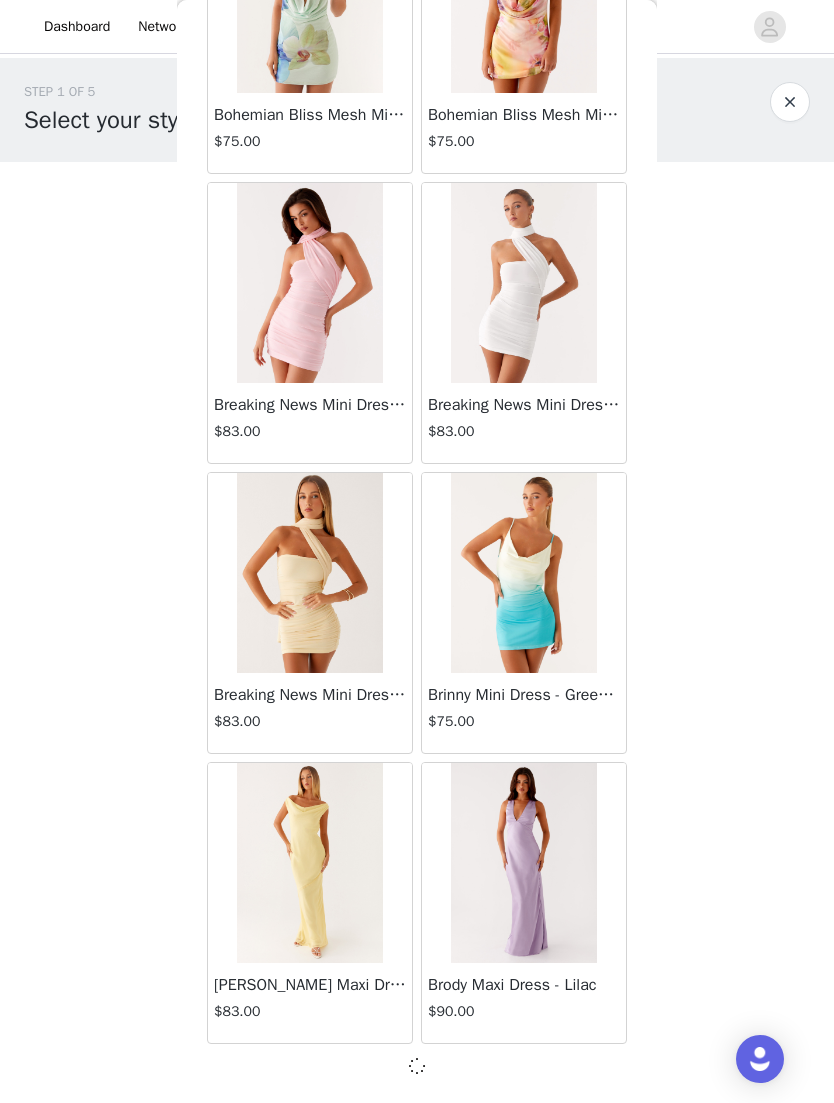 scroll, scrollTop: 7748, scrollLeft: 0, axis: vertical 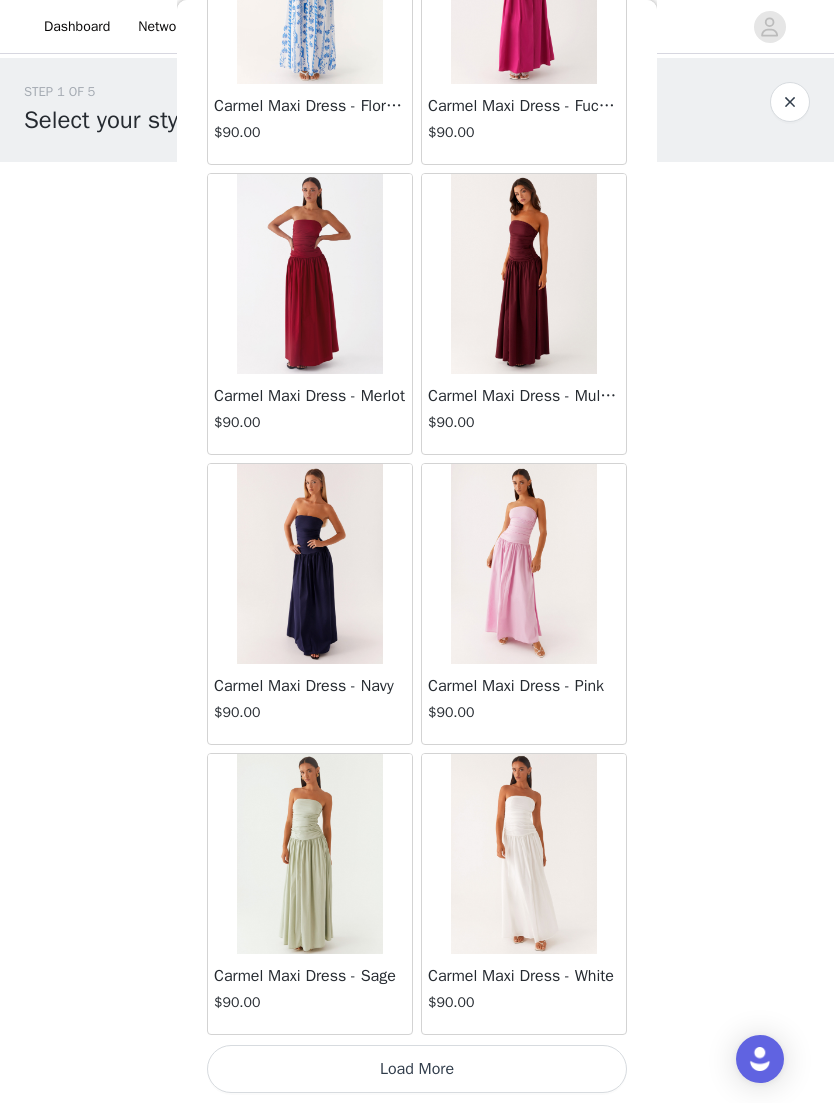 click on "Load More" at bounding box center (417, 1069) 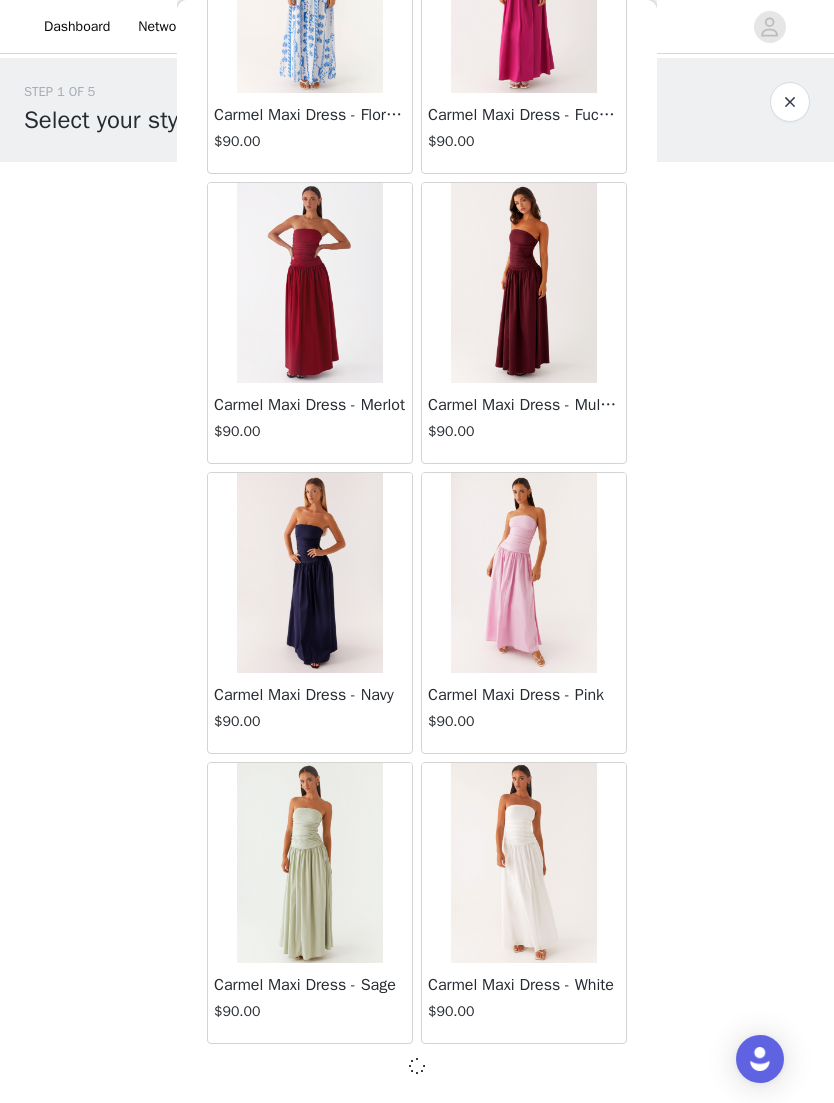 scroll, scrollTop: 10648, scrollLeft: 0, axis: vertical 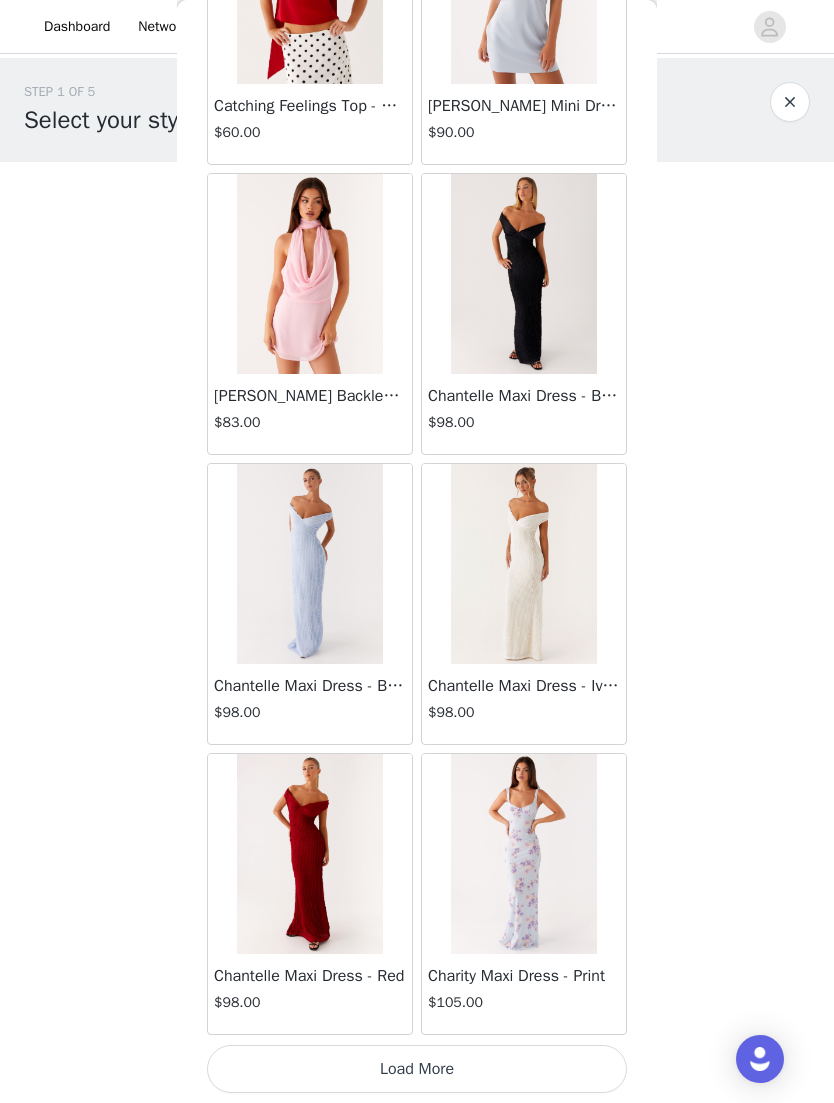 click on "Load More" at bounding box center [417, 1069] 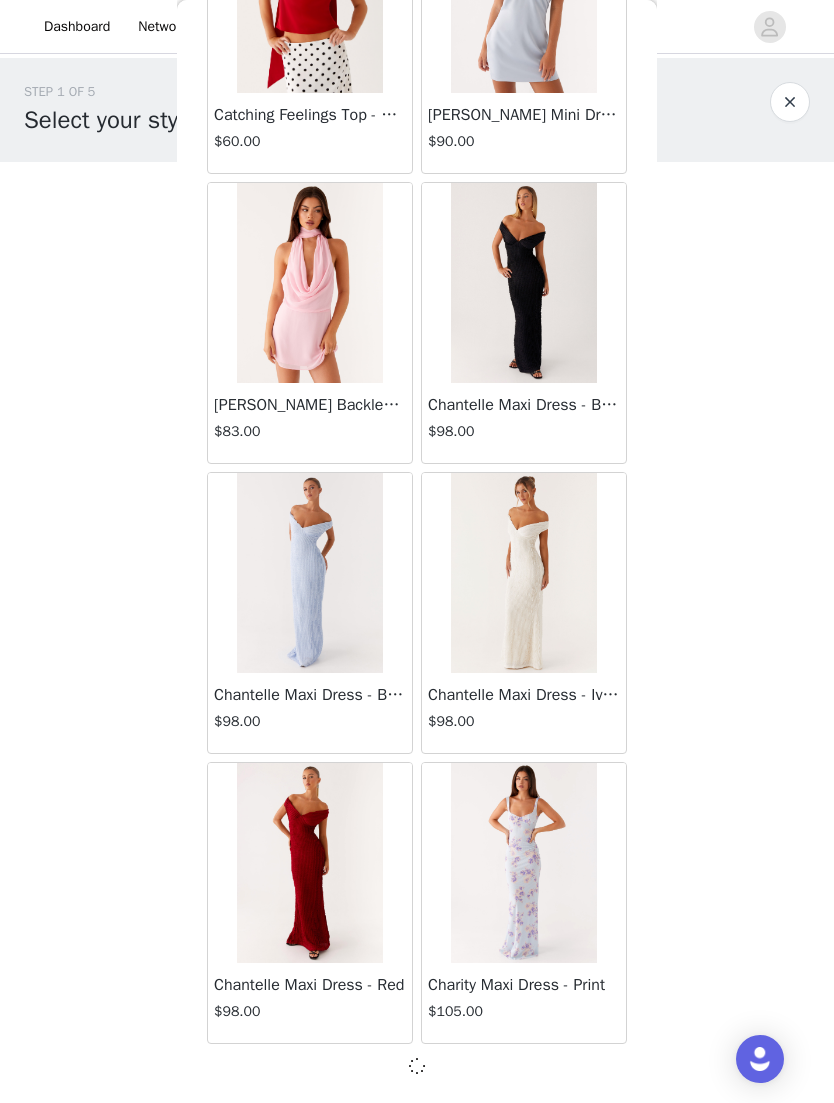 scroll, scrollTop: 13548, scrollLeft: 0, axis: vertical 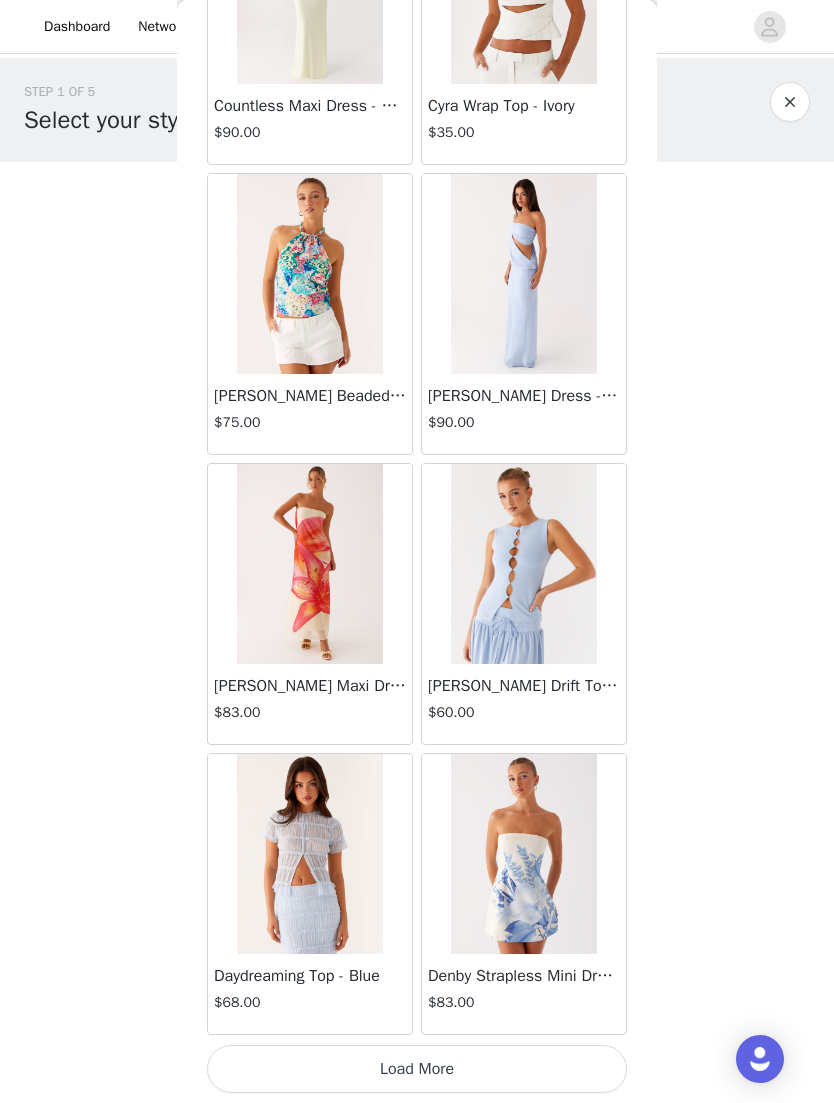 click on "Load More" at bounding box center (417, 1069) 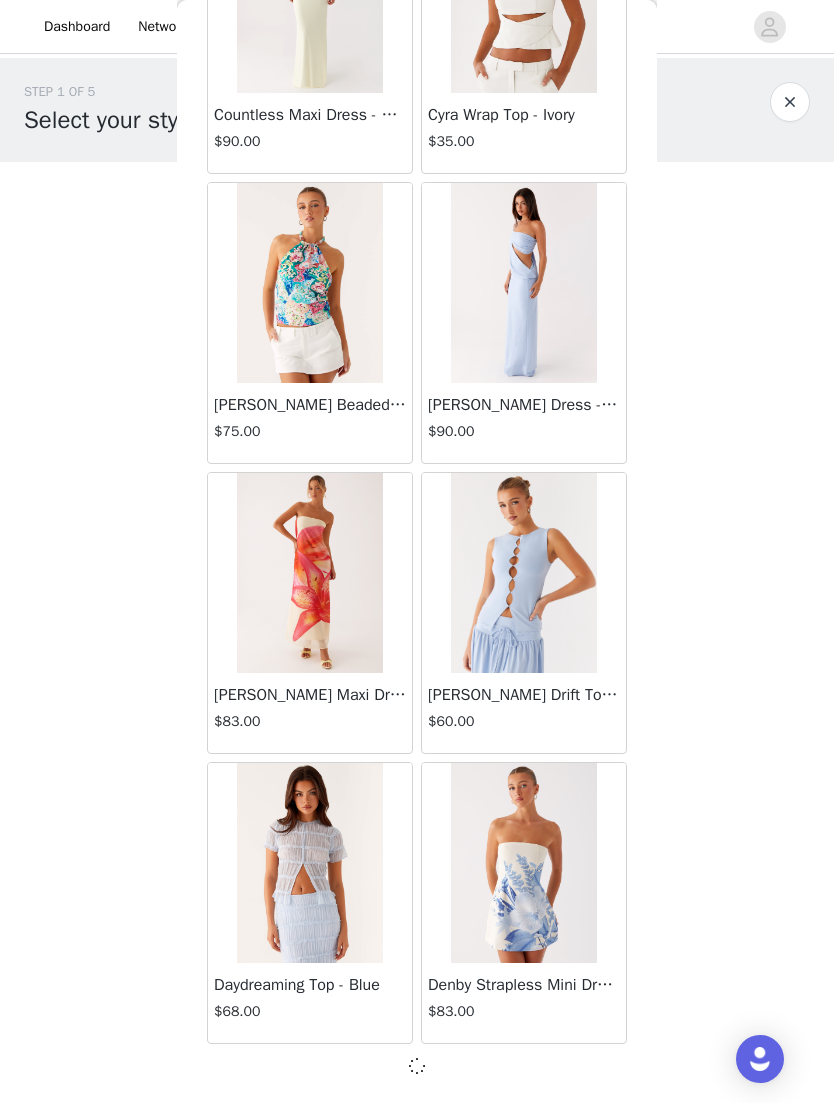 scroll, scrollTop: 16448, scrollLeft: 0, axis: vertical 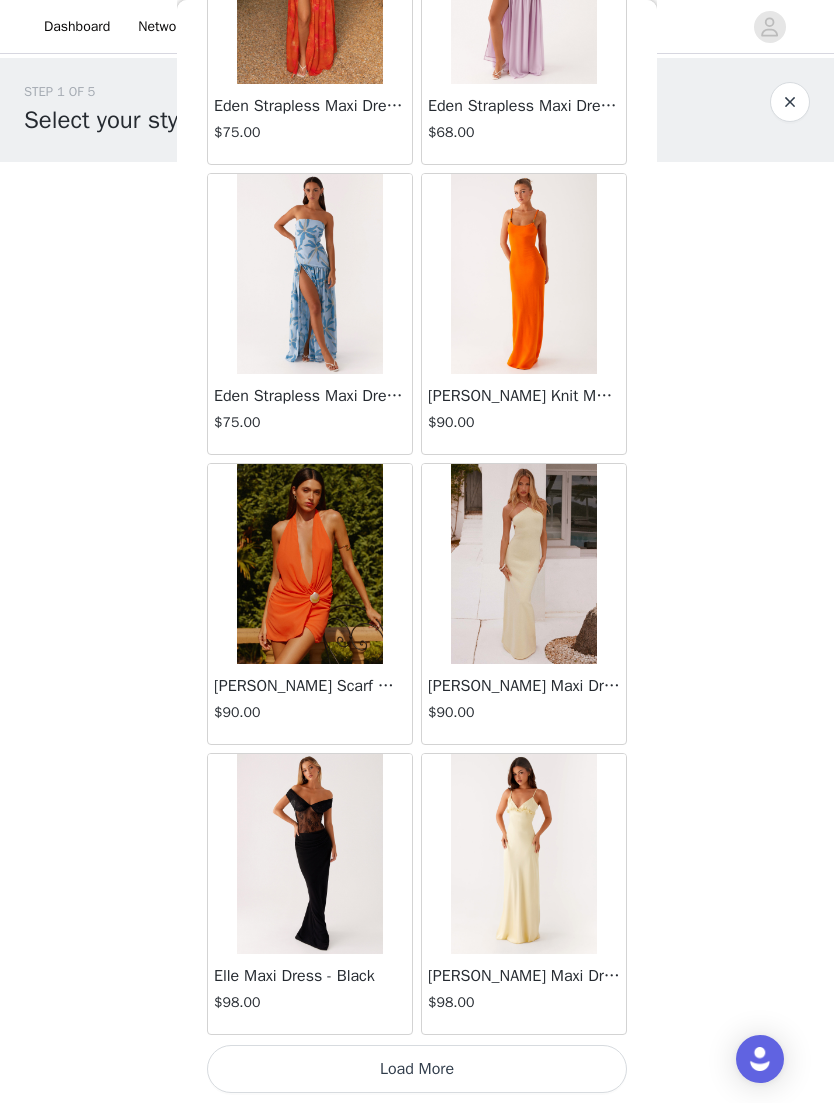 click on "Load More" at bounding box center [417, 1069] 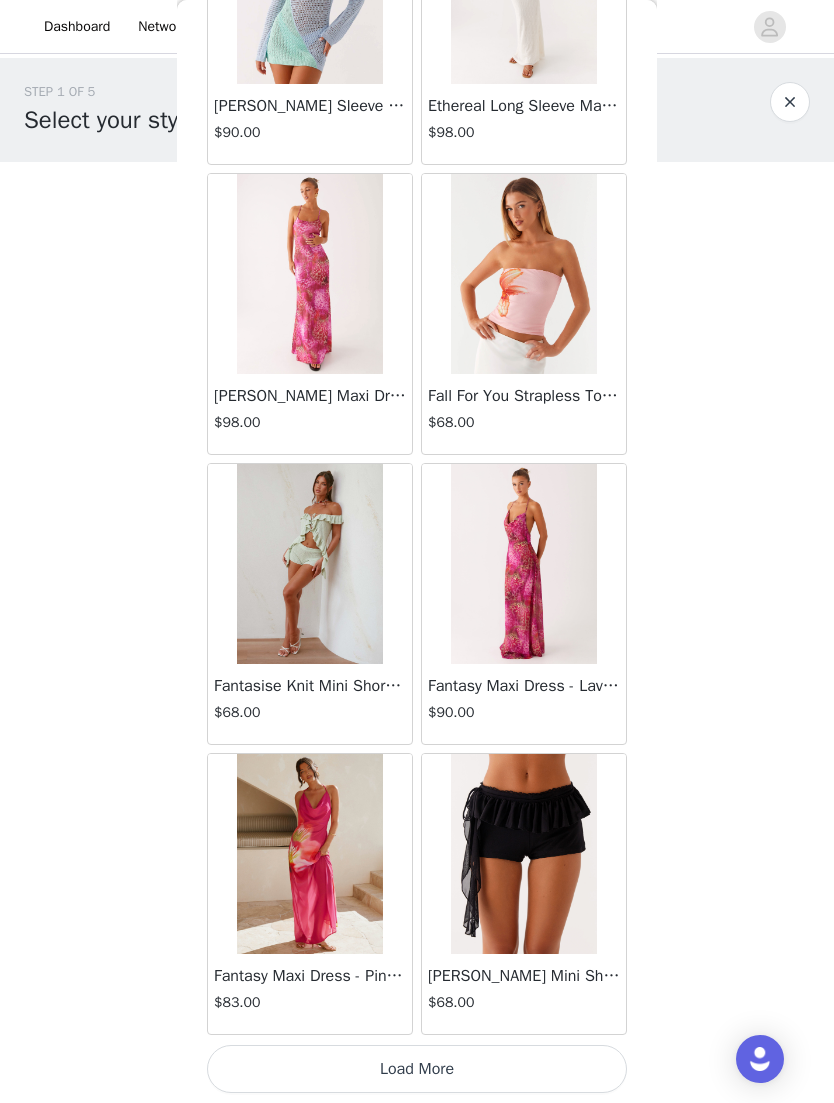 scroll, scrollTop: 22257, scrollLeft: 0, axis: vertical 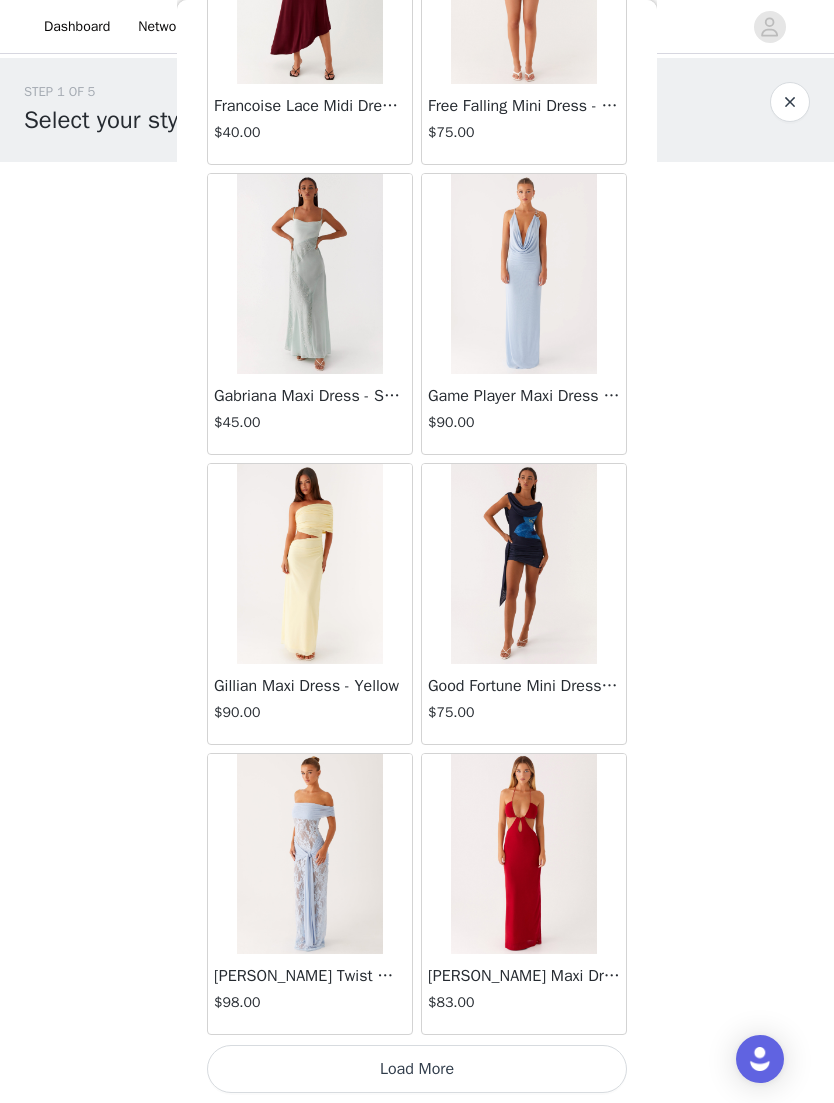 click on "Load More" at bounding box center (417, 1069) 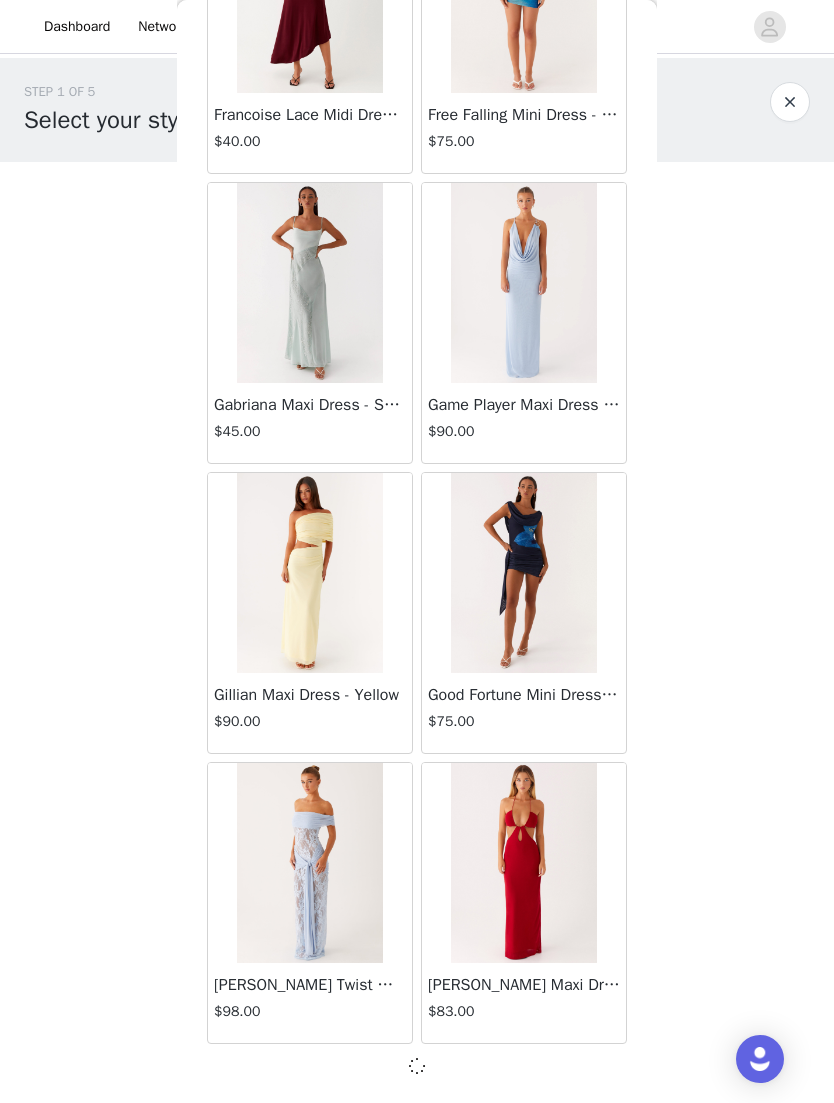 scroll, scrollTop: 25148, scrollLeft: 0, axis: vertical 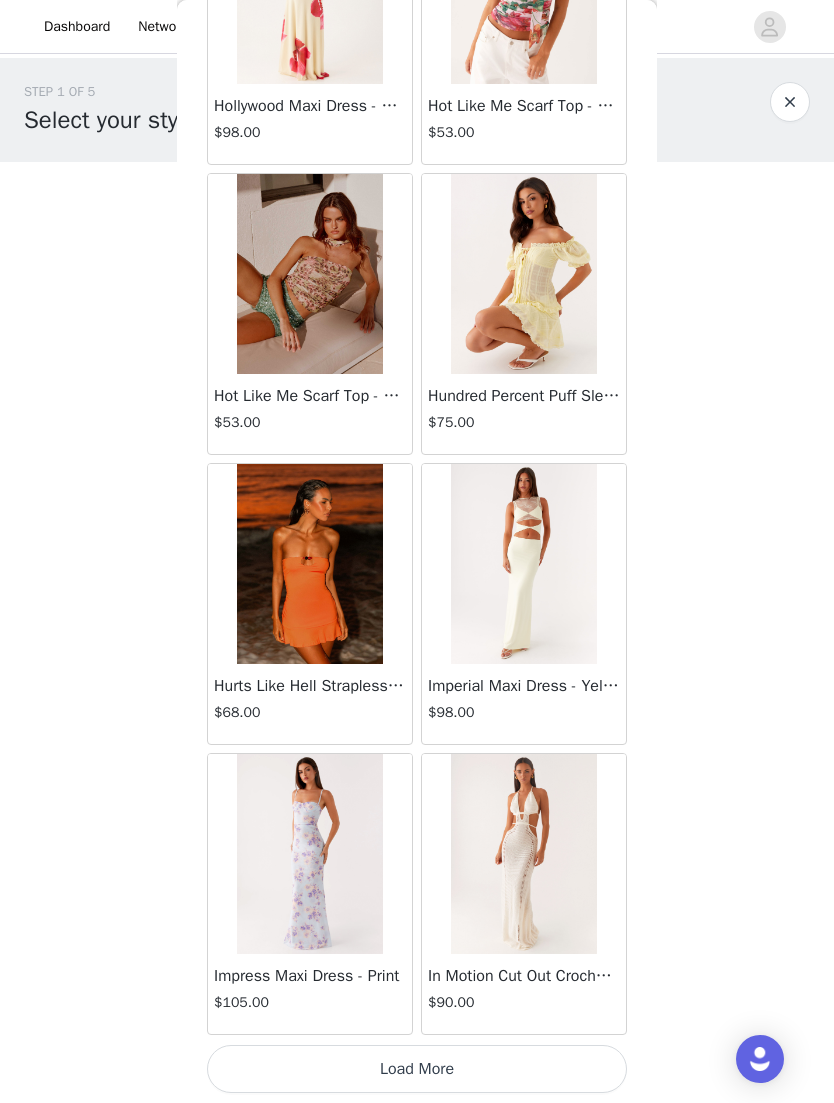 click on "Load More" at bounding box center (417, 1069) 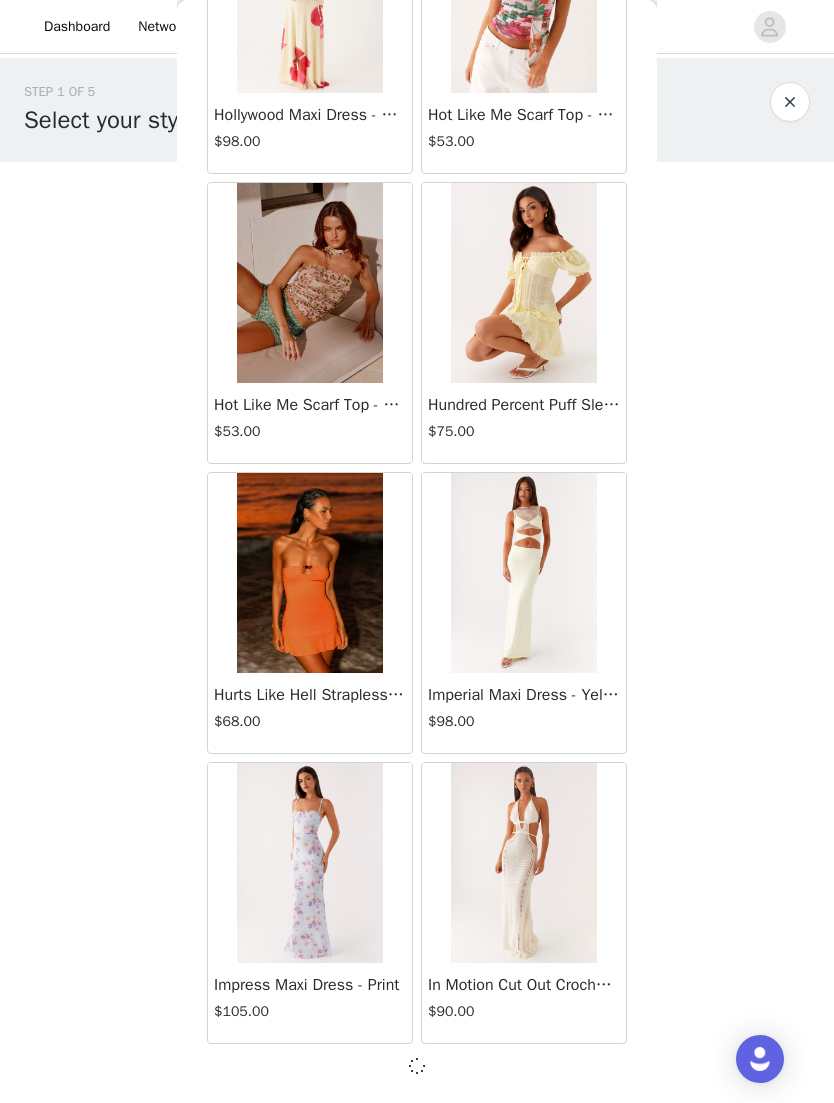 scroll, scrollTop: 28048, scrollLeft: 0, axis: vertical 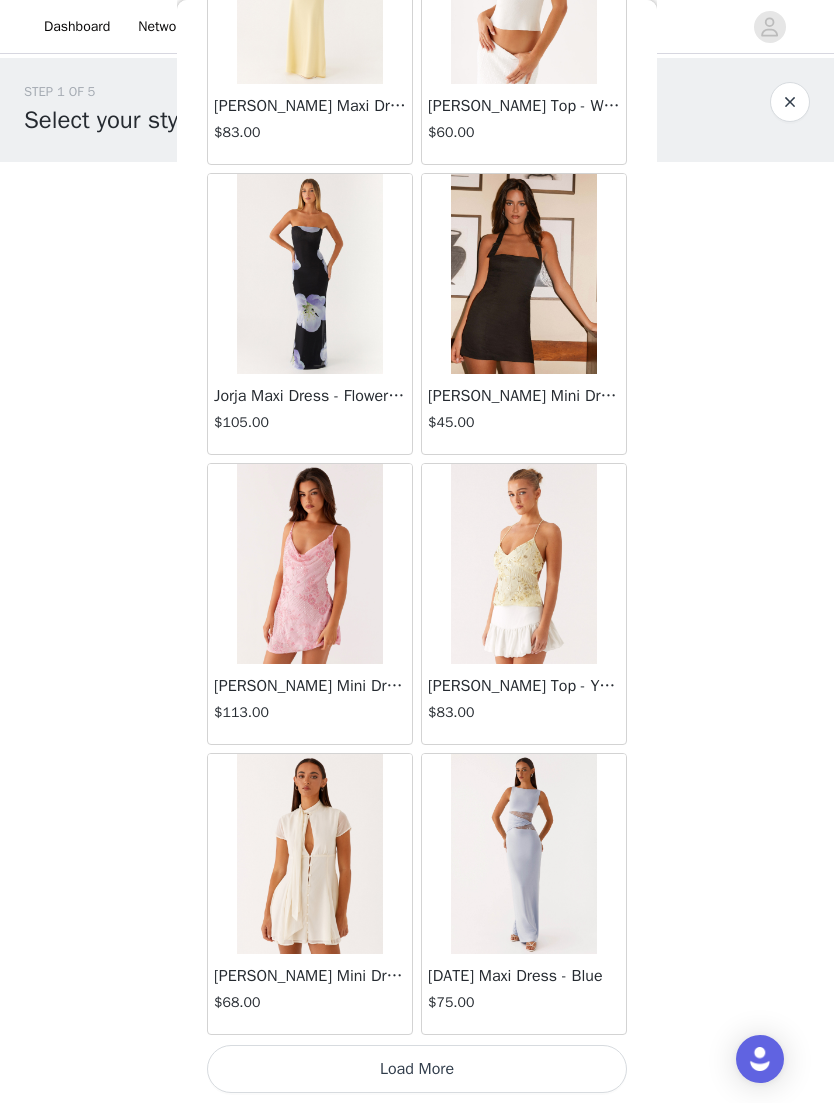click on "Load More" at bounding box center (417, 1069) 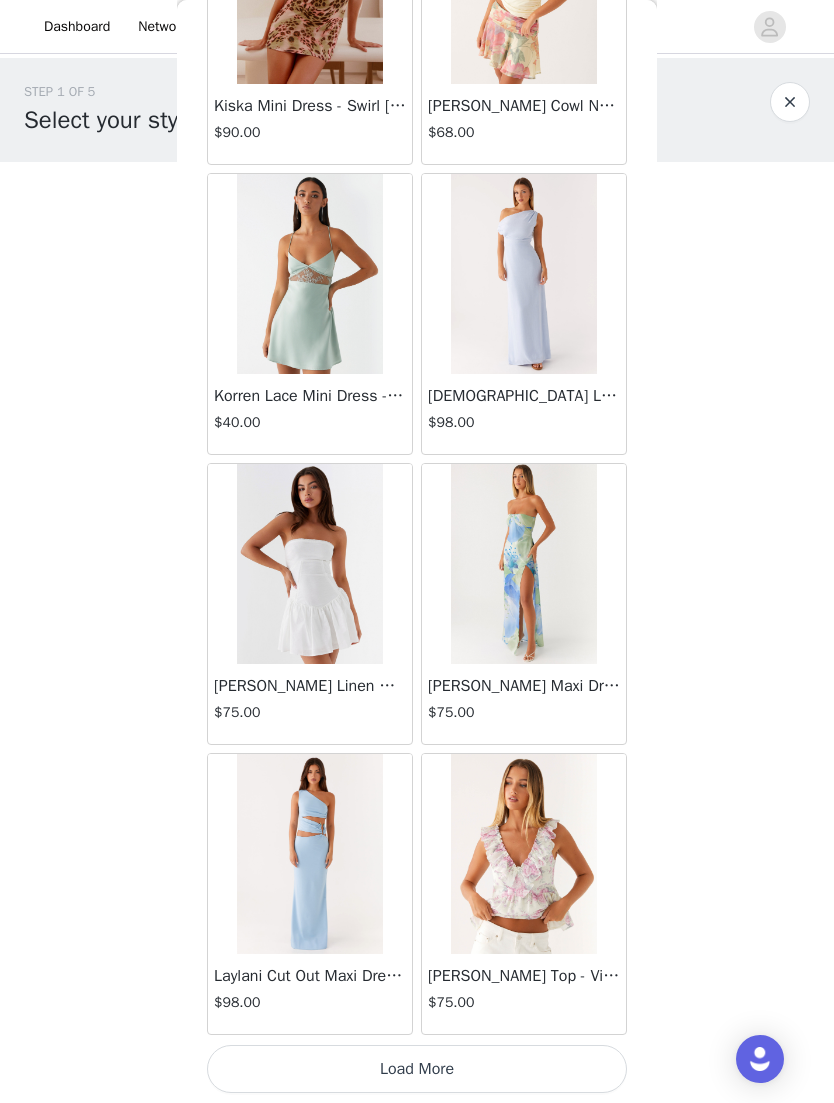click on "Load More" at bounding box center [417, 1069] 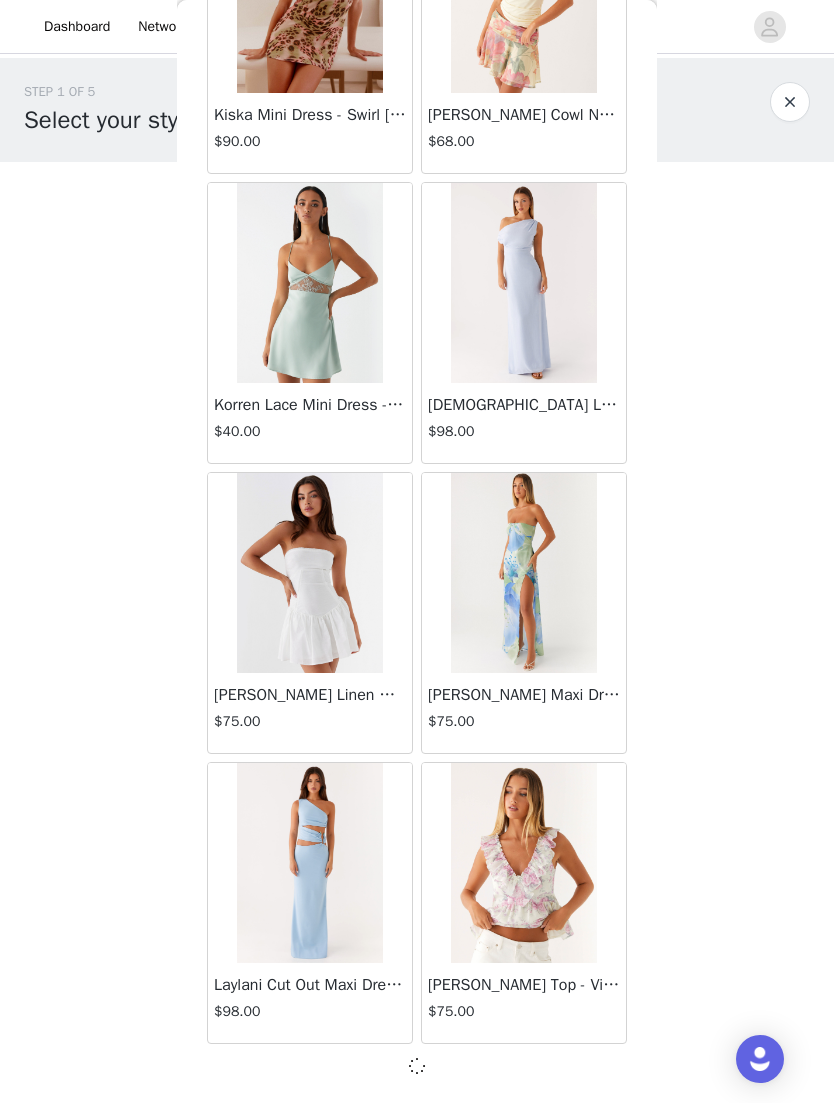scroll, scrollTop: 33848, scrollLeft: 0, axis: vertical 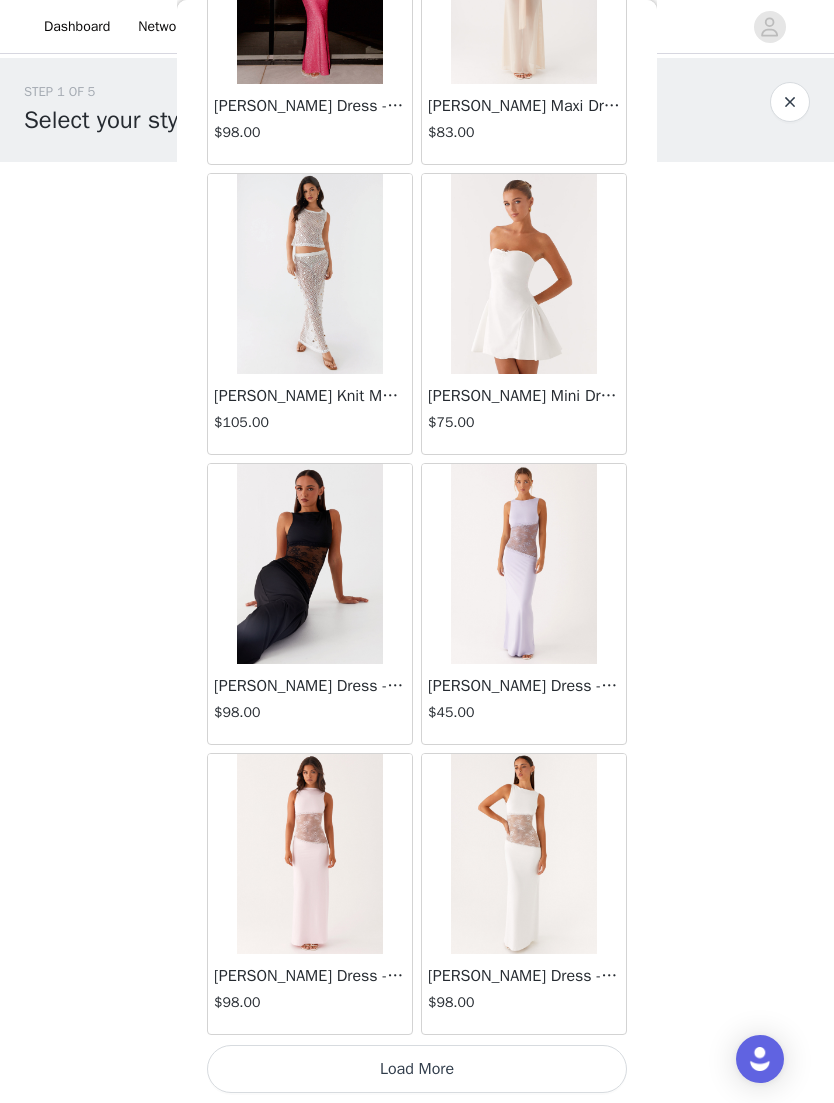 click on "Load More" at bounding box center [417, 1069] 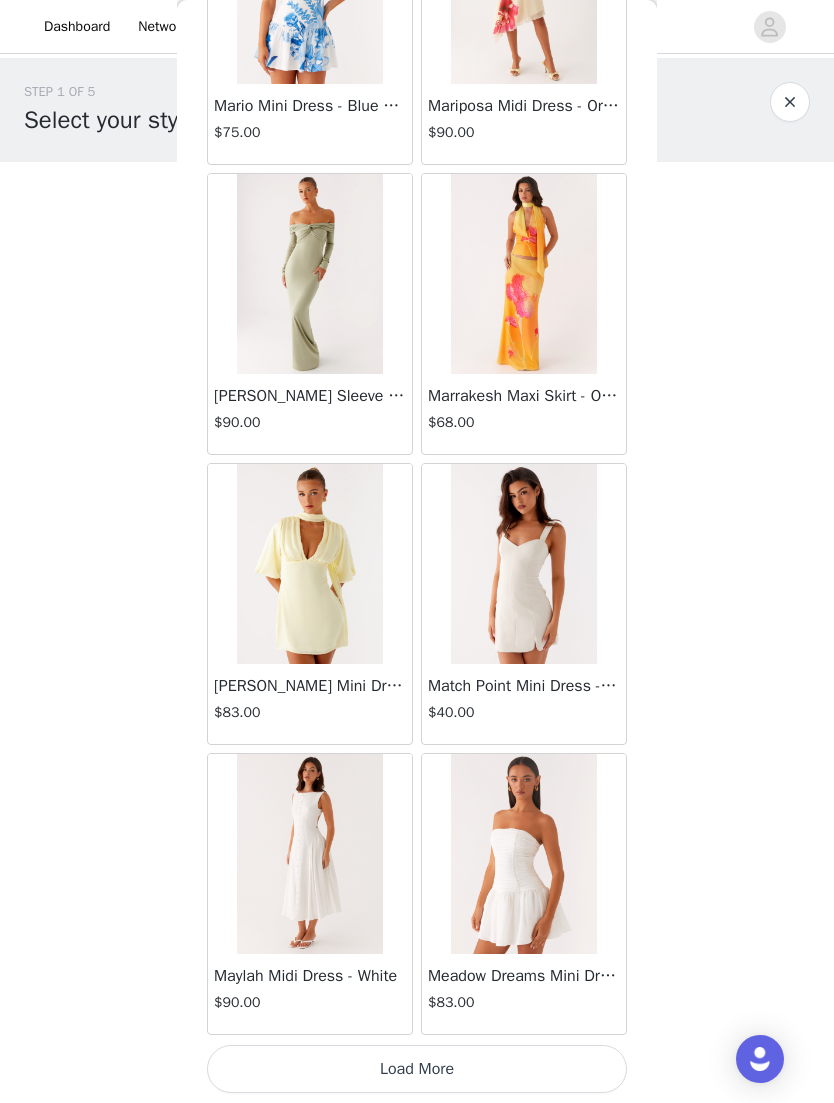 click on "Load More" at bounding box center (417, 1069) 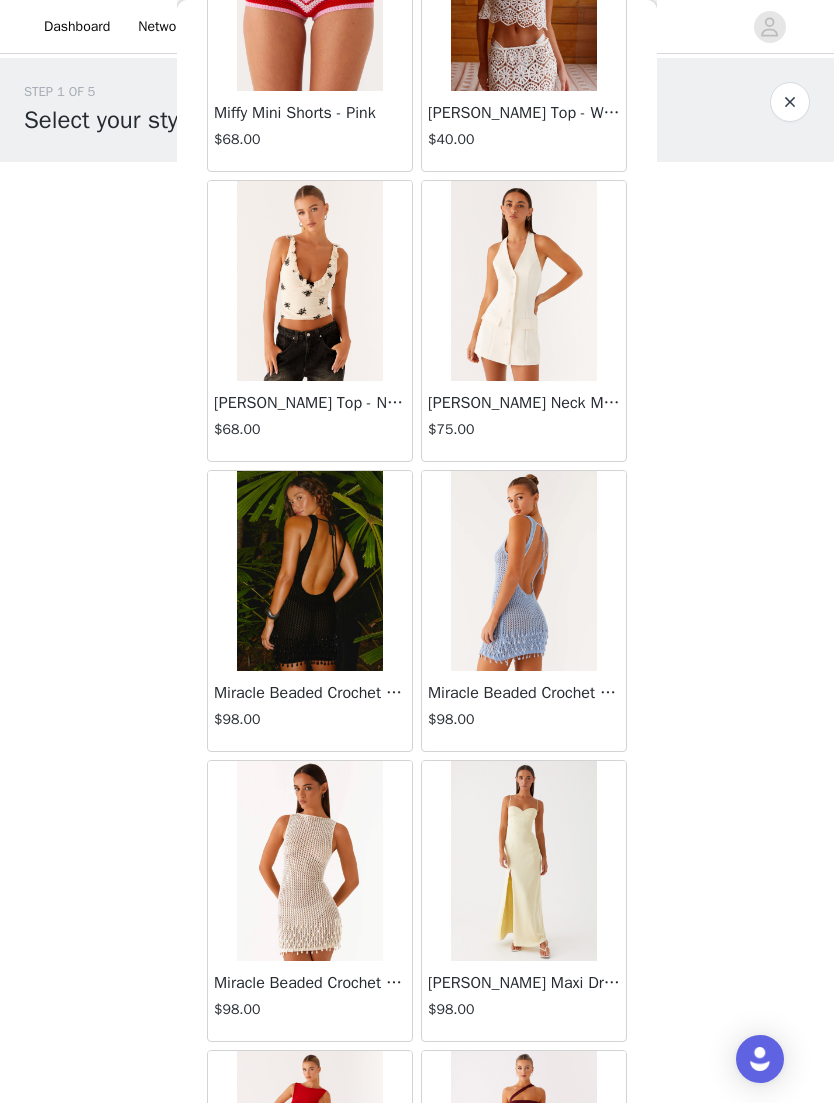 scroll, scrollTop: 42026, scrollLeft: 0, axis: vertical 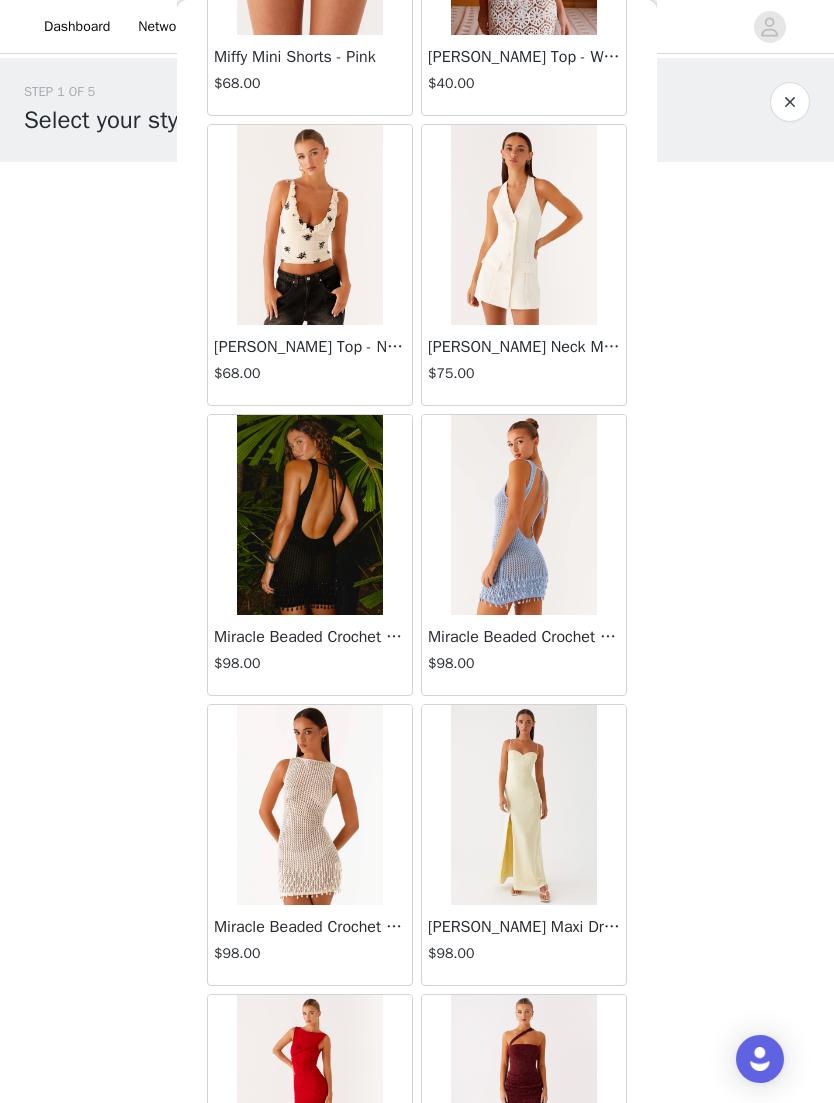 click at bounding box center [523, 515] 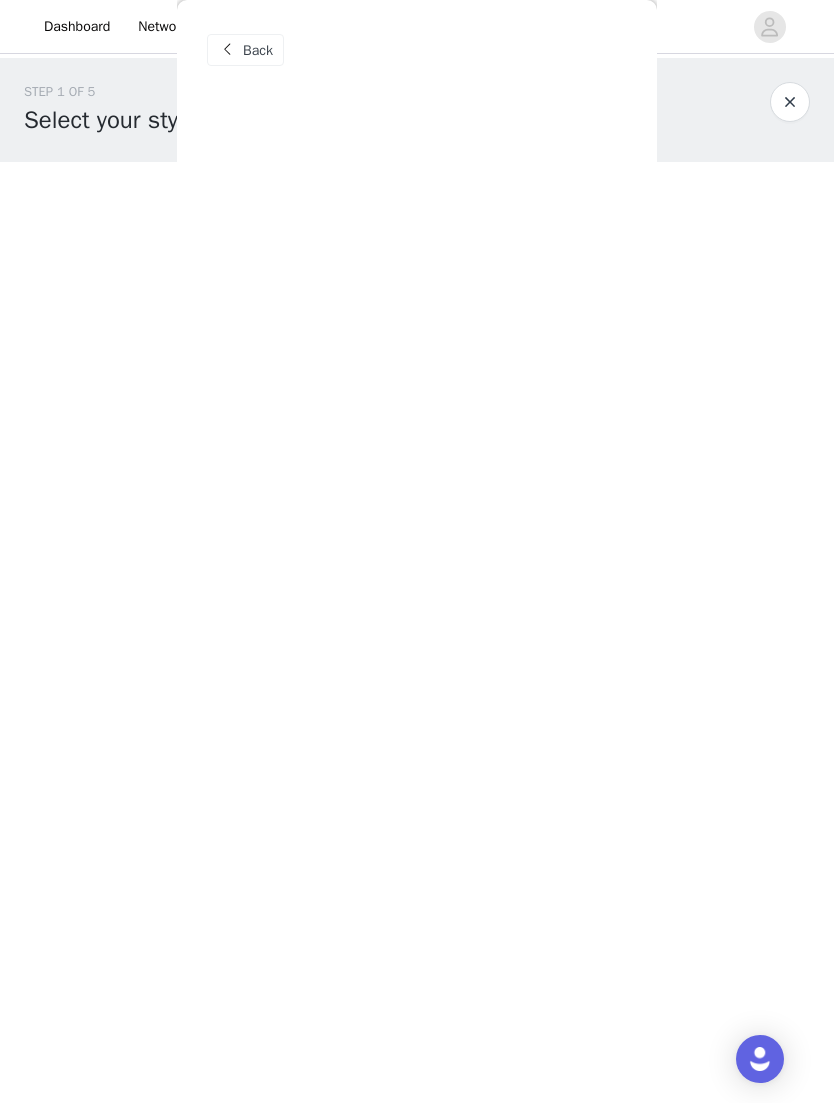 scroll, scrollTop: 0, scrollLeft: 0, axis: both 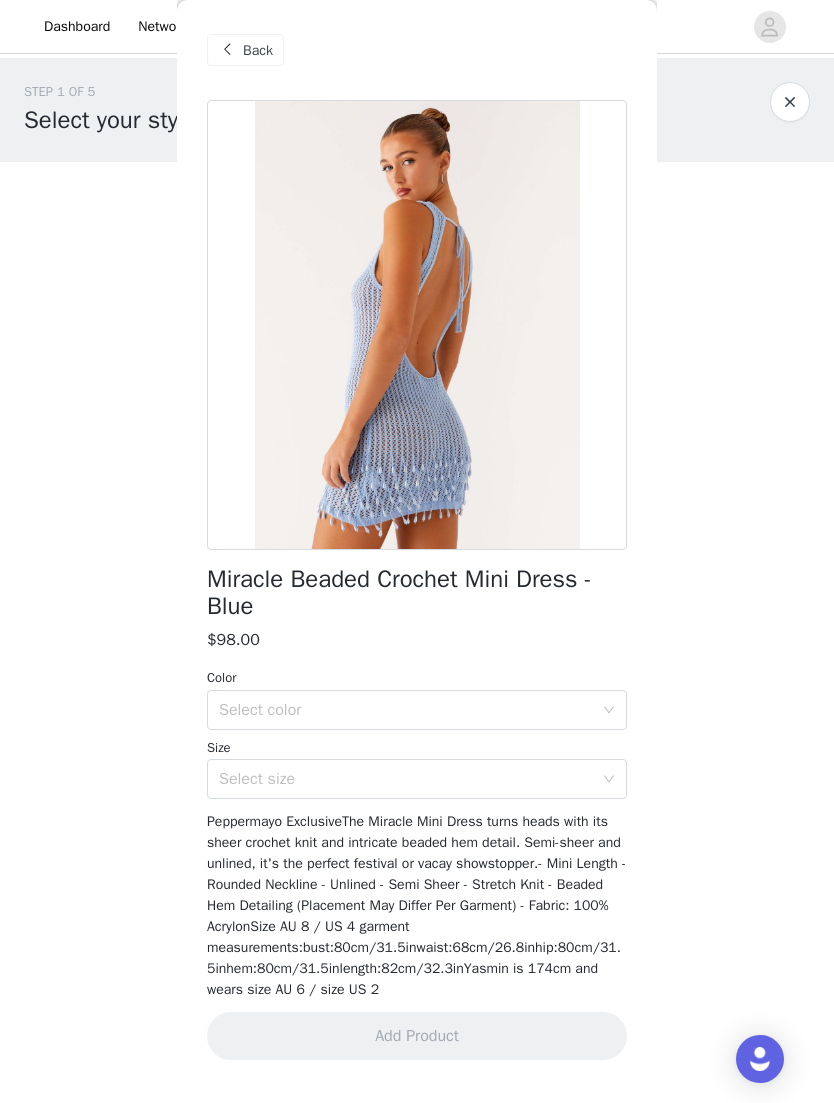 click on "Select color" at bounding box center (406, 710) 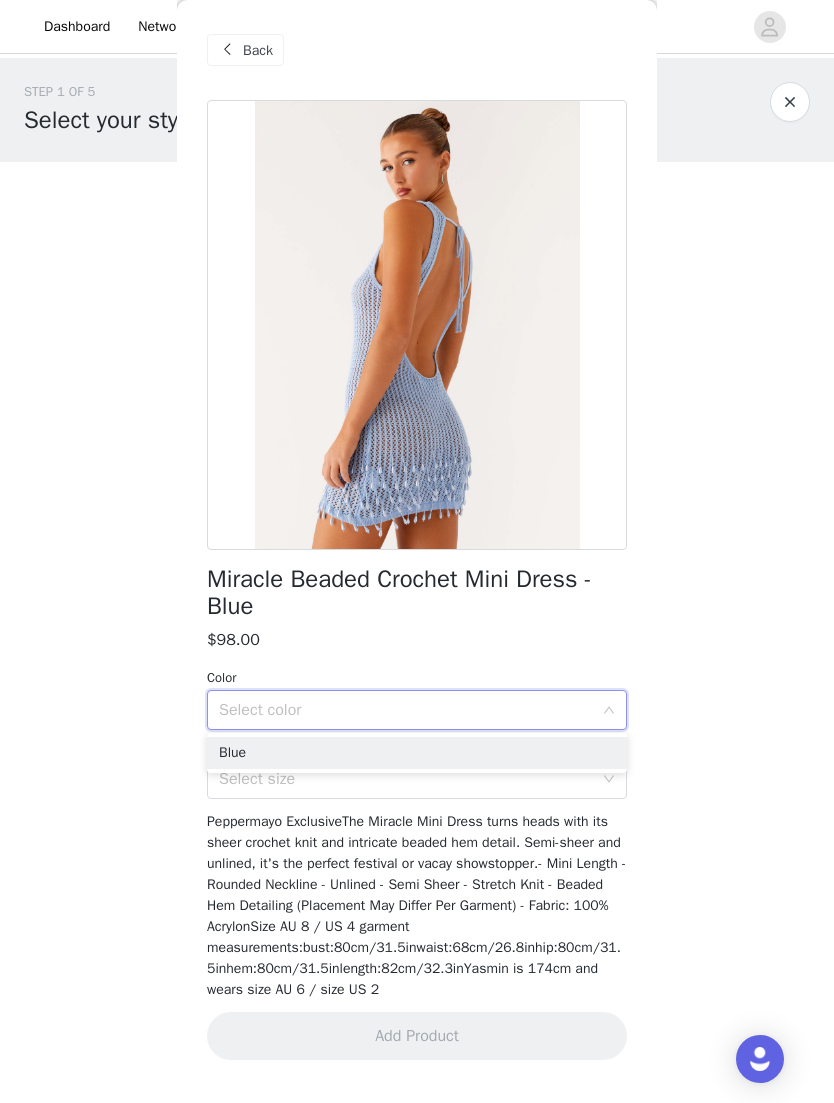 click on "Blue" at bounding box center [417, 753] 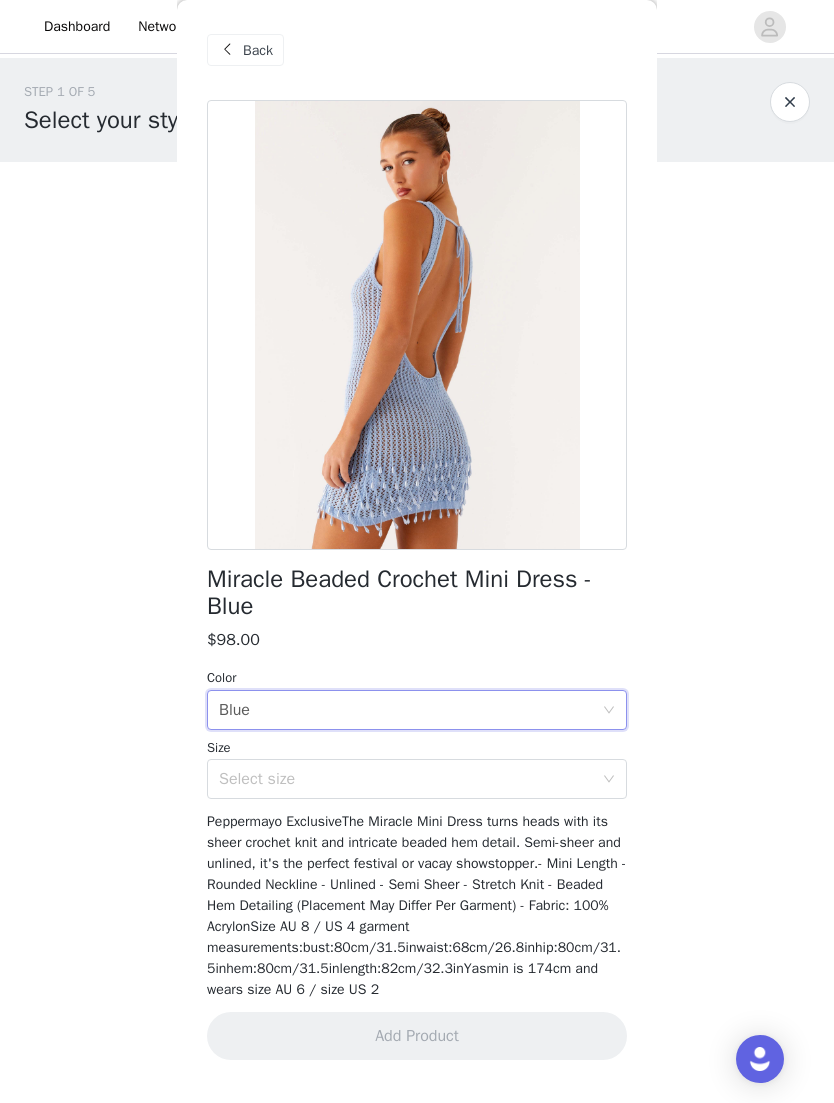 click on "Select size" at bounding box center (406, 779) 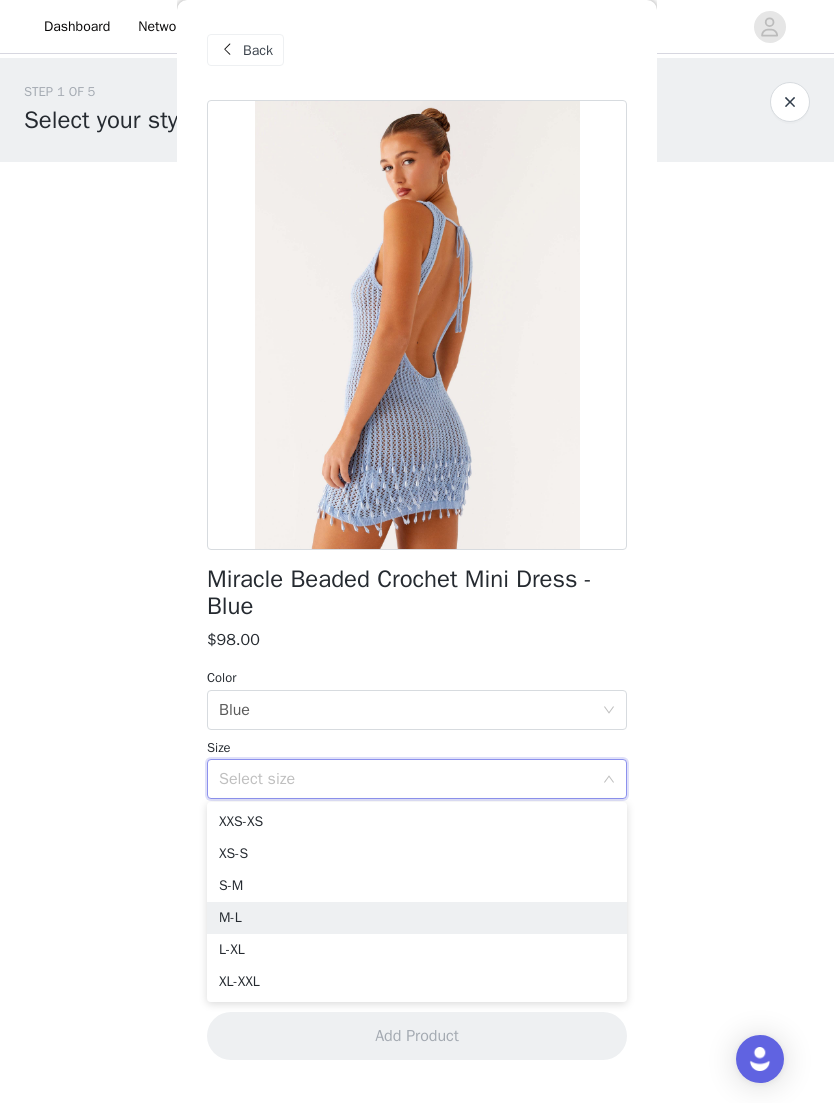 click on "M-L" at bounding box center [417, 918] 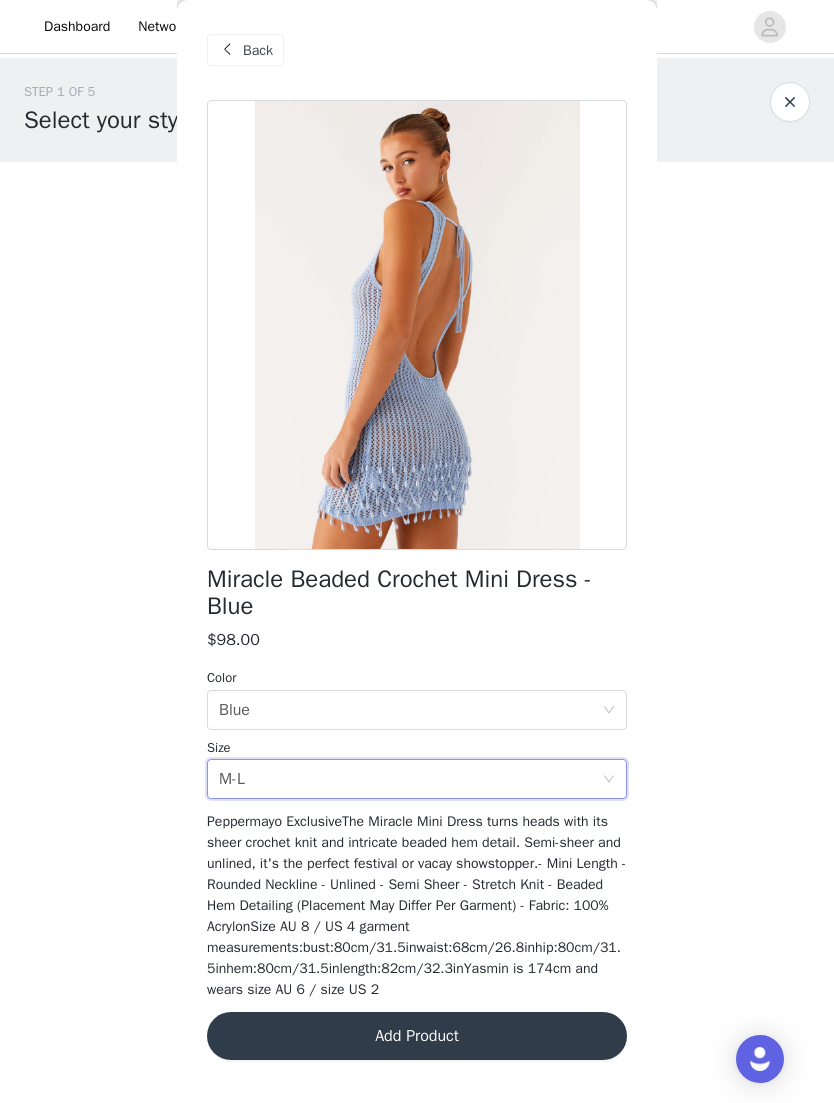 click on "Add Product" at bounding box center [417, 1036] 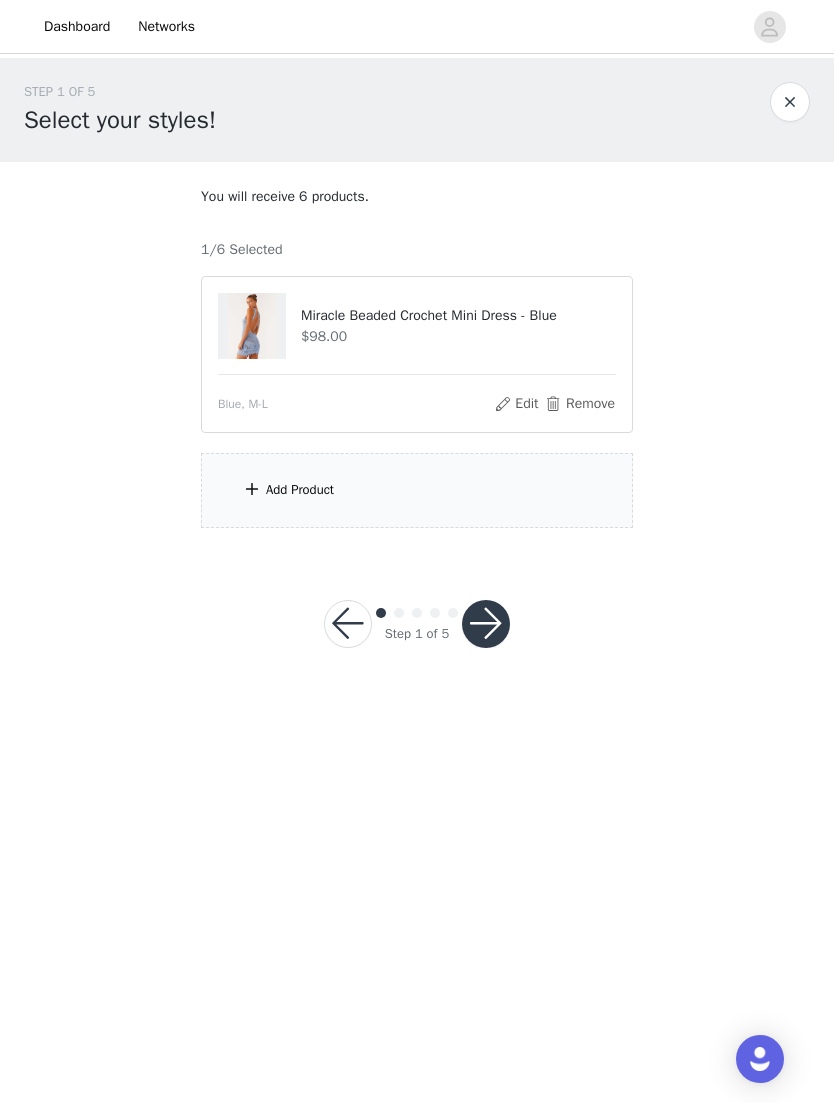 click on "Add Product" at bounding box center (417, 490) 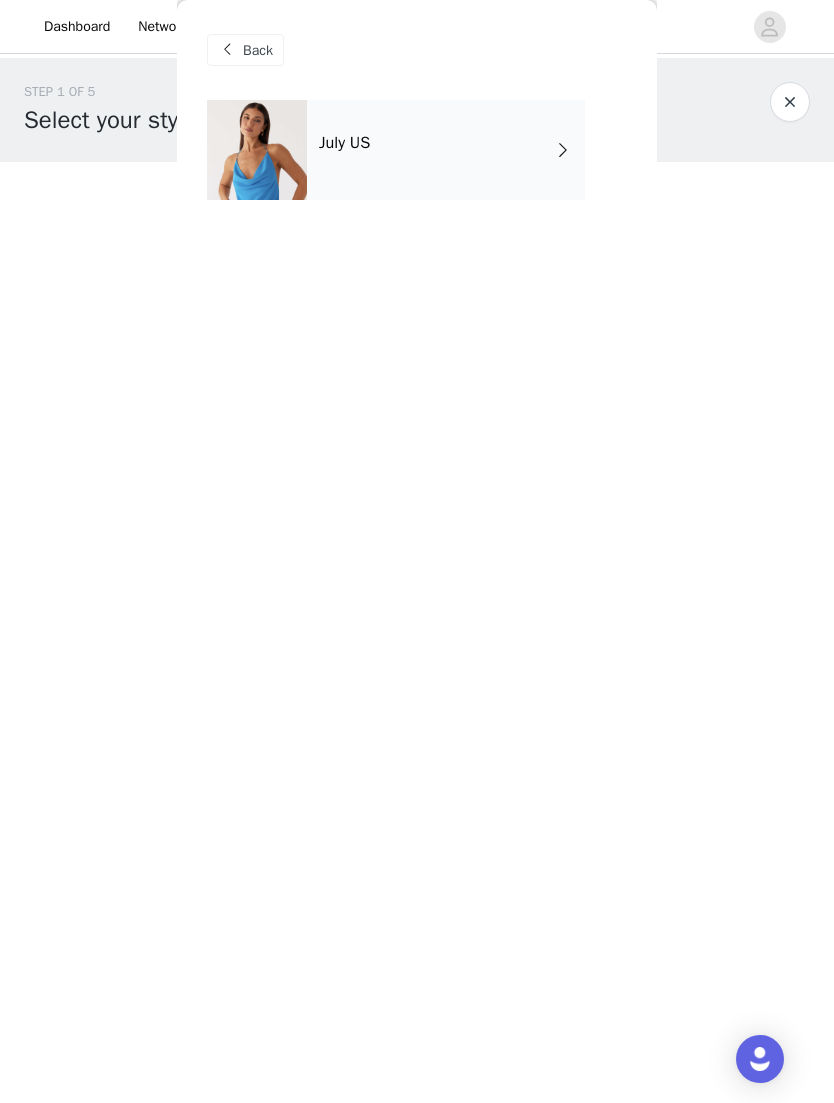 click on "July US" at bounding box center [446, 150] 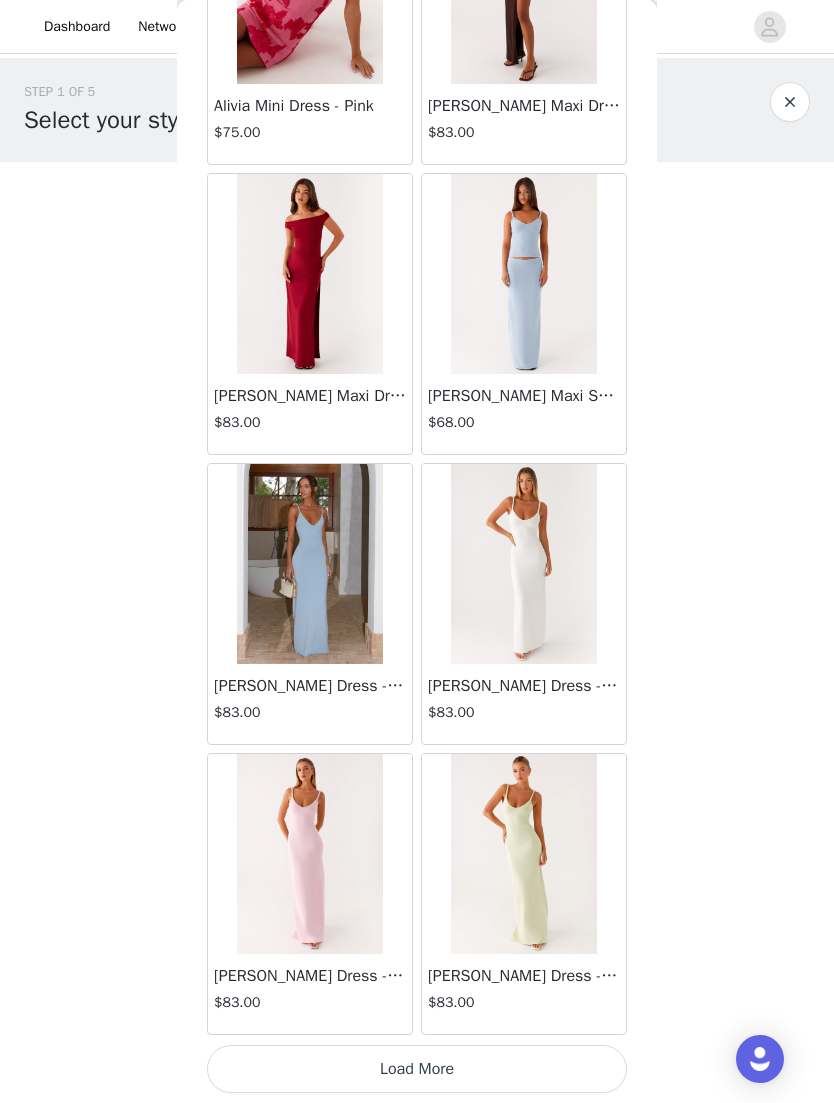 click on "Load More" at bounding box center (417, 1069) 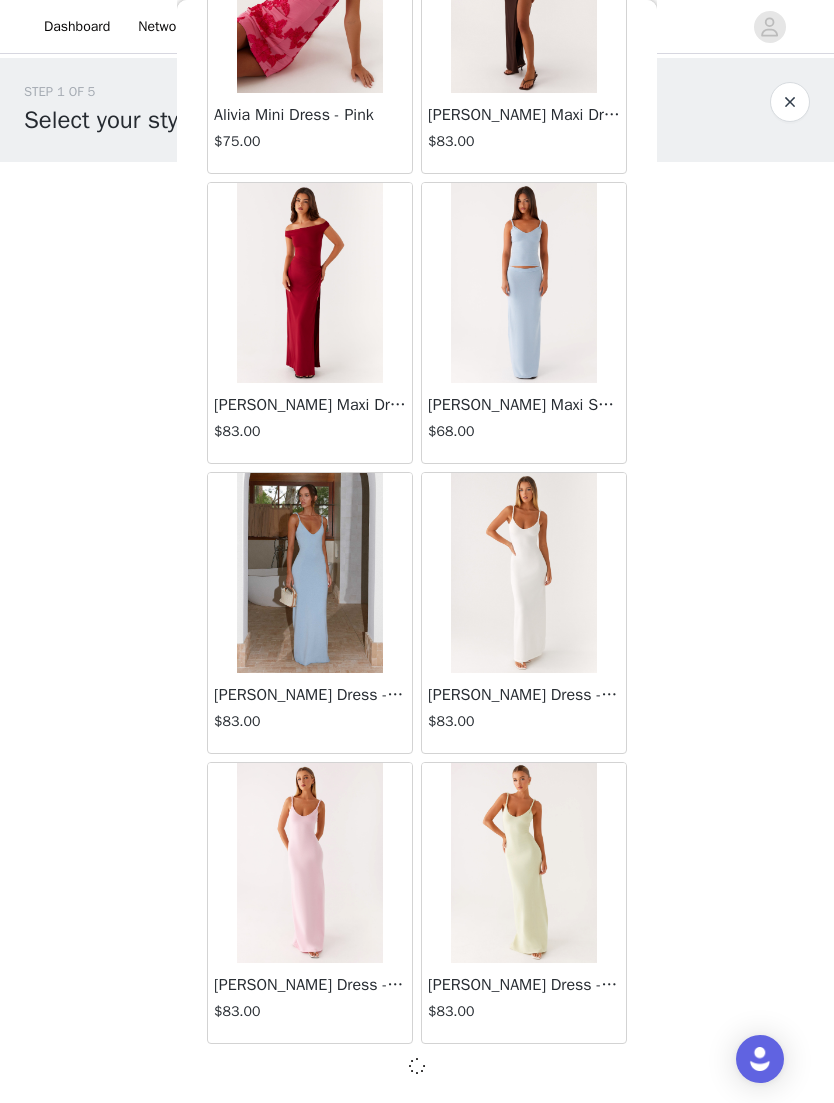 scroll, scrollTop: 1948, scrollLeft: 0, axis: vertical 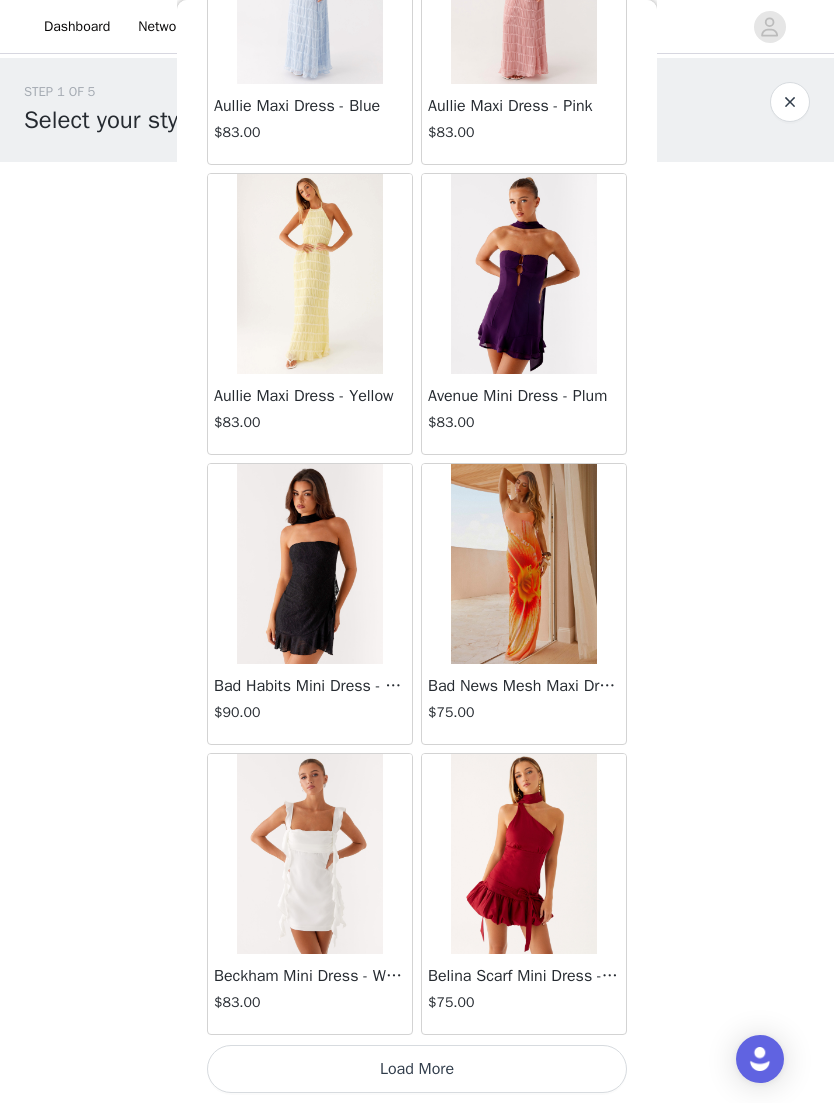 click on "Load More" at bounding box center (417, 1069) 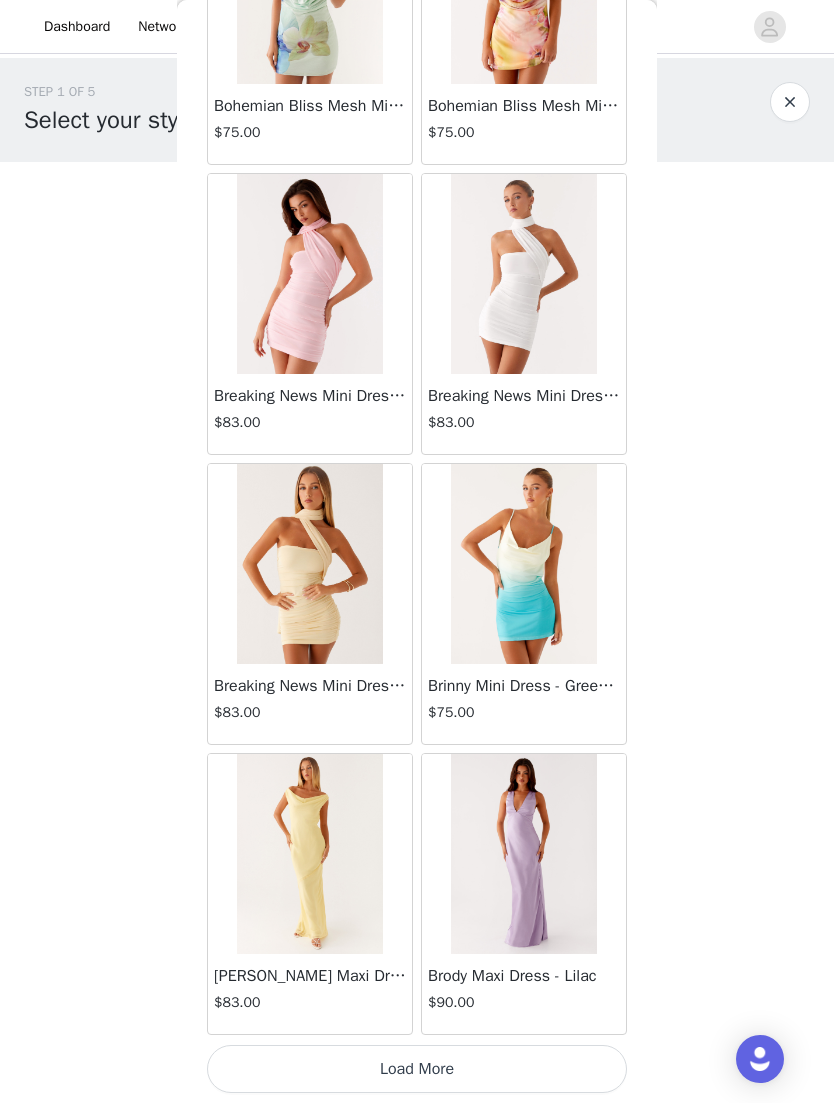 click on "Load More" at bounding box center (417, 1069) 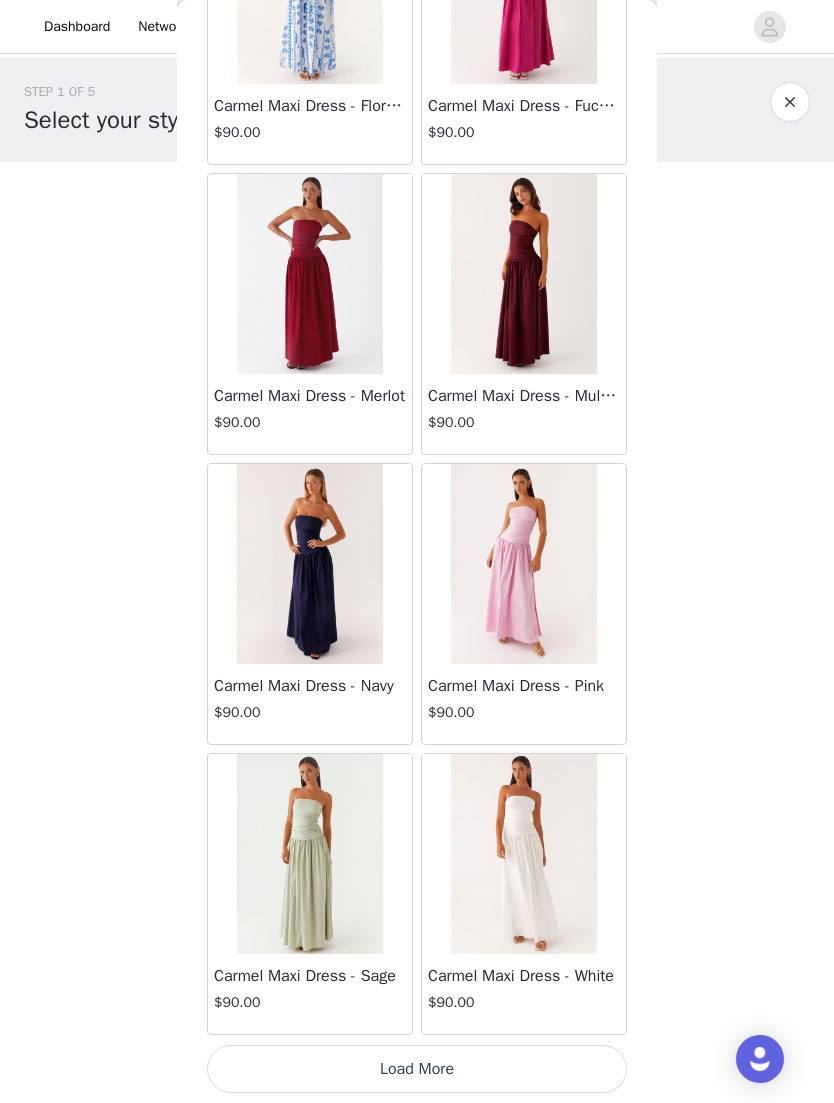 scroll, scrollTop: 10657, scrollLeft: 0, axis: vertical 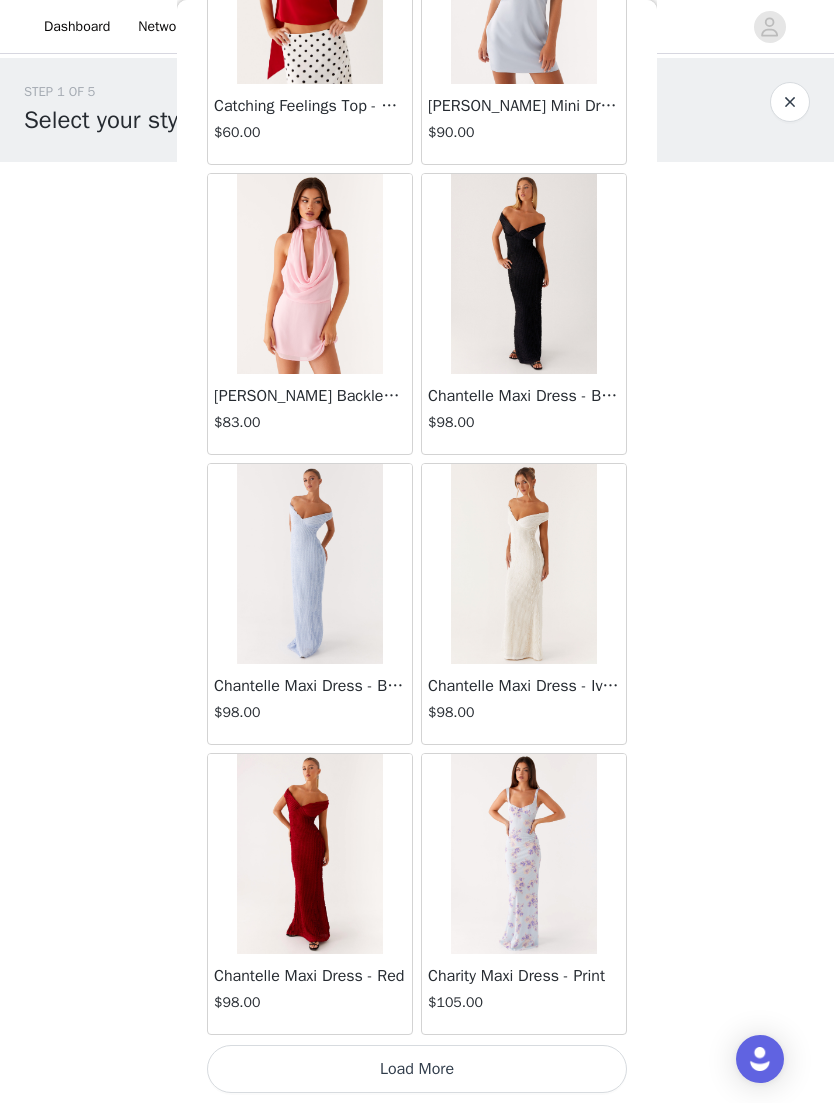 click on "Load More" at bounding box center [417, 1069] 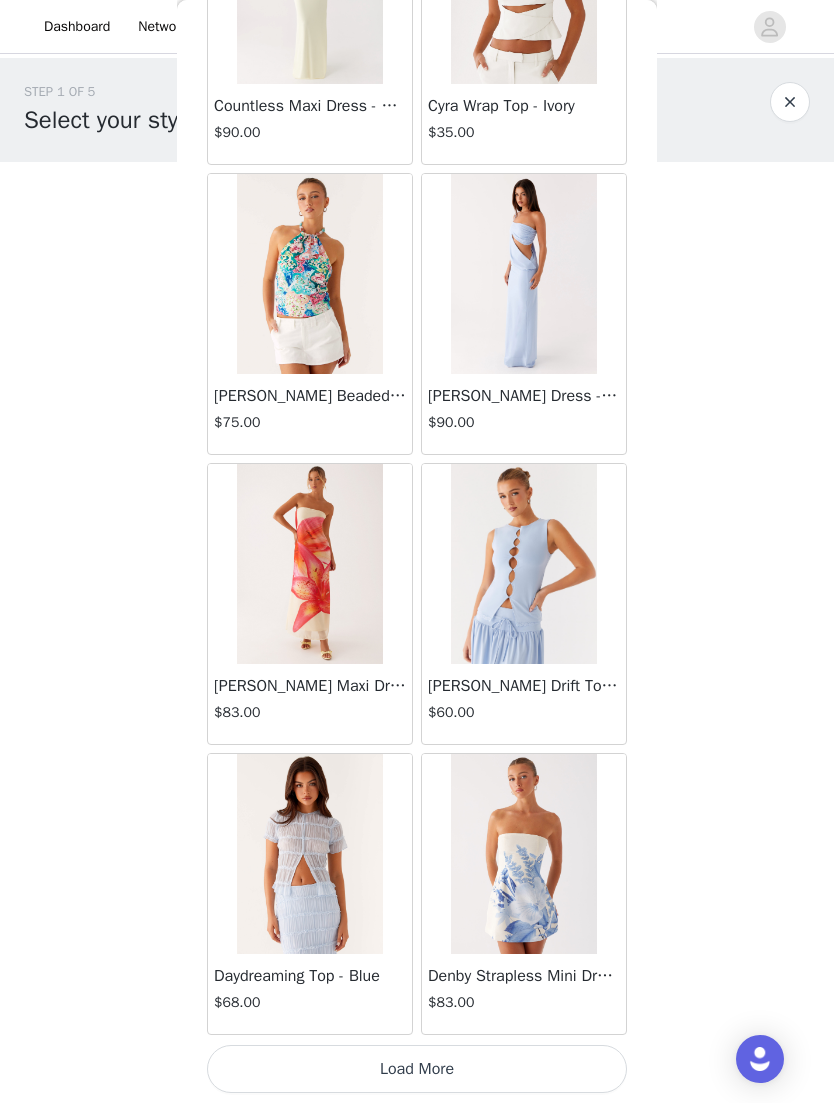 click on "Load More" at bounding box center [417, 1069] 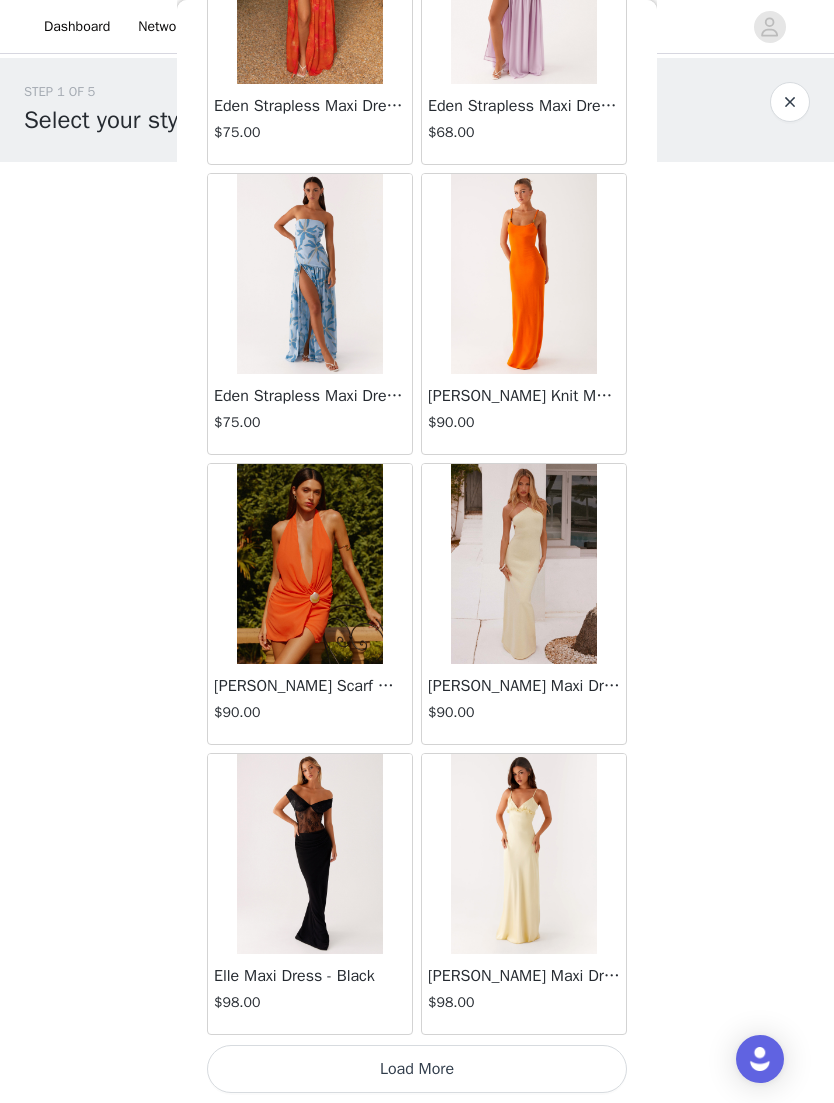 click on "Load More" at bounding box center (417, 1069) 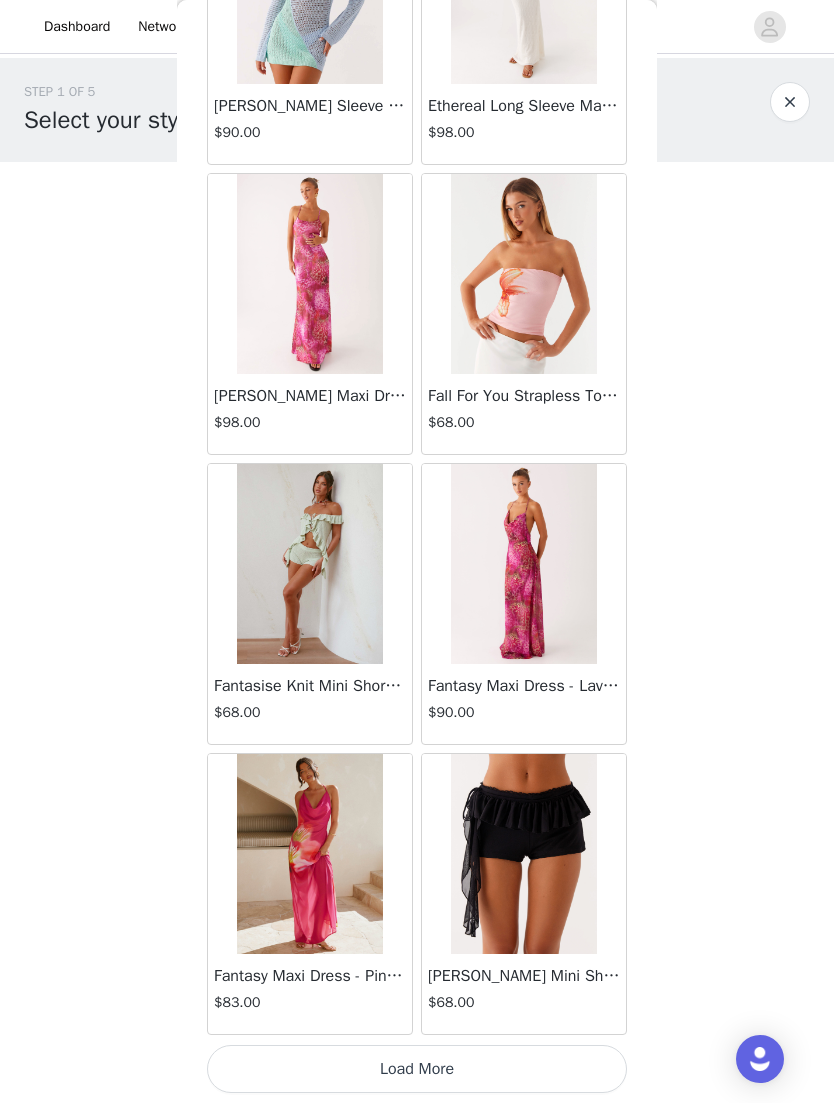 click on "Load More" at bounding box center (417, 1069) 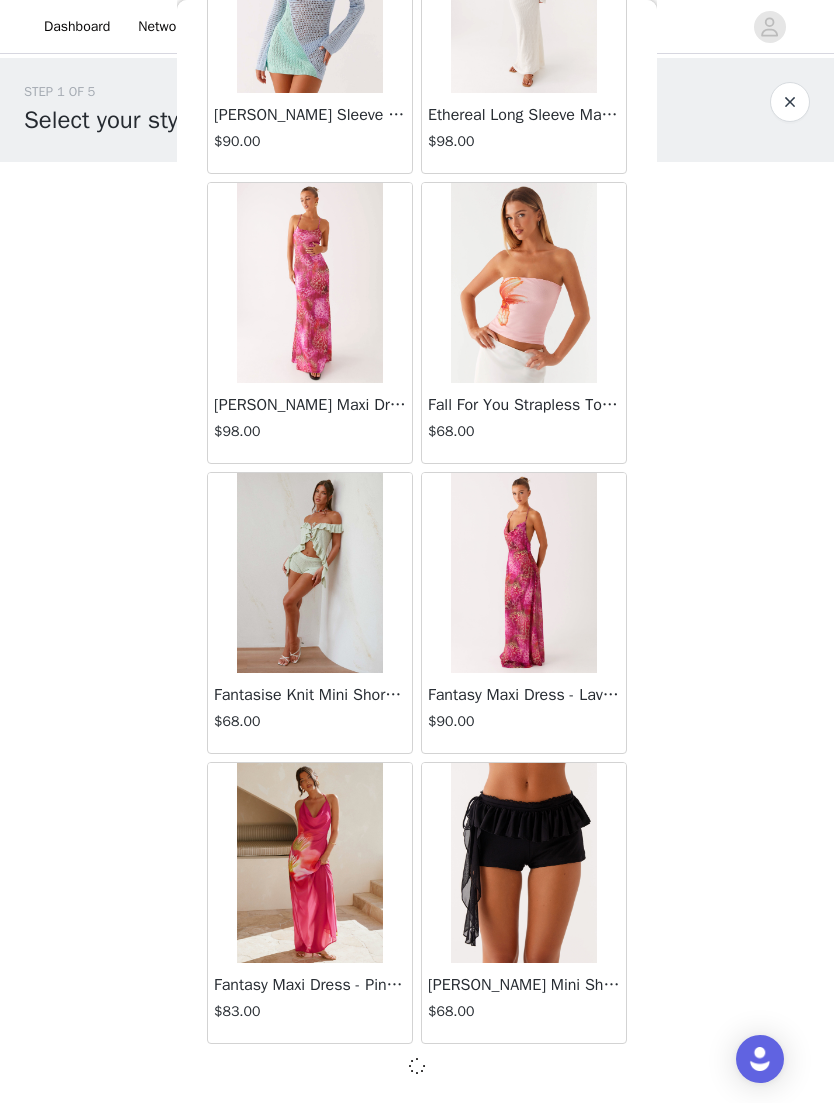 scroll, scrollTop: 22248, scrollLeft: 0, axis: vertical 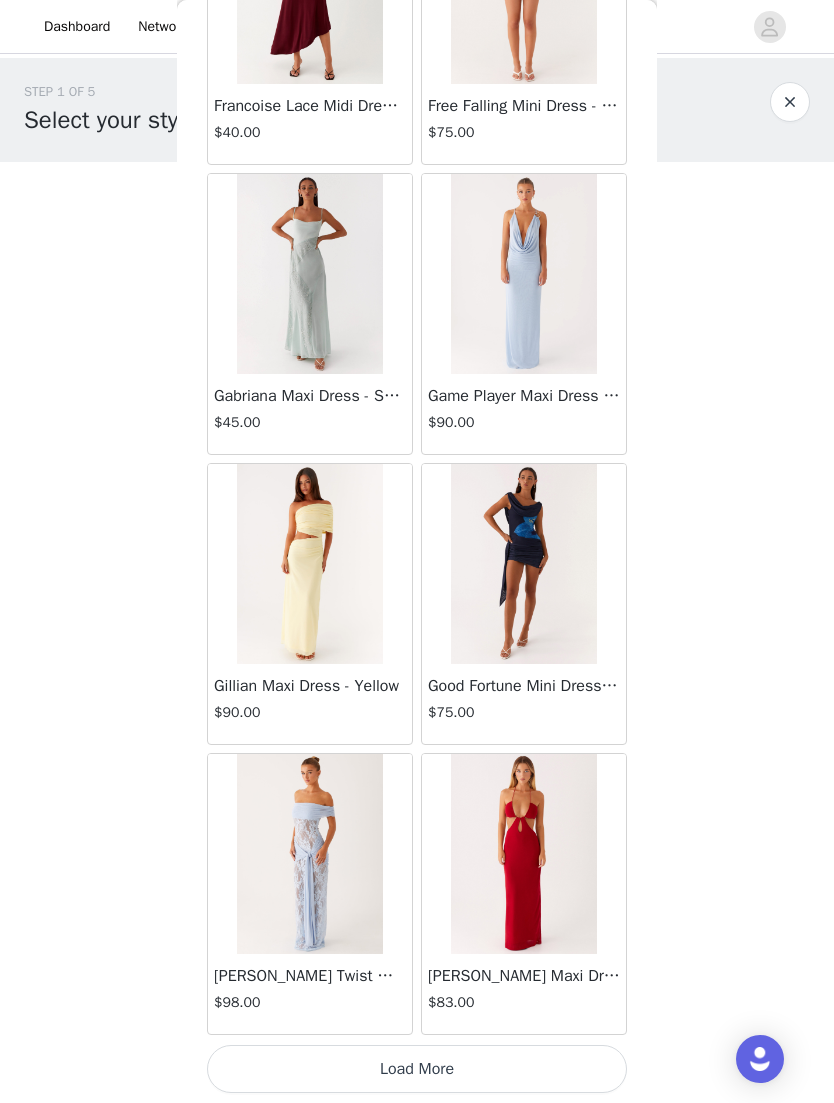 click on "Load More" at bounding box center (417, 1069) 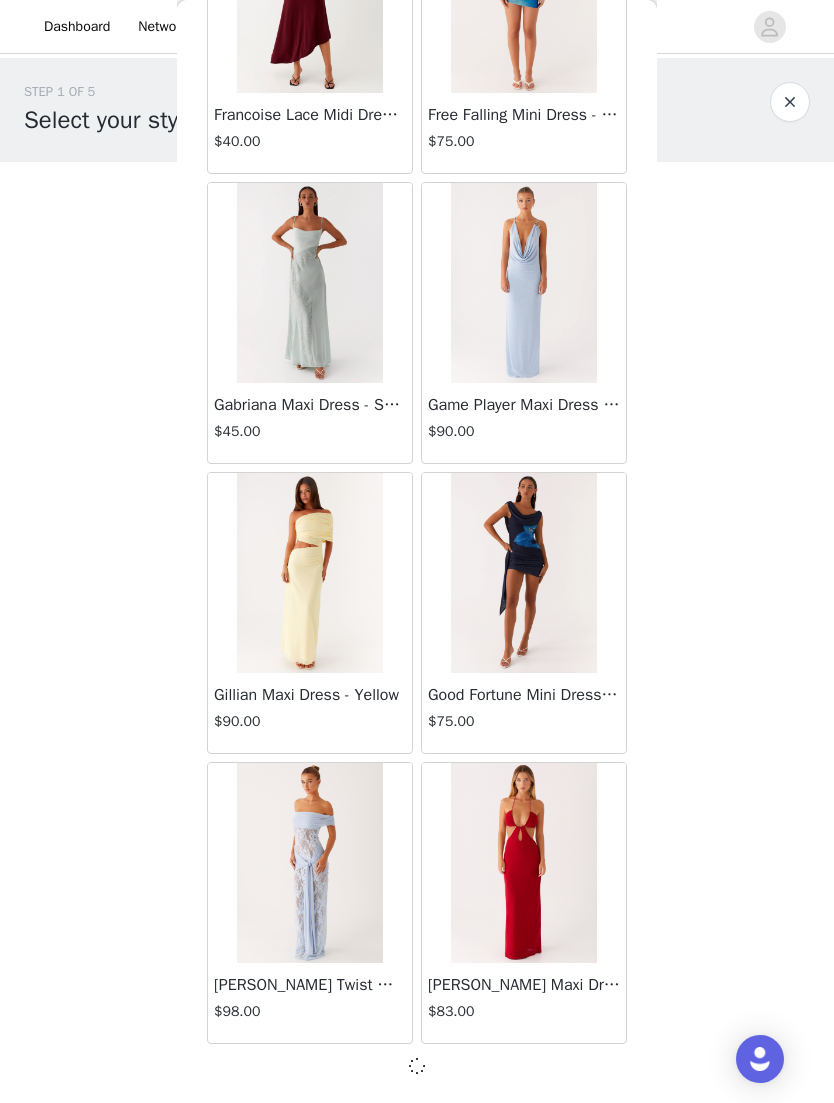 scroll, scrollTop: 25148, scrollLeft: 0, axis: vertical 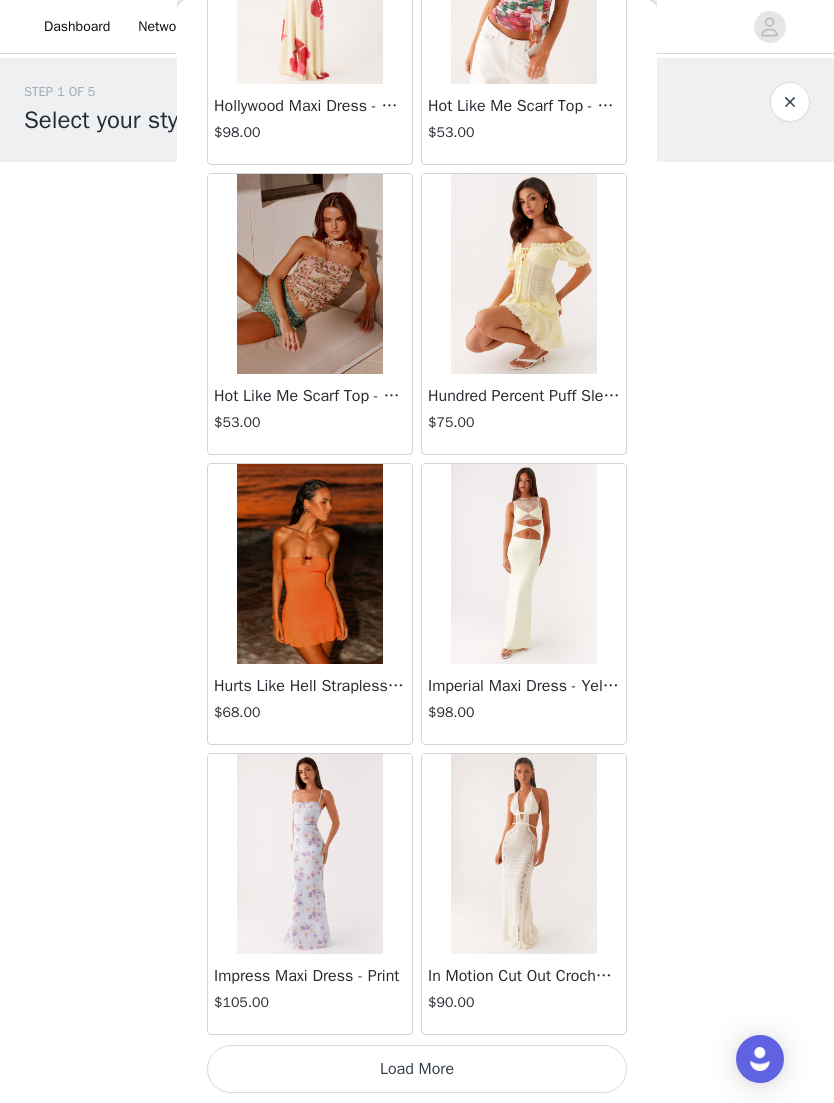 click on "Load More" at bounding box center (417, 1069) 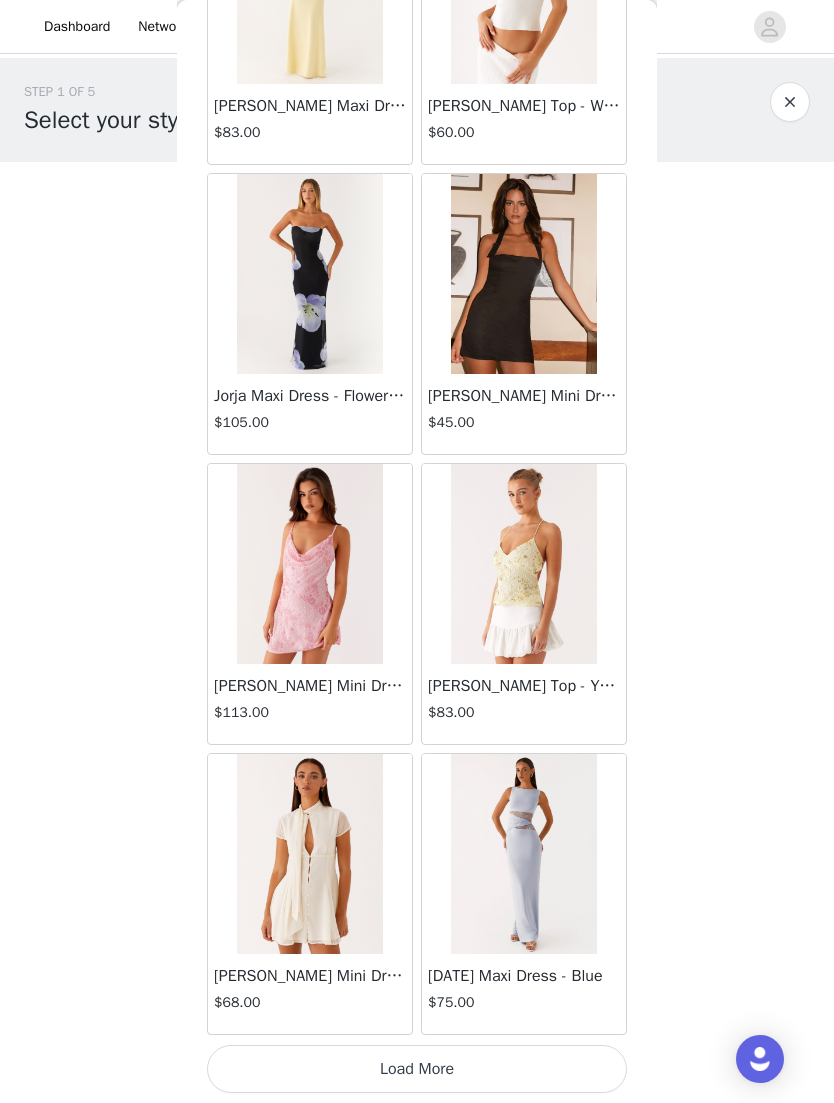 click on "Load More" at bounding box center (417, 1069) 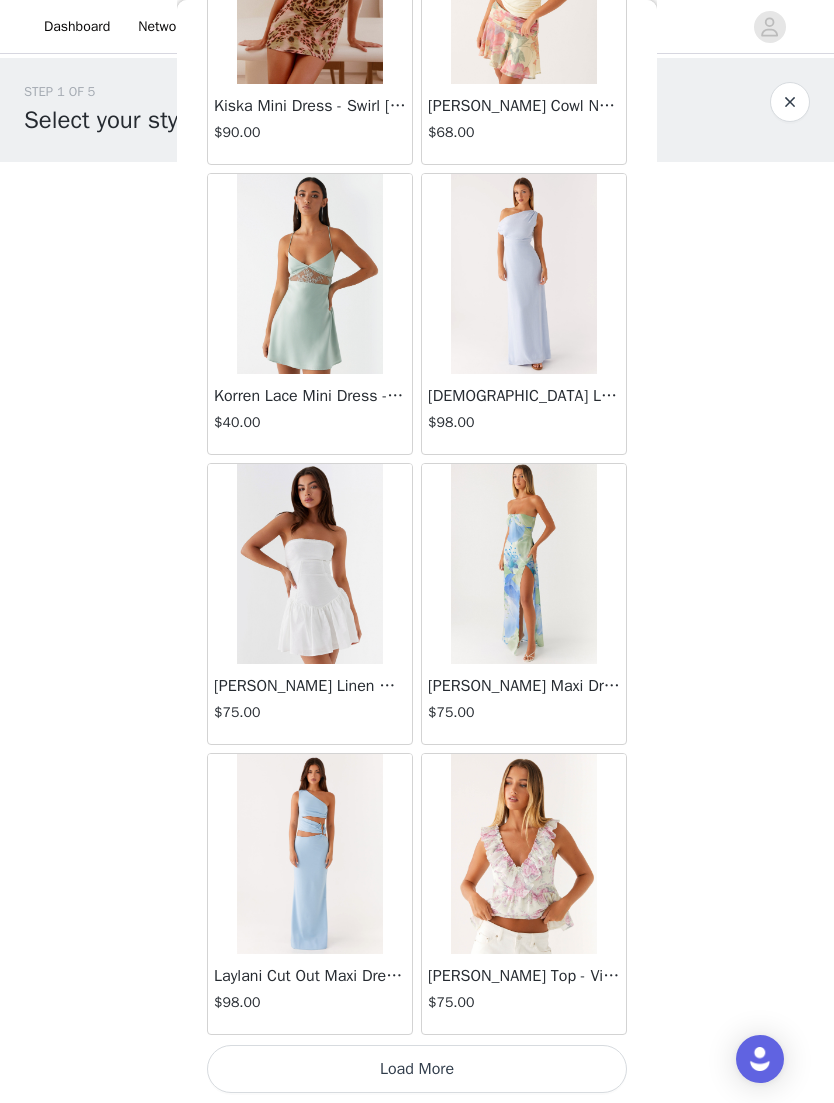 click on "Load More" at bounding box center [417, 1069] 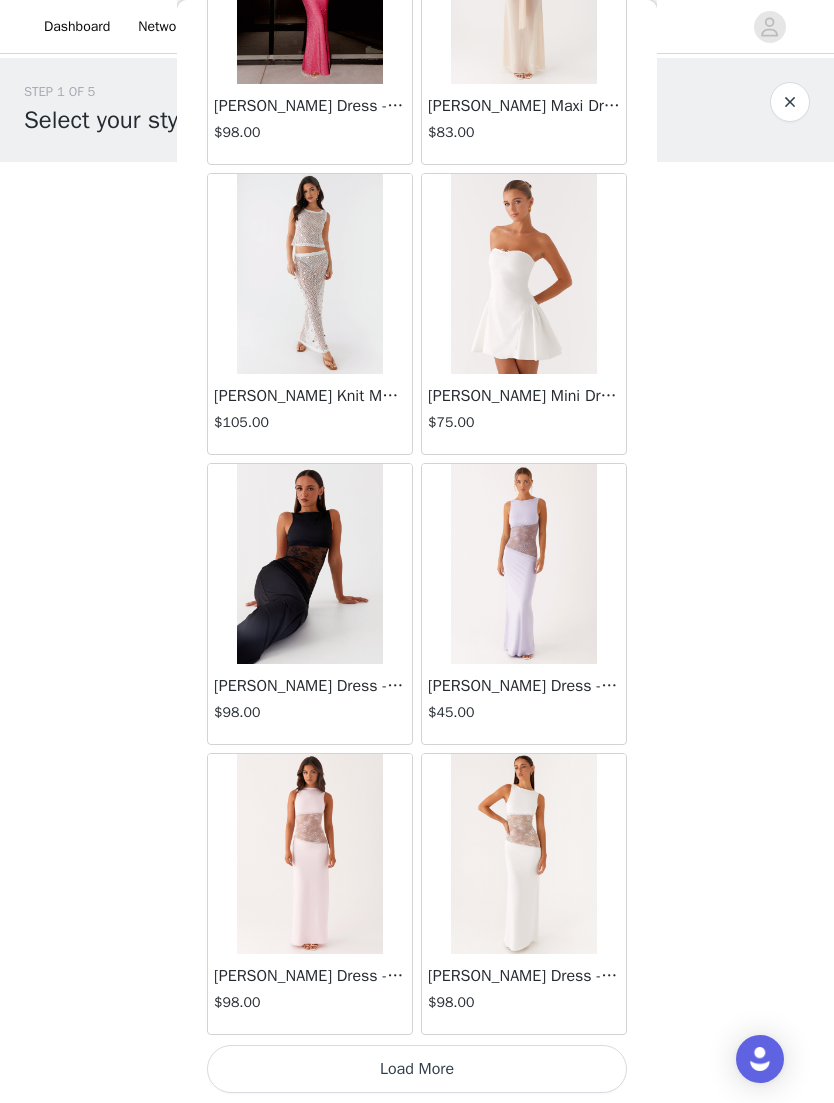 click on "Load More" at bounding box center (417, 1069) 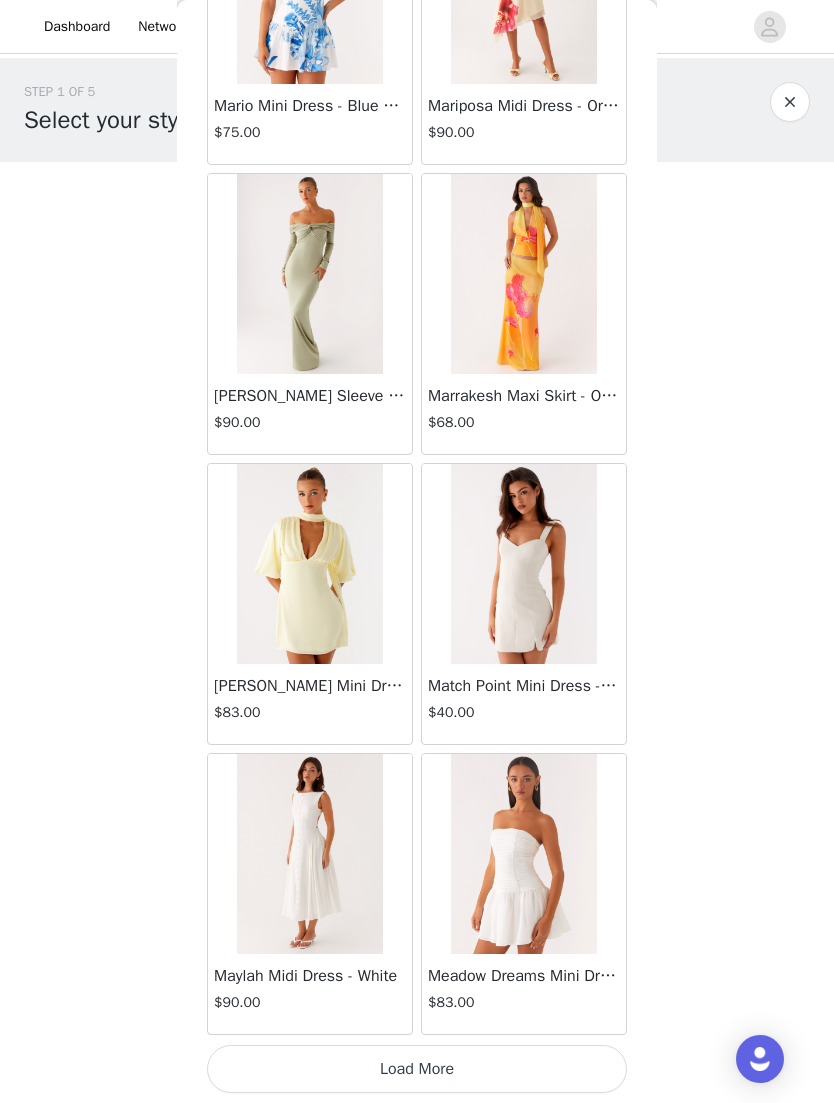 click on "Load More" at bounding box center [417, 1069] 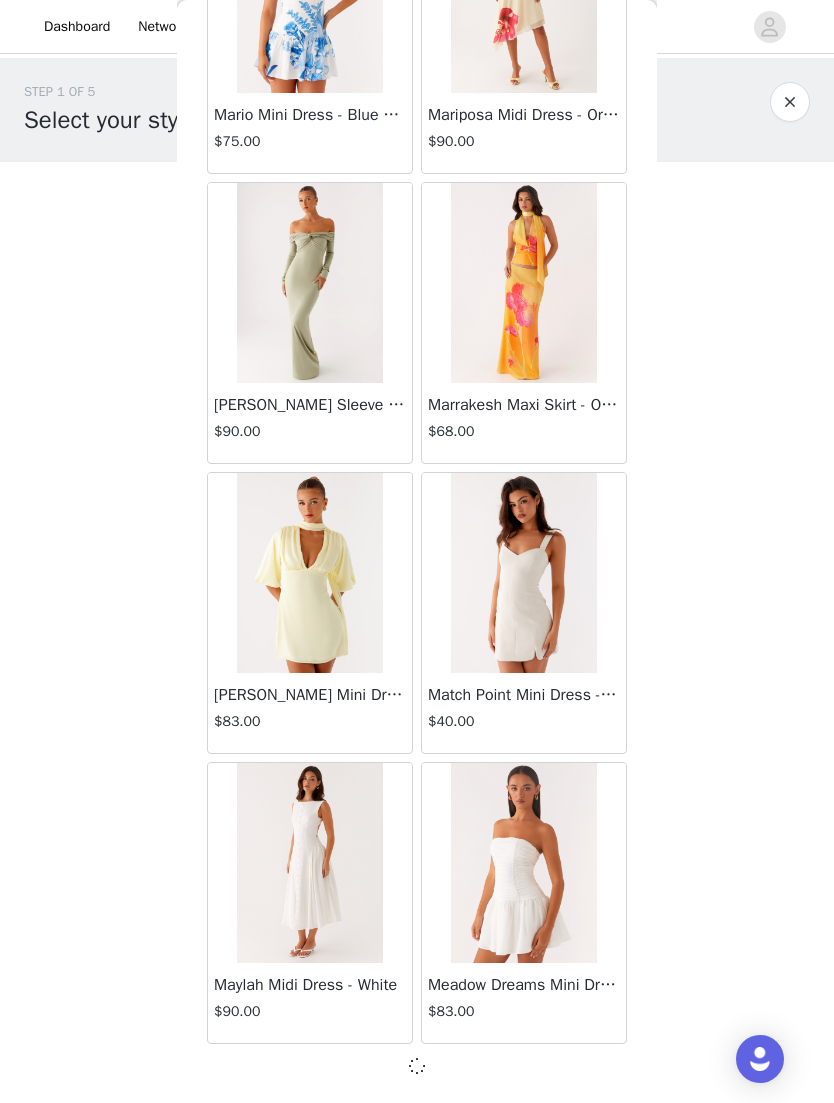 scroll, scrollTop: 39648, scrollLeft: 0, axis: vertical 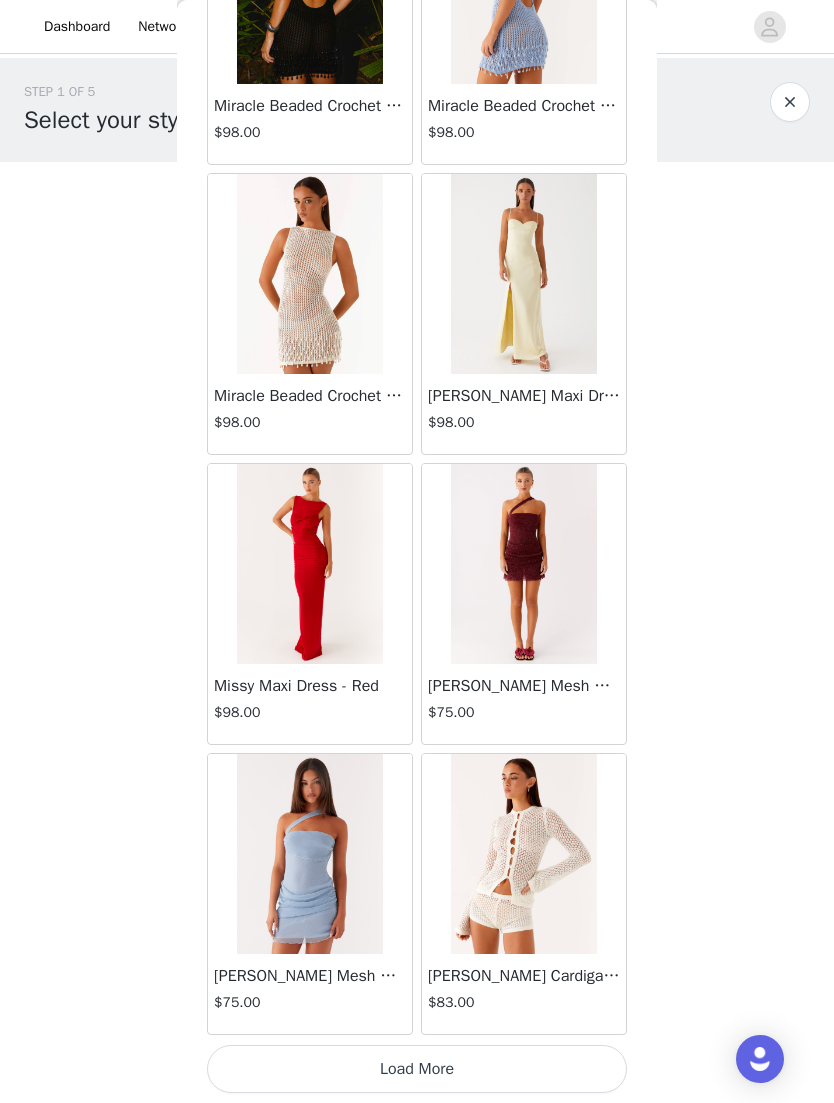 click on "Load More" at bounding box center (417, 1069) 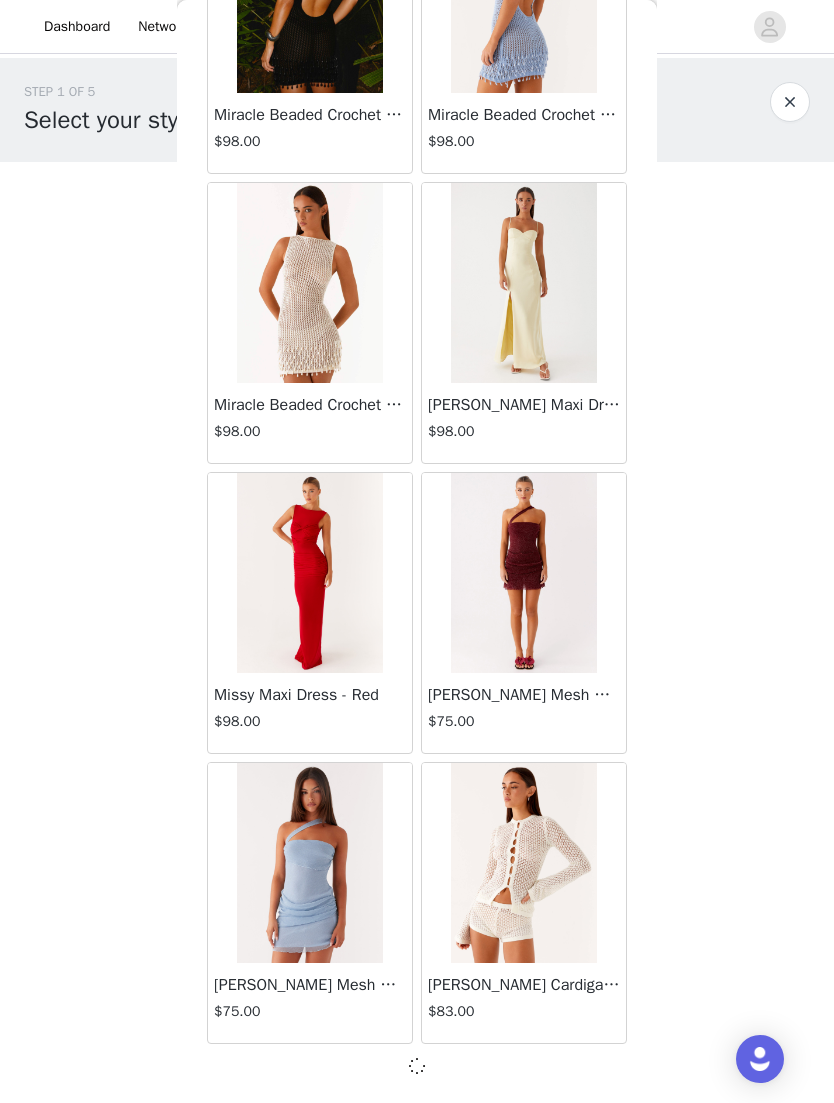 scroll, scrollTop: 42548, scrollLeft: 0, axis: vertical 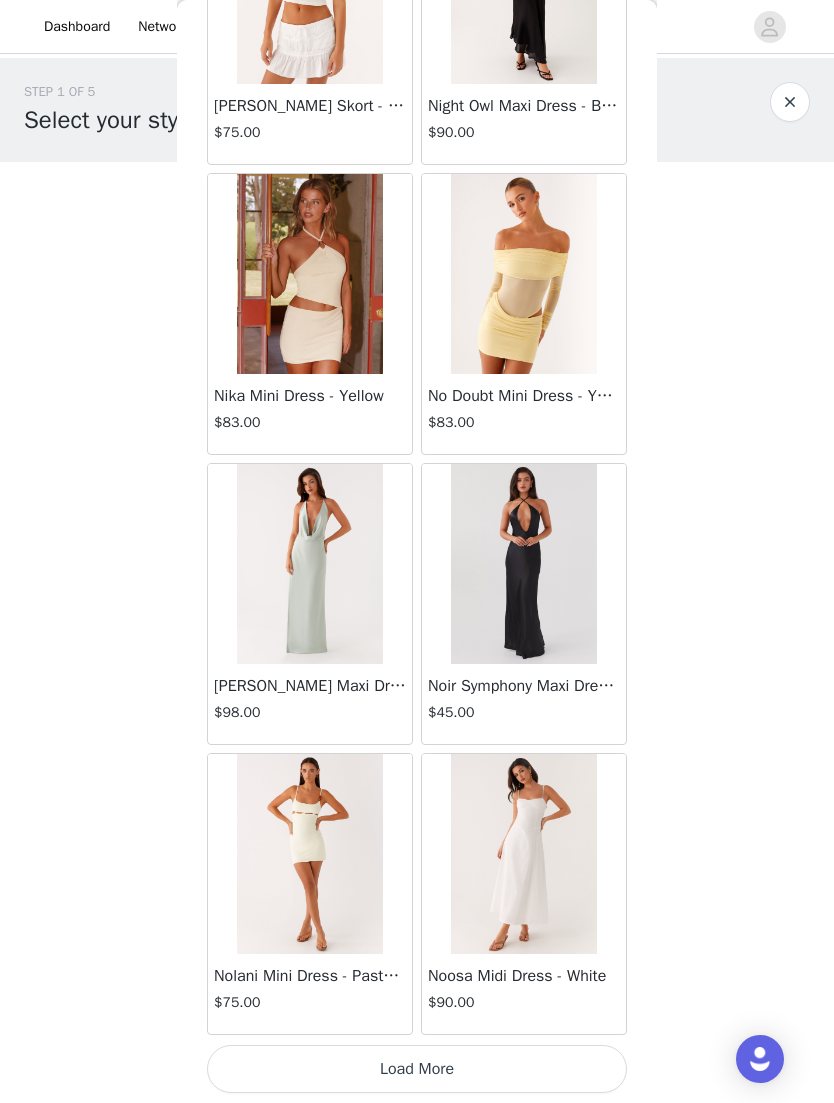 click on "Load More" at bounding box center [417, 1069] 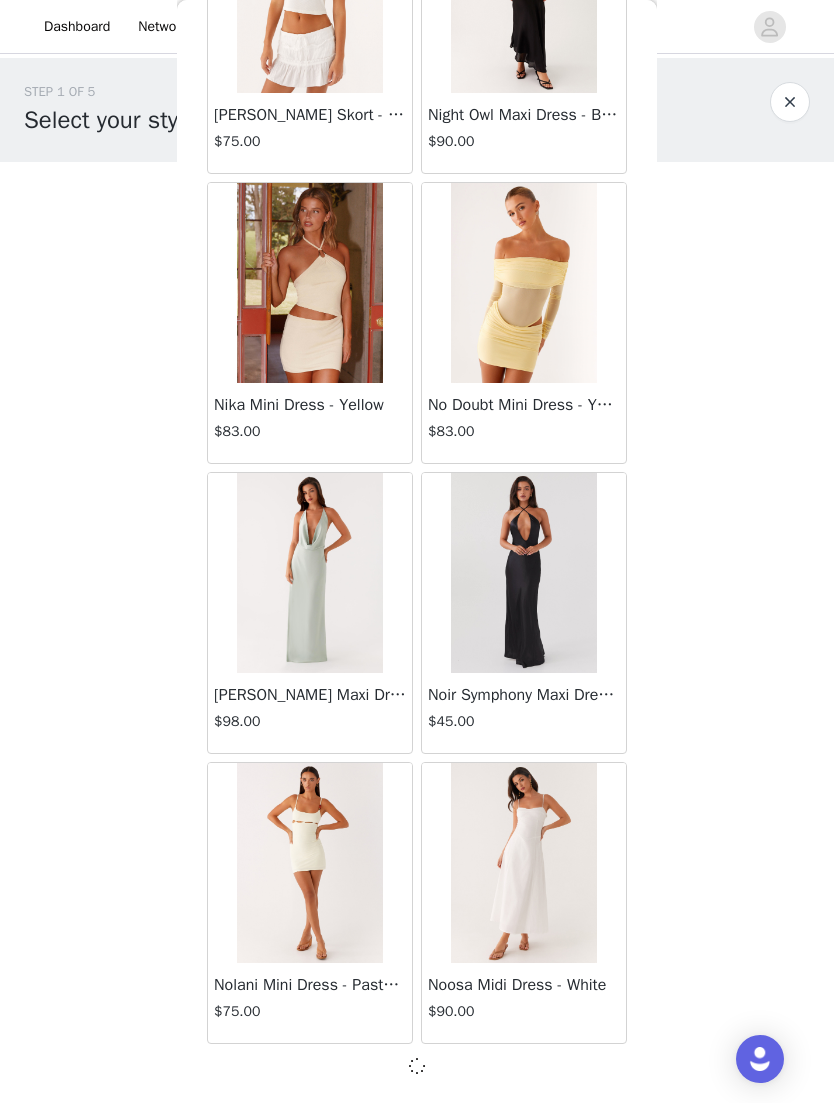 scroll, scrollTop: 45448, scrollLeft: 0, axis: vertical 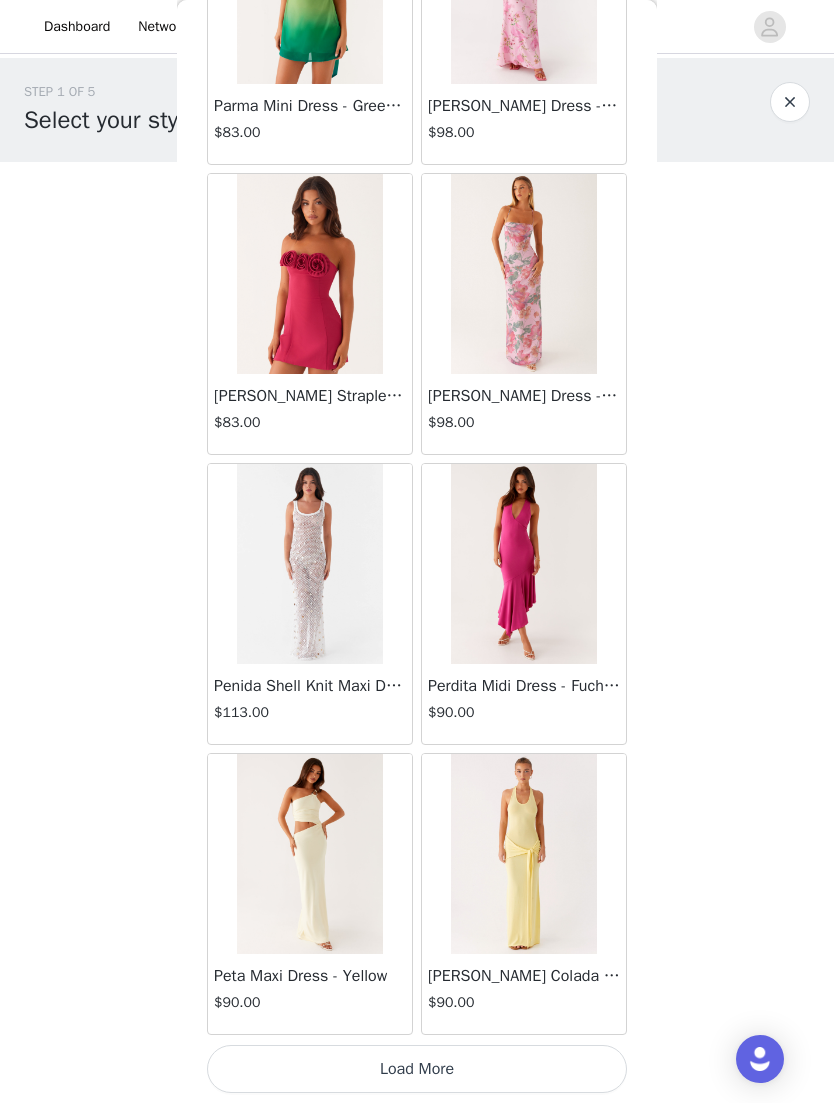 click on "Load More" at bounding box center (417, 1069) 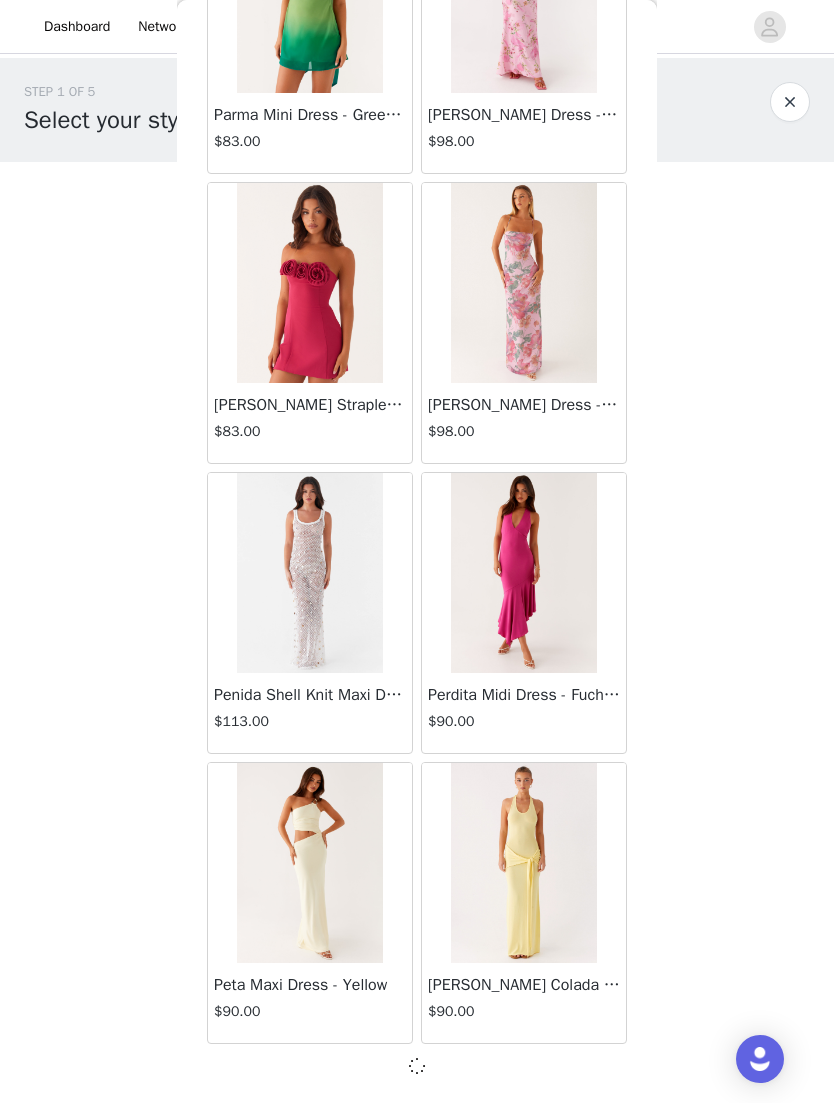 scroll, scrollTop: 48348, scrollLeft: 0, axis: vertical 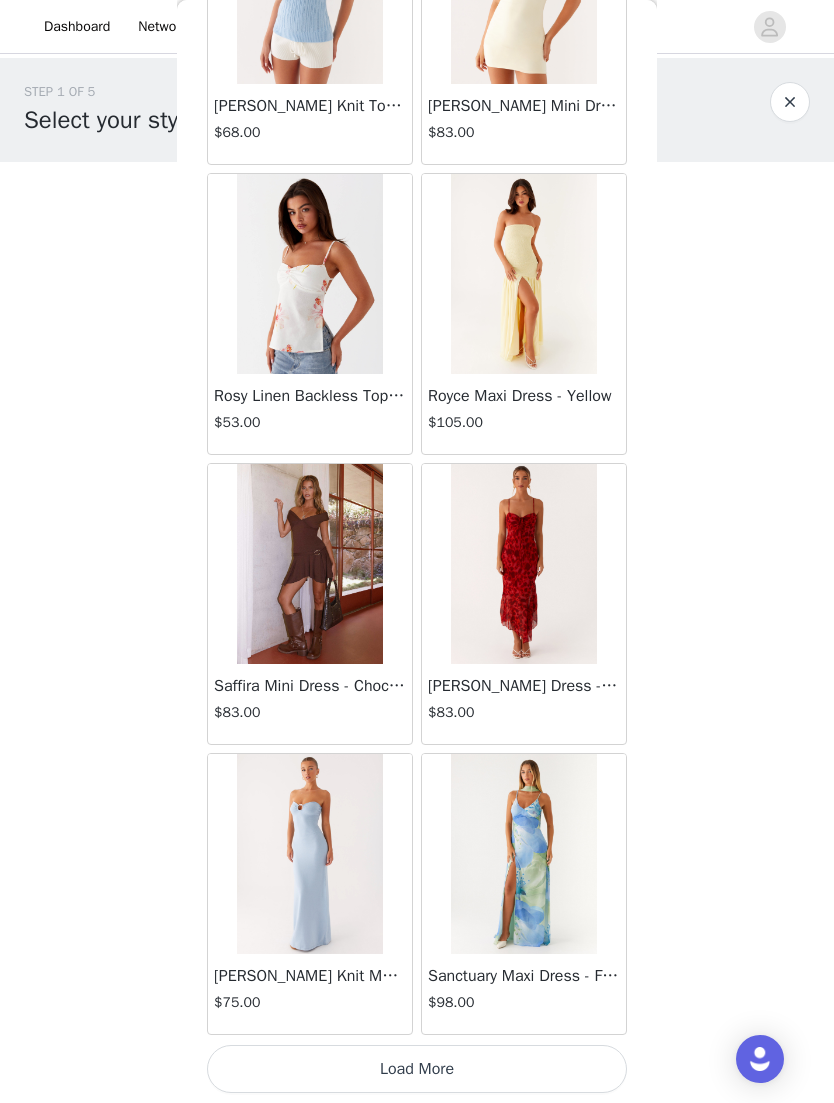 click on "Load More" at bounding box center (417, 1069) 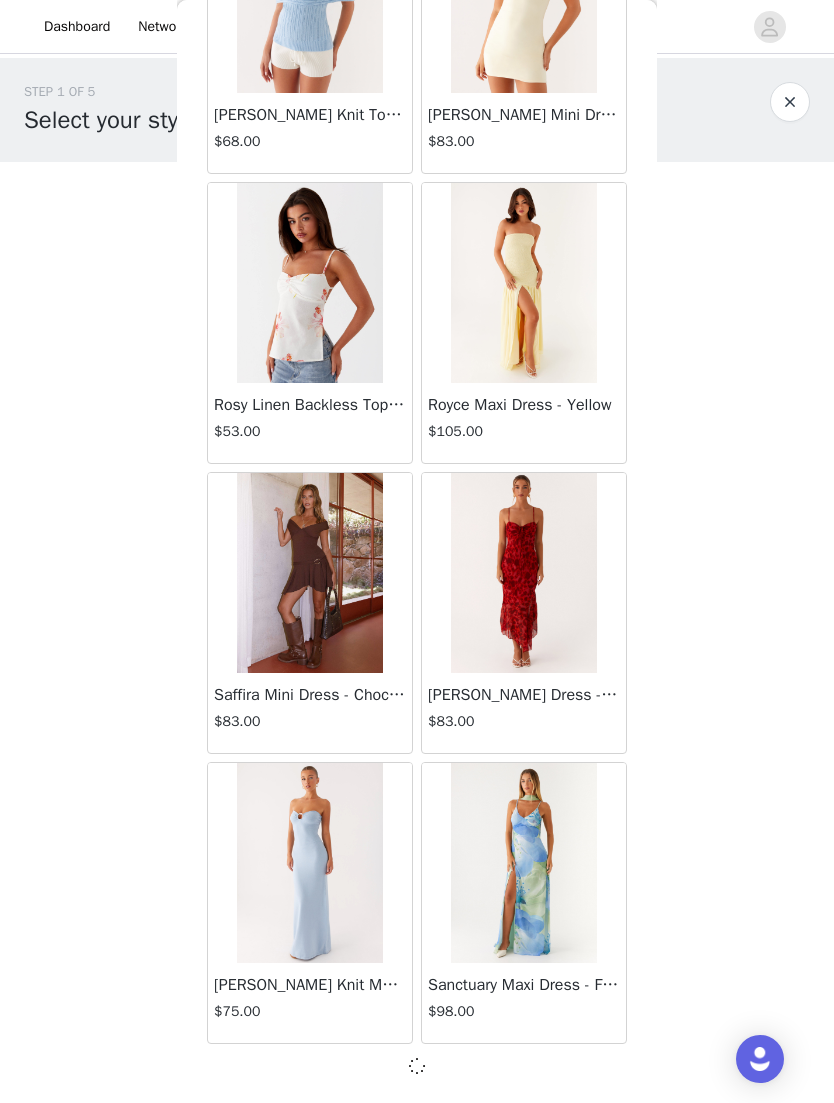 scroll, scrollTop: 51248, scrollLeft: 0, axis: vertical 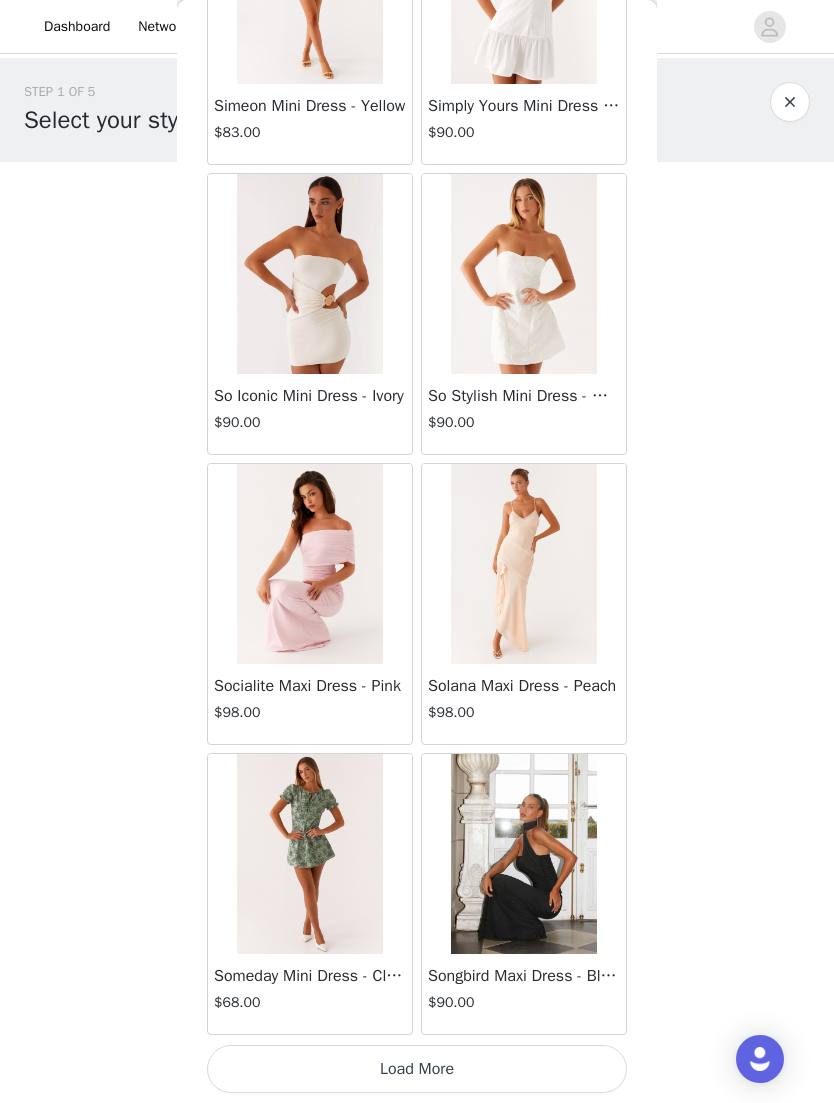 click on "Load More" at bounding box center (417, 1069) 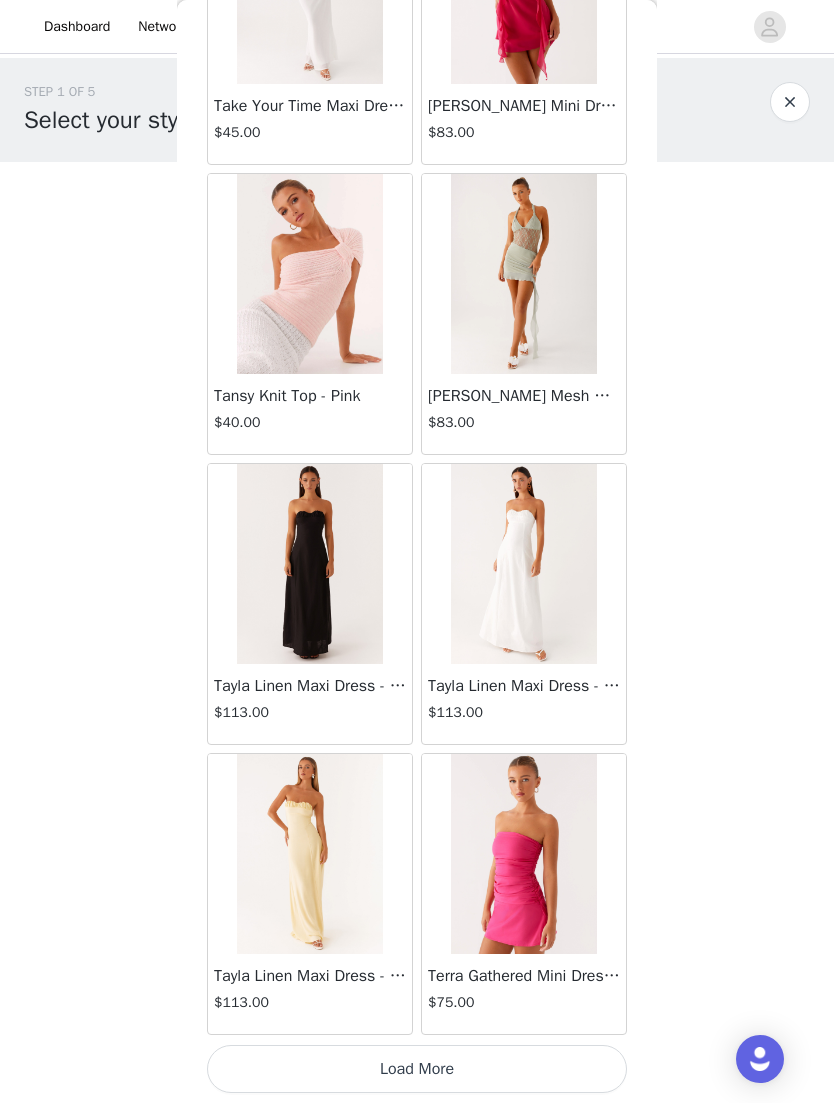 click on "Load More" at bounding box center (417, 1069) 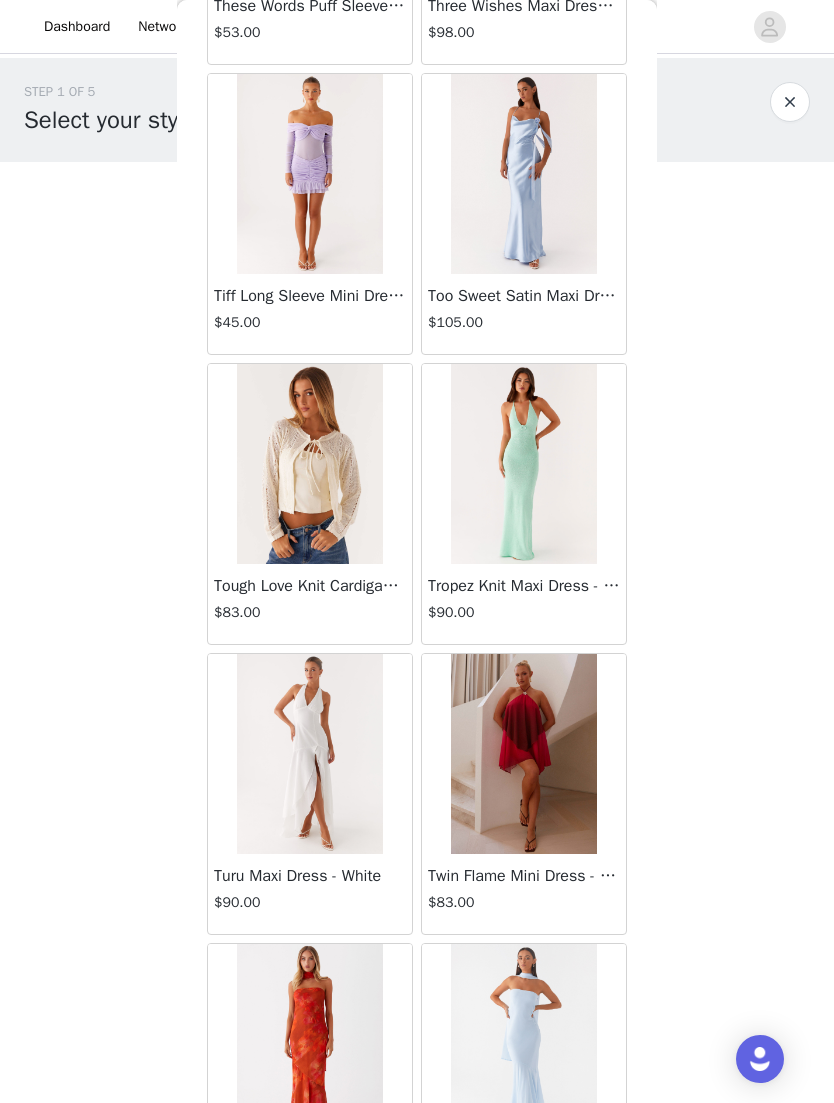 scroll, scrollTop: 58775, scrollLeft: 0, axis: vertical 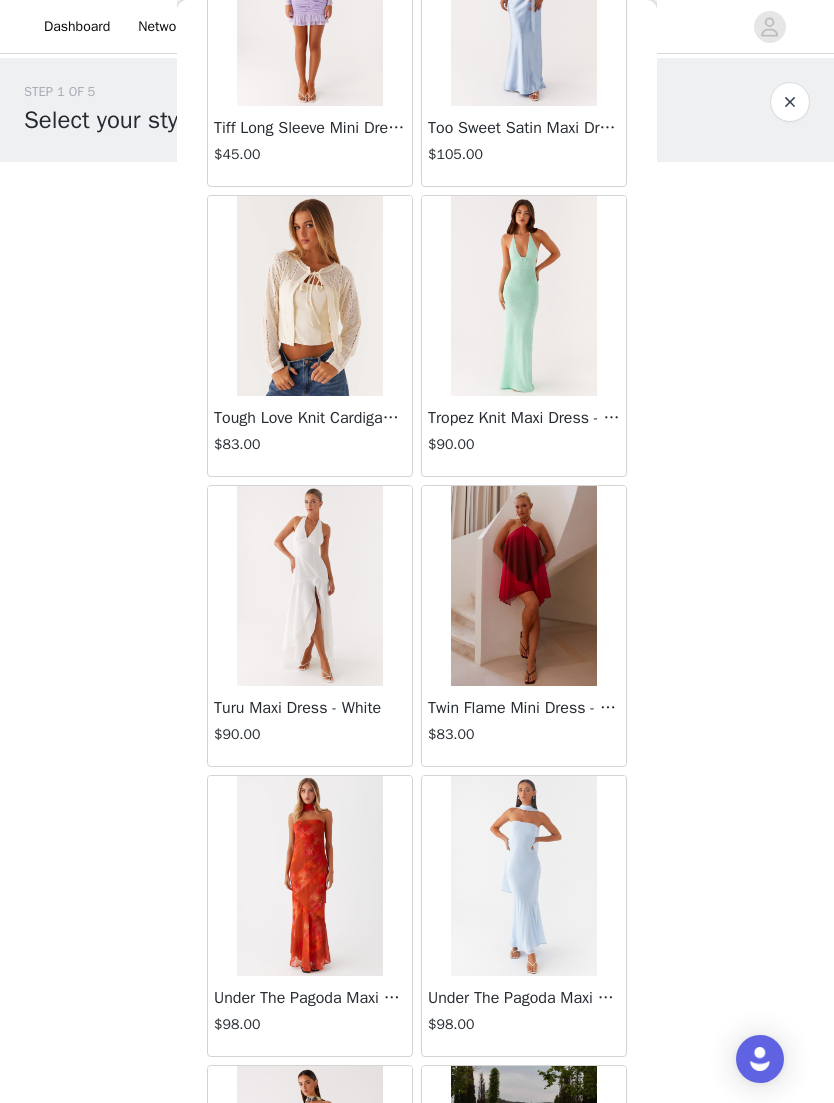 click at bounding box center [523, 586] 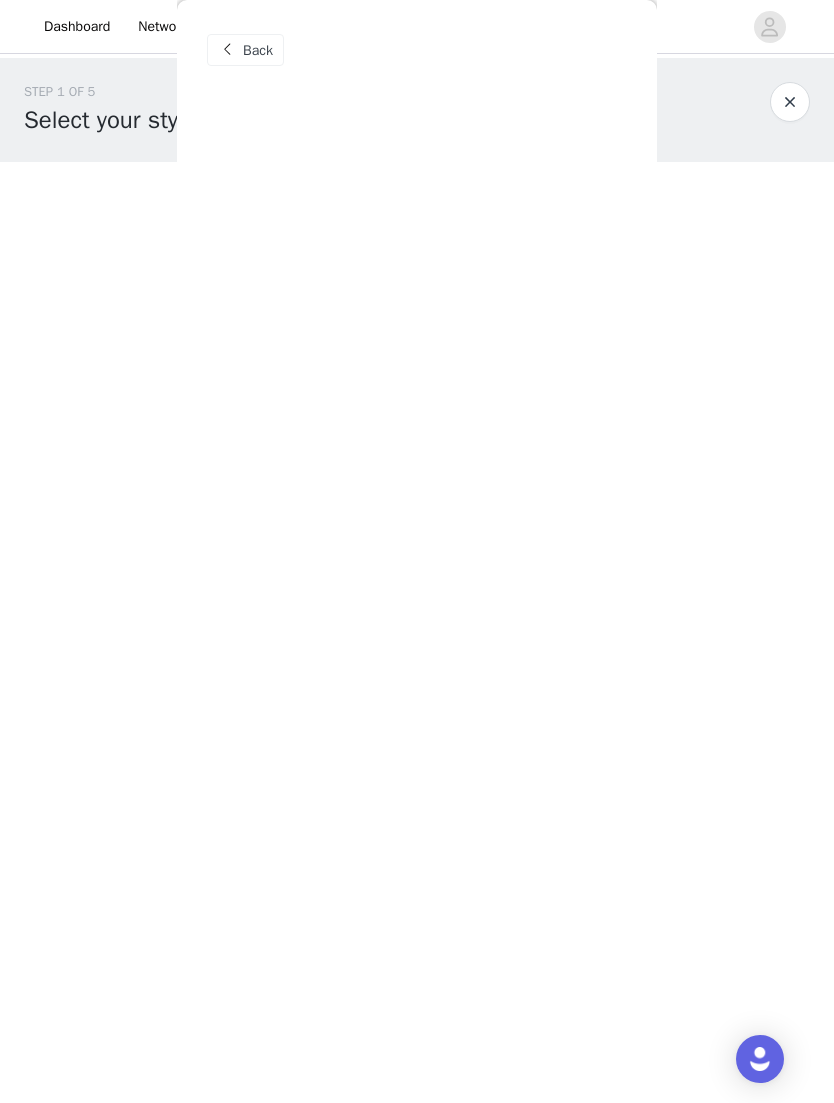scroll, scrollTop: 0, scrollLeft: 0, axis: both 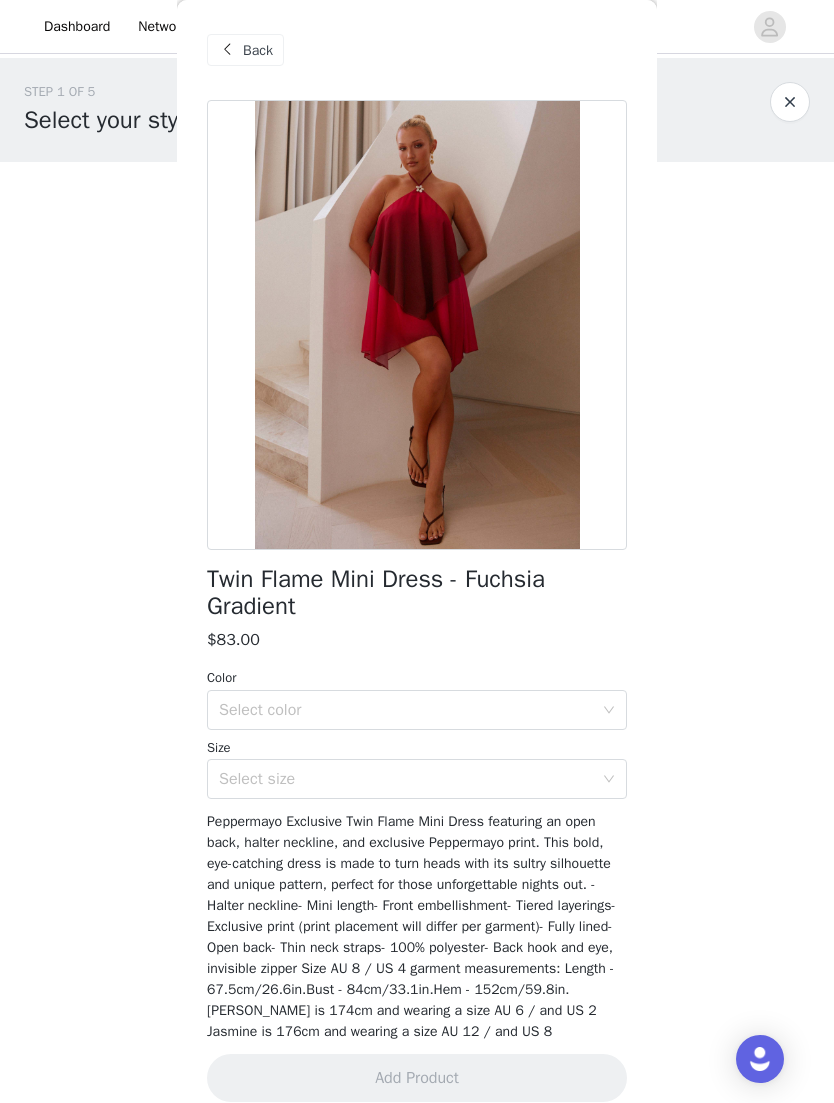 click on "Select color" at bounding box center [406, 710] 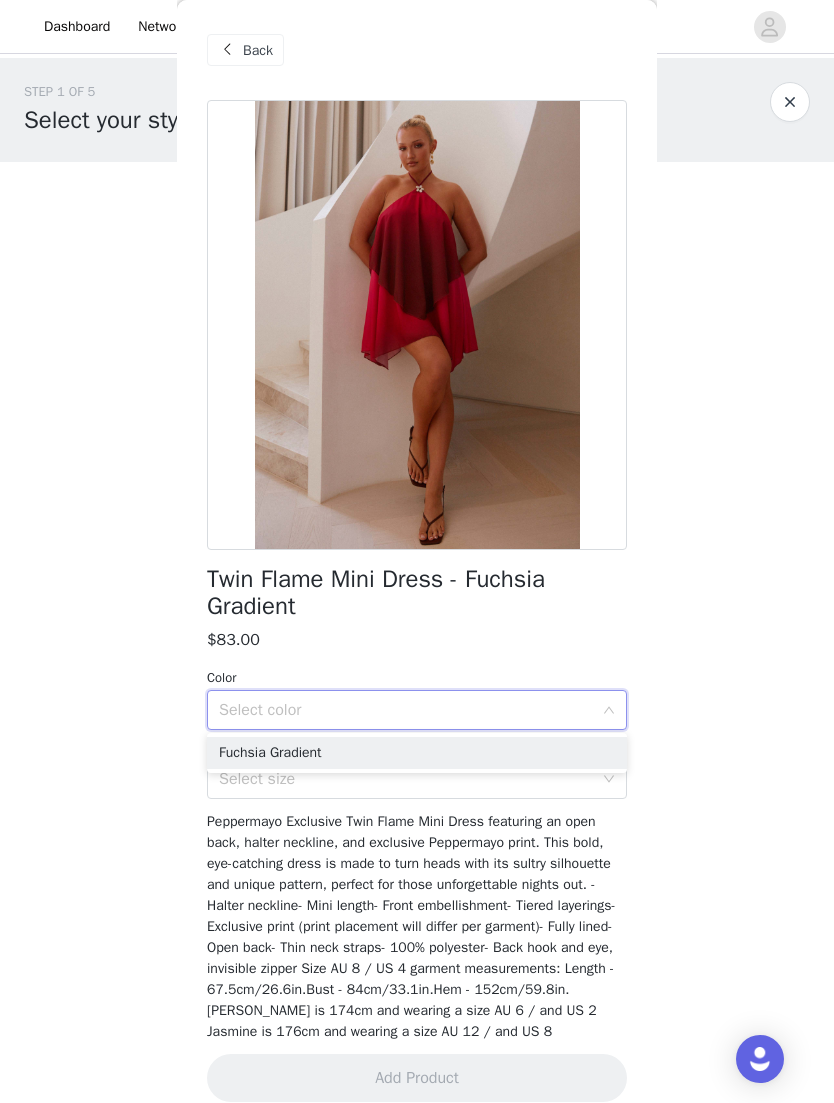 click on "Fuchsia Gradient" at bounding box center (417, 753) 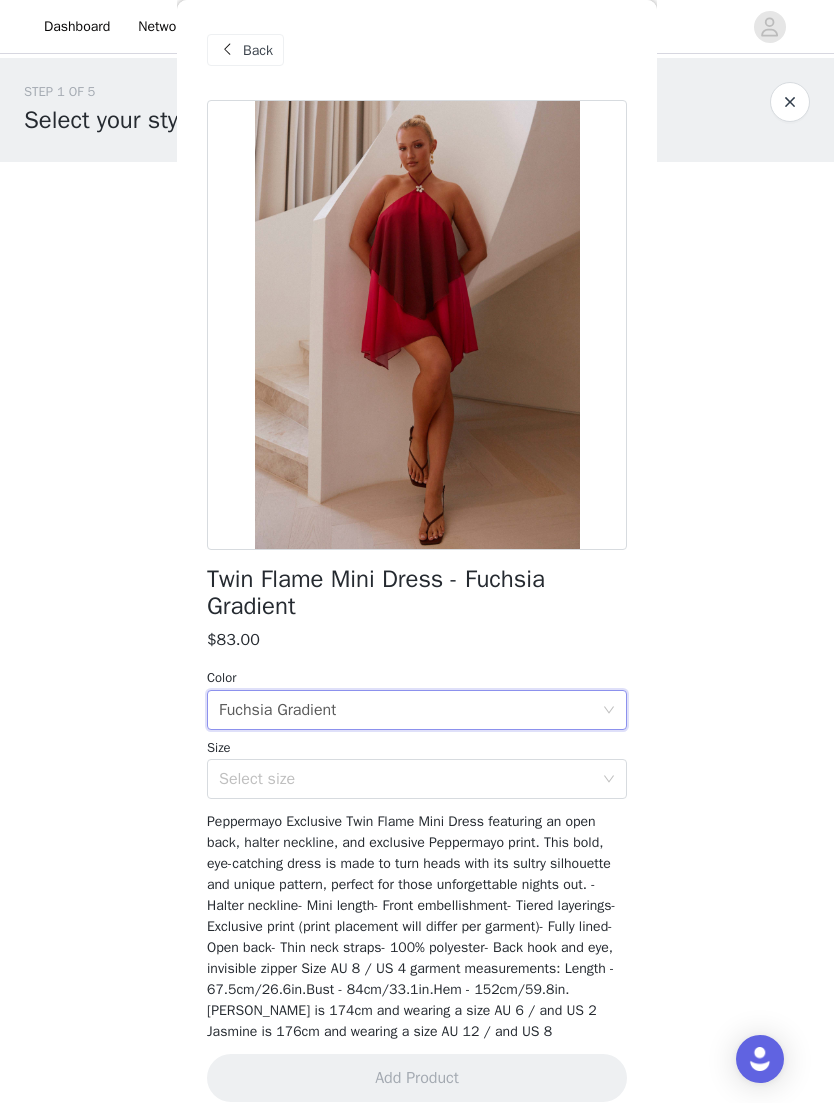 click on "Select size" at bounding box center (406, 779) 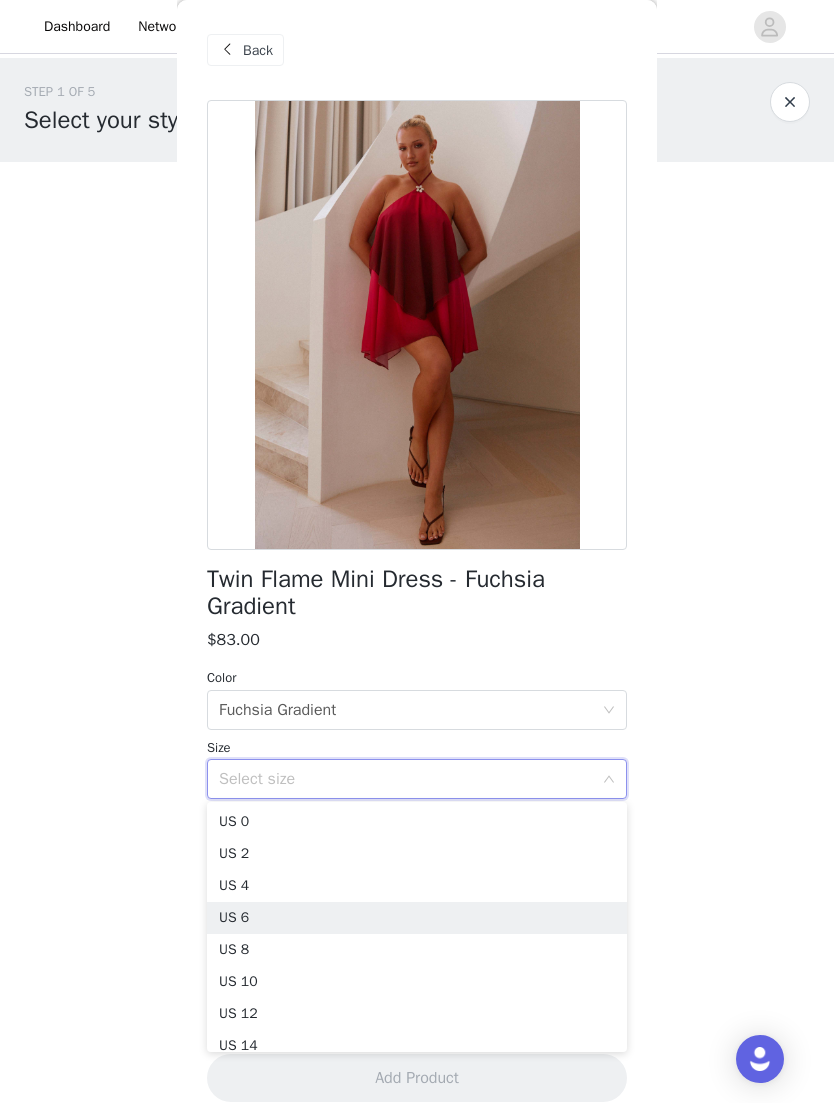click on "US 6" at bounding box center [417, 918] 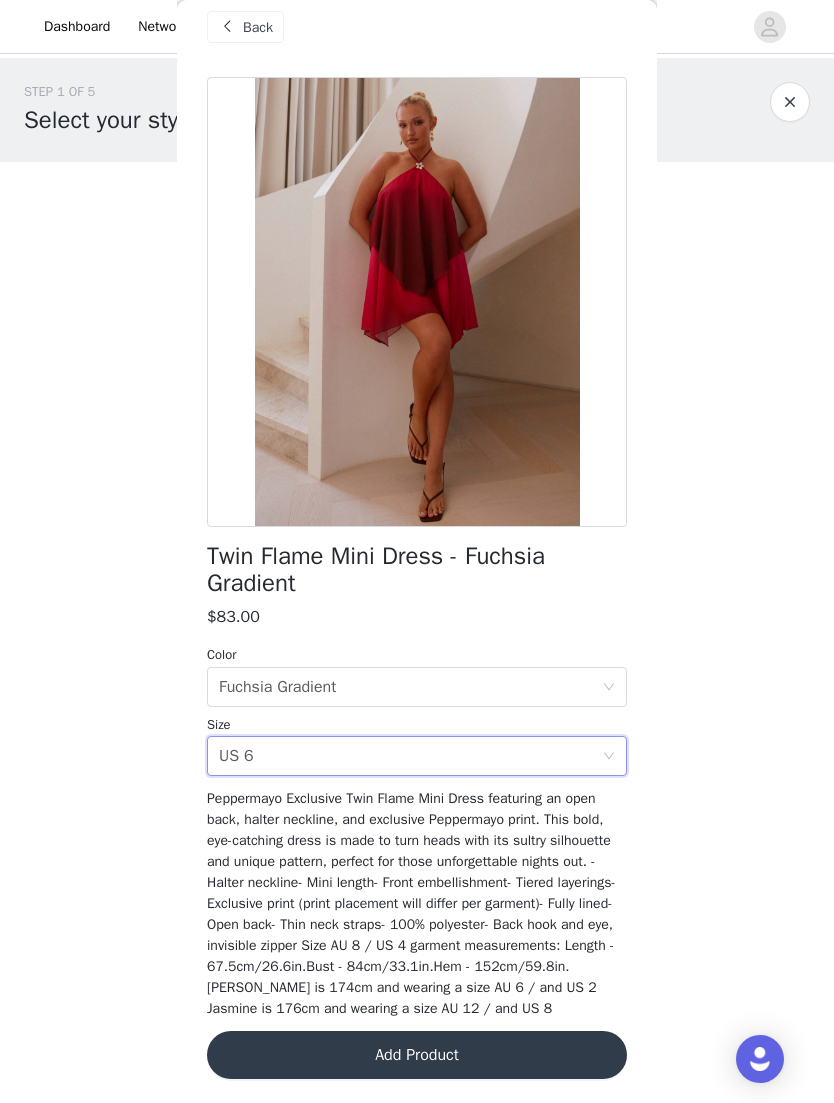 scroll, scrollTop: 43, scrollLeft: 0, axis: vertical 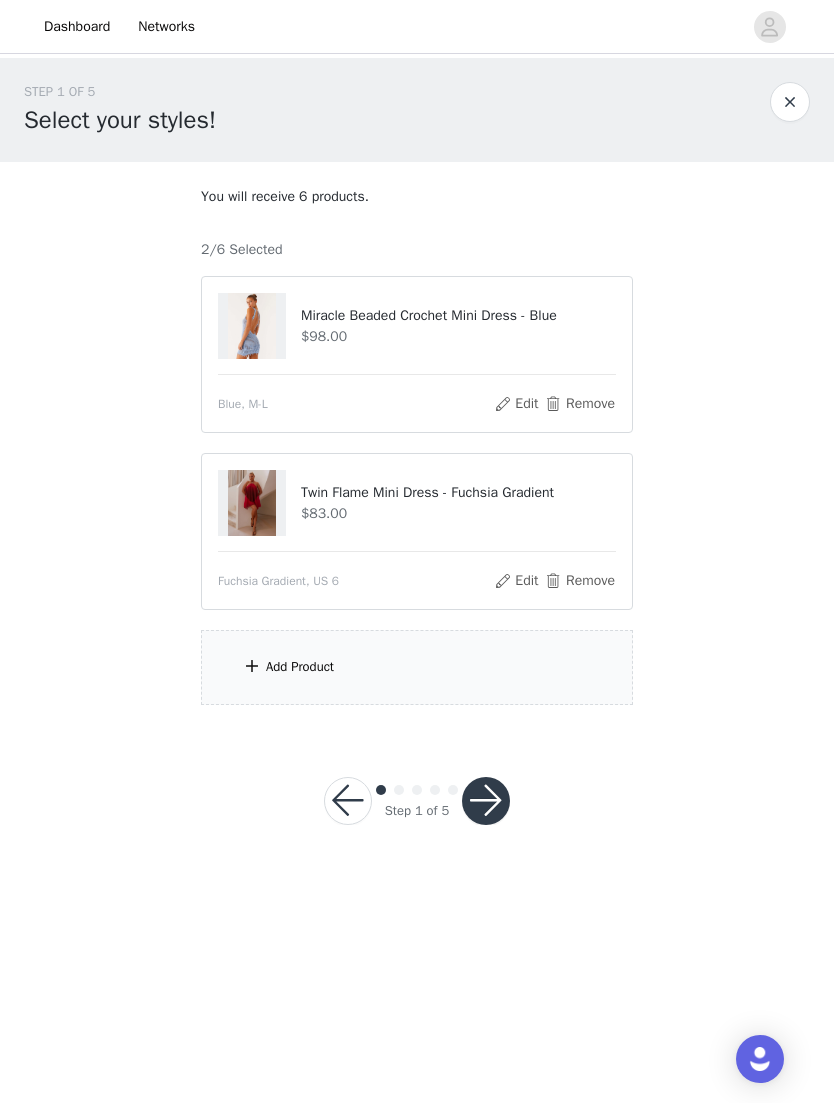 click on "Add Product" at bounding box center (417, 667) 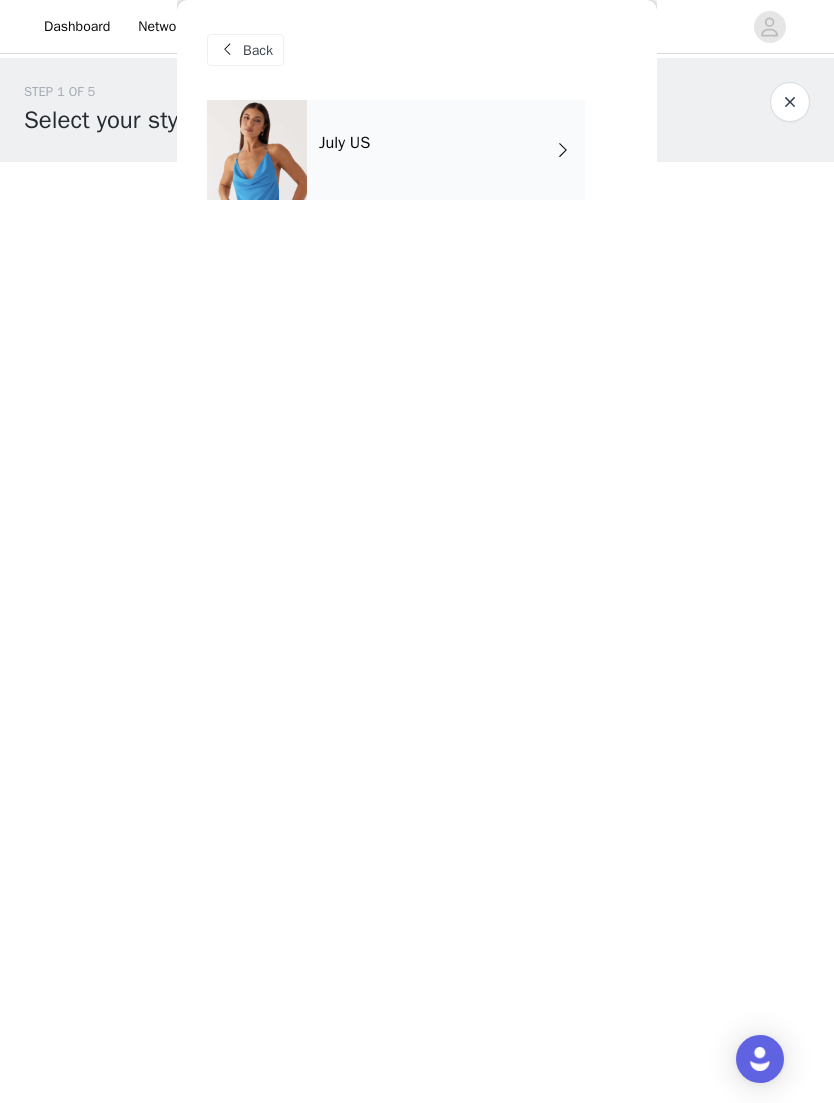 click on "July US" at bounding box center (446, 150) 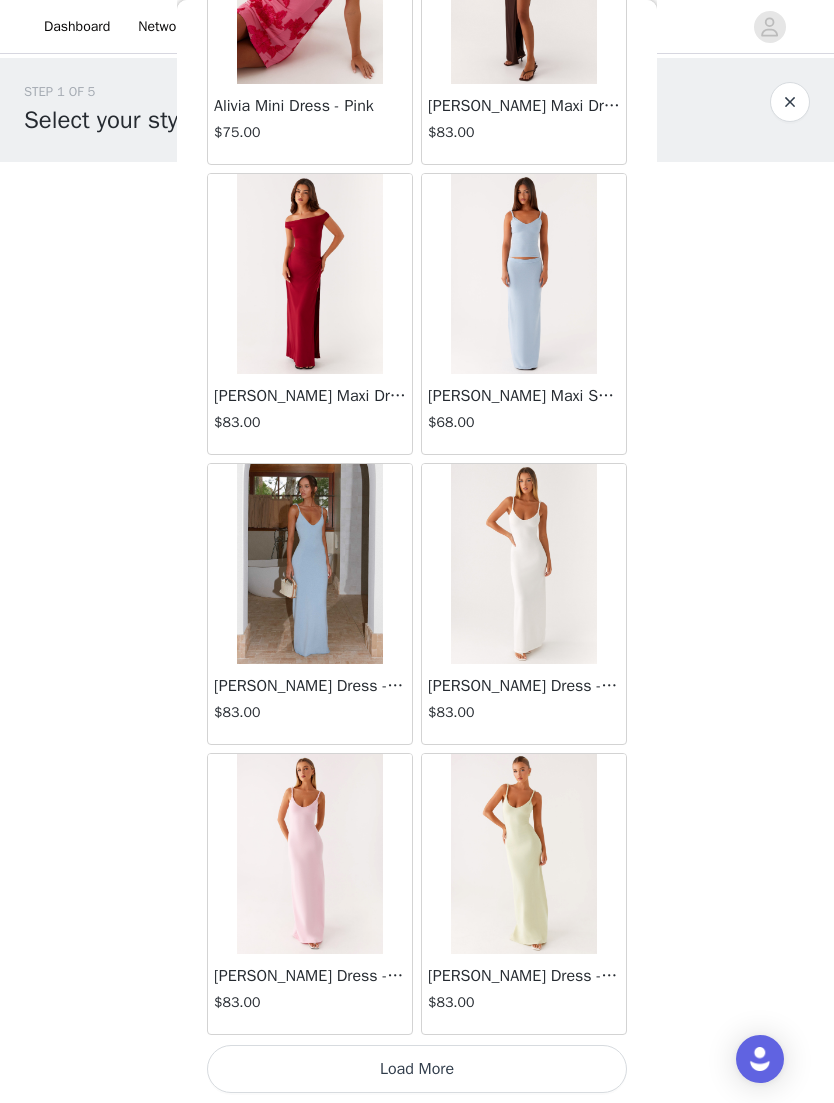 click on "Load More" at bounding box center (417, 1069) 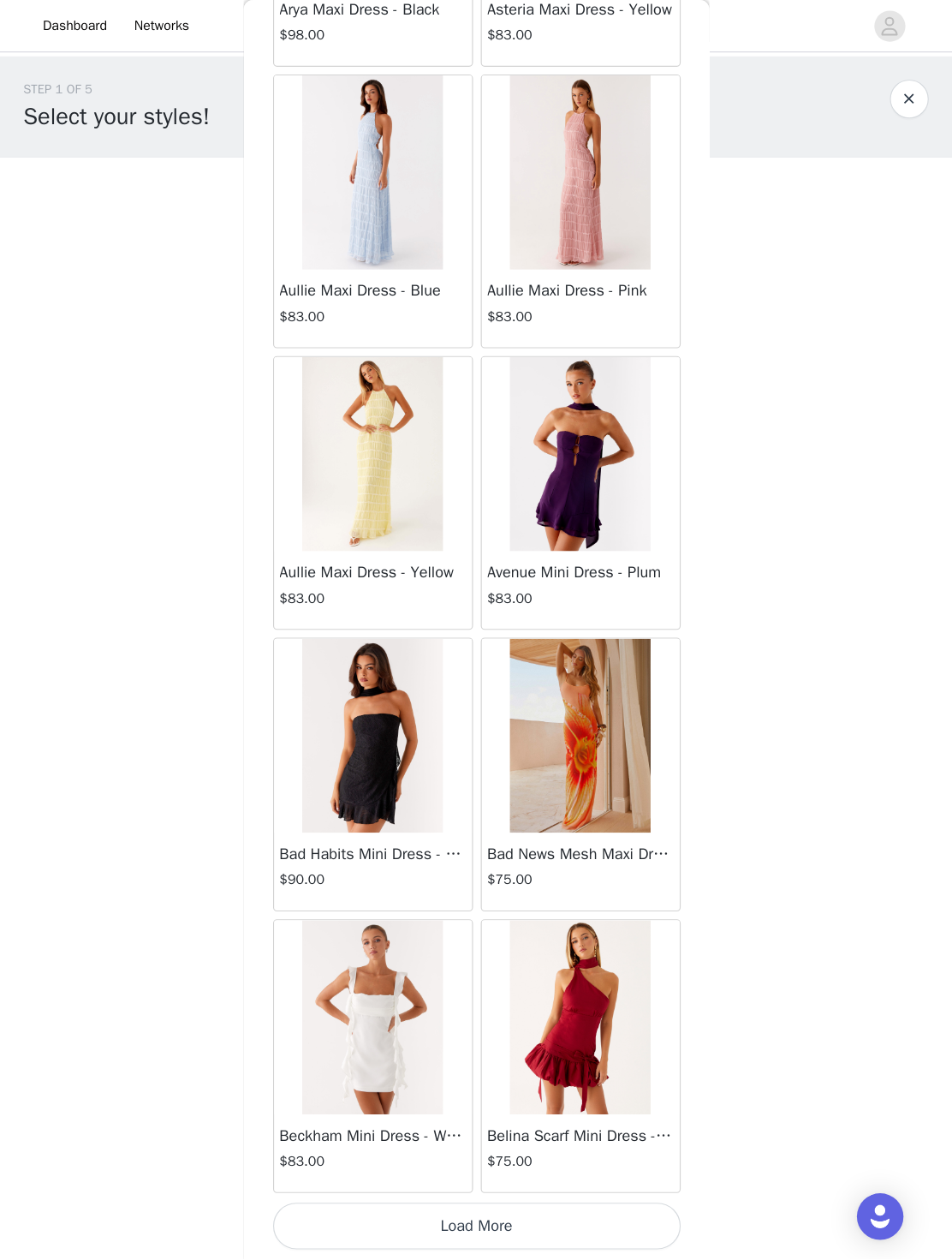 scroll, scrollTop: 3845, scrollLeft: 0, axis: vertical 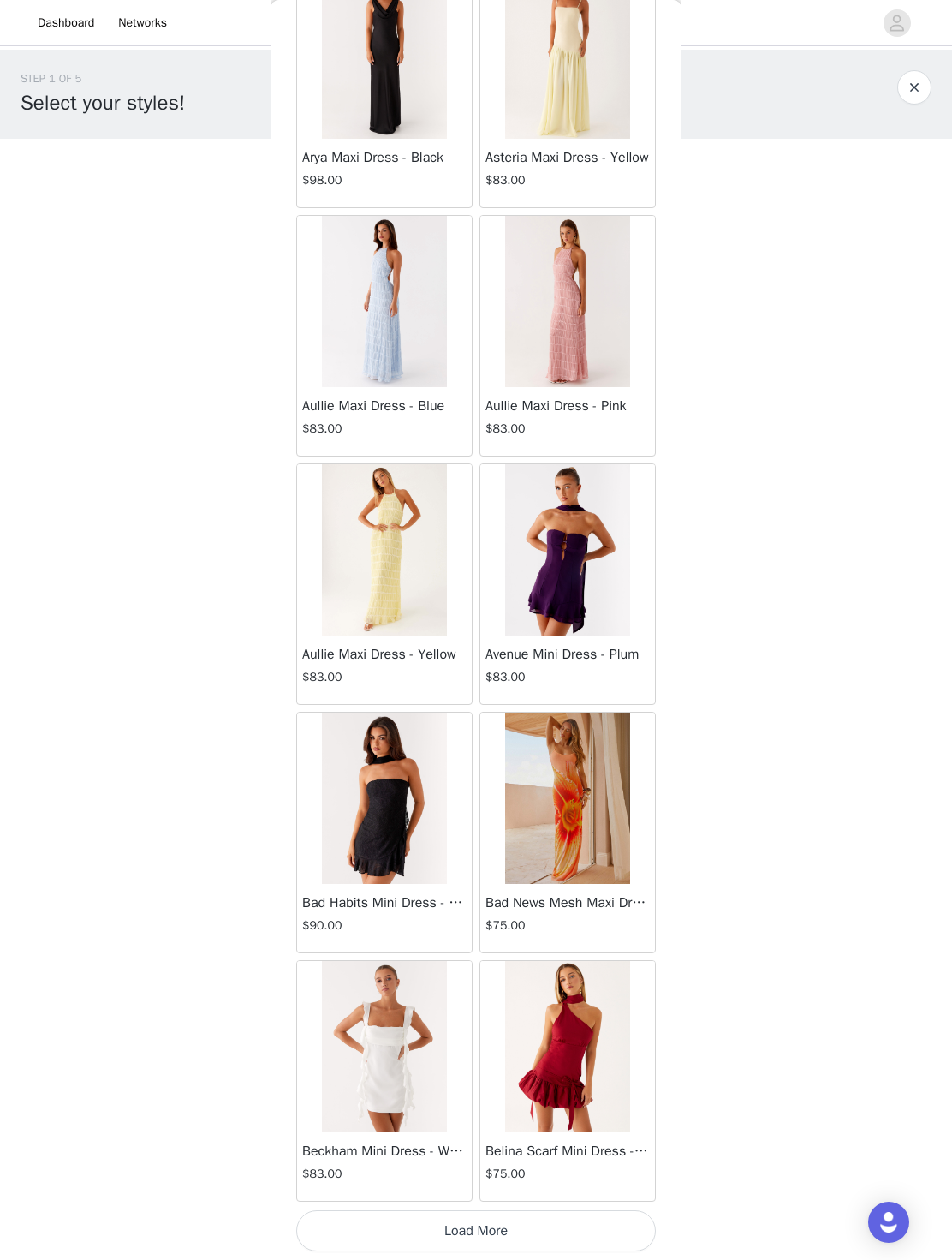click on "Load More" at bounding box center [476, 1231] 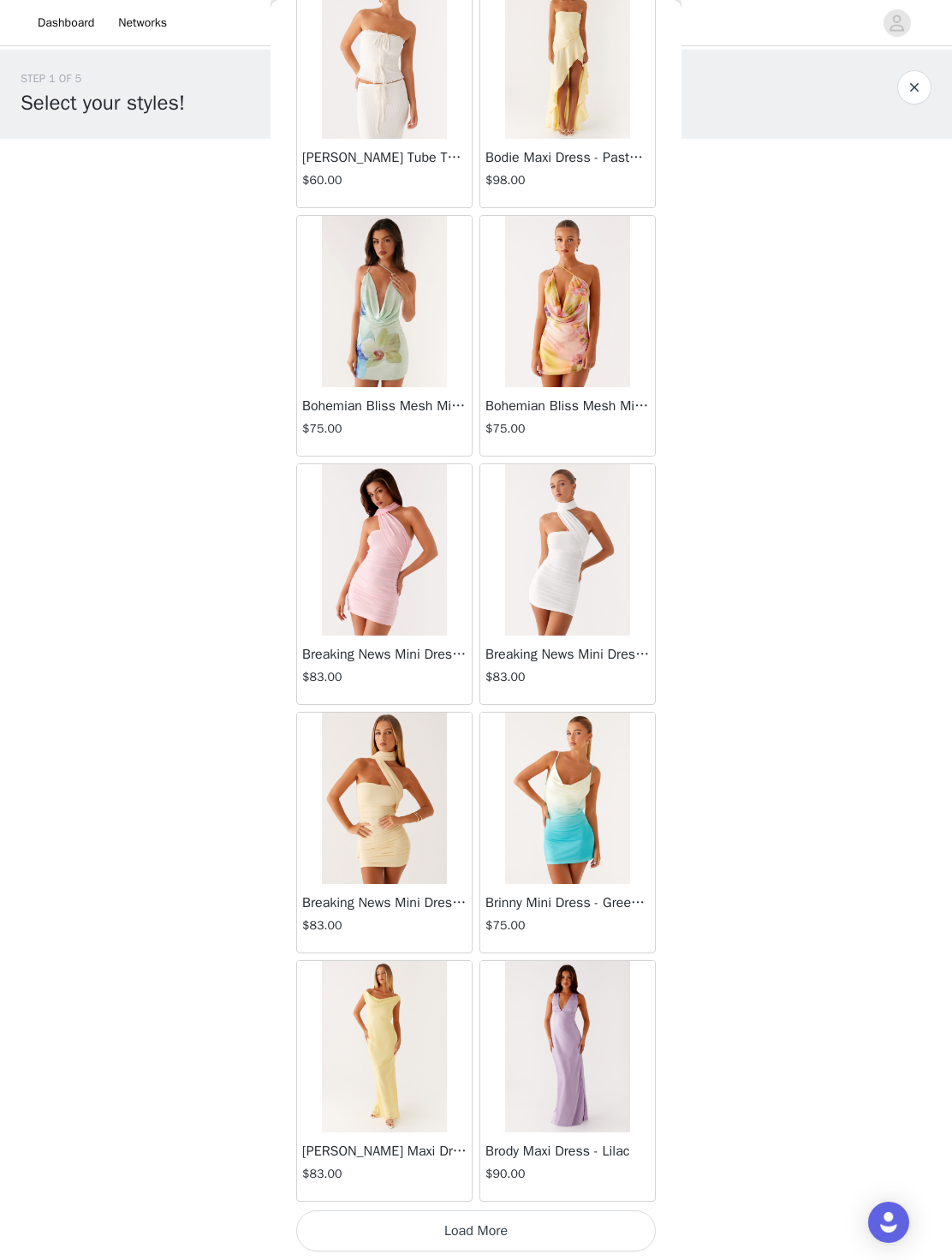 click on "Load More" at bounding box center [476, 1231] 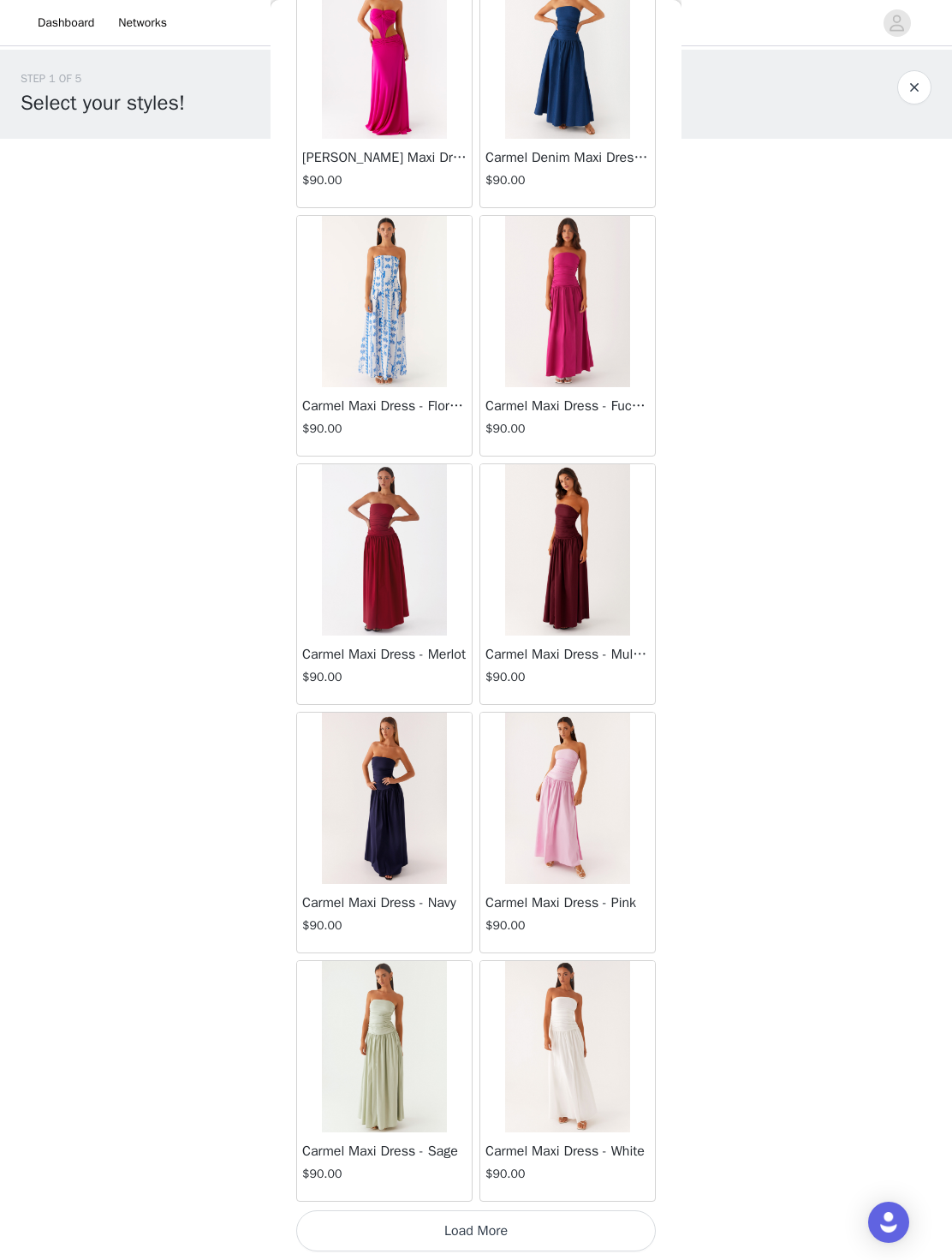 click on "Load More" at bounding box center (476, 1231) 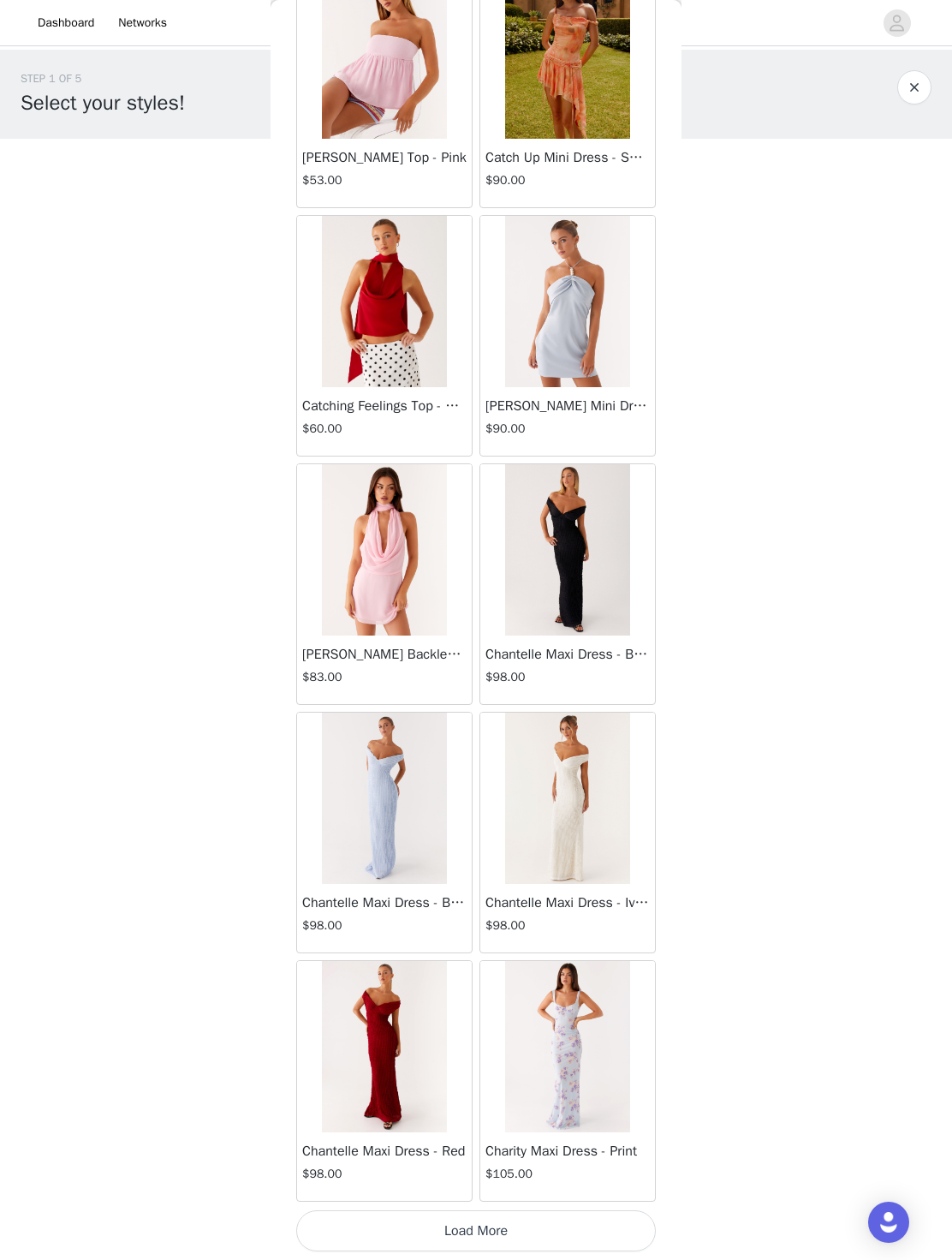 click on "Load More" at bounding box center (476, 1231) 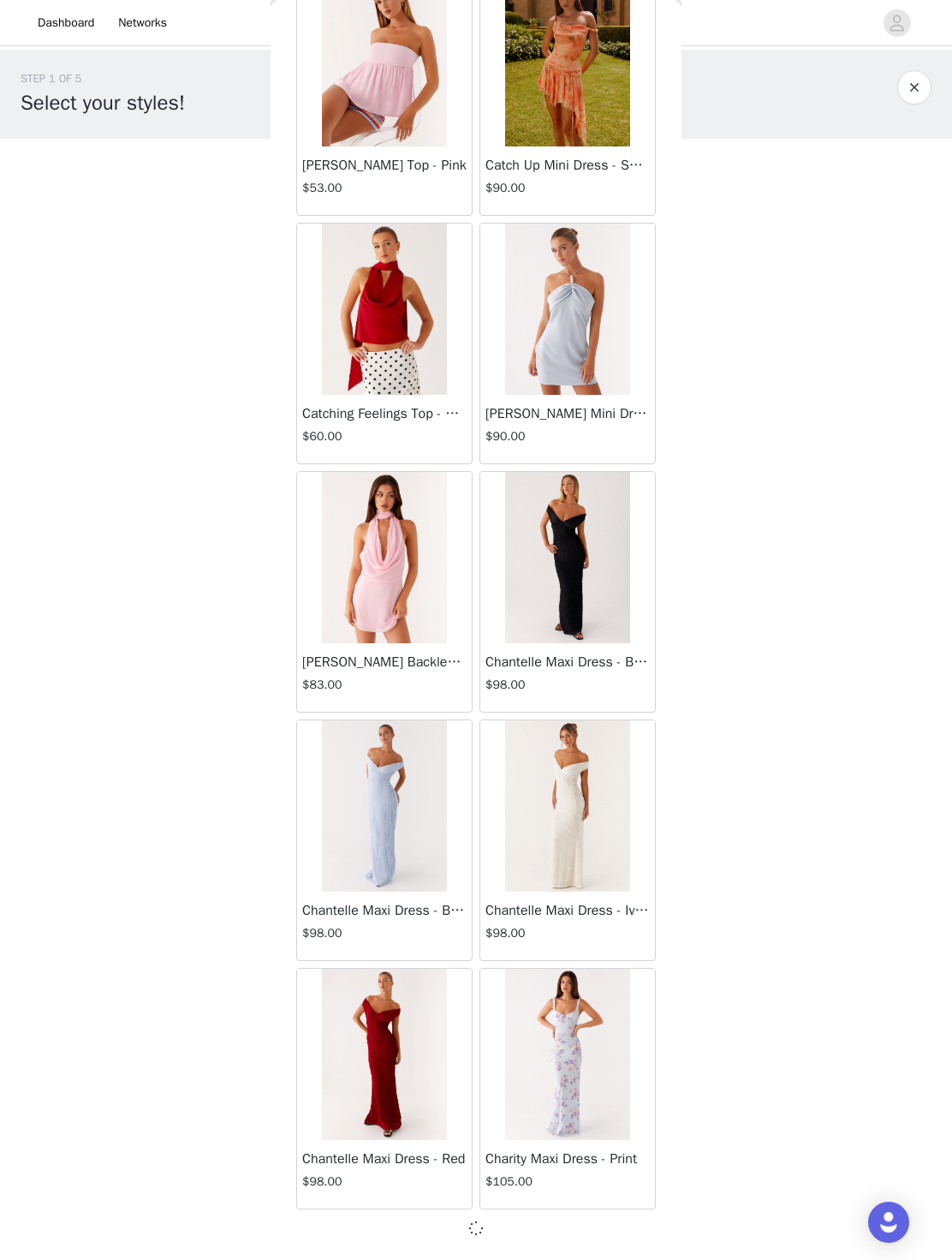 scroll, scrollTop: 11289, scrollLeft: 0, axis: vertical 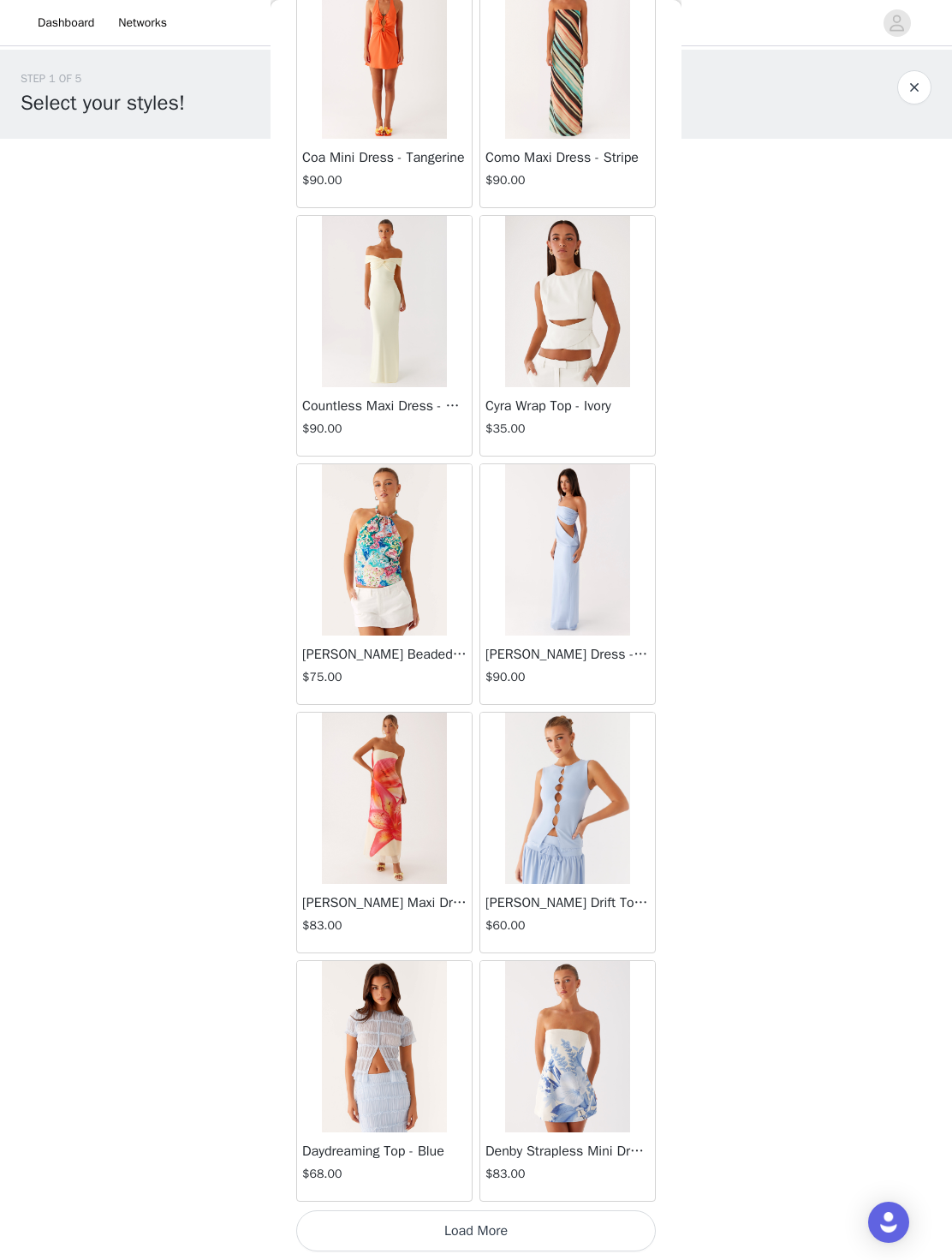 click on "Load More" at bounding box center (476, 1231) 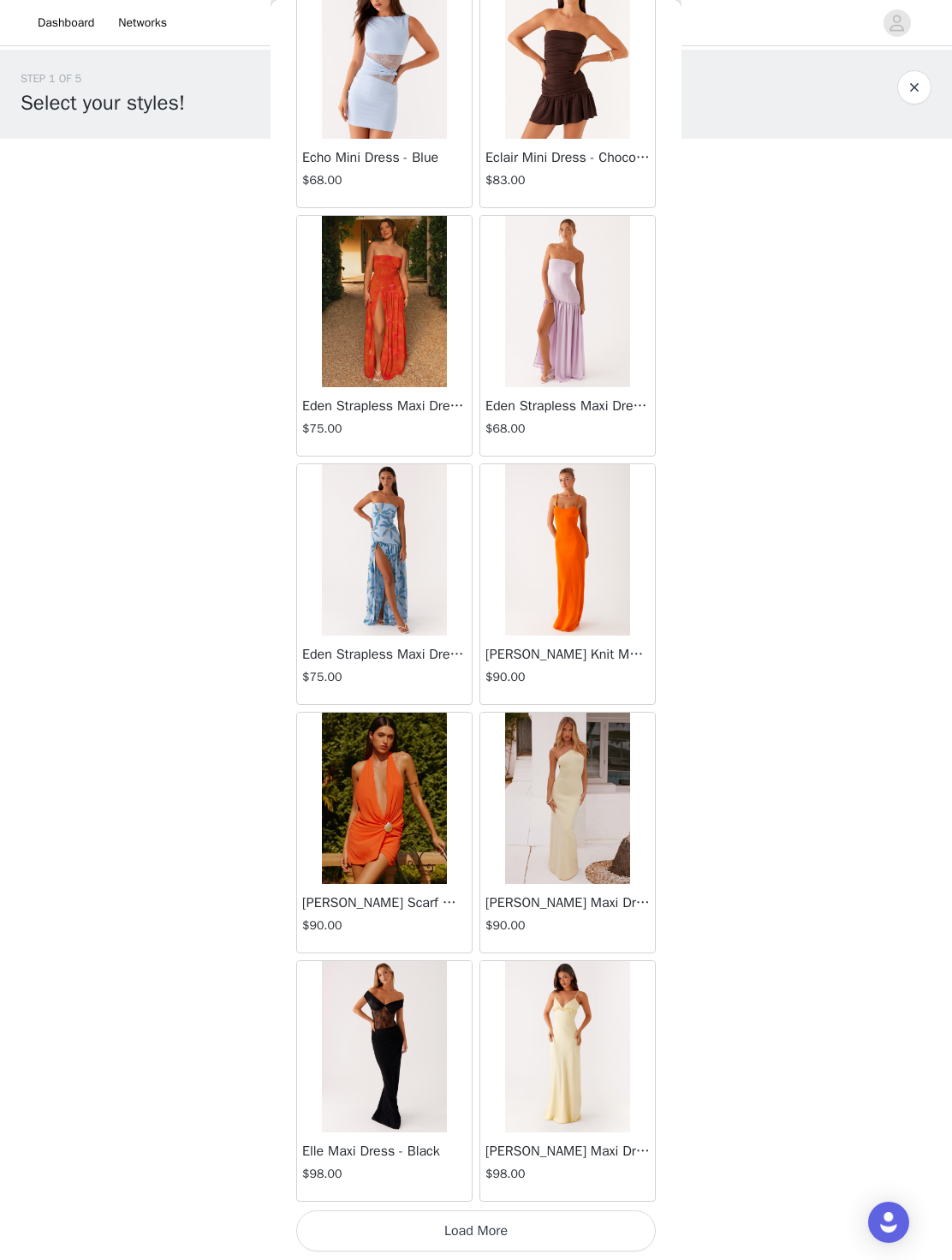 click on "Load More" at bounding box center [476, 1231] 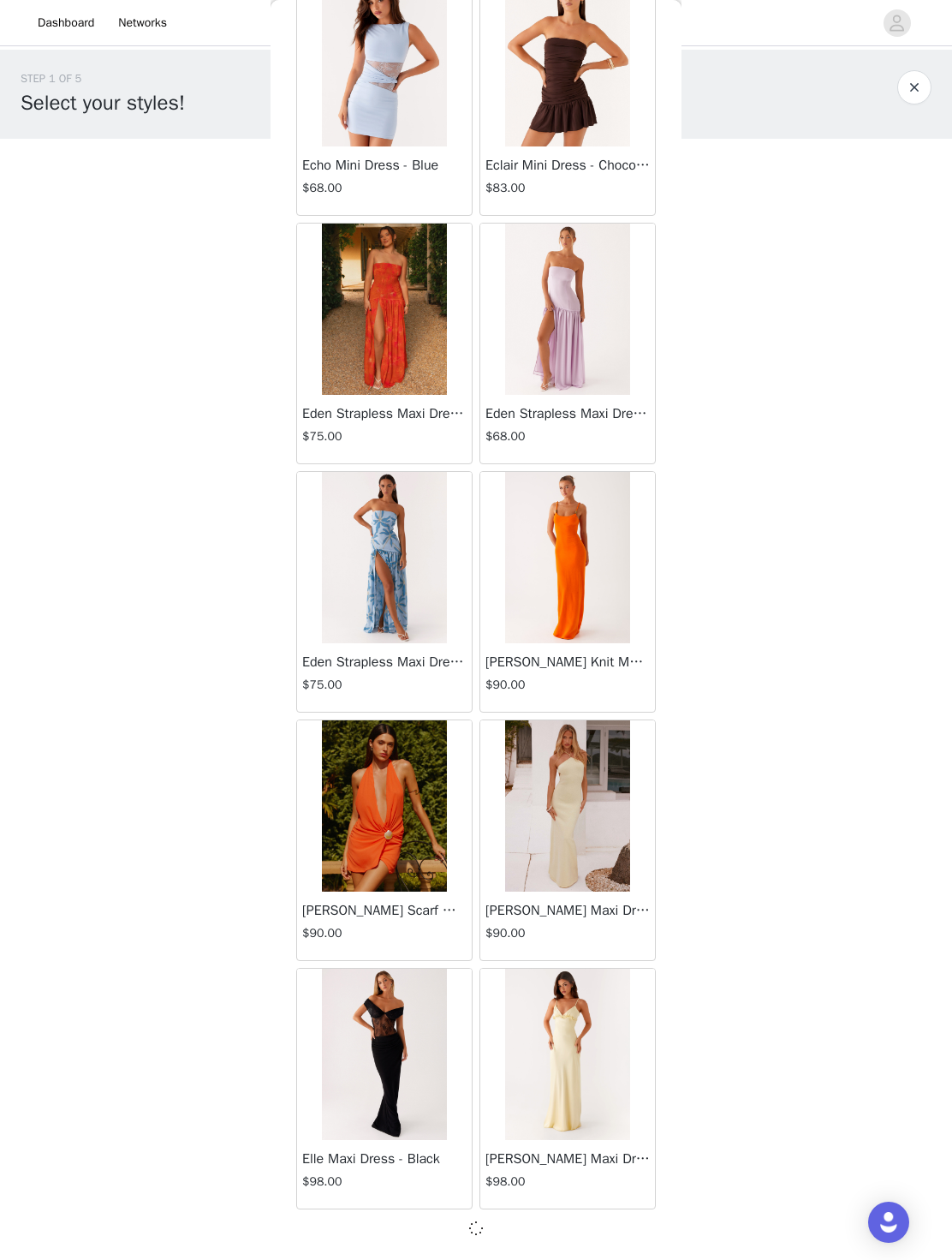 scroll, scrollTop: 16258, scrollLeft: 0, axis: vertical 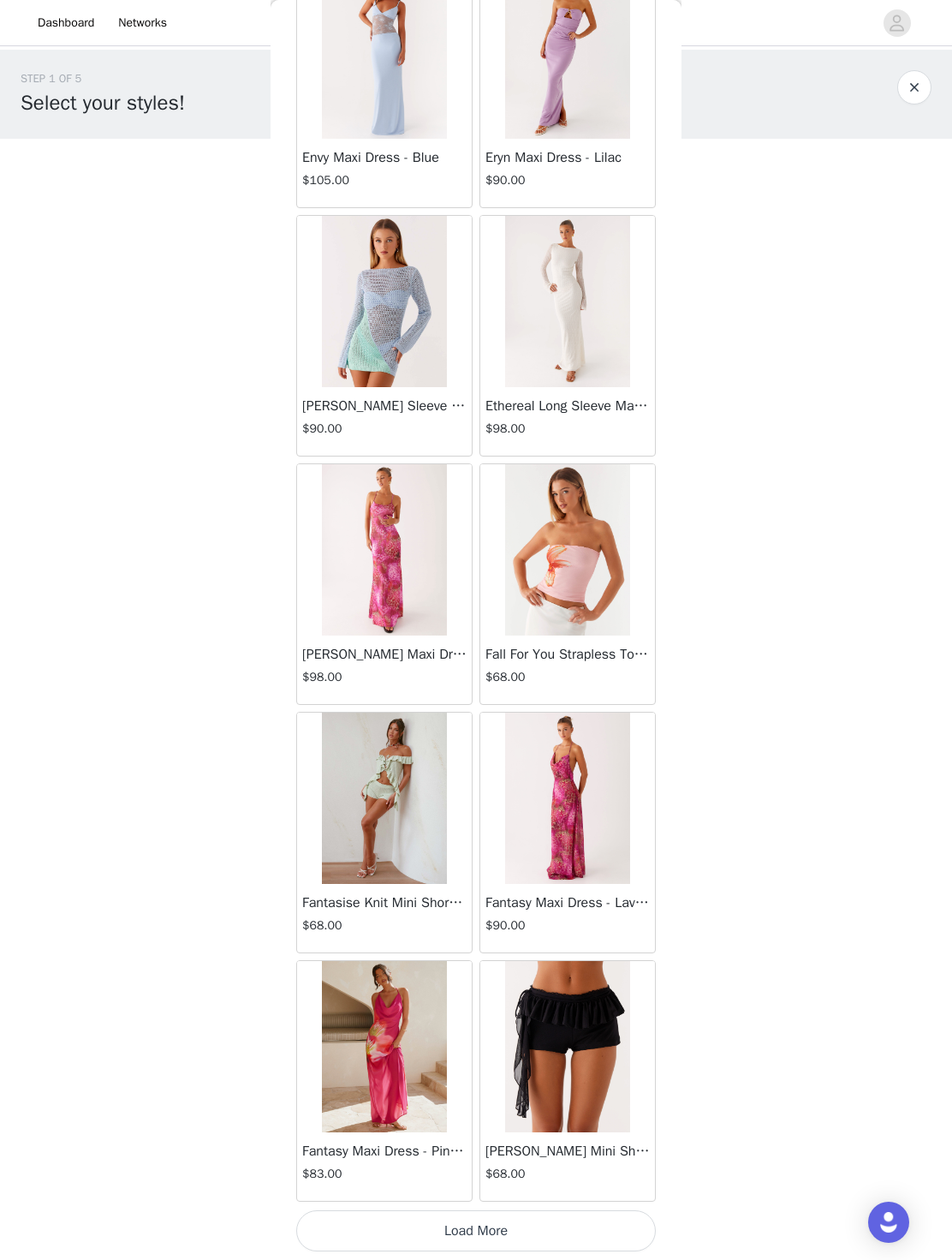 click on "Load More" at bounding box center (476, 1231) 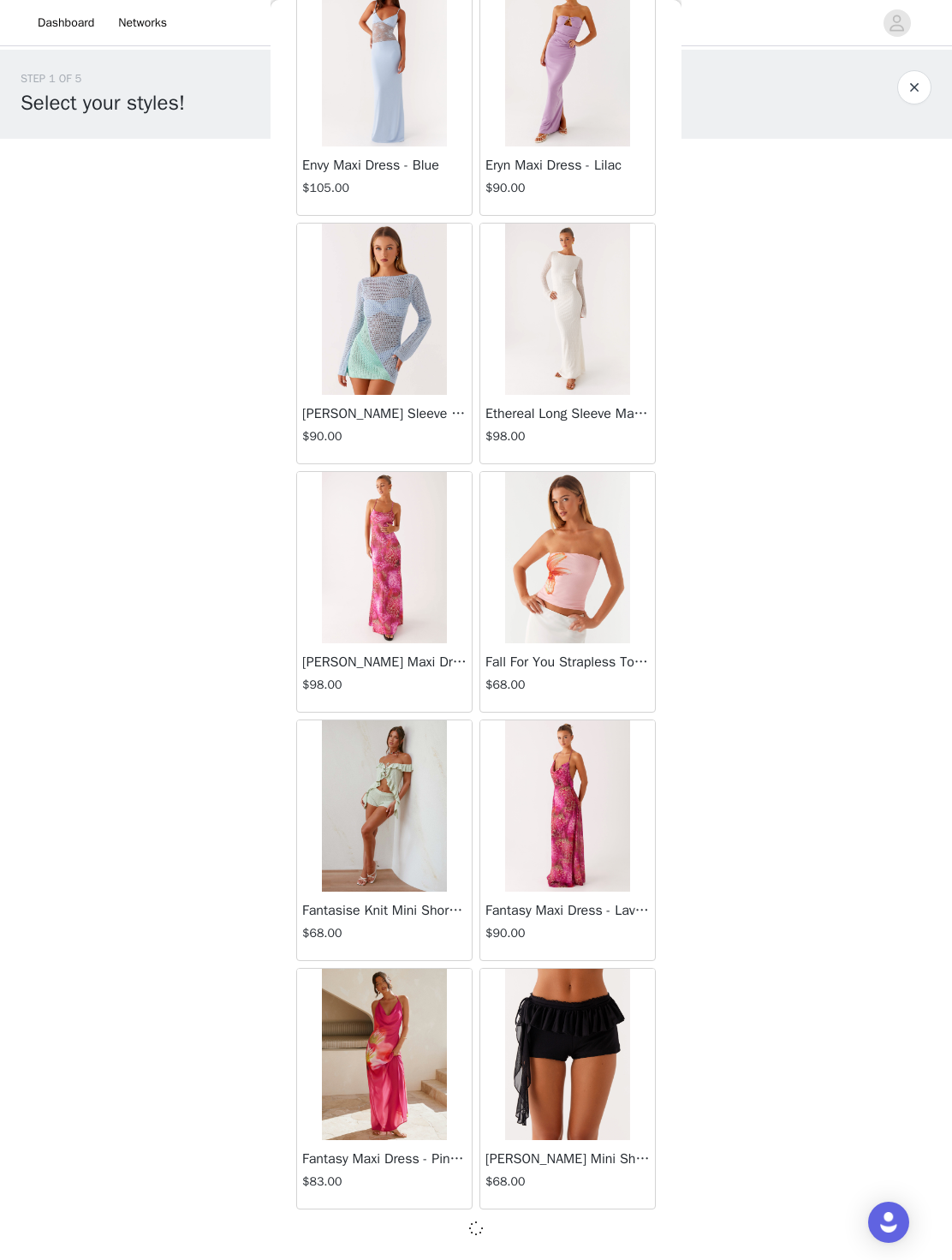 scroll, scrollTop: 18742, scrollLeft: 0, axis: vertical 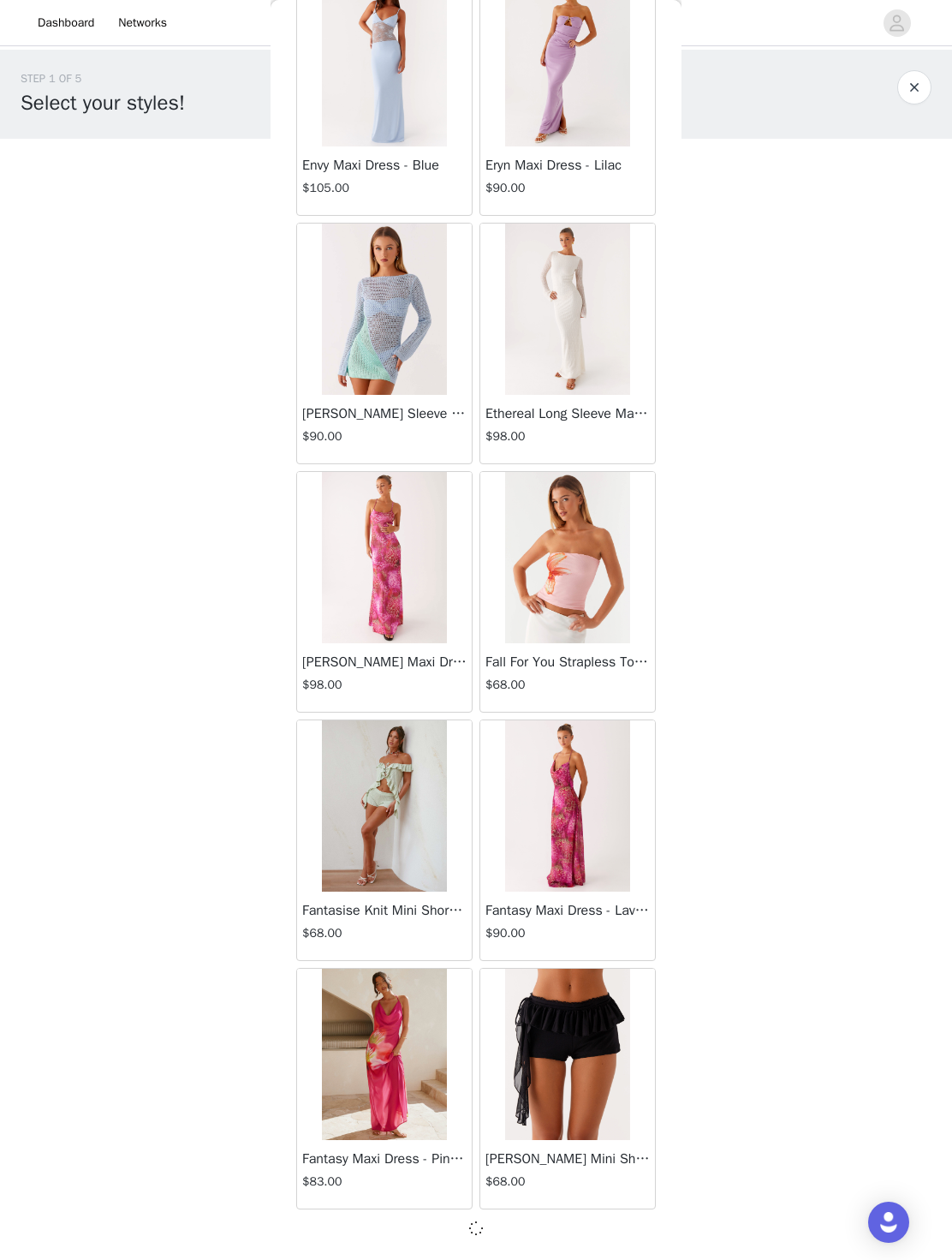 click on "[PERSON_NAME] Mini Shorts - Black   $68.00" at bounding box center (568, 1089) 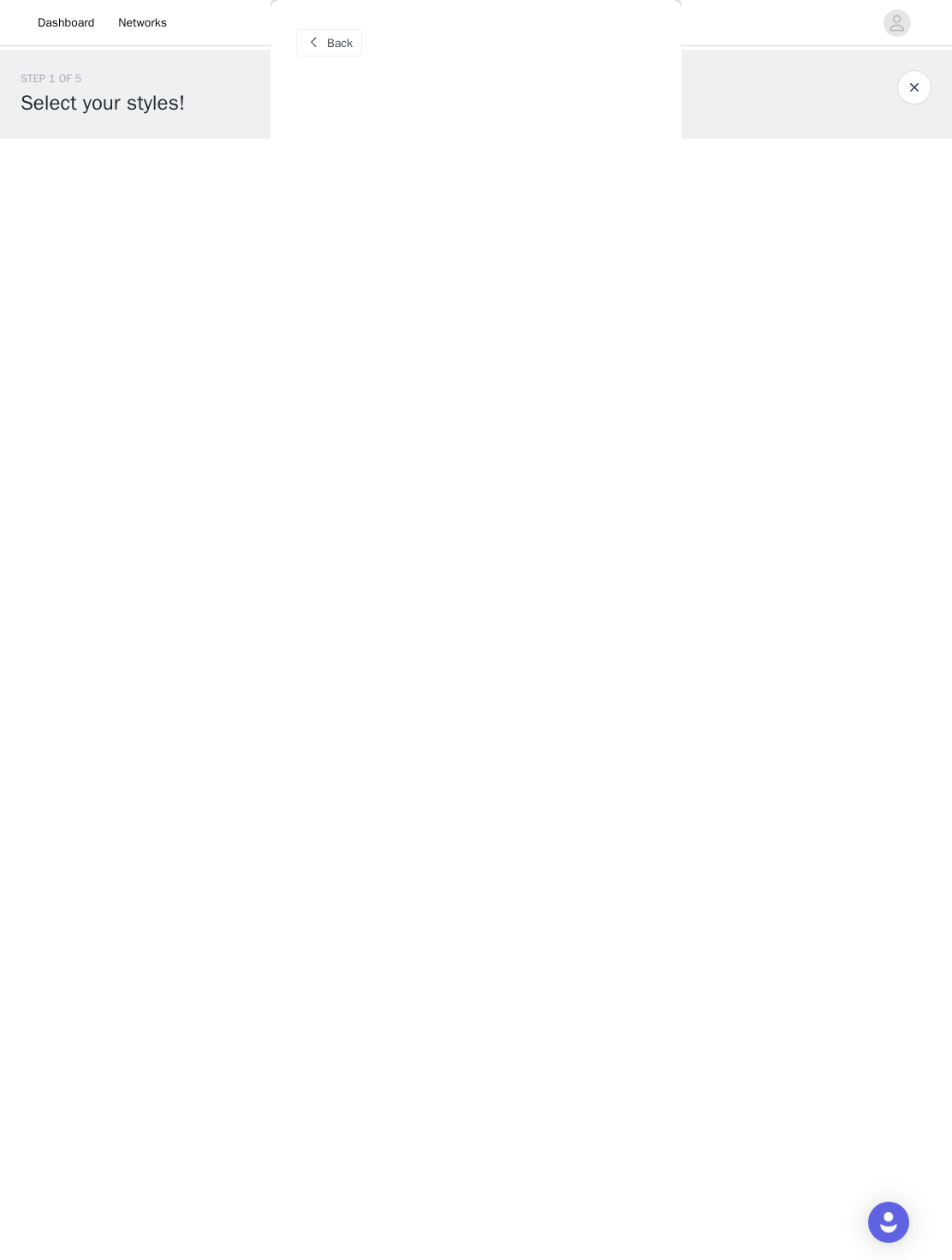 scroll, scrollTop: 0, scrollLeft: 0, axis: both 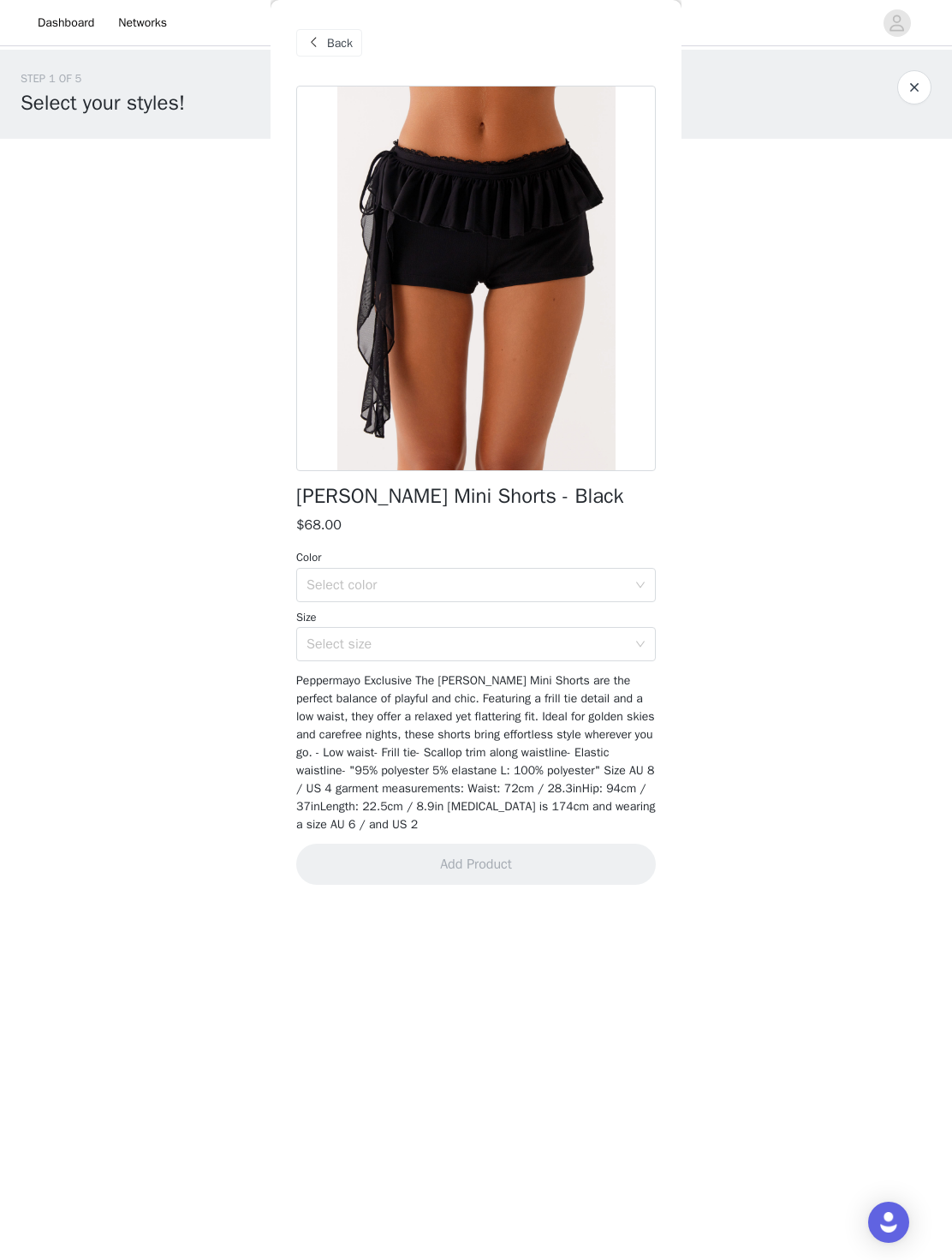 click on "Back" at bounding box center (340, 43) 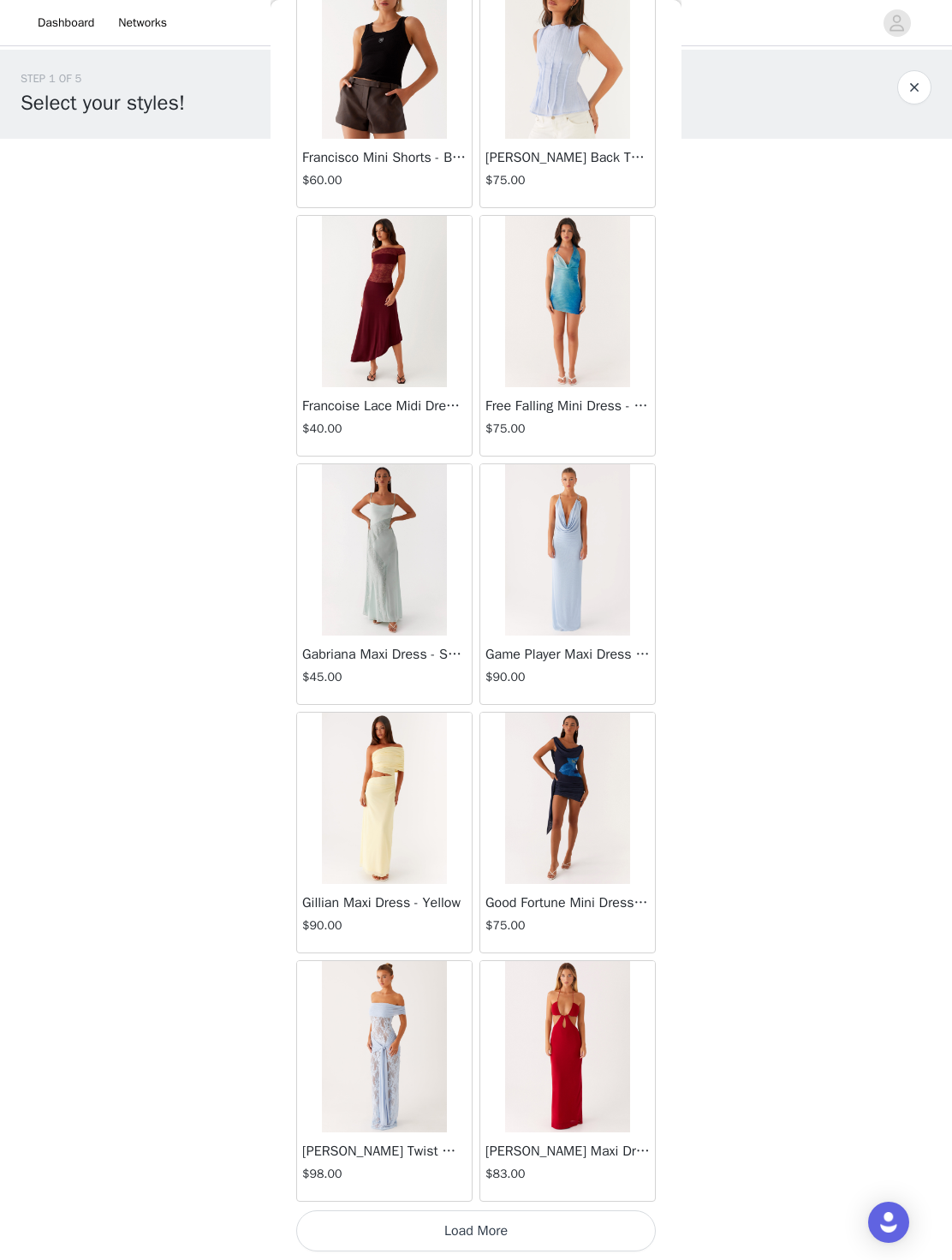 click on "Load More" at bounding box center (476, 1231) 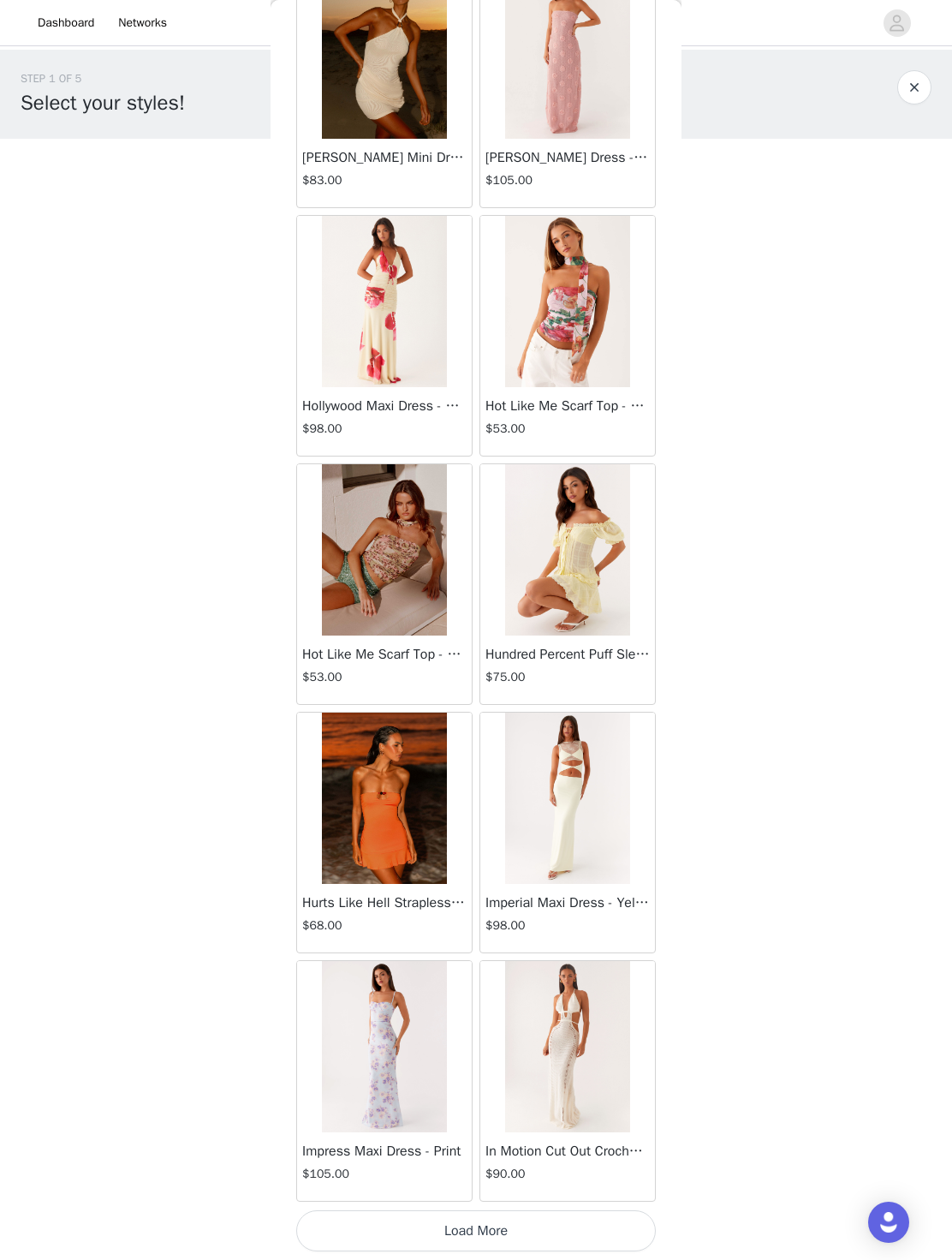 scroll, scrollTop: 23717, scrollLeft: 0, axis: vertical 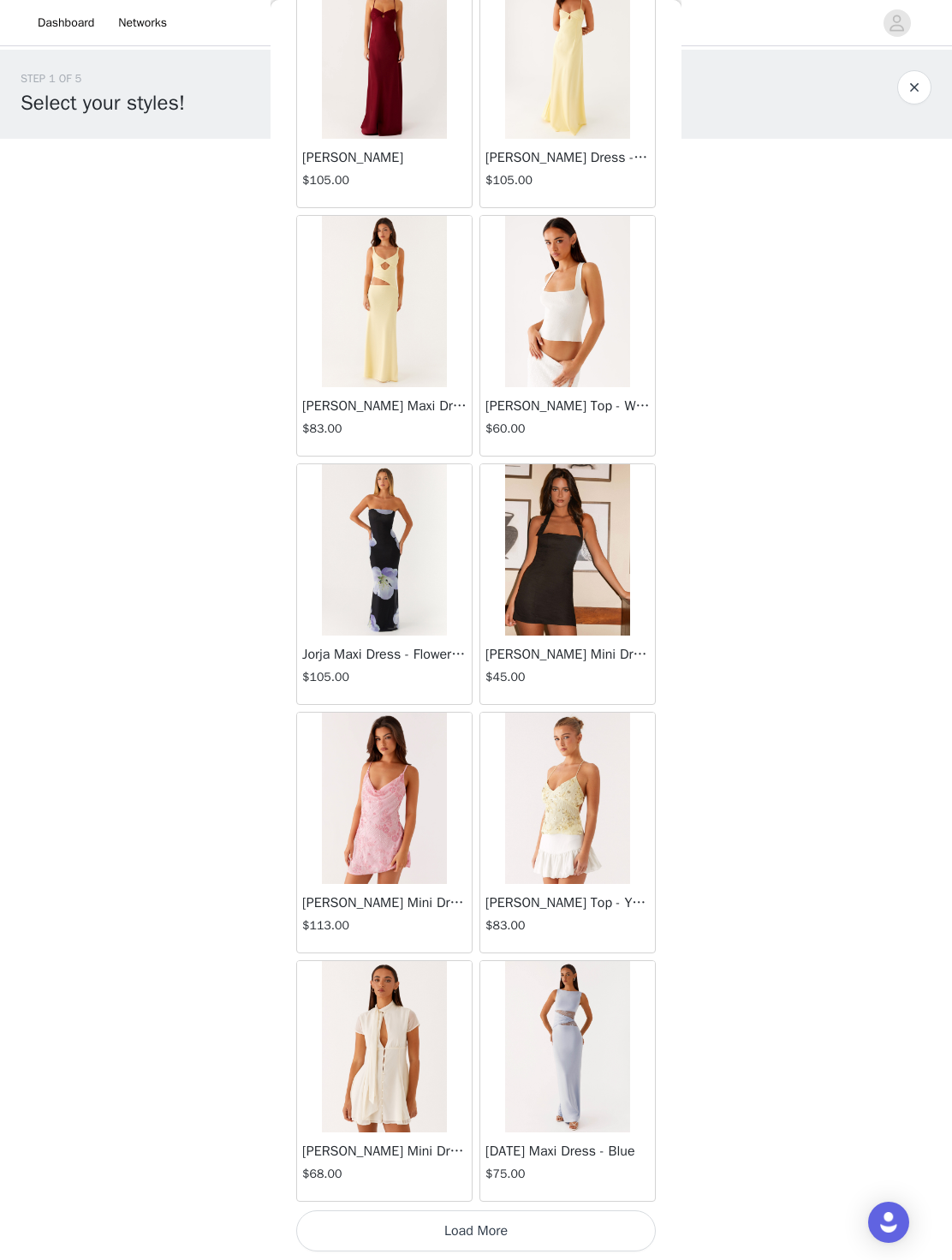 click on "Load More" at bounding box center (476, 1231) 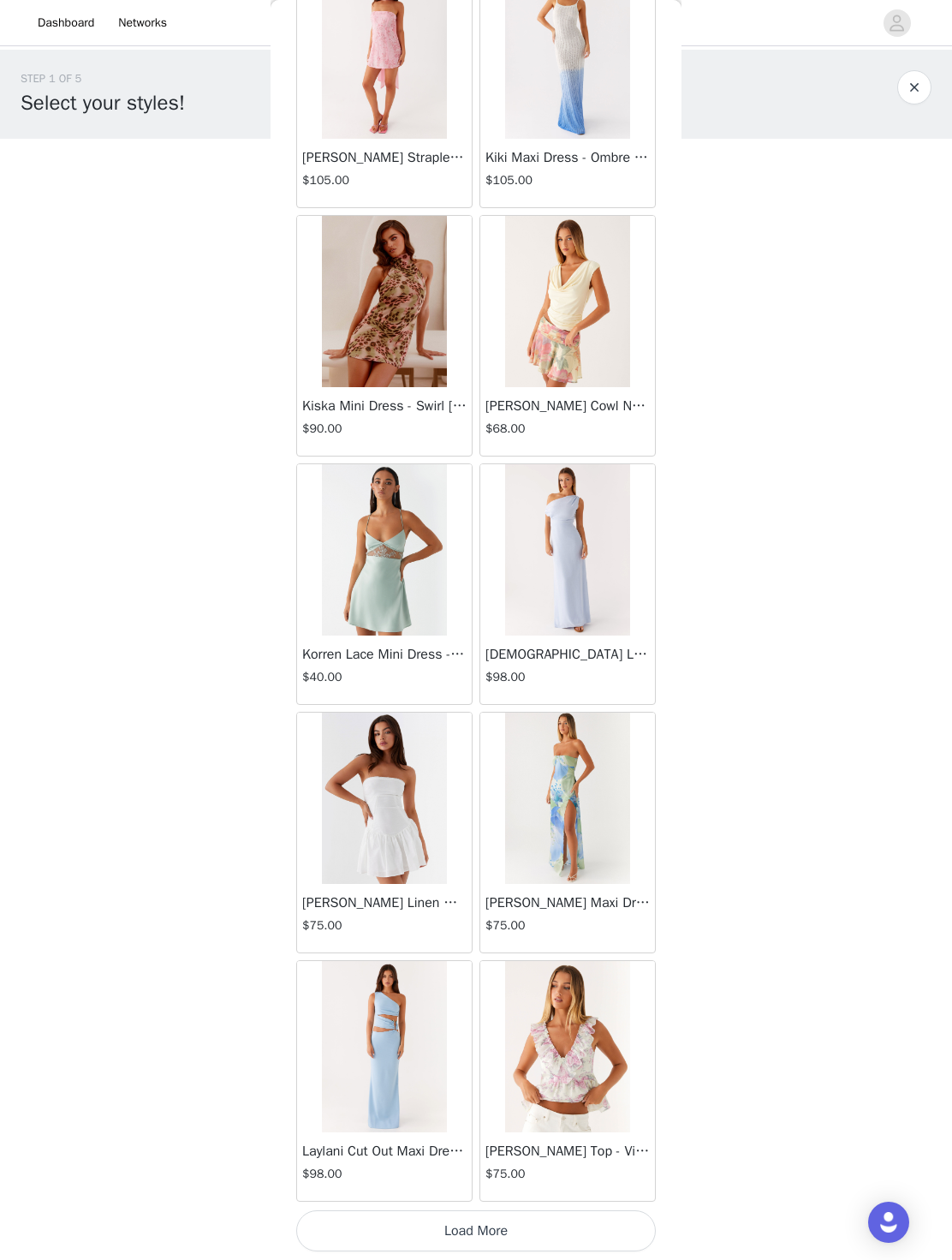 click on "Load More" at bounding box center (476, 1231) 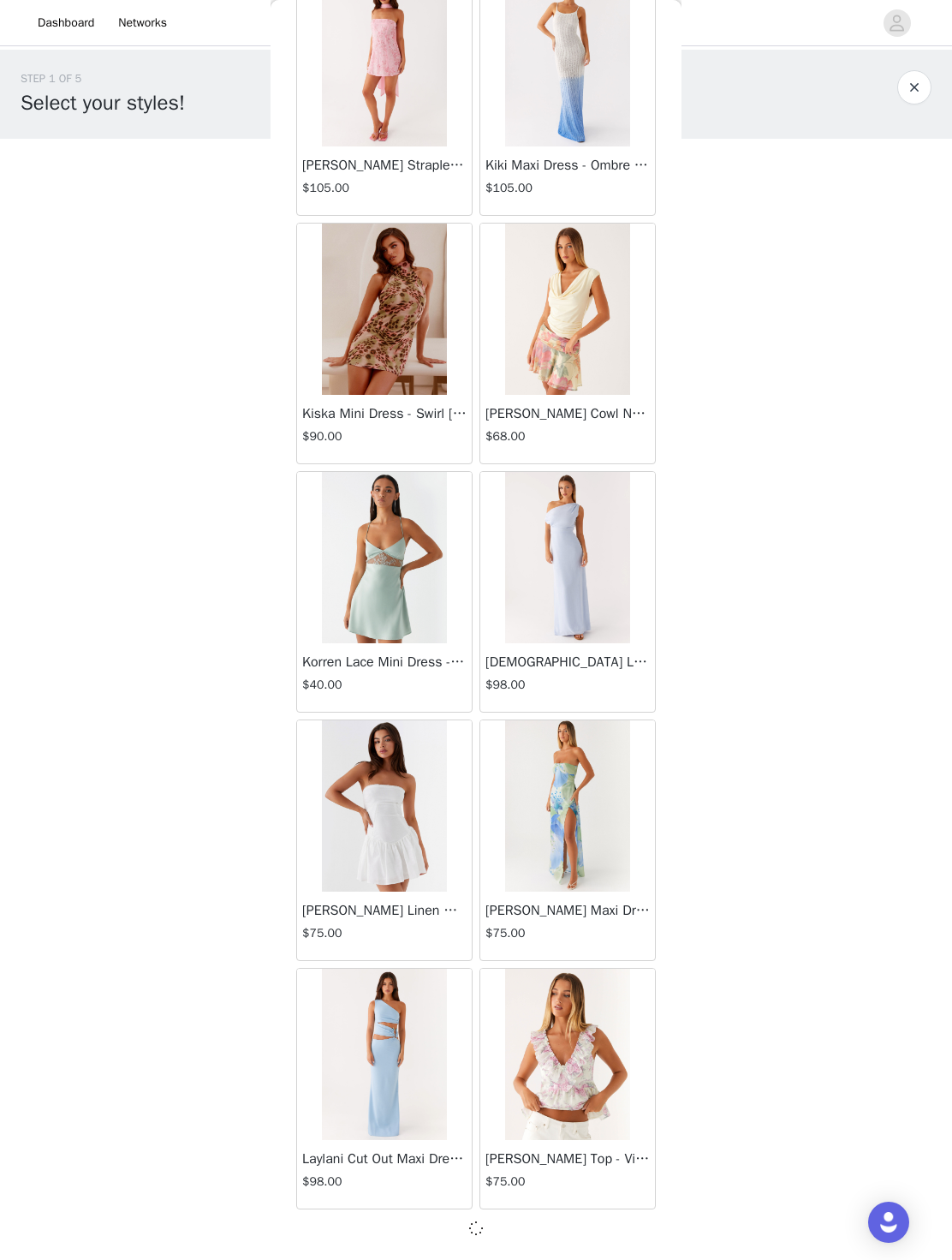scroll, scrollTop: 28678, scrollLeft: 0, axis: vertical 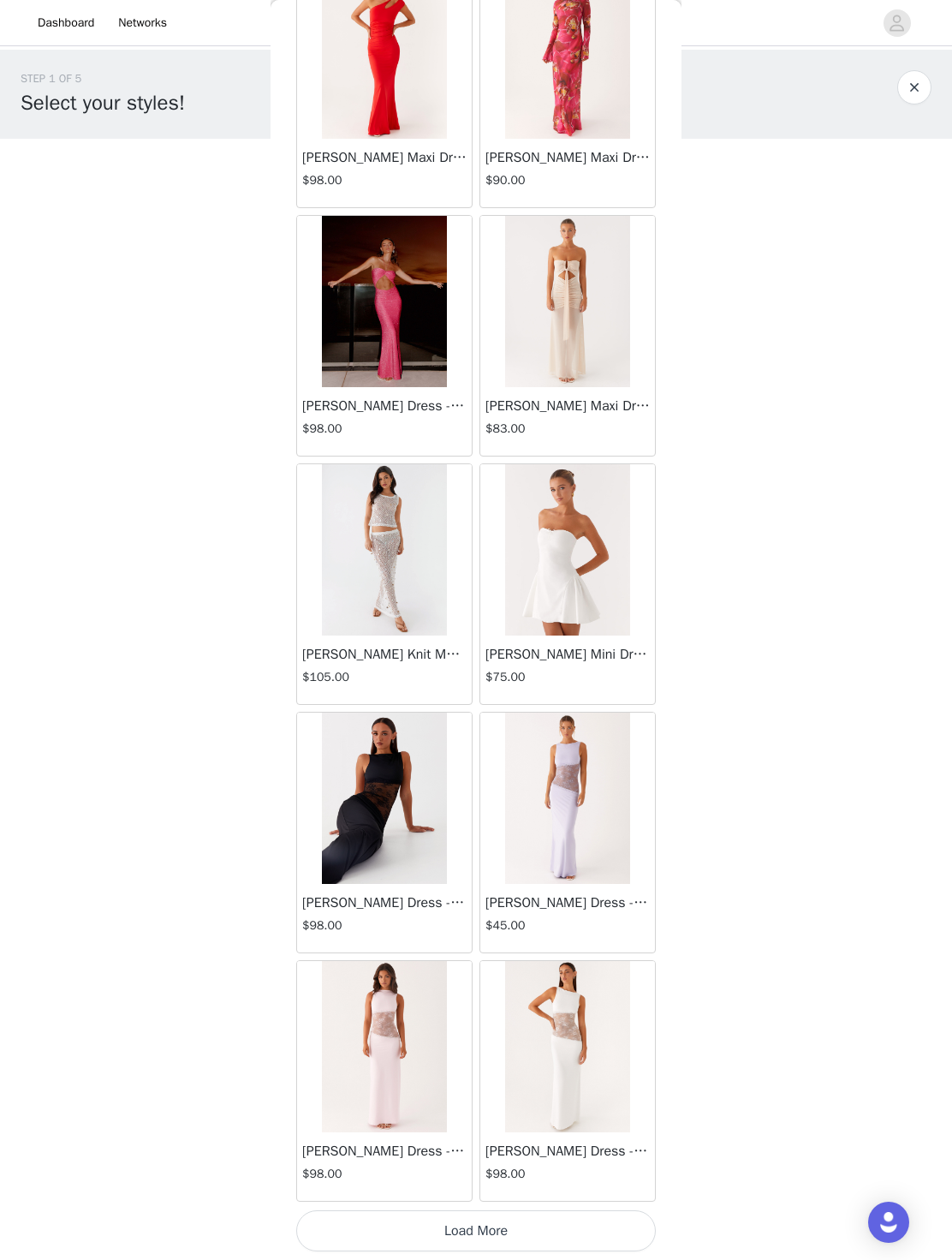 click on "Load More" at bounding box center (476, 1231) 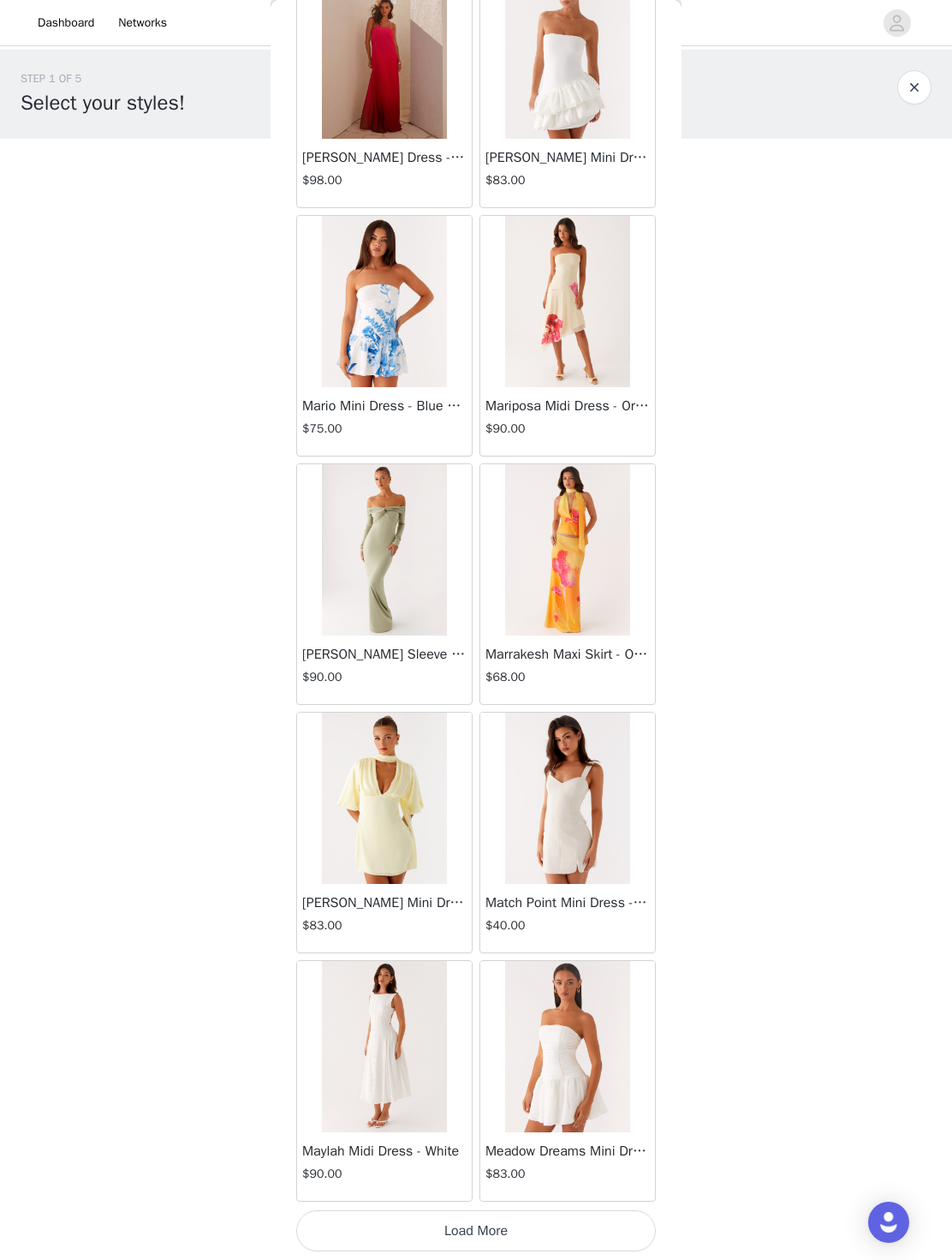 click on "Load More" at bounding box center [476, 1231] 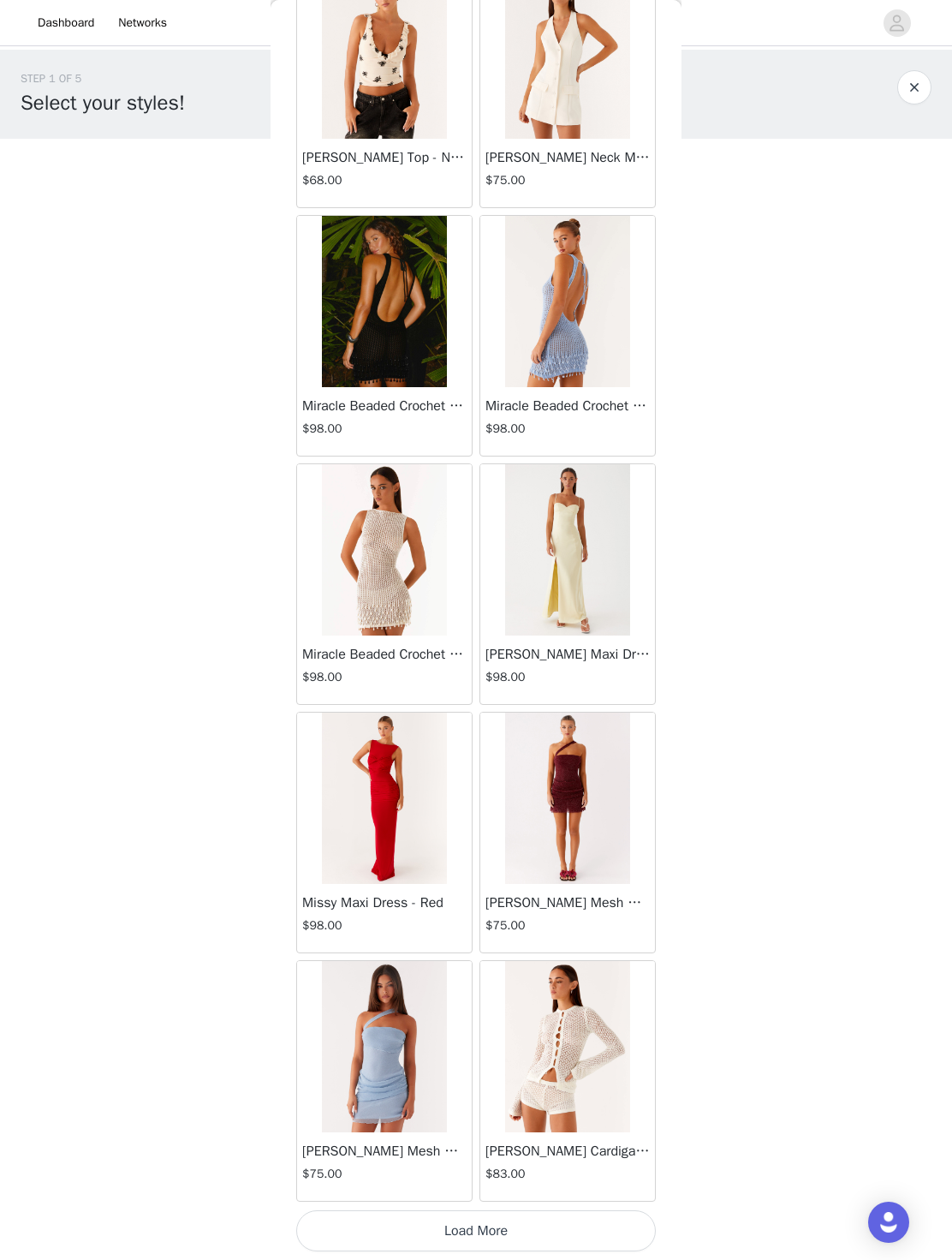 click on "Load More" at bounding box center [476, 1231] 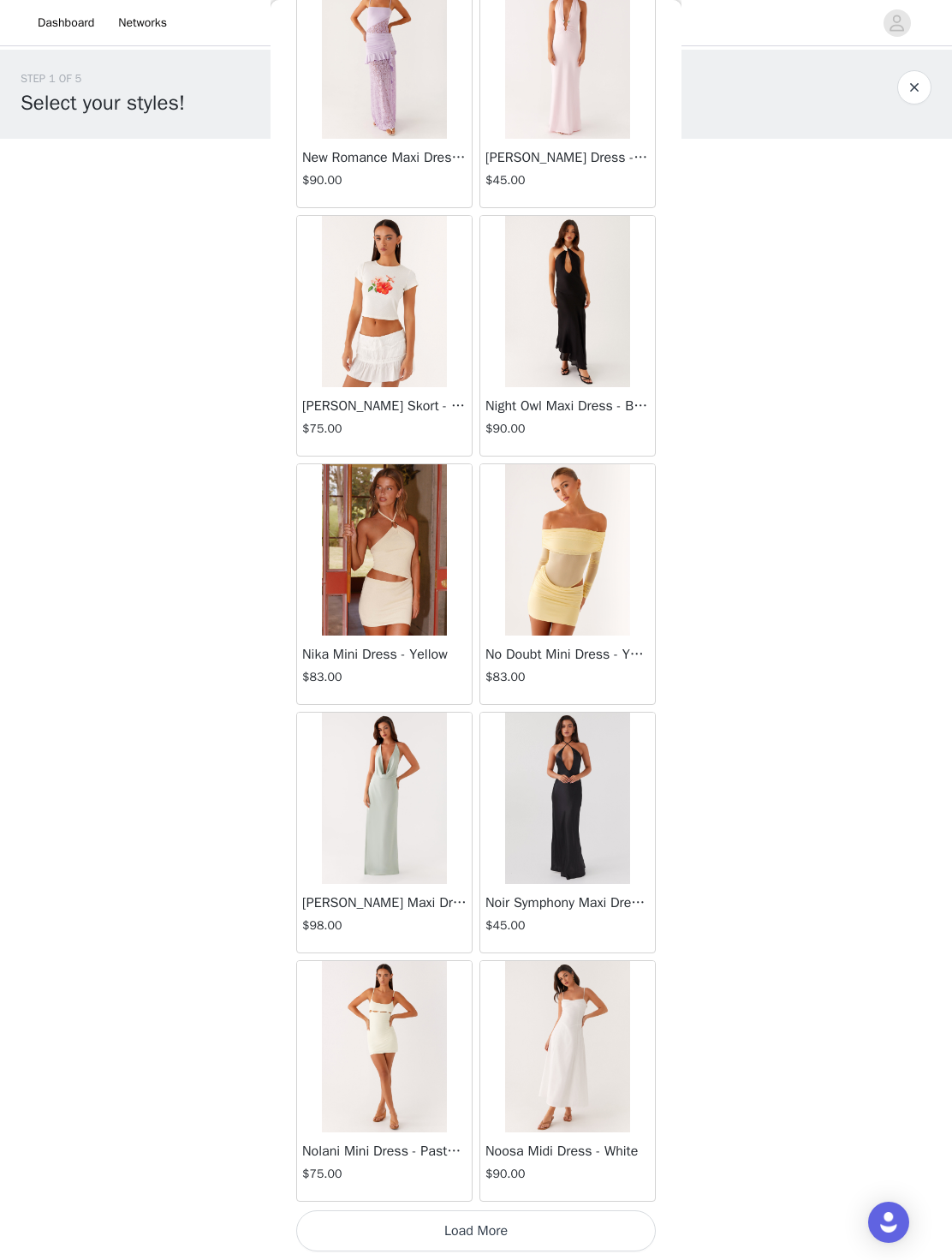click on "Load More" at bounding box center (476, 1231) 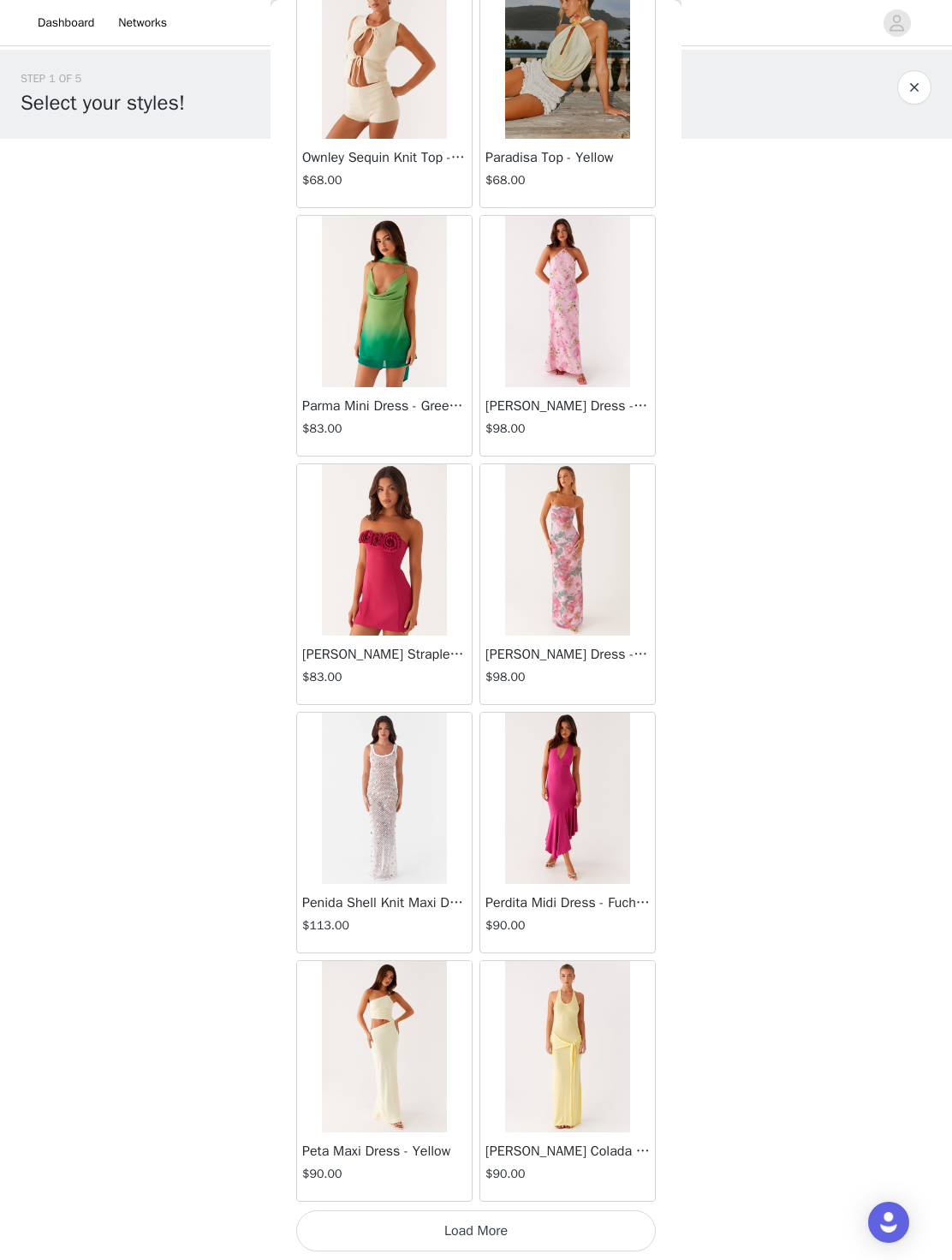 click on "Load More" at bounding box center (476, 1231) 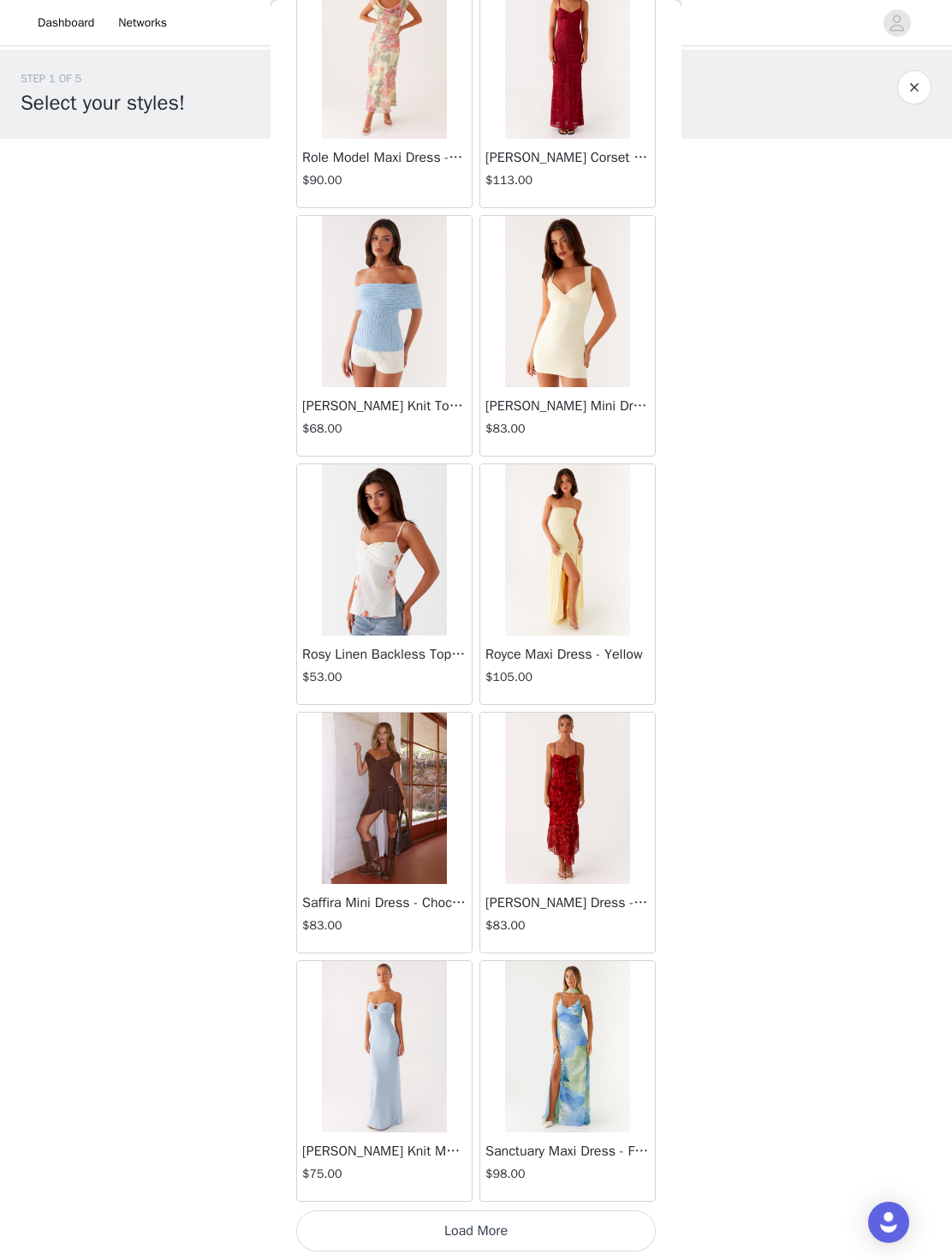 click on "Load More" at bounding box center [476, 1231] 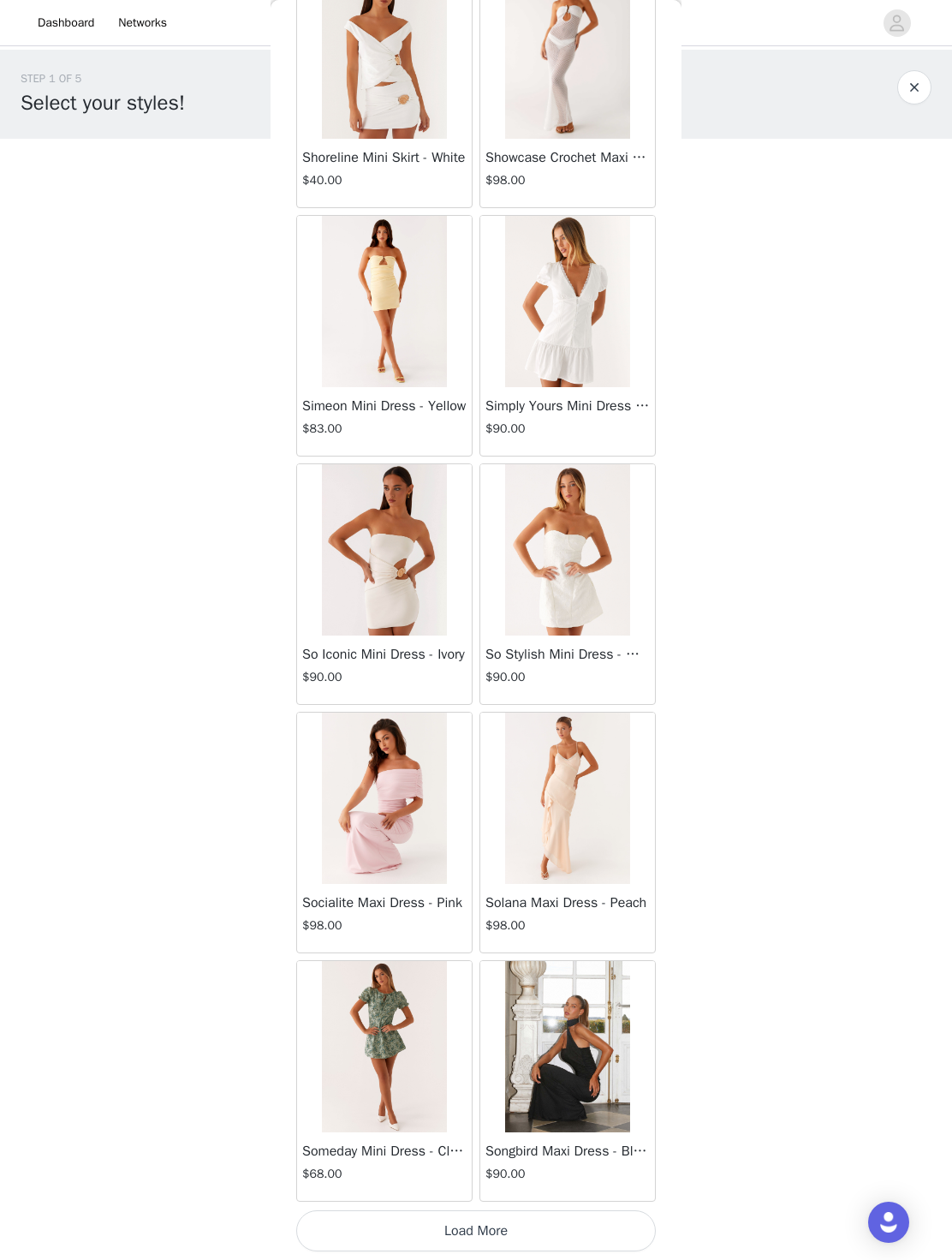 scroll, scrollTop: 46074, scrollLeft: 0, axis: vertical 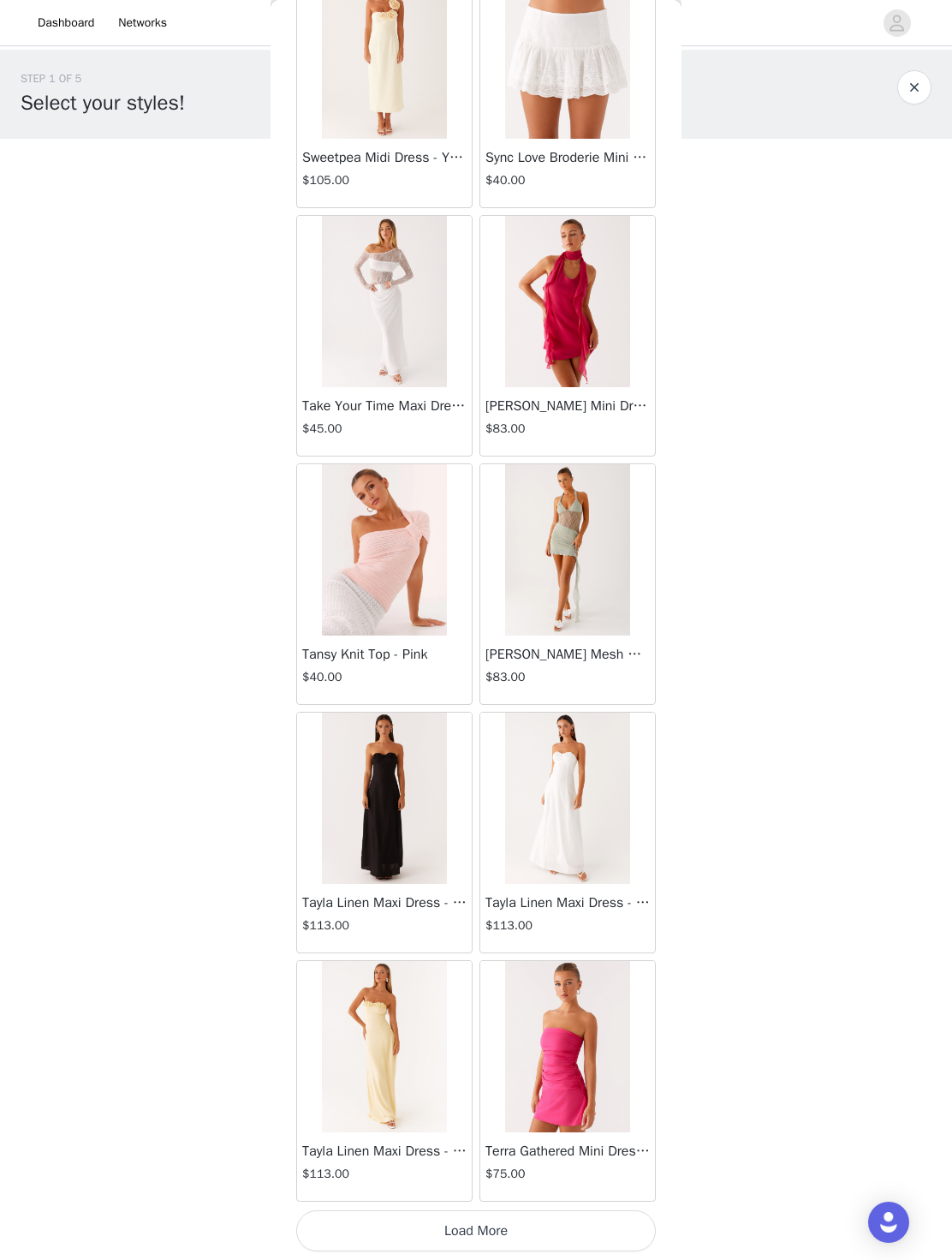 click on "Load More" at bounding box center [476, 1231] 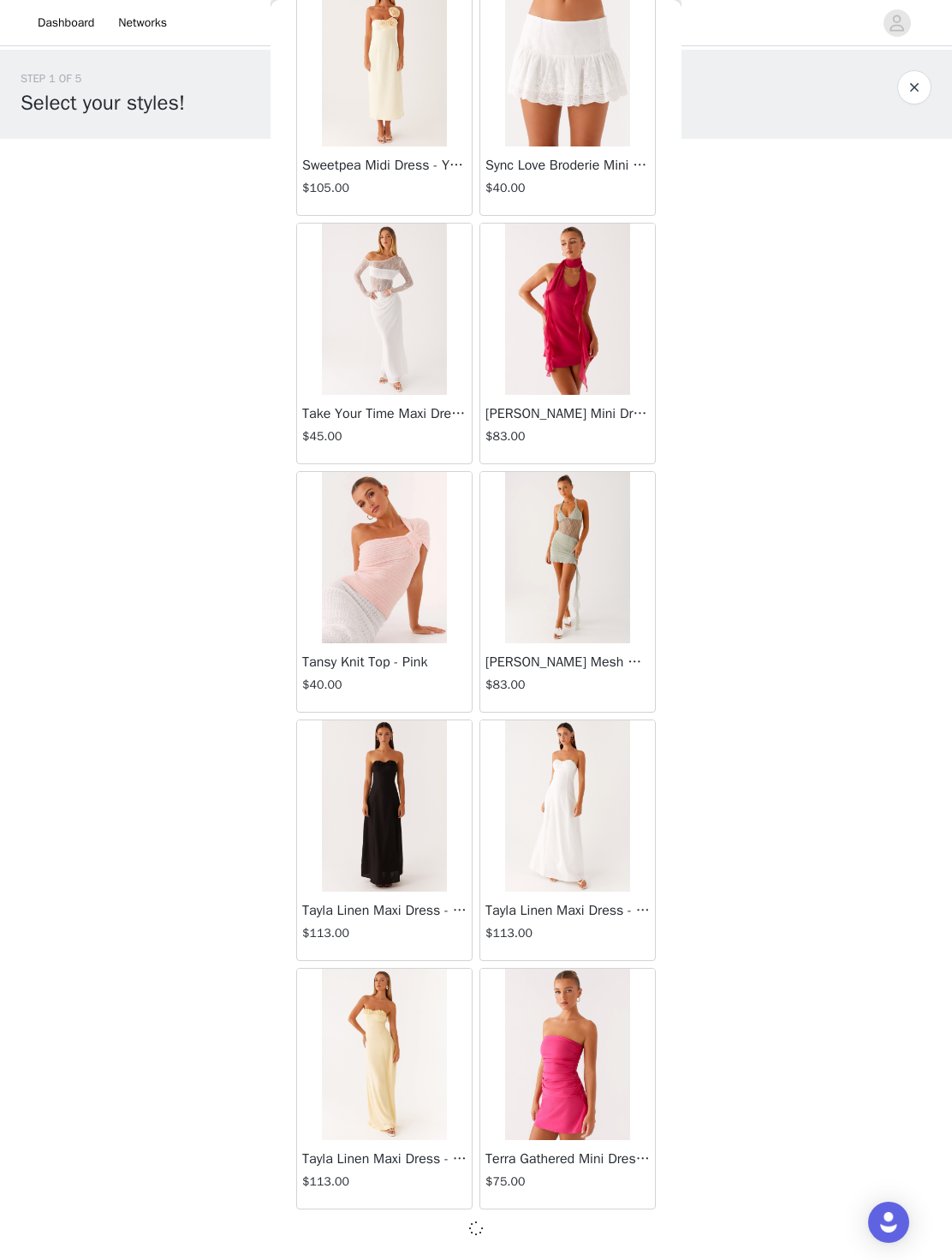 scroll, scrollTop: 48550, scrollLeft: 0, axis: vertical 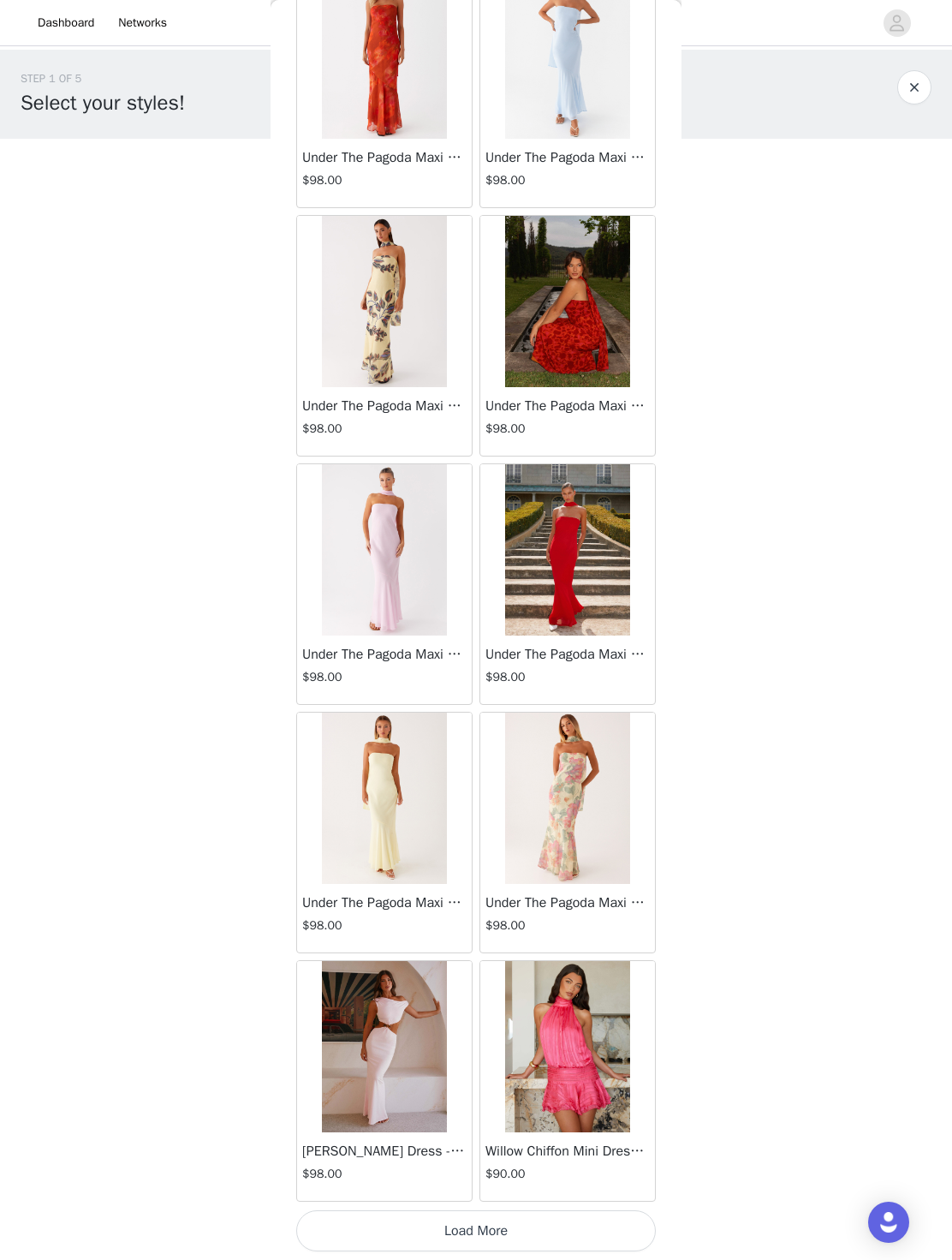 click on "Load More" at bounding box center [476, 1231] 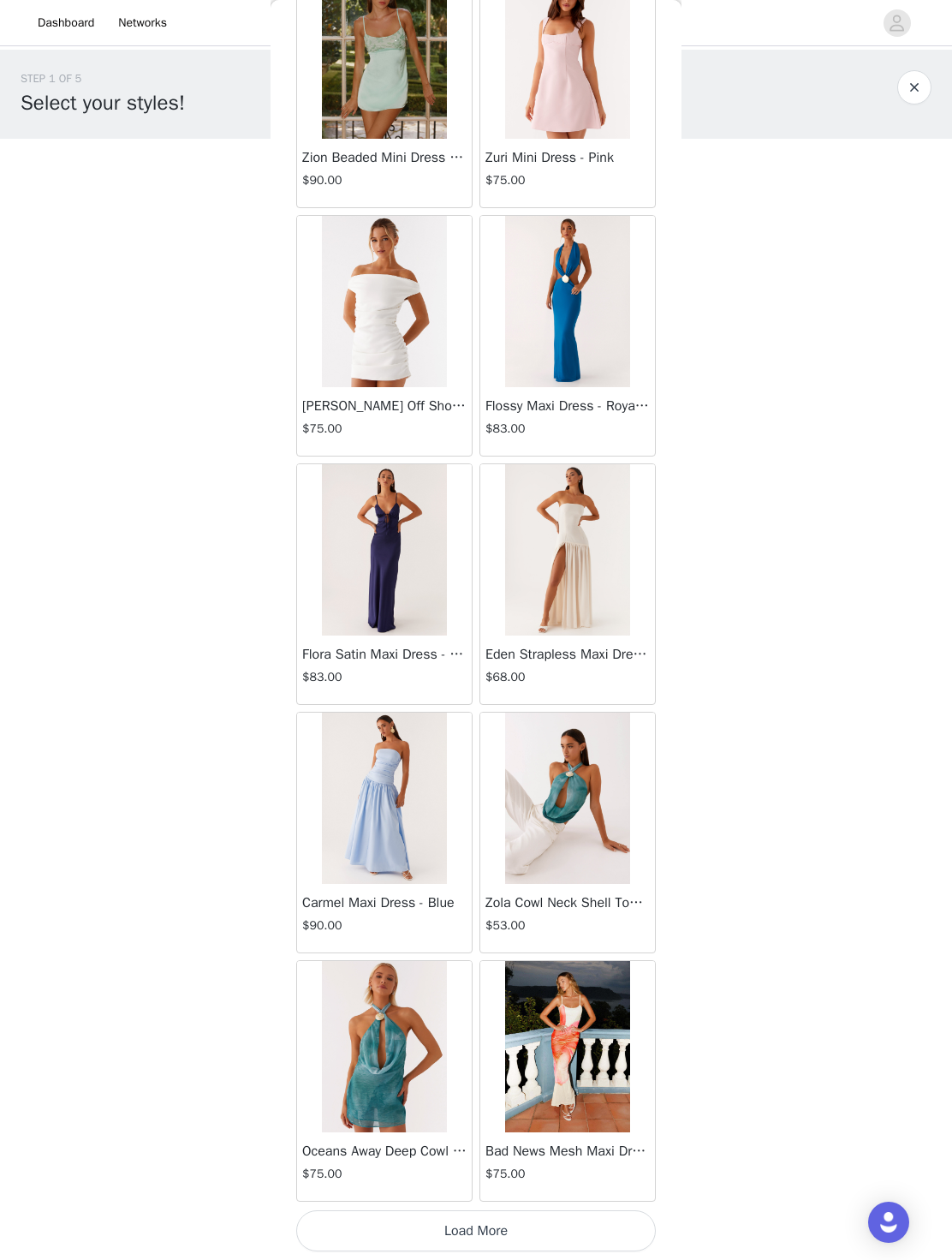 click on "Load More" at bounding box center [476, 1231] 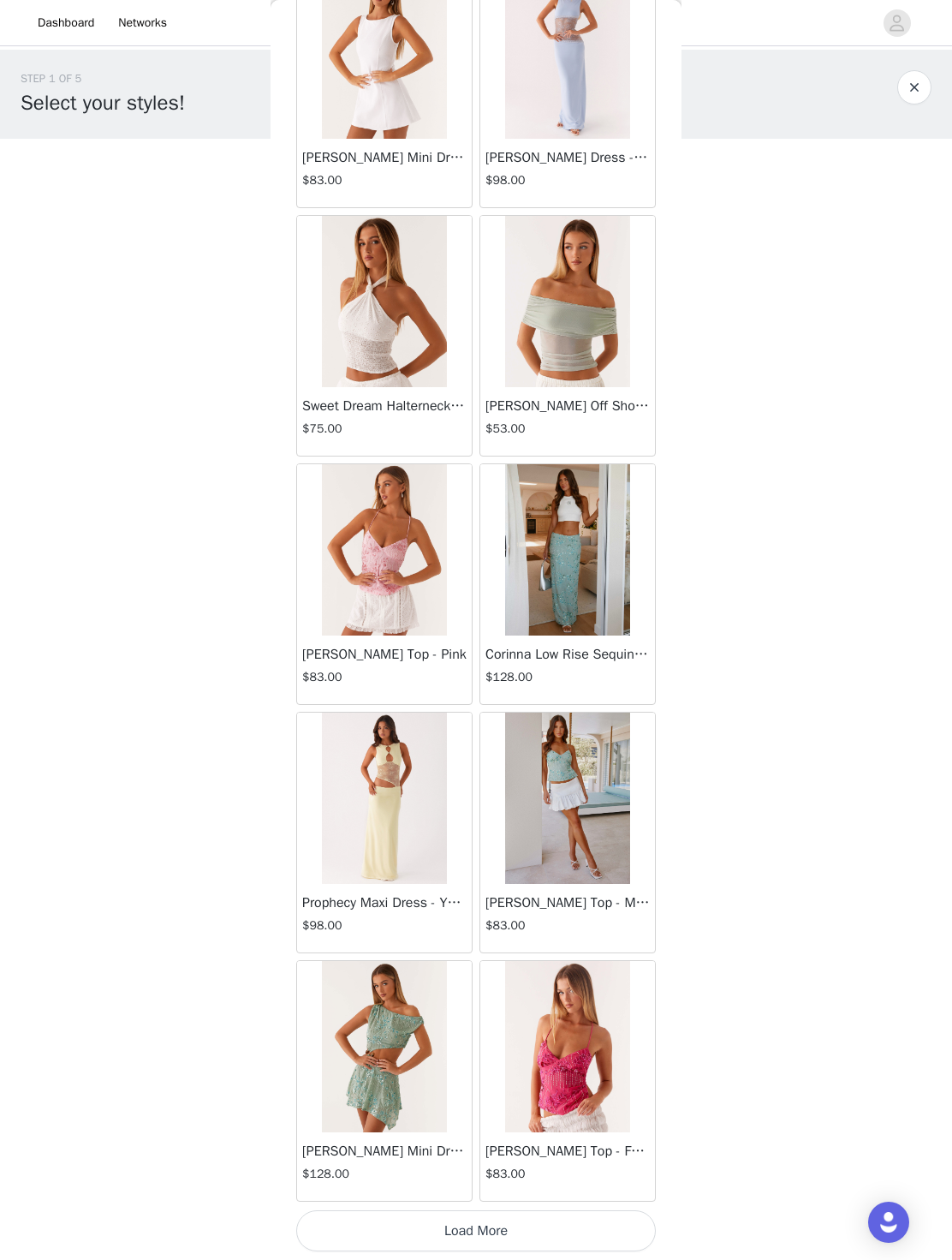 scroll, scrollTop: 56010, scrollLeft: 0, axis: vertical 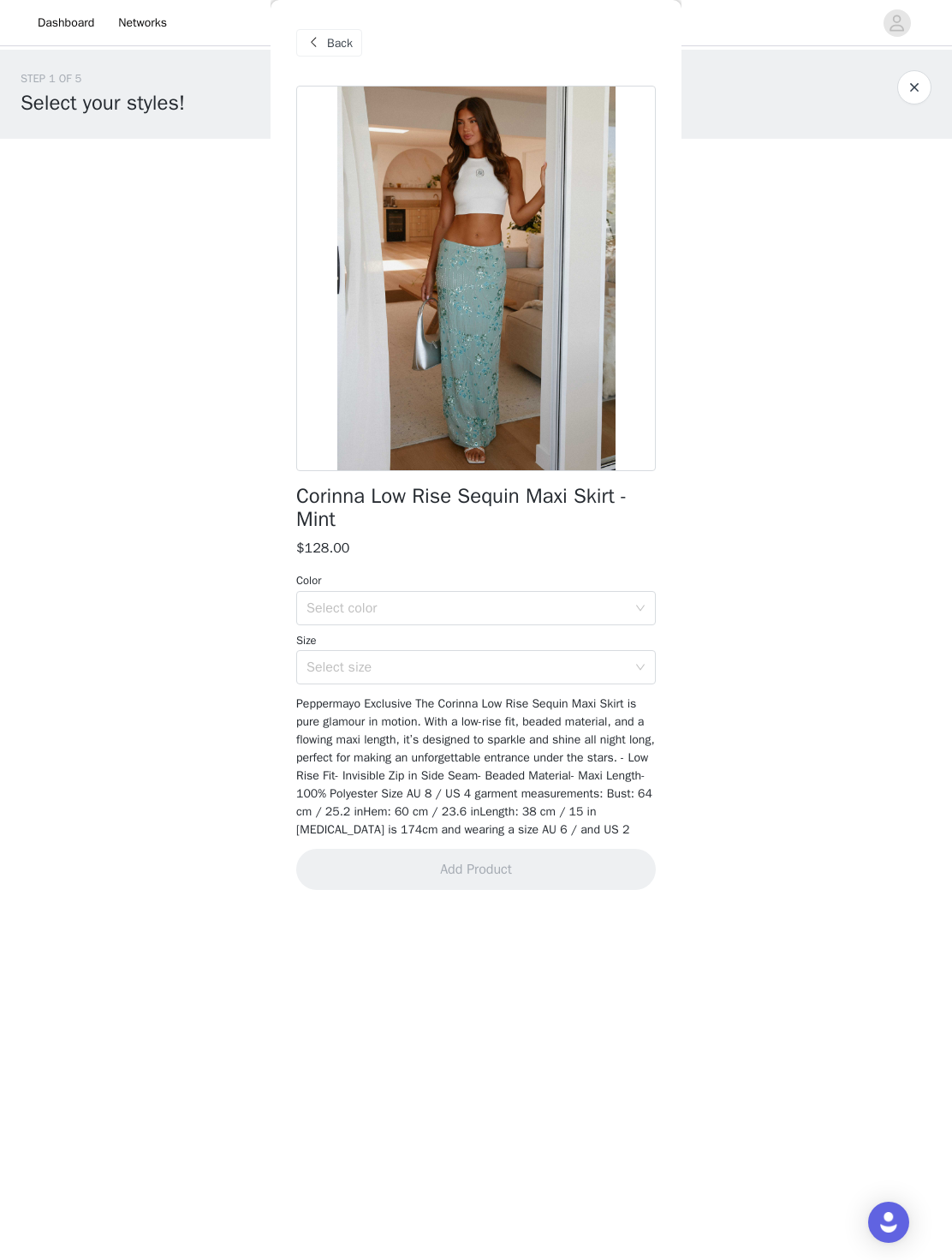 click on "Select color" at bounding box center (467, 608) 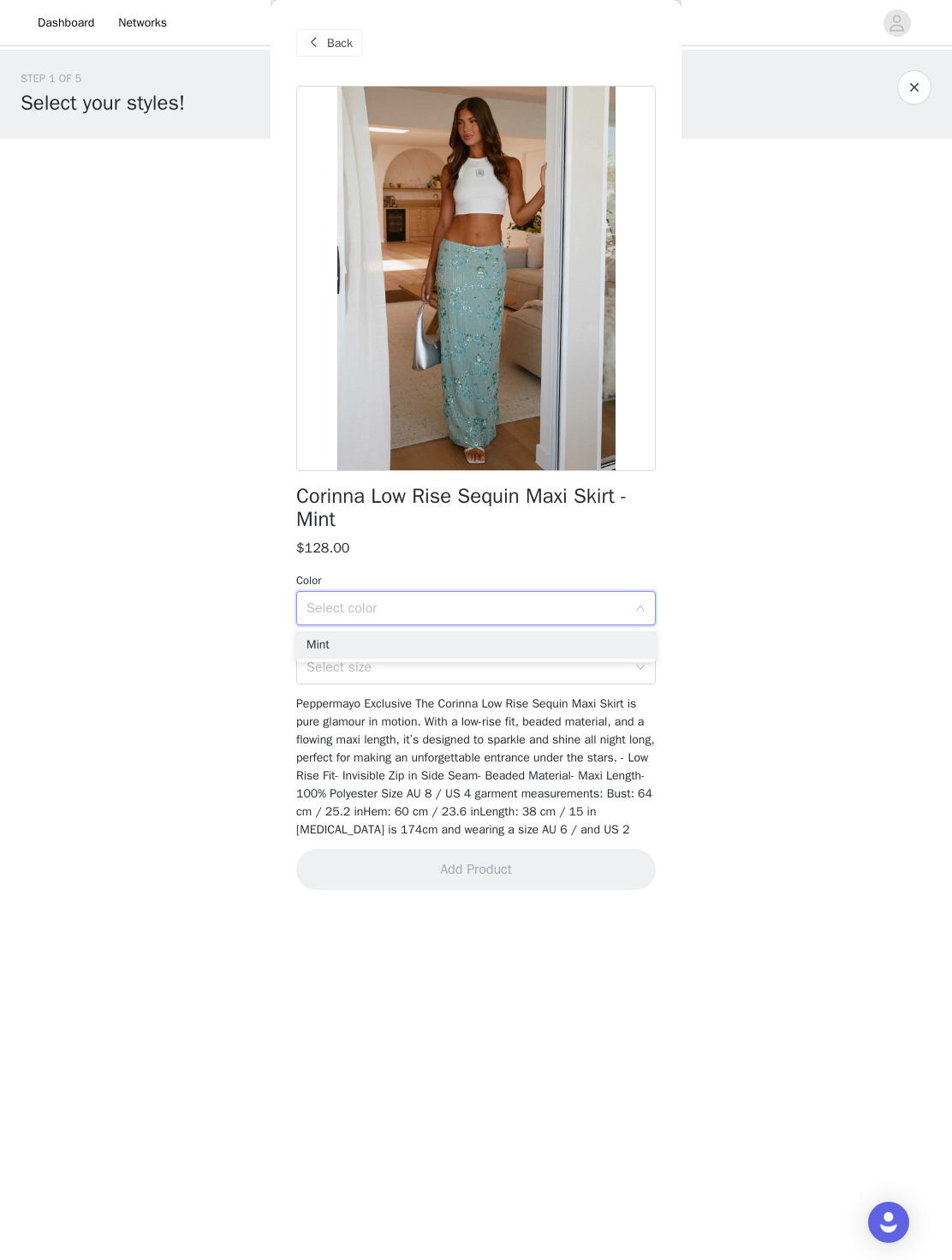 click on "Mint" at bounding box center [476, 645] 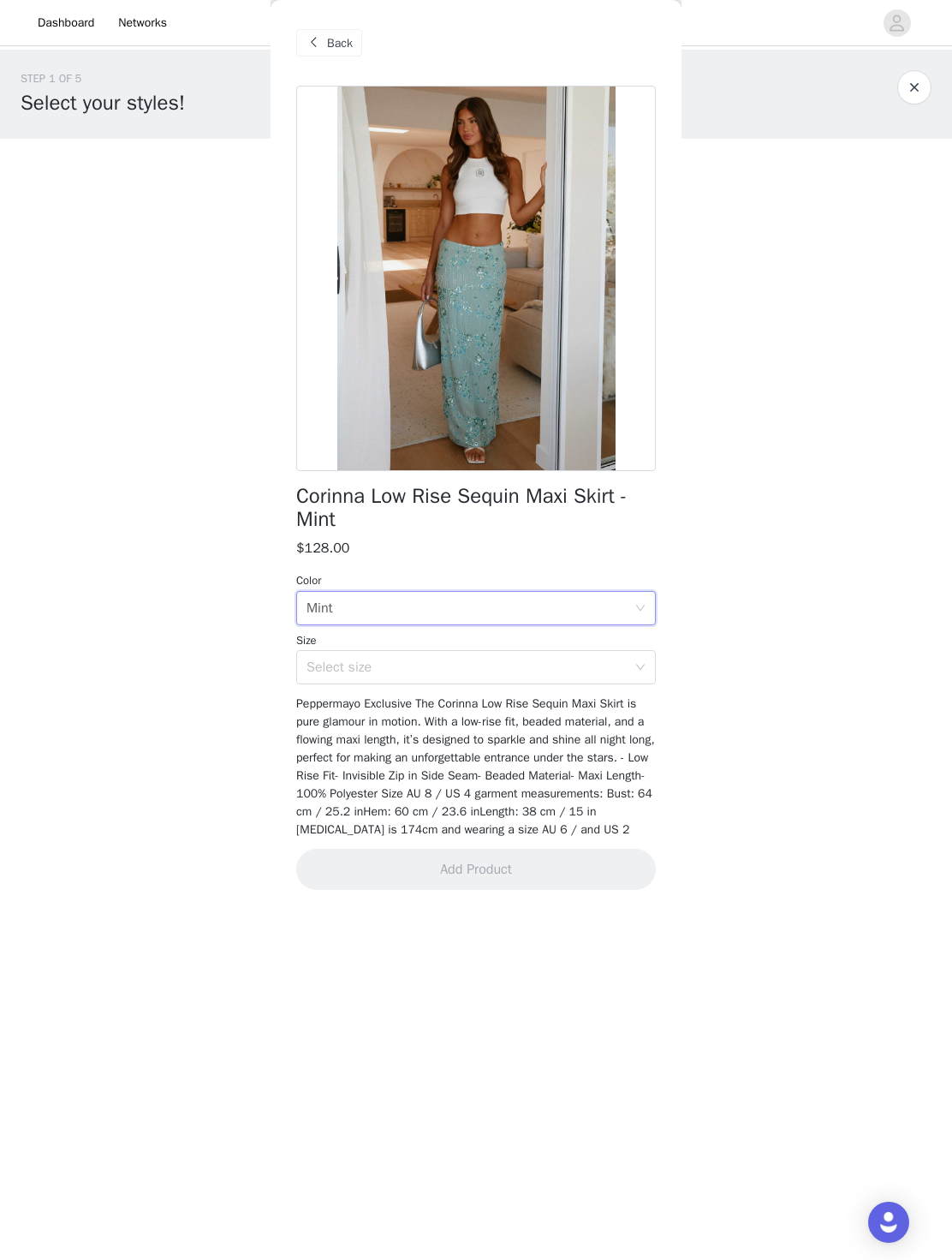 click on "Select size" at bounding box center [467, 667] 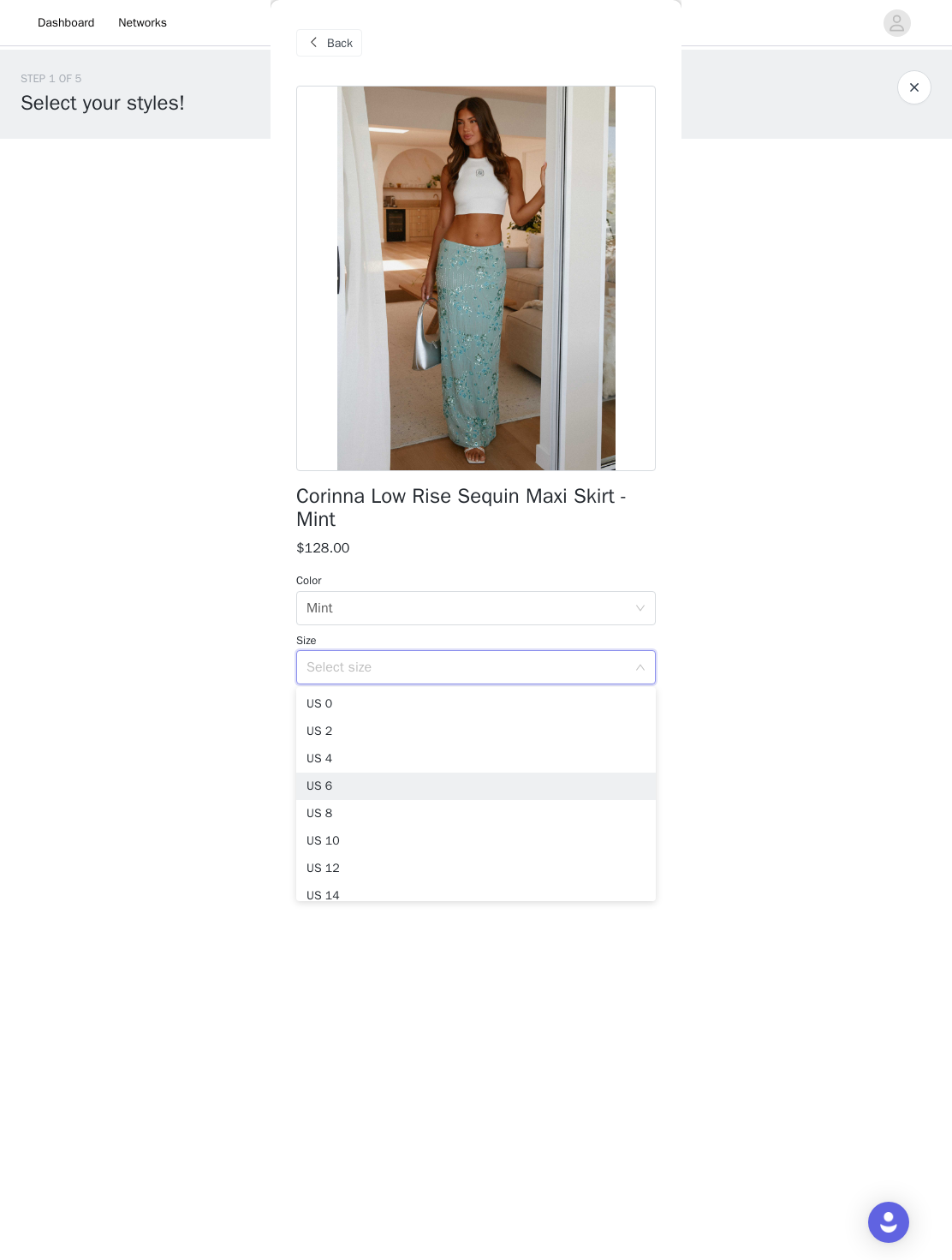 click on "US 6" at bounding box center (476, 786) 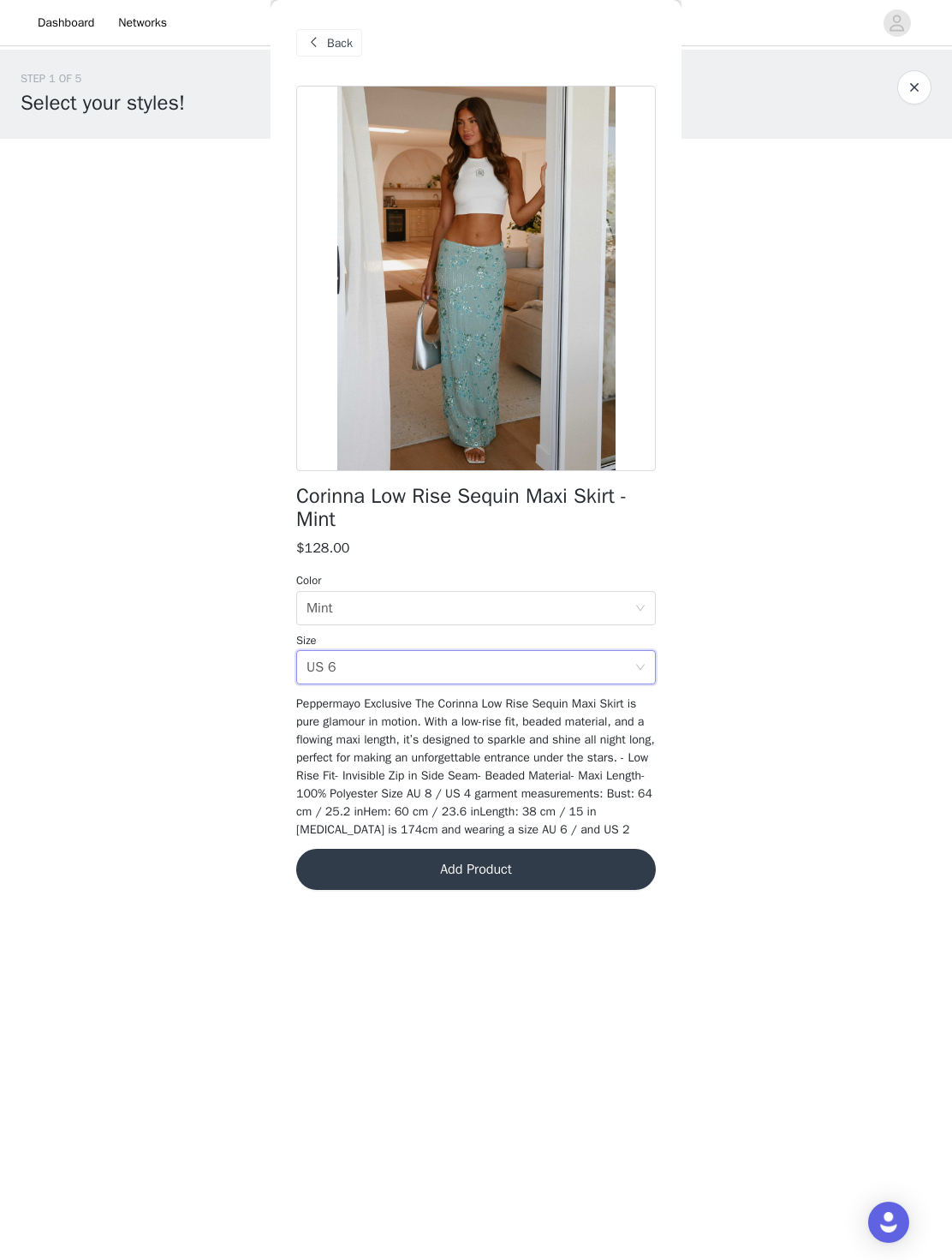 click on "Add Product" at bounding box center (476, 869) 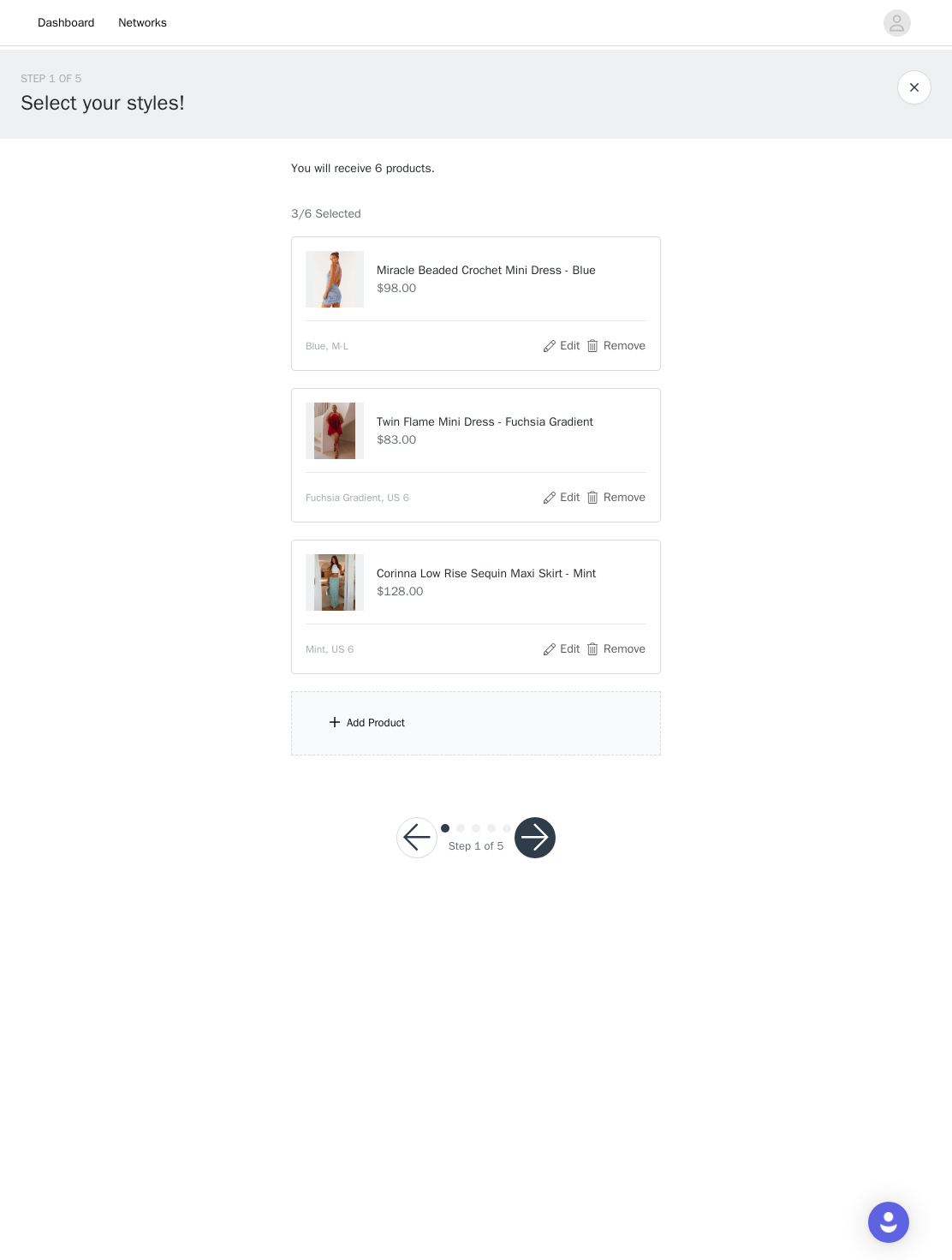 click on "Add Product" at bounding box center (476, 723) 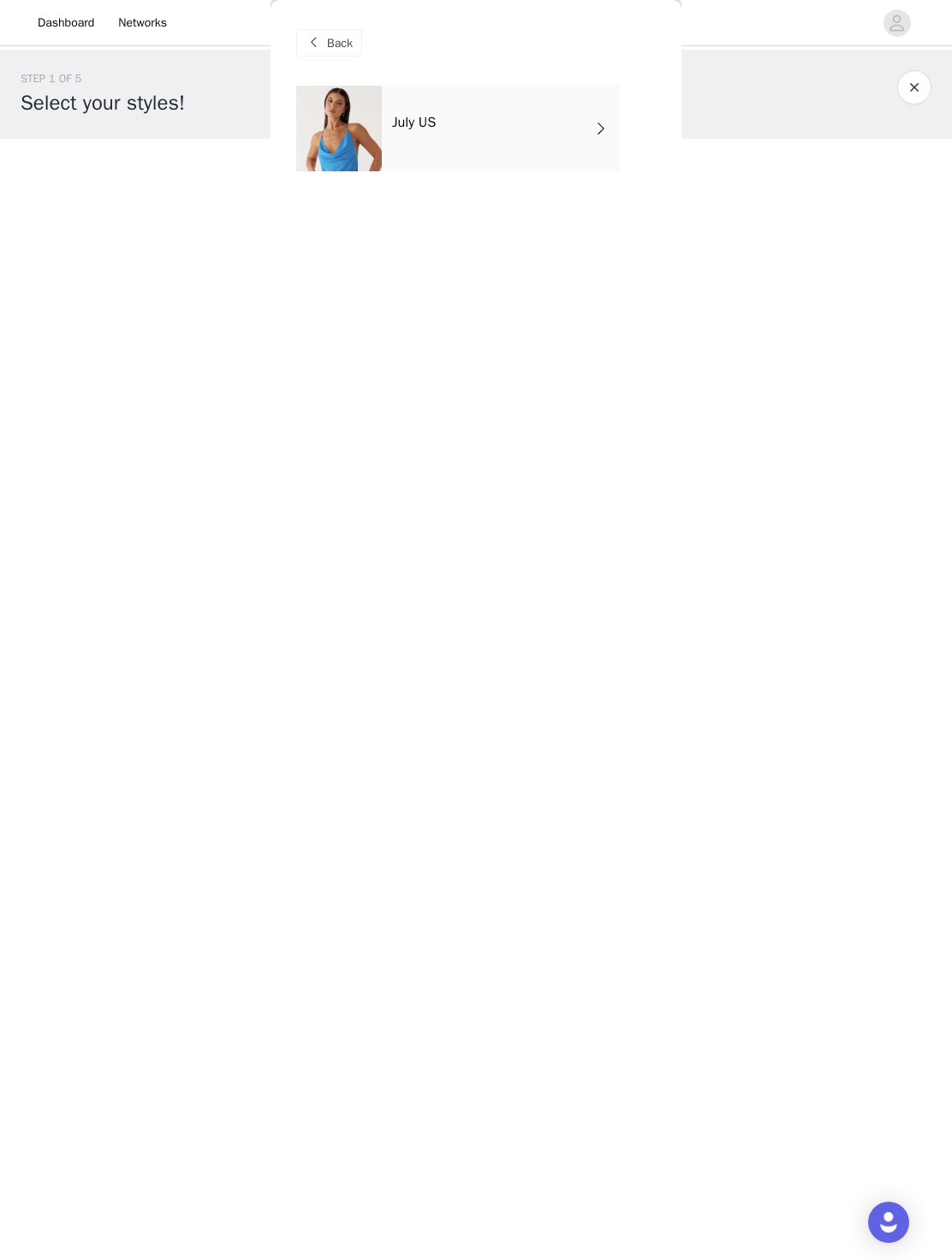 click on "July US" at bounding box center [501, 128] 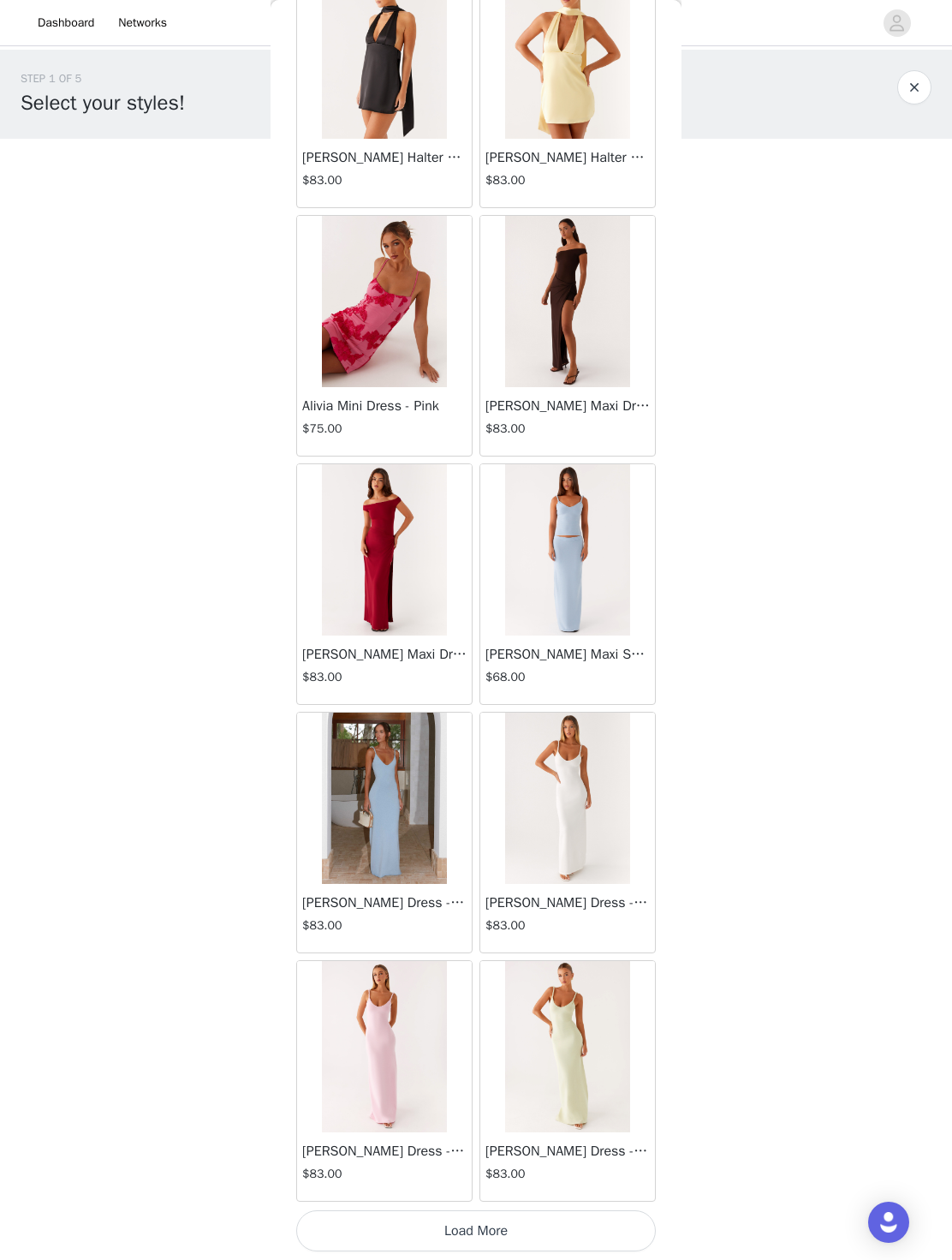 click on "Load More" at bounding box center (476, 1231) 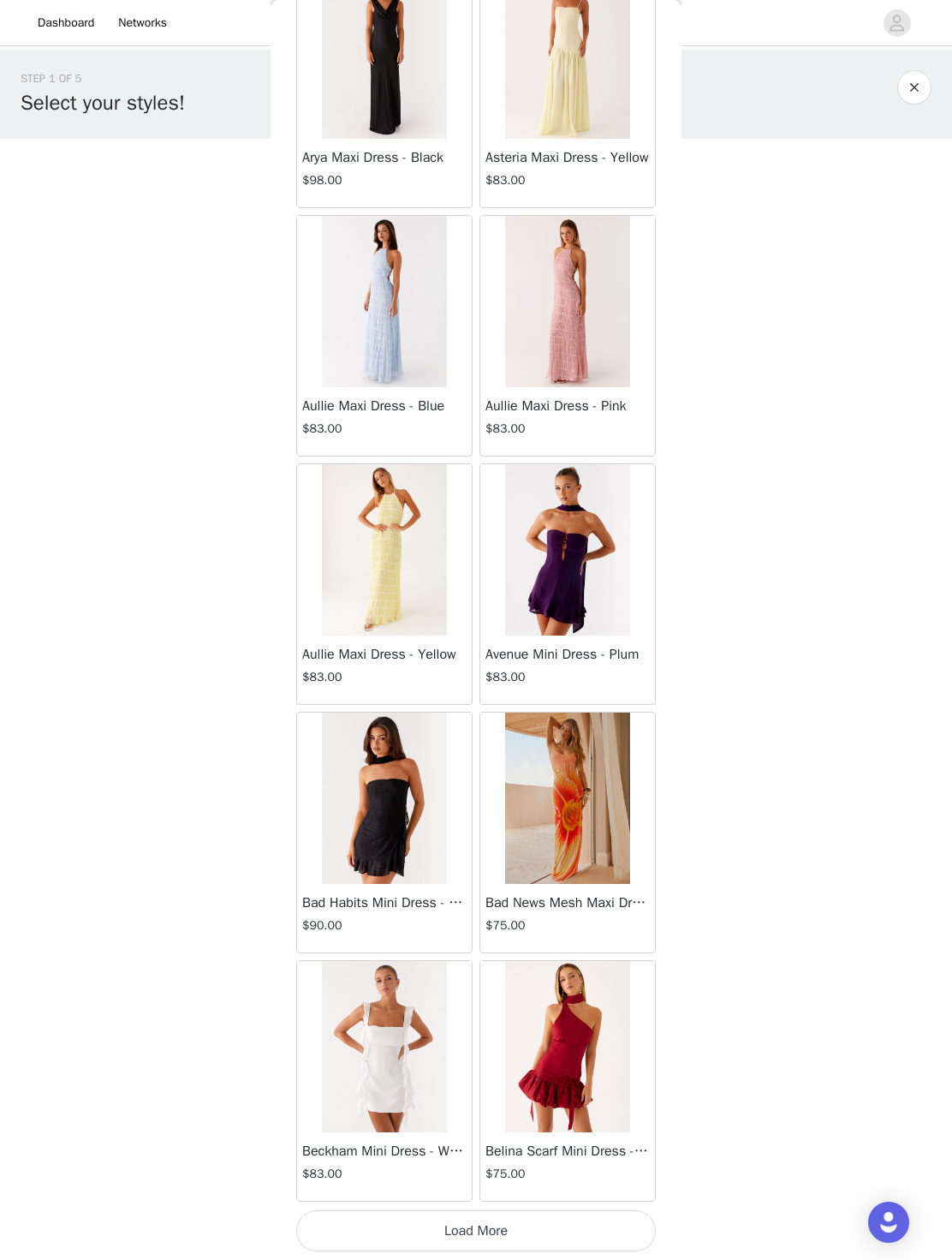 click on "Load More" at bounding box center (476, 1231) 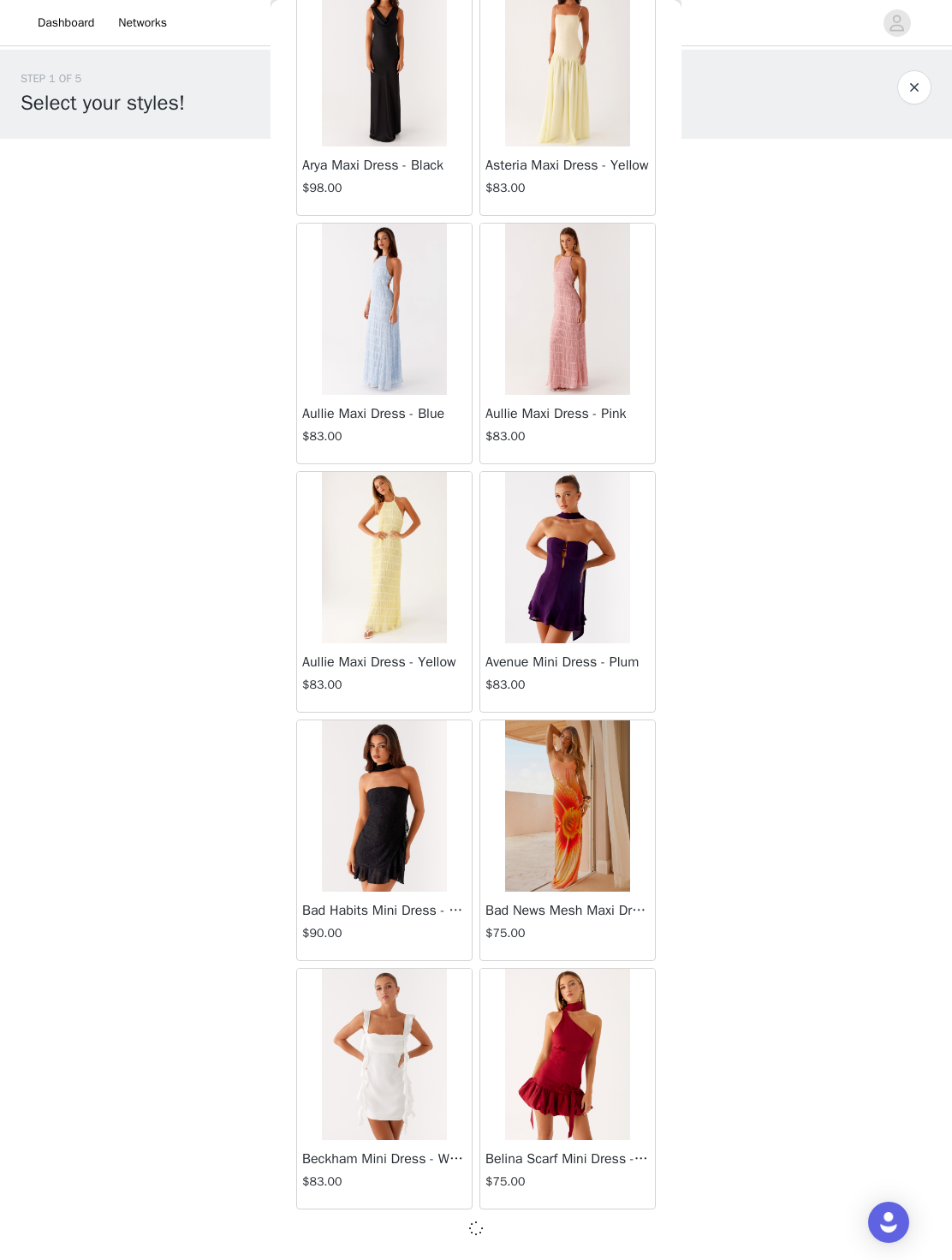 scroll, scrollTop: 3837, scrollLeft: 0, axis: vertical 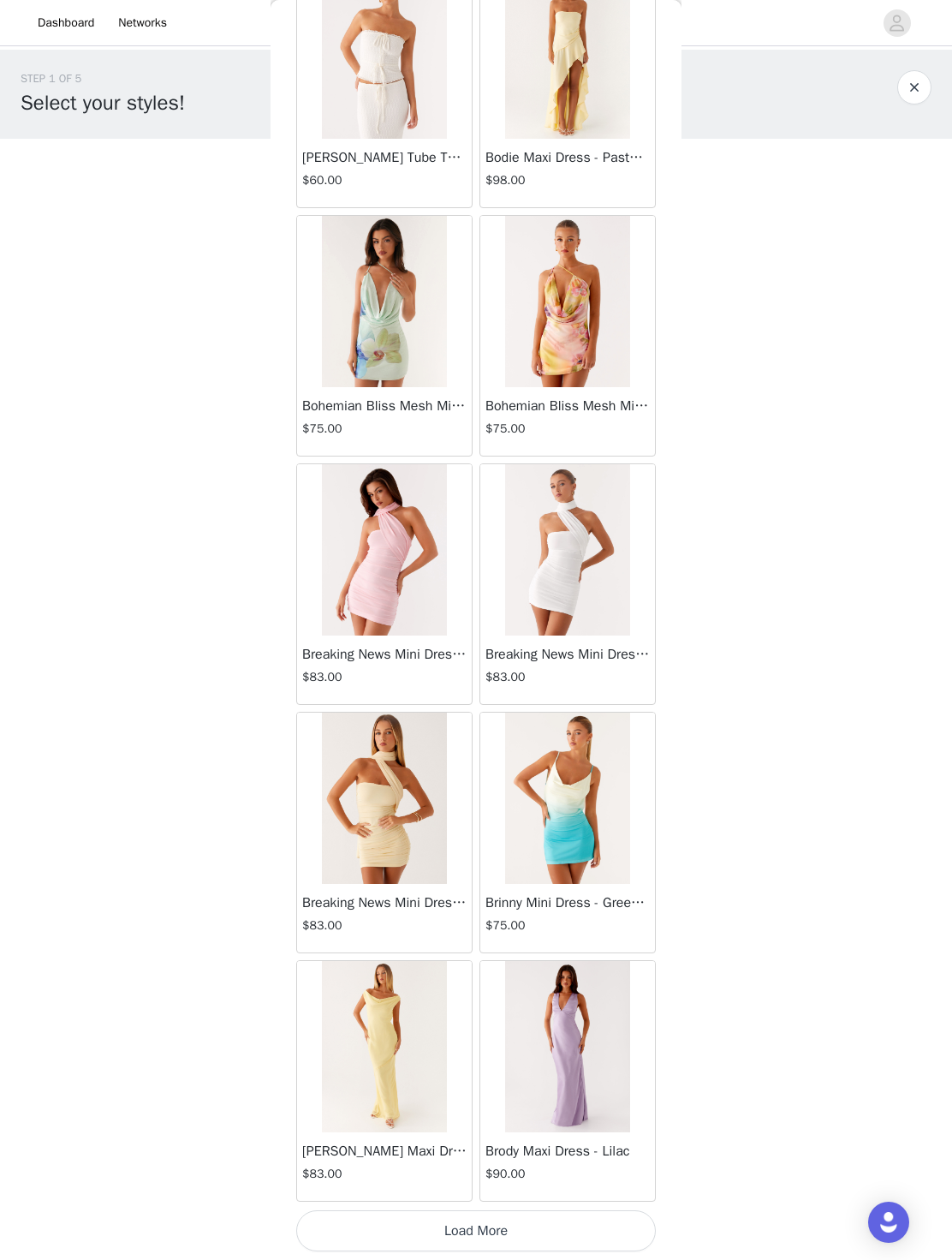 click on "Load More" at bounding box center (476, 1231) 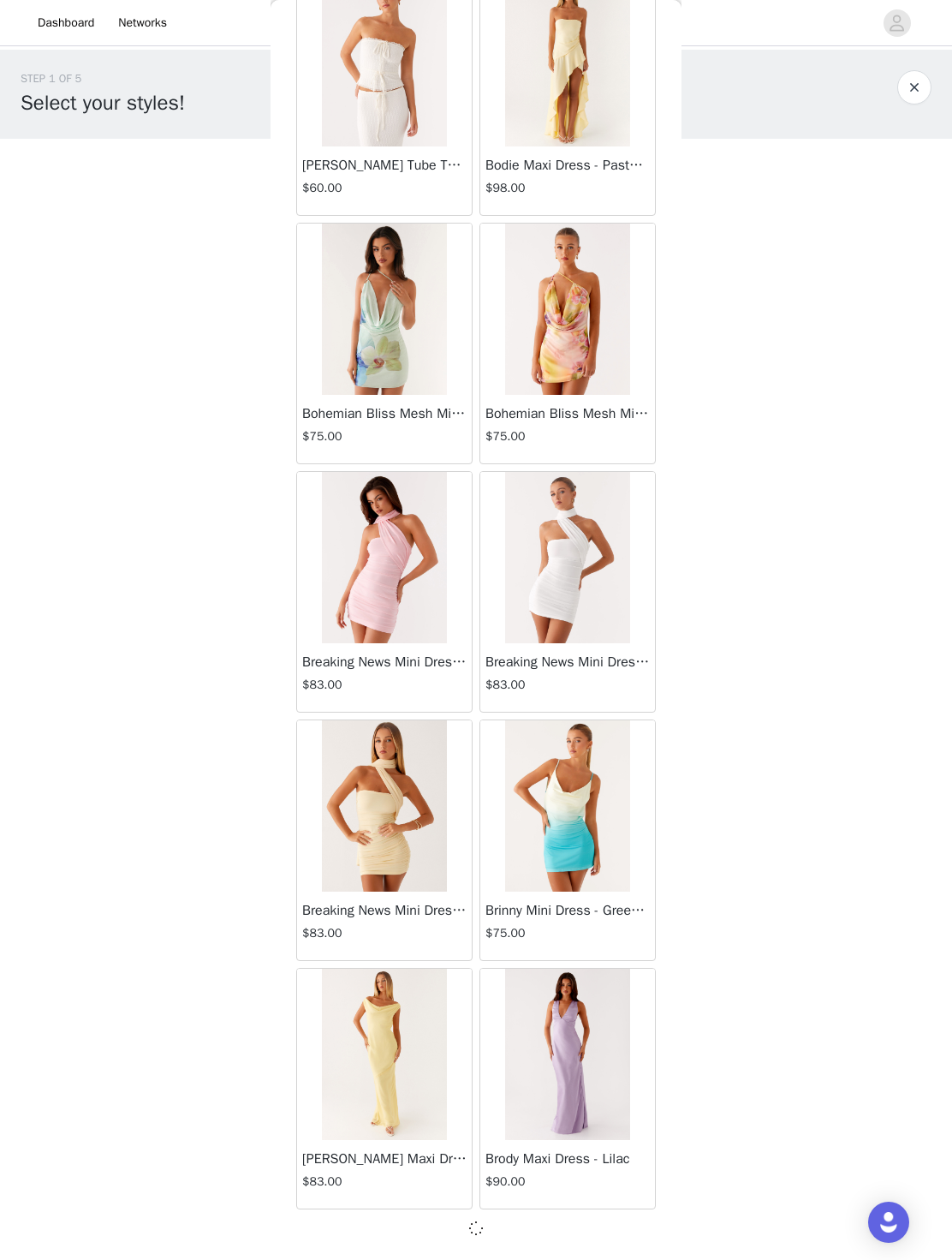 scroll, scrollTop: 6321, scrollLeft: 0, axis: vertical 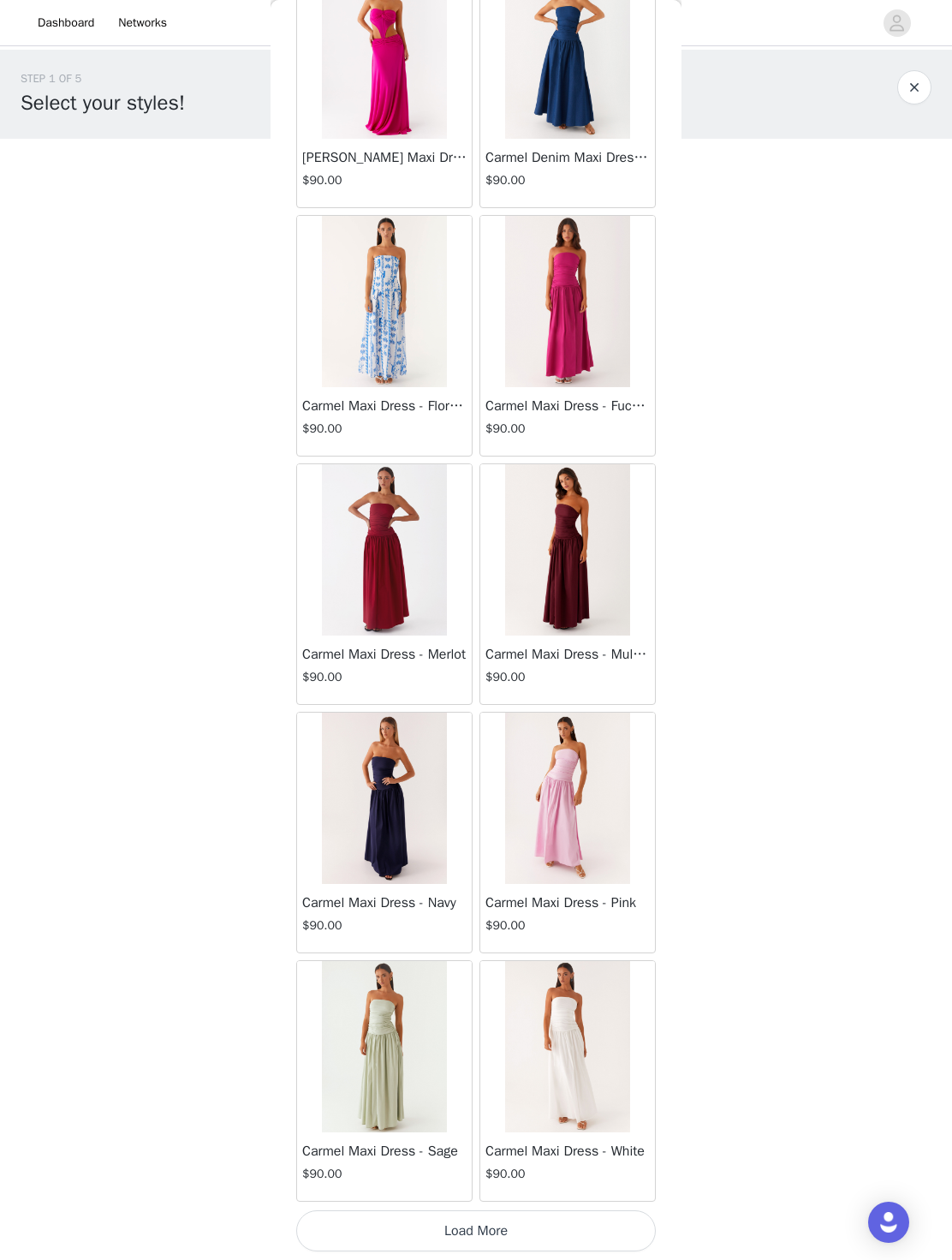 click on "Load More" at bounding box center (476, 1231) 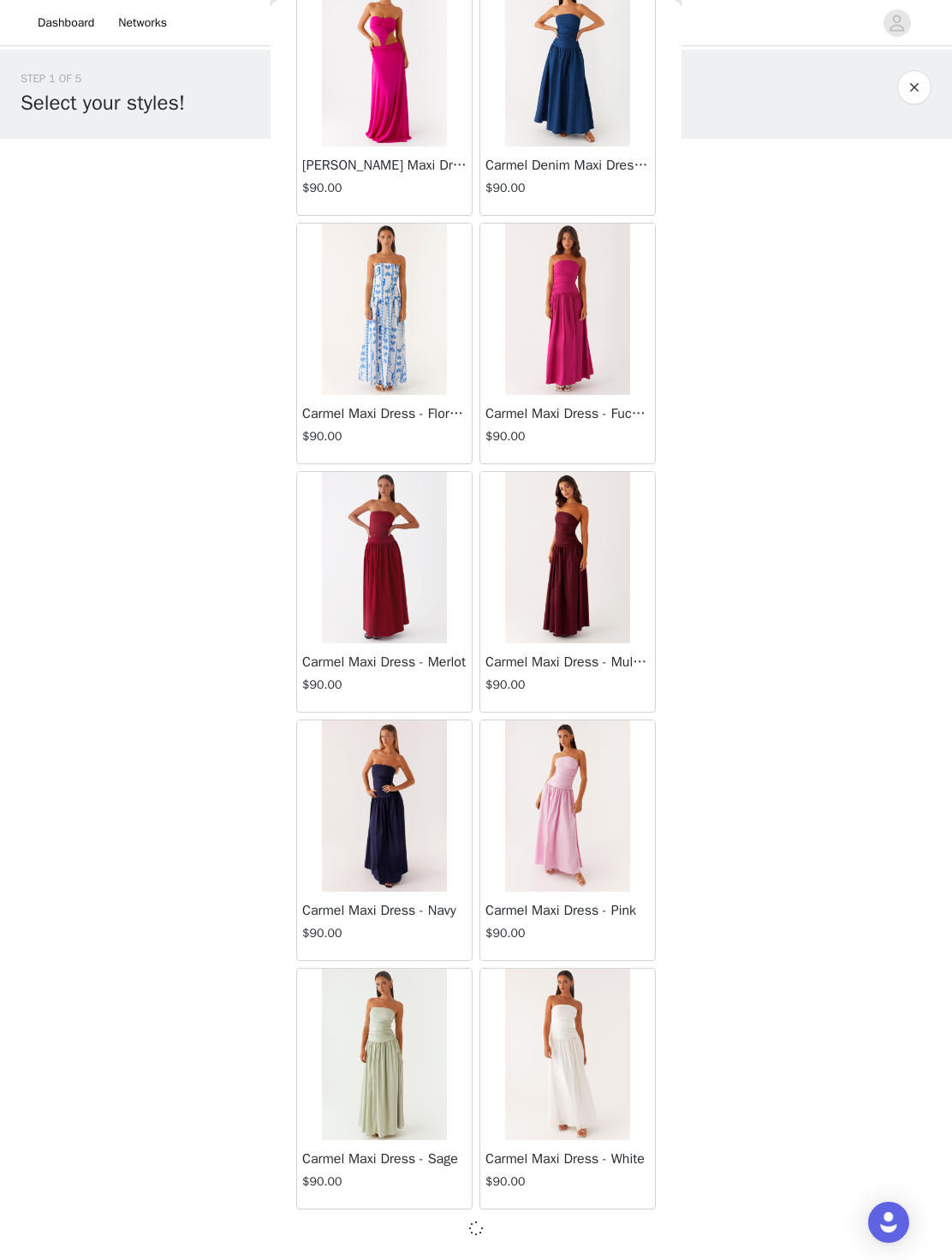 scroll, scrollTop: 8805, scrollLeft: 0, axis: vertical 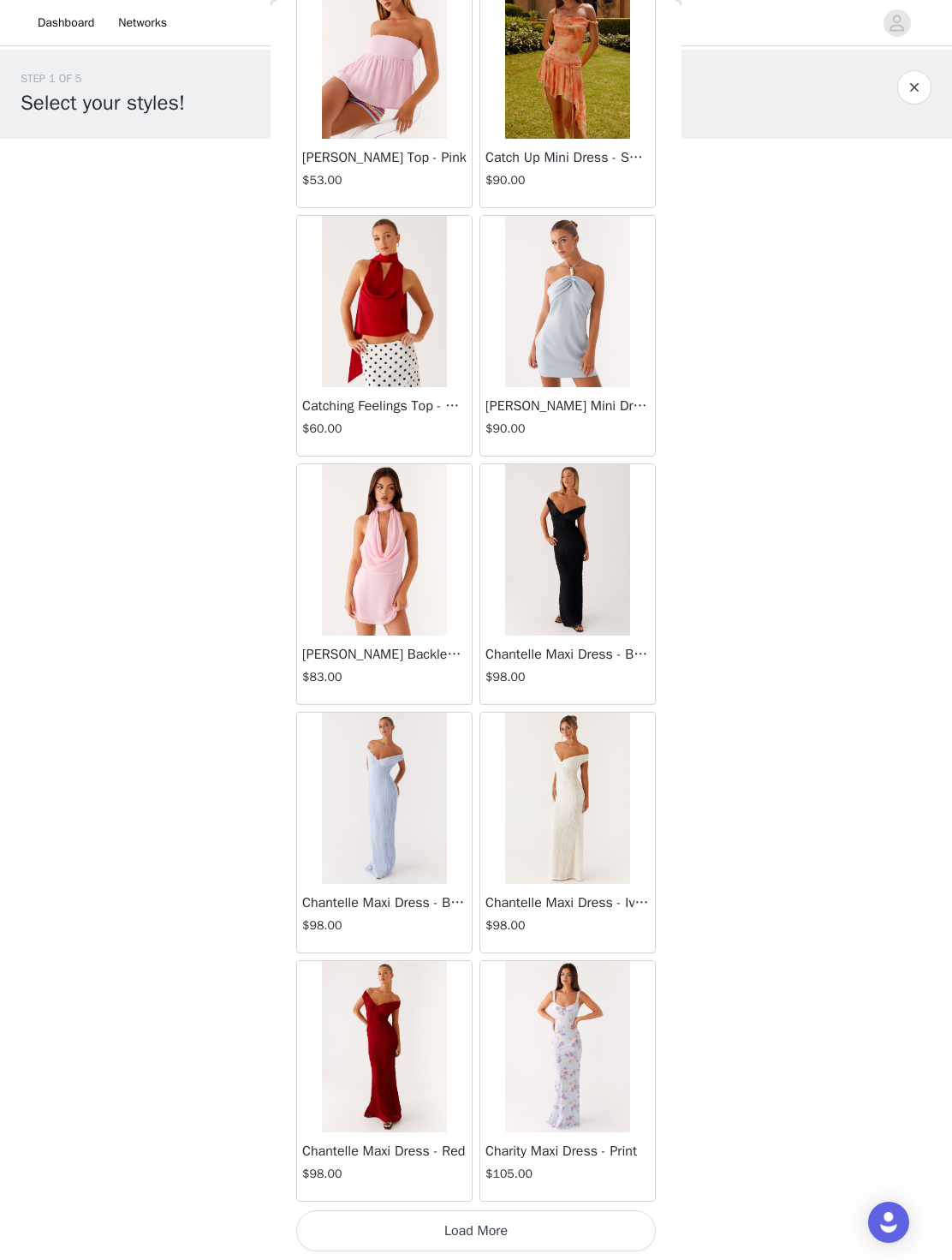 click on "Load More" at bounding box center [476, 1231] 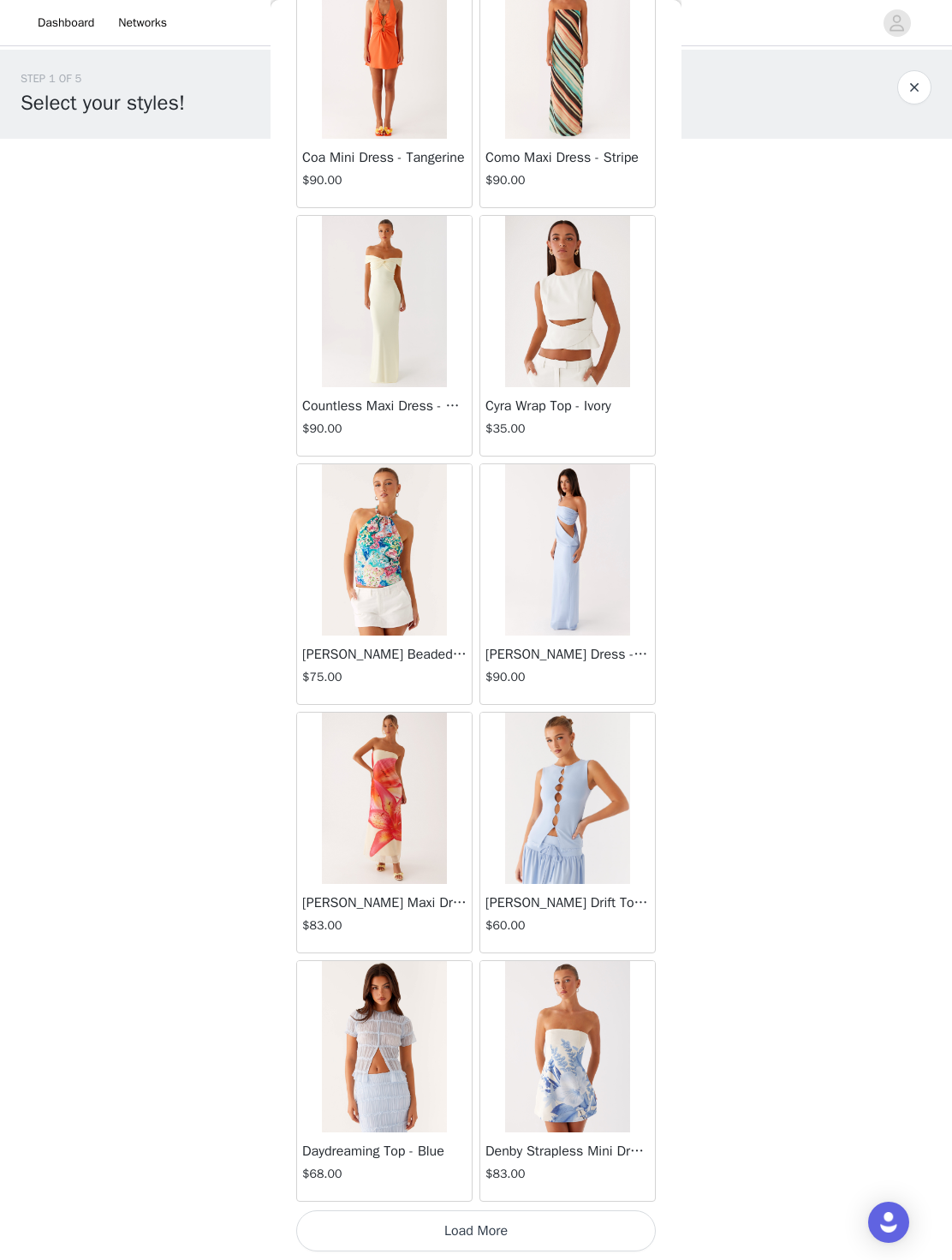 click on "Load More" at bounding box center [476, 1231] 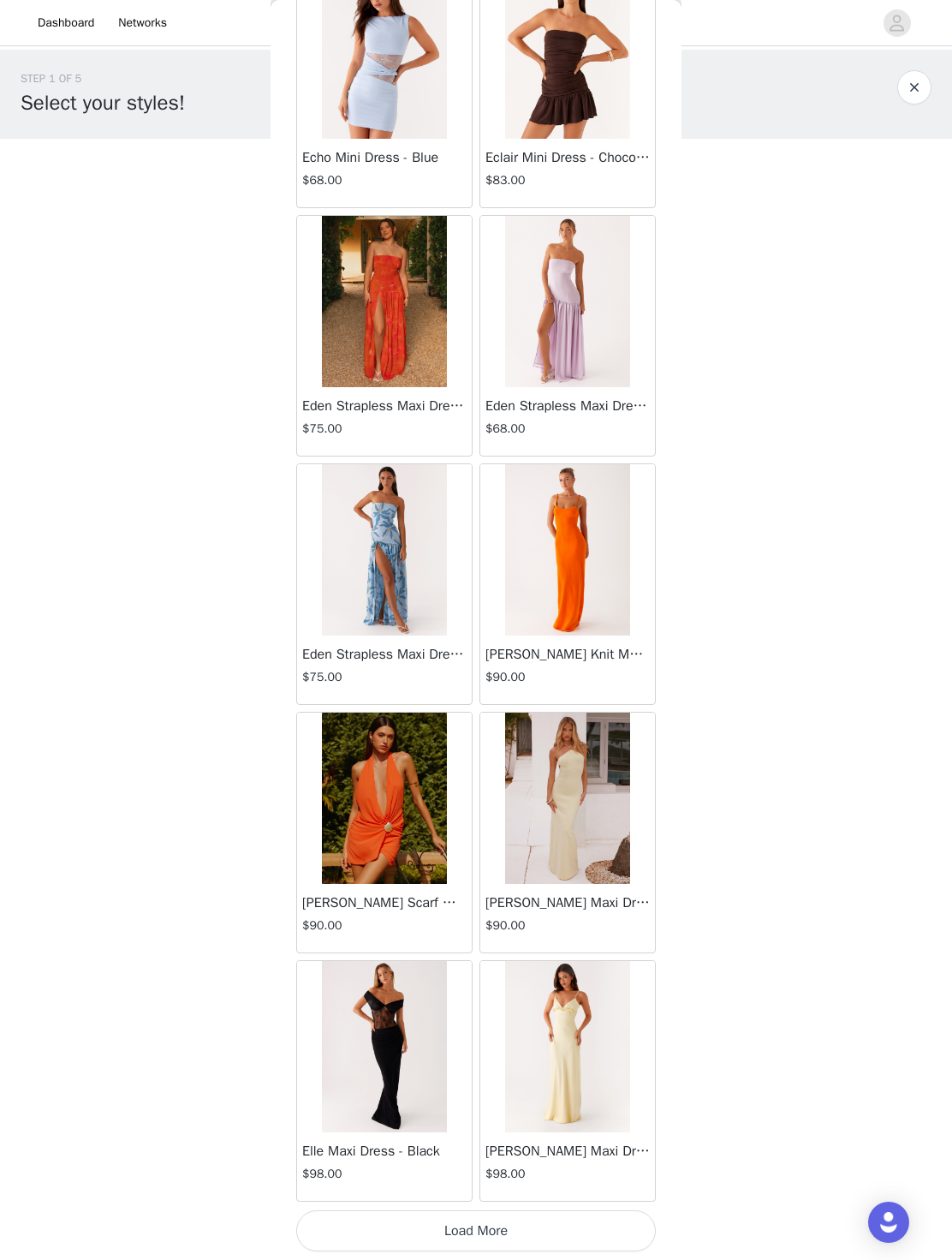click on "Load More" at bounding box center [476, 1231] 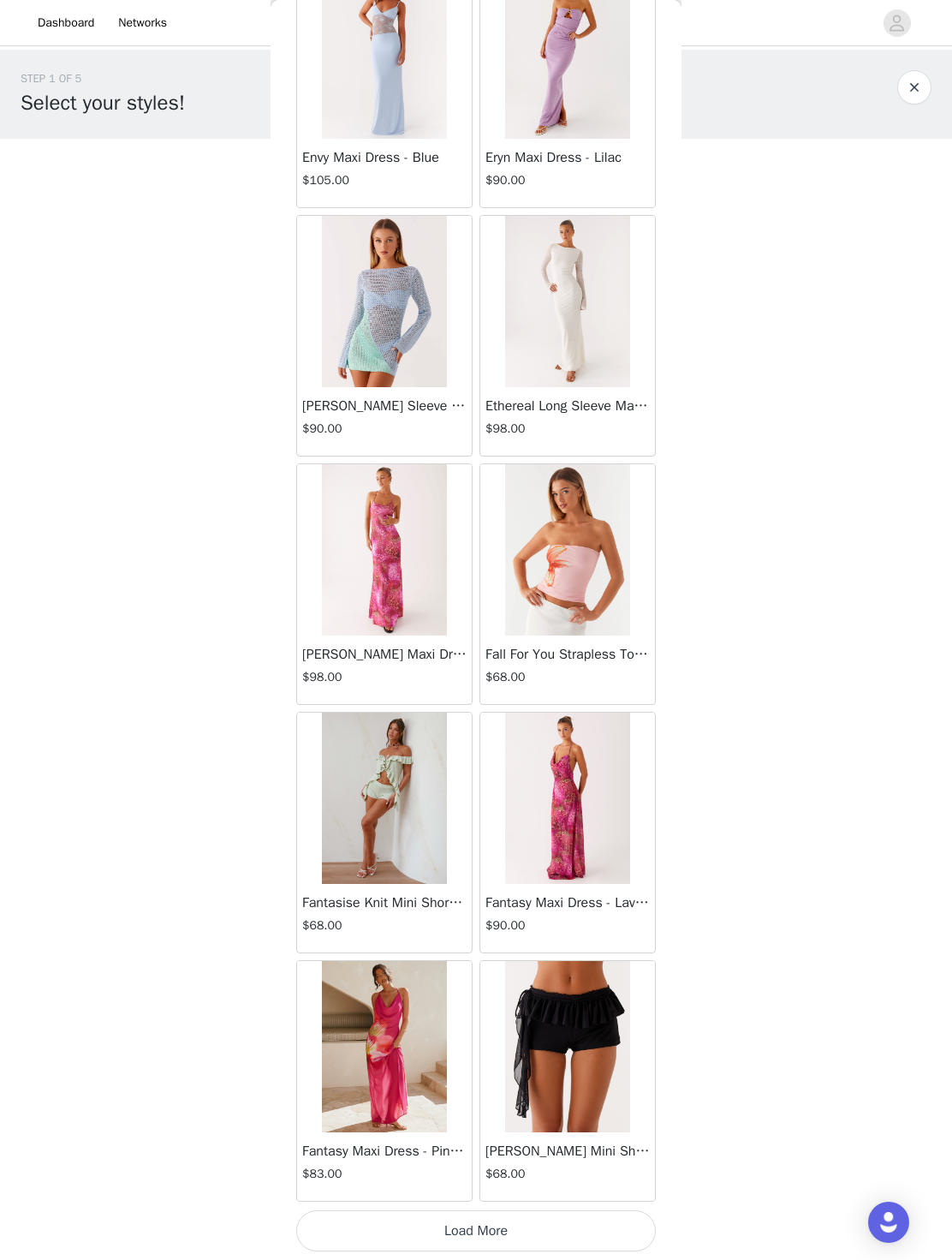 click on "Load More" at bounding box center (476, 1231) 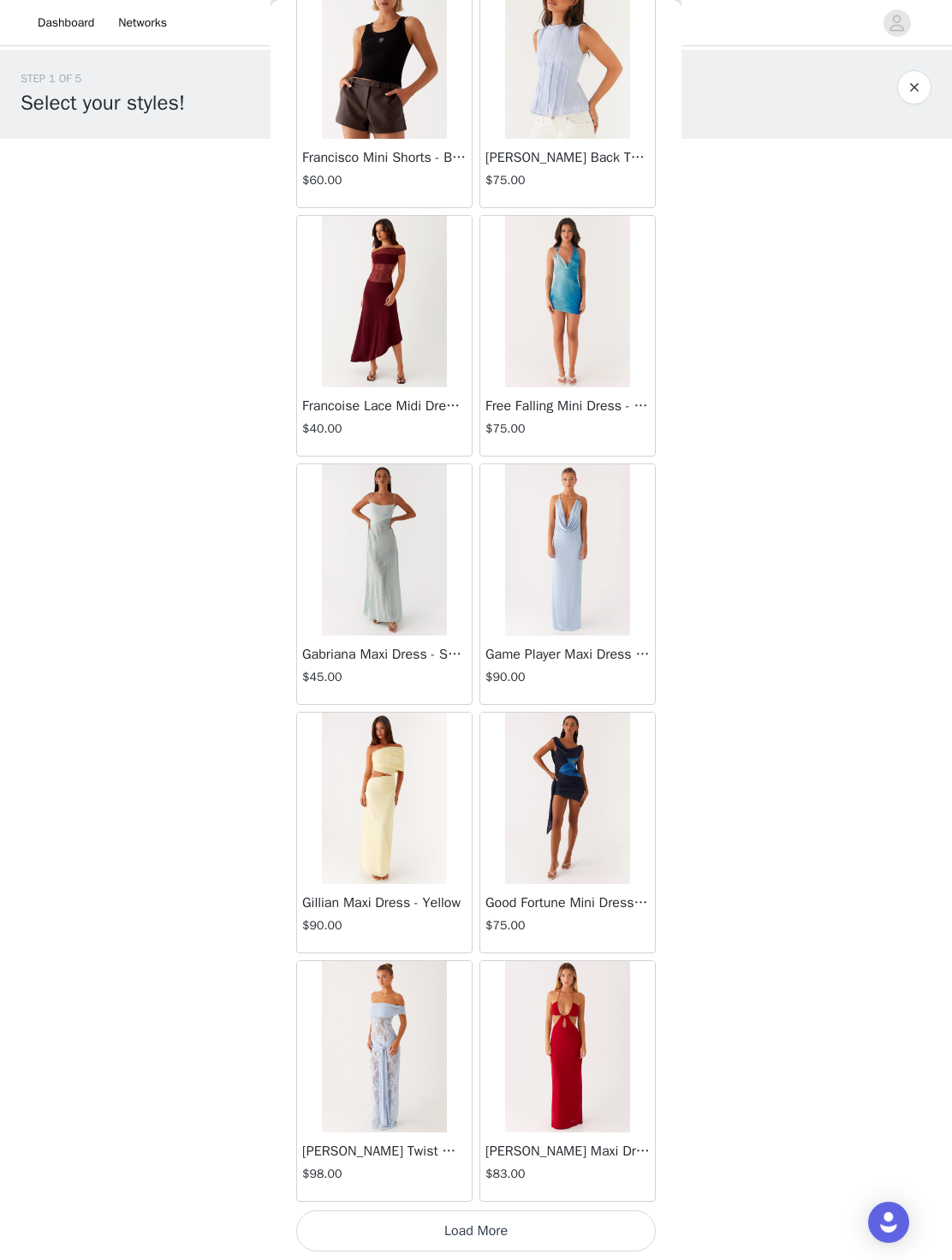 click on "Load More" at bounding box center (476, 1231) 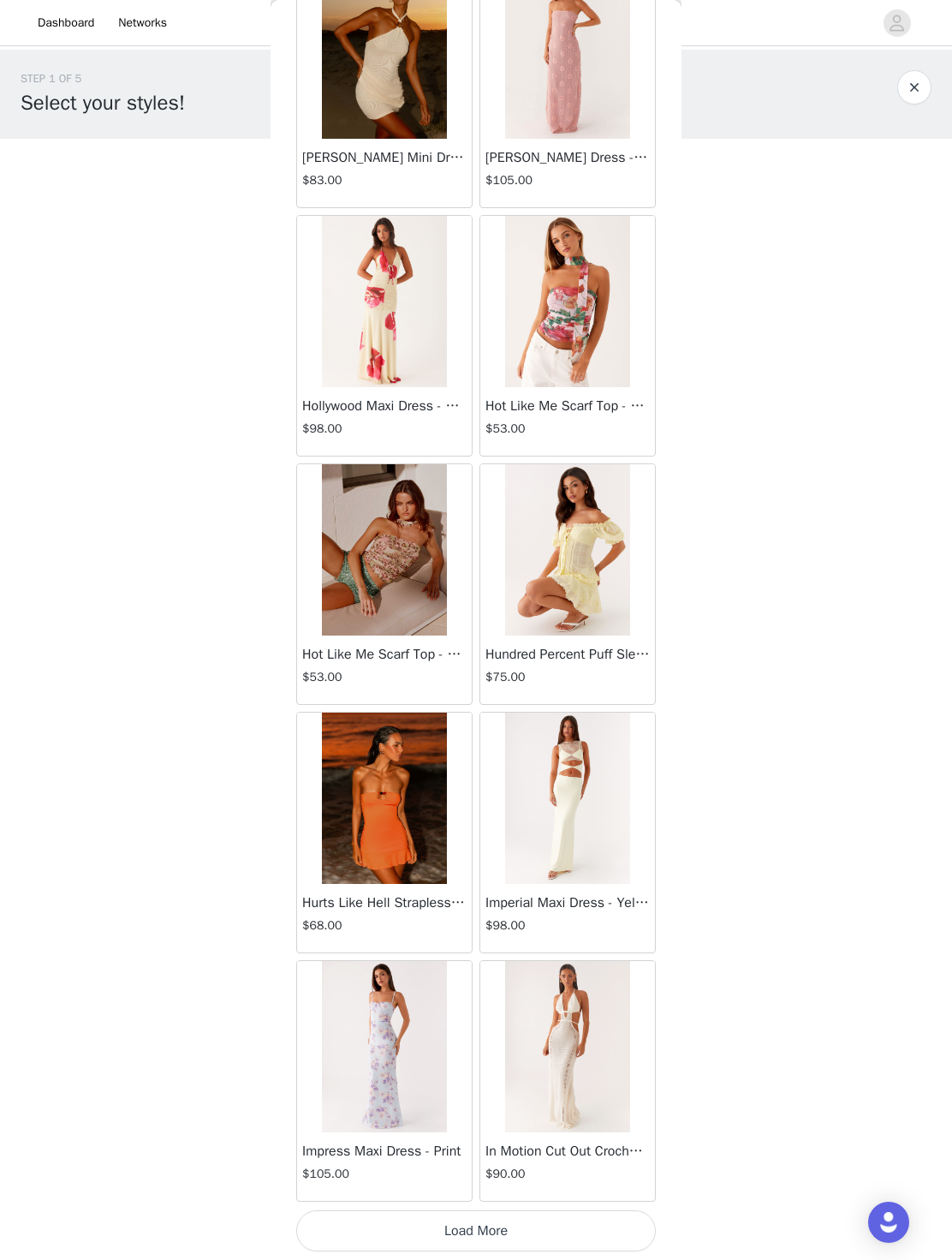 click on "Load More" at bounding box center [476, 1231] 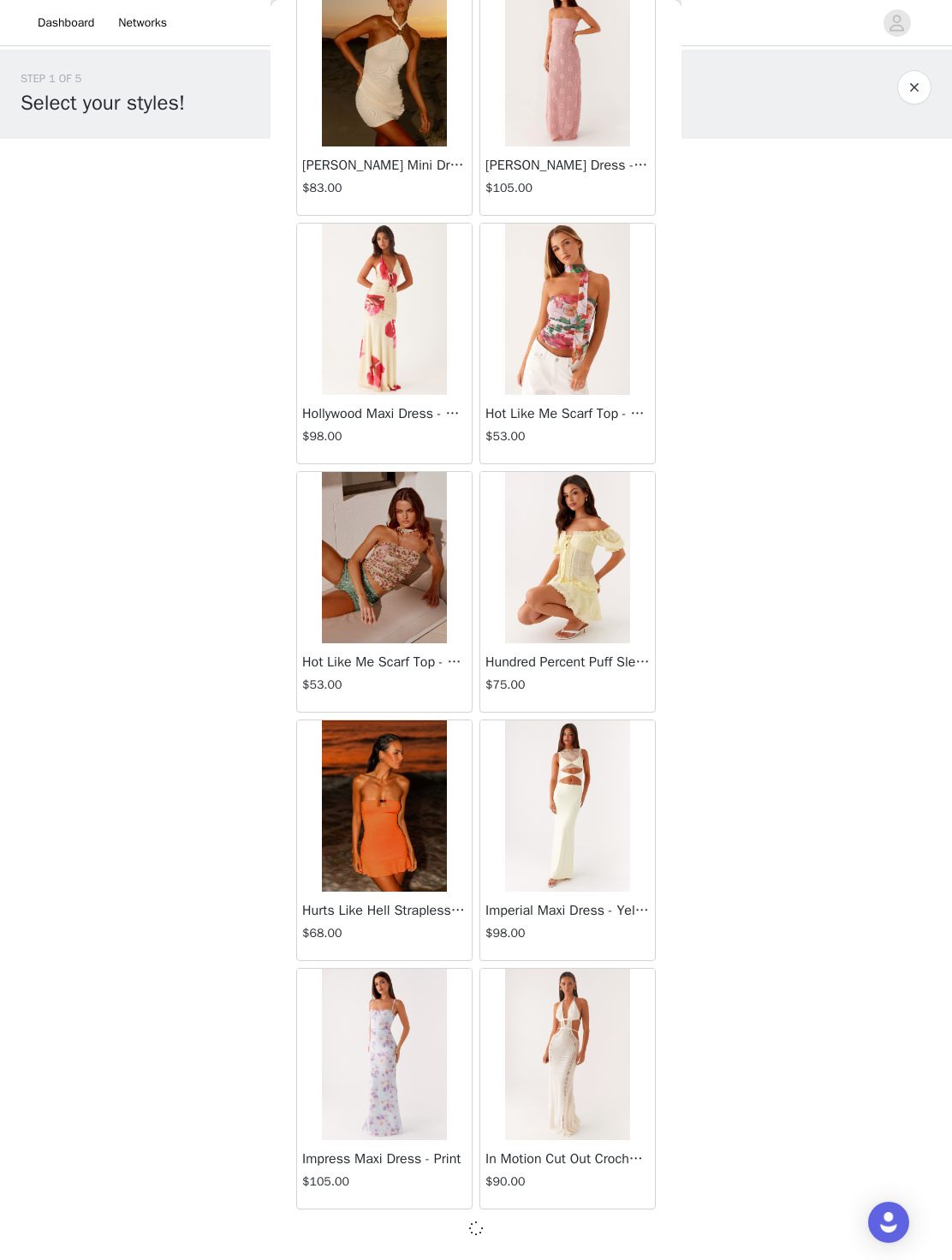 scroll, scrollTop: 23710, scrollLeft: 0, axis: vertical 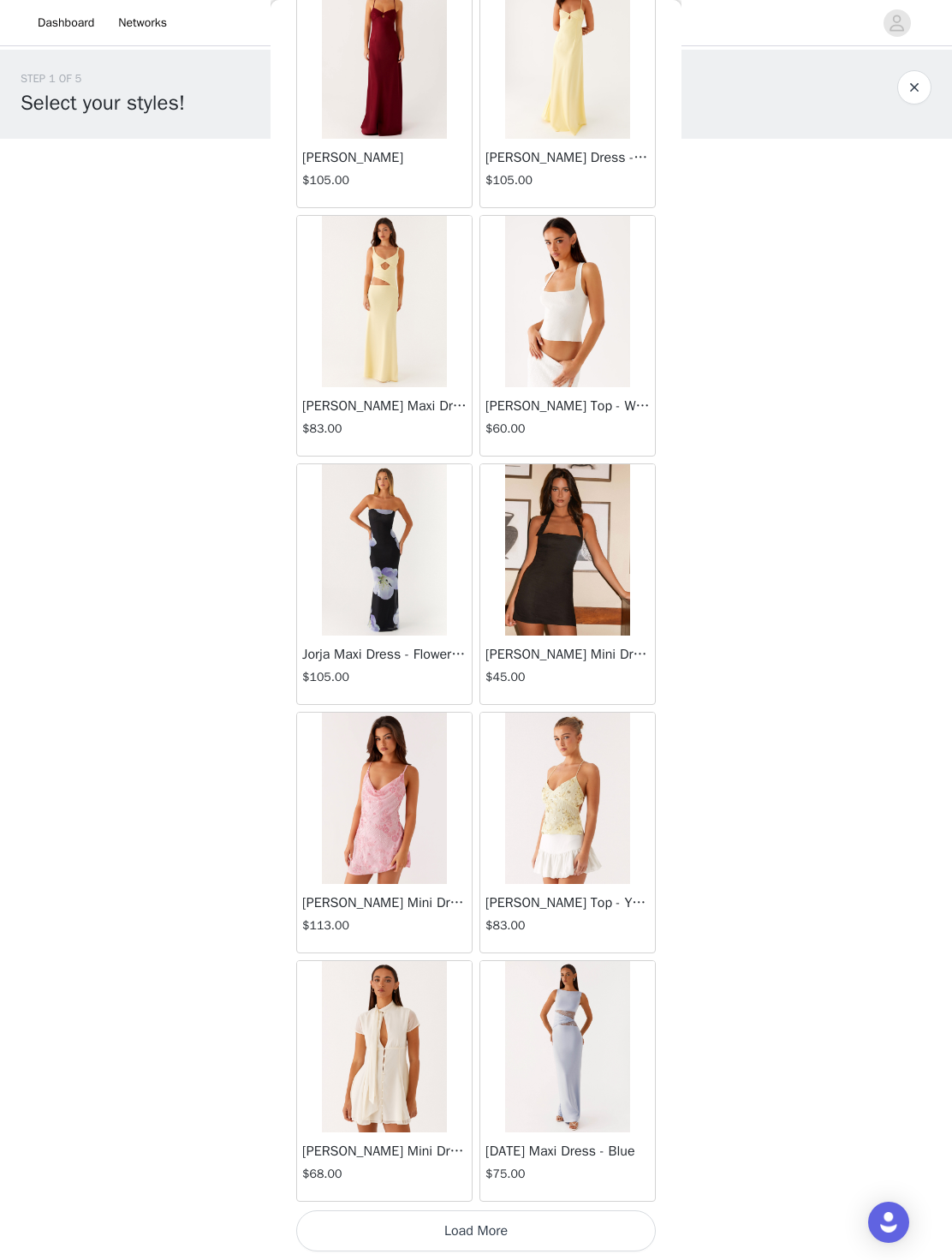 click on "Load More" at bounding box center (476, 1231) 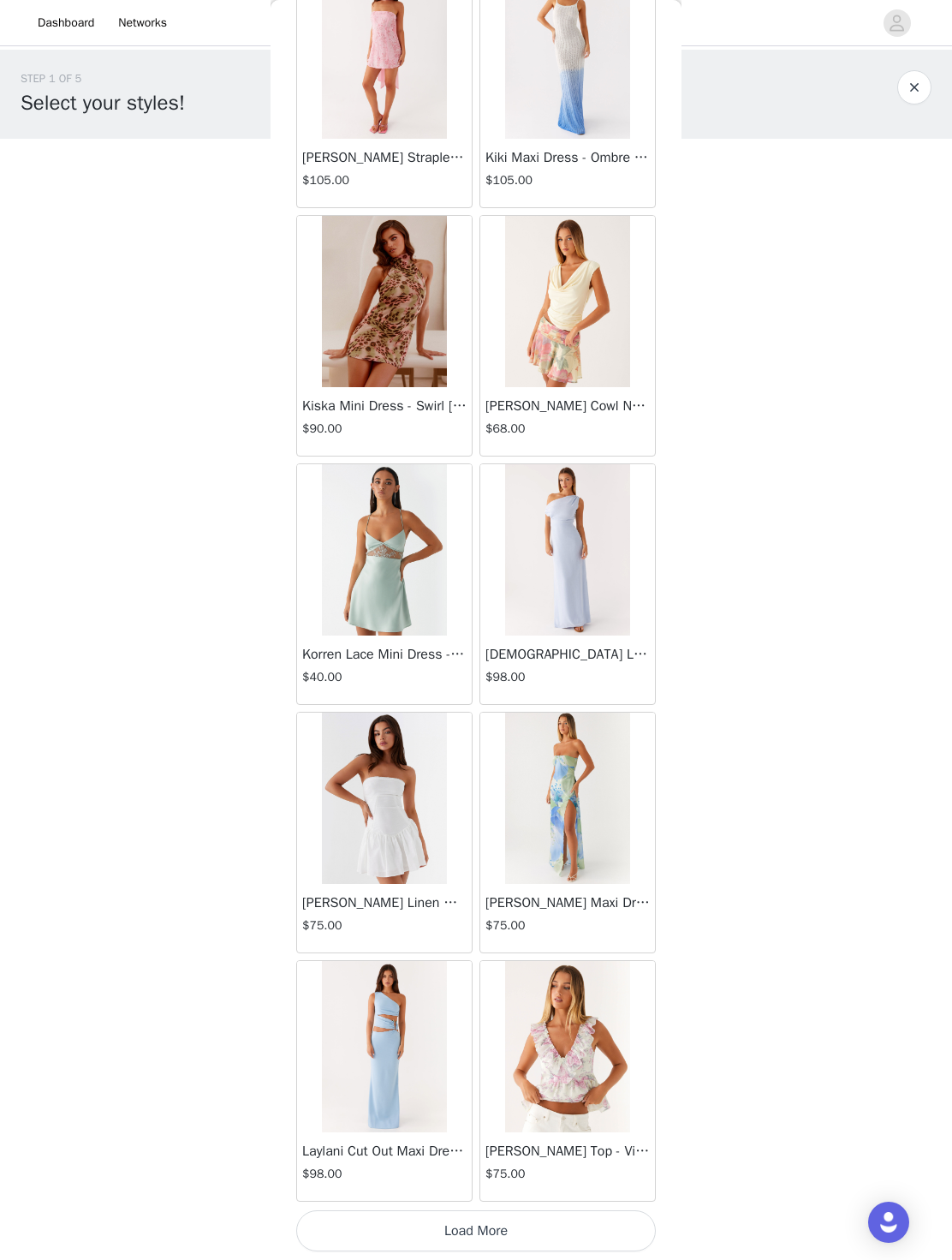 click on "Load More" at bounding box center (476, 1231) 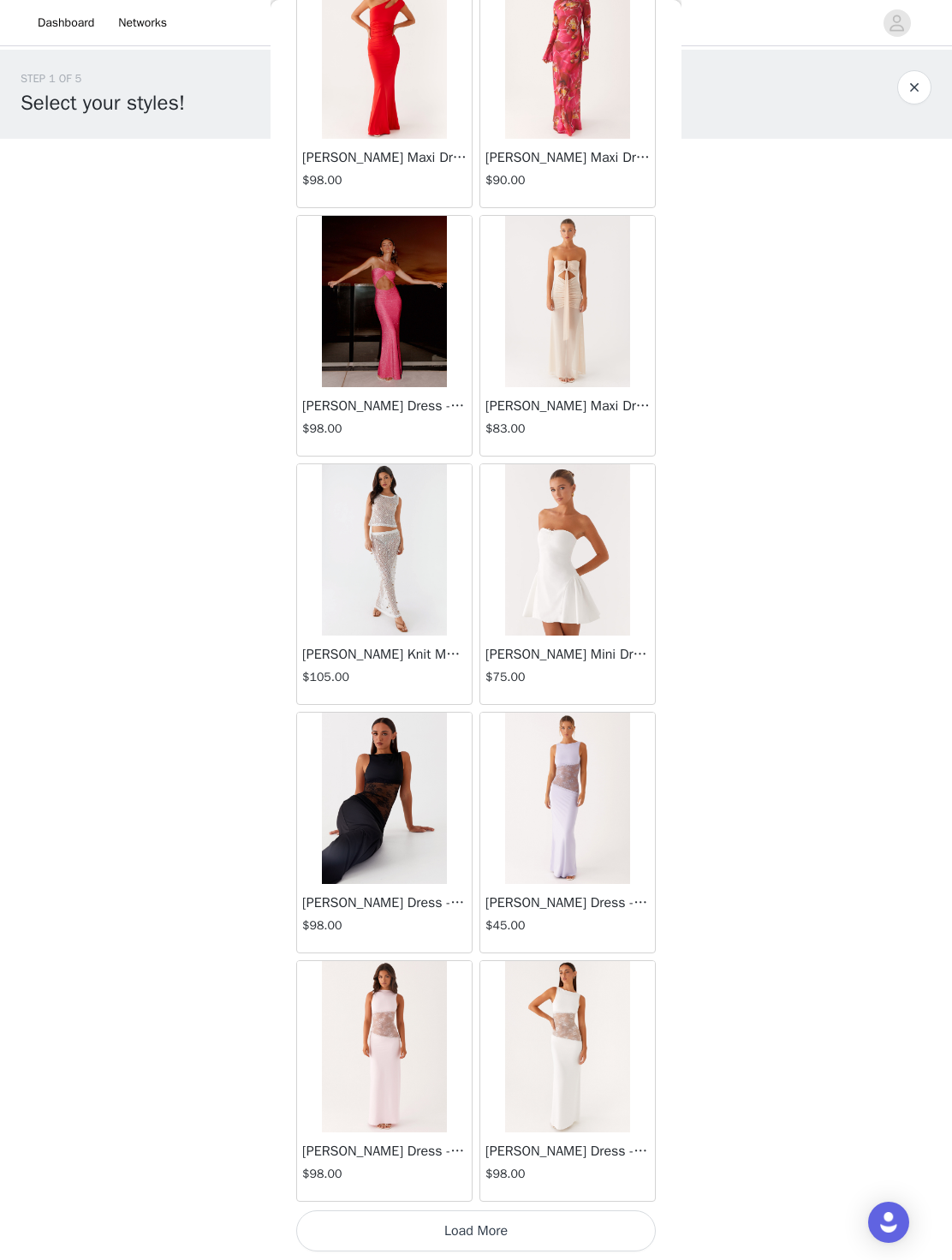 click on "Load More" at bounding box center [476, 1231] 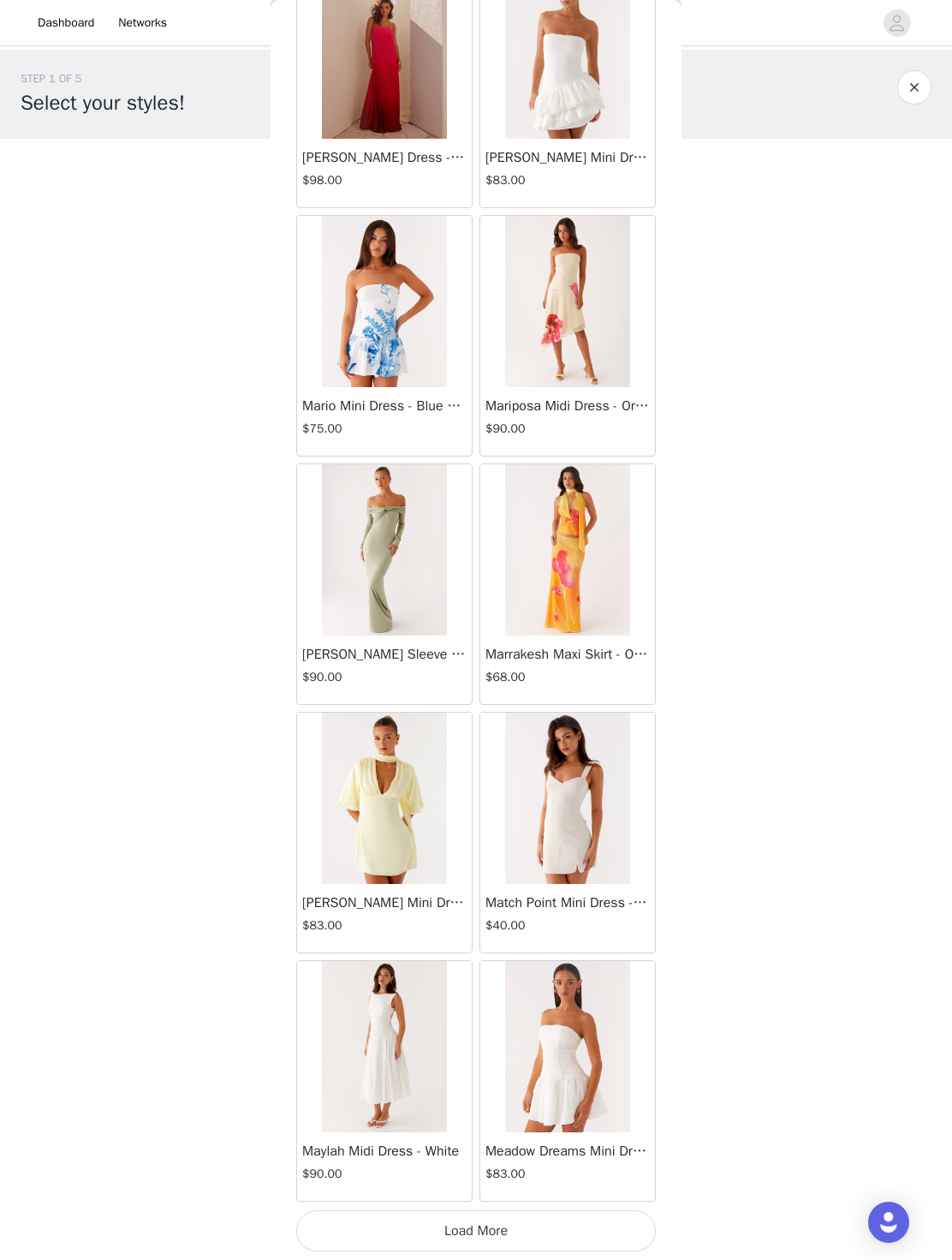 click on "Load More" at bounding box center (476, 1231) 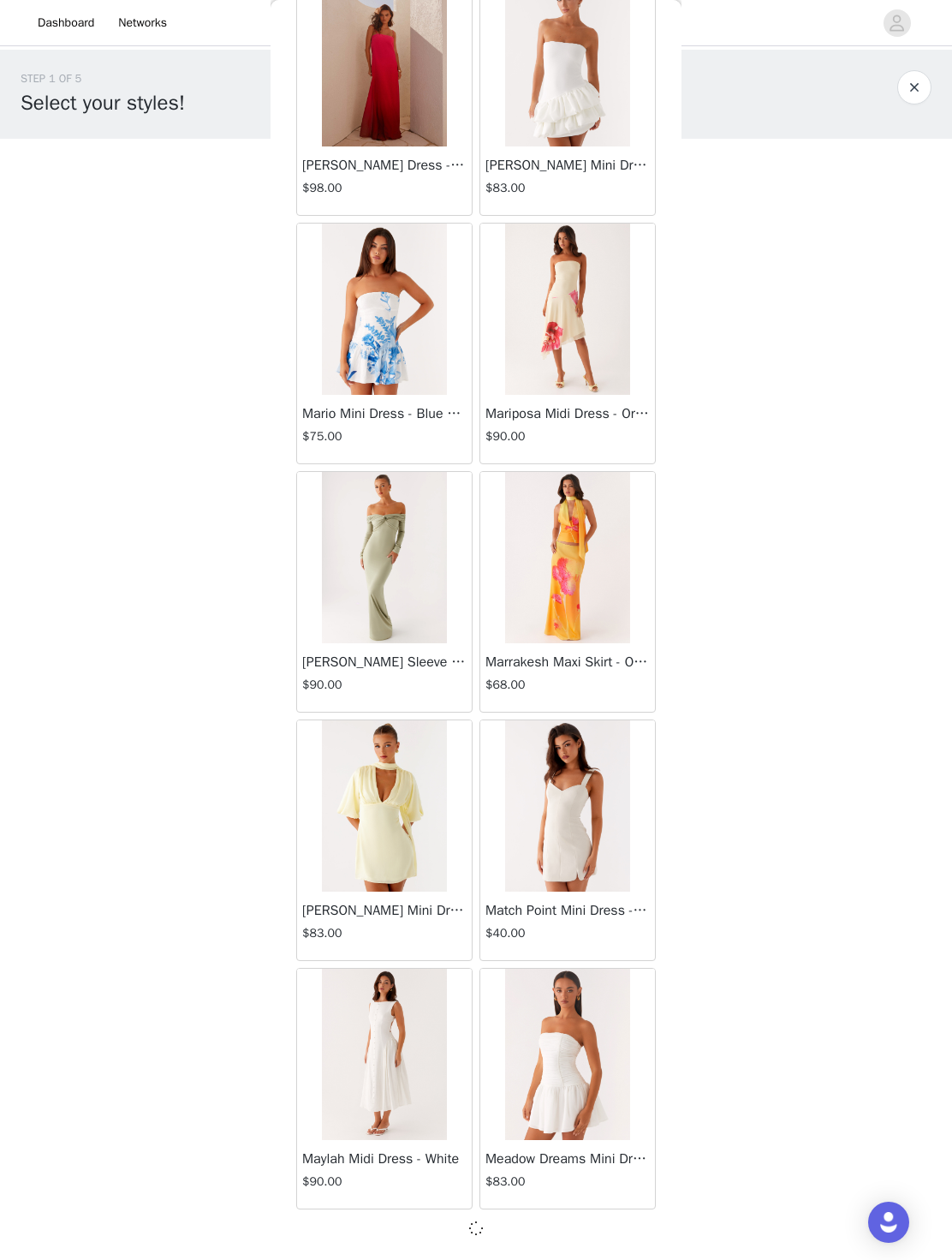 scroll, scrollTop: 33646, scrollLeft: 0, axis: vertical 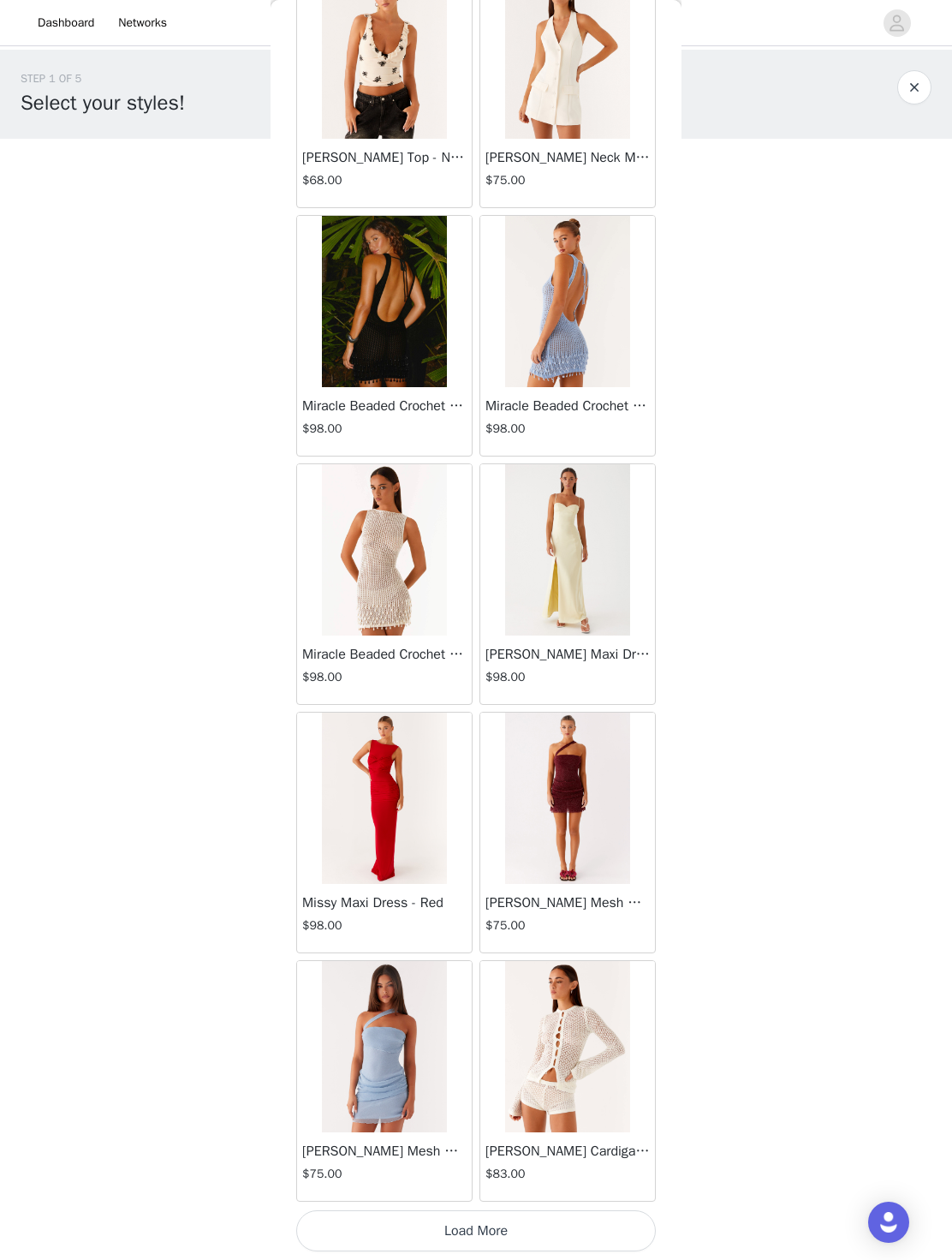click on "Load More" at bounding box center [476, 1231] 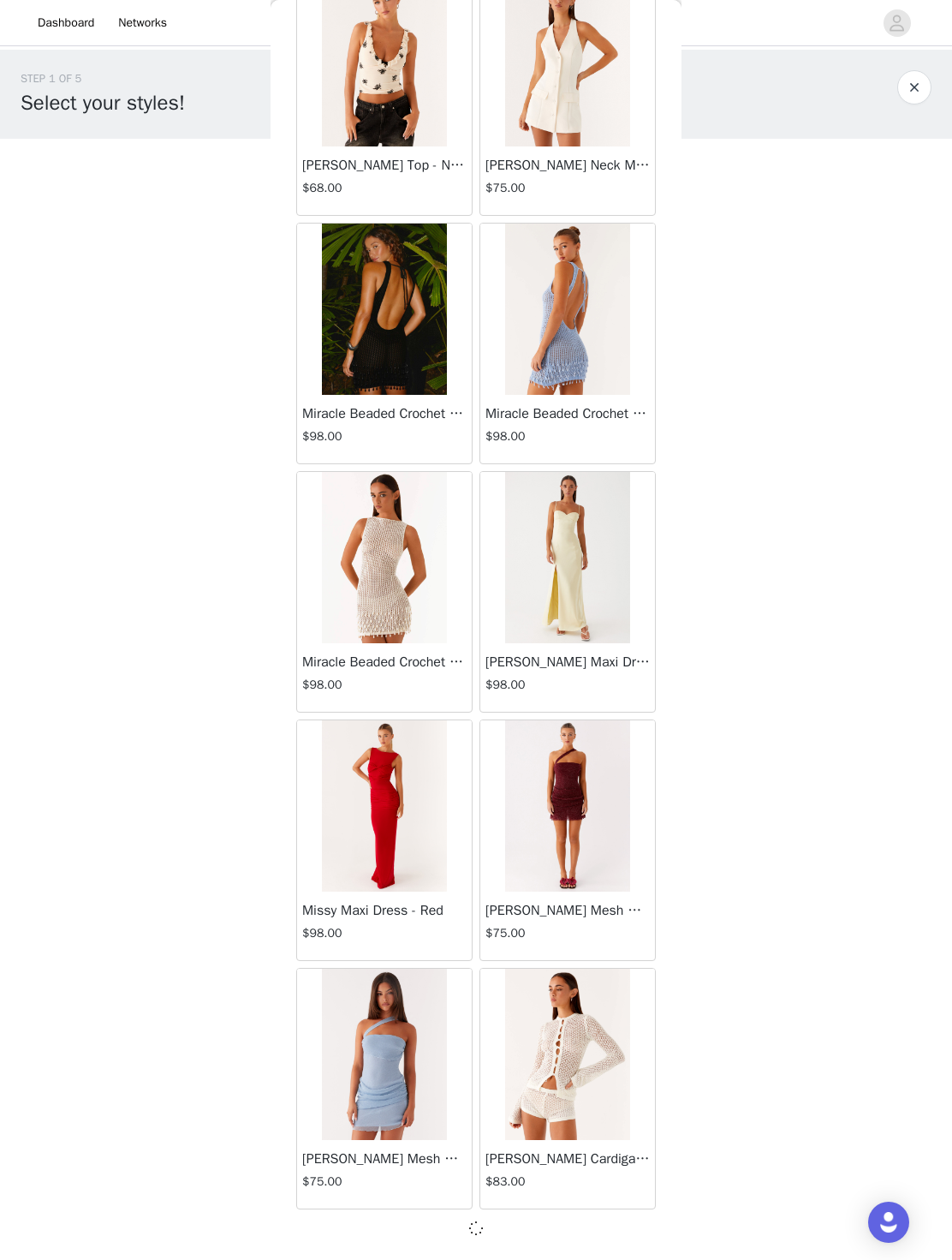 scroll, scrollTop: 36130, scrollLeft: 0, axis: vertical 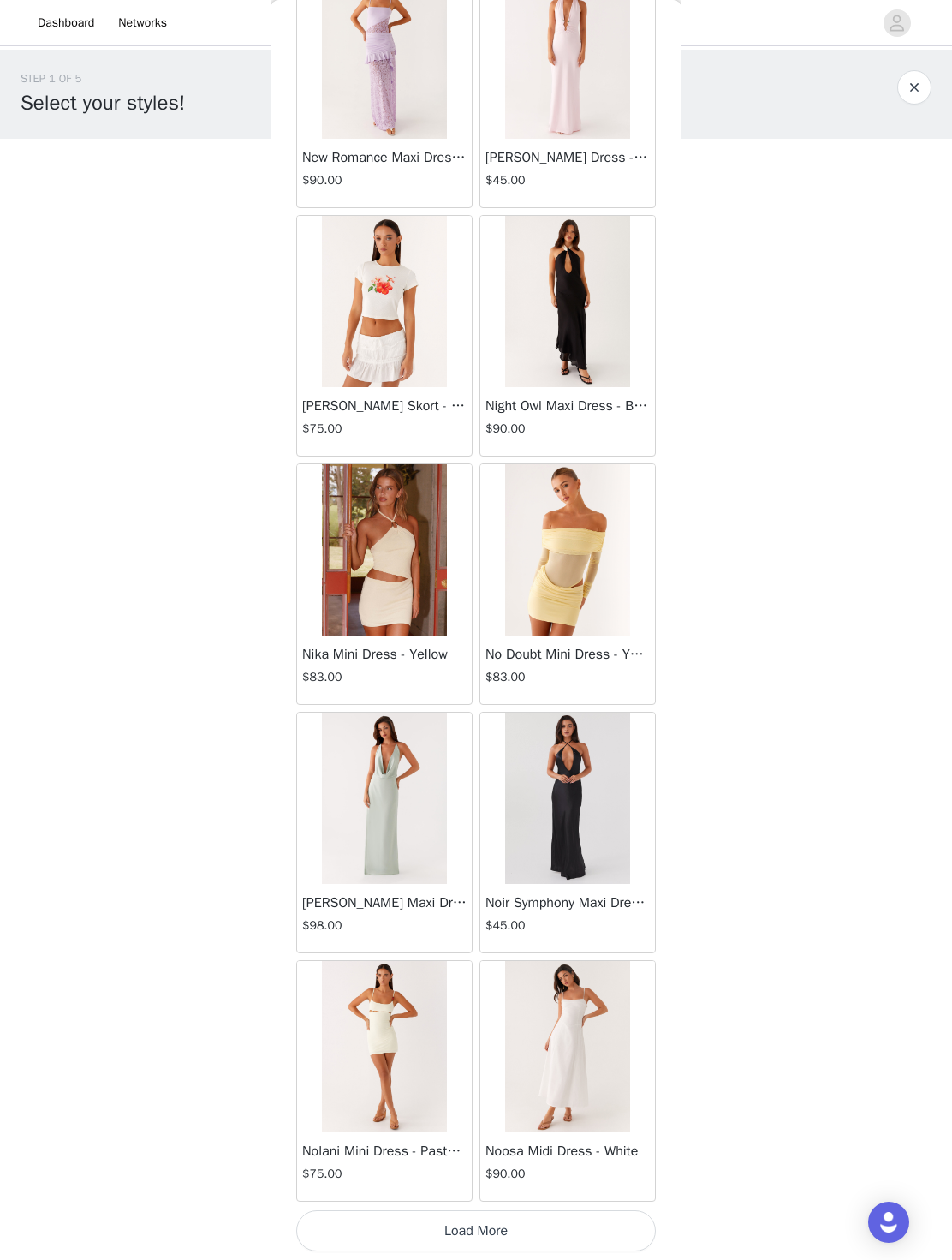 click on "Load More" at bounding box center (476, 1231) 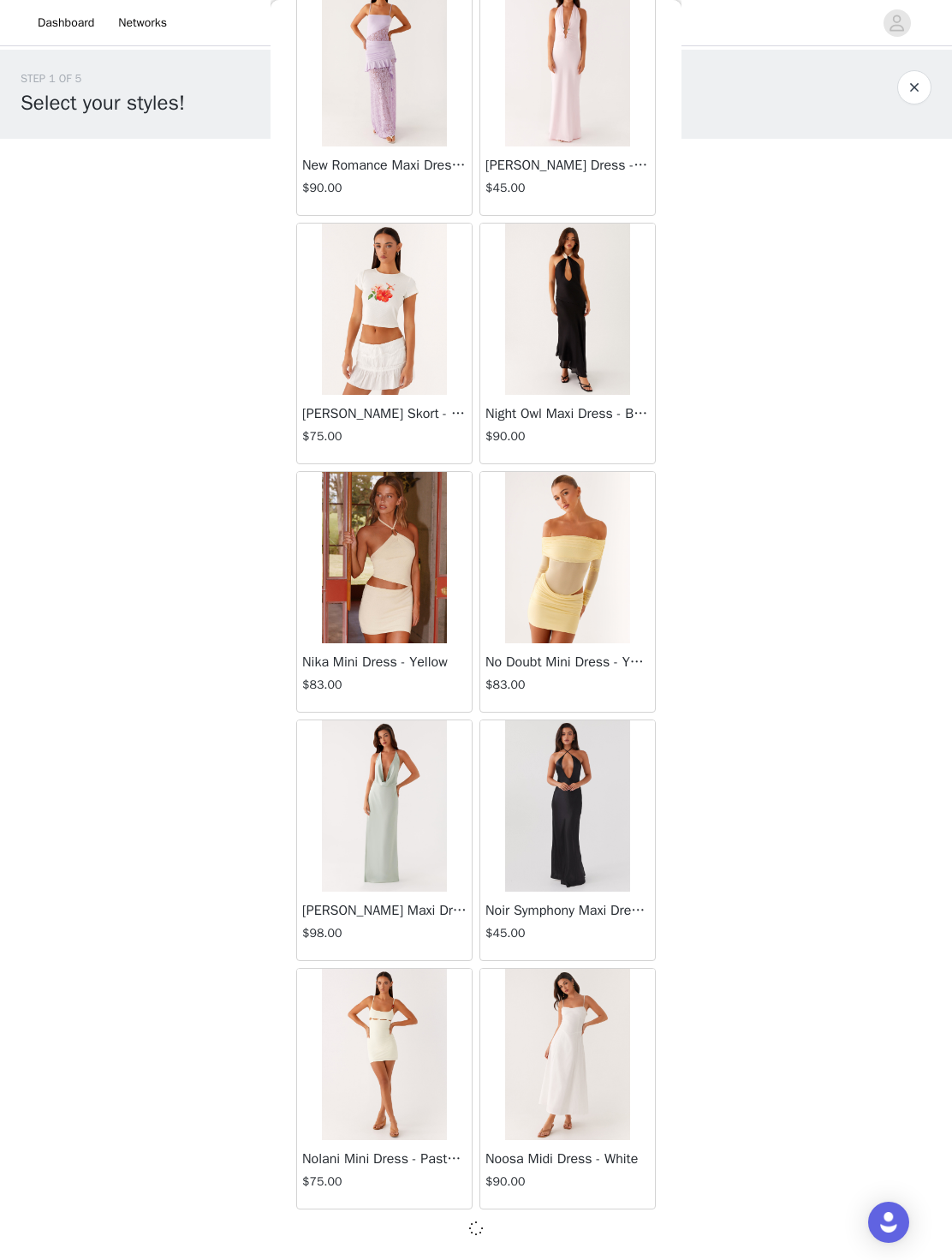 scroll, scrollTop: 38614, scrollLeft: 0, axis: vertical 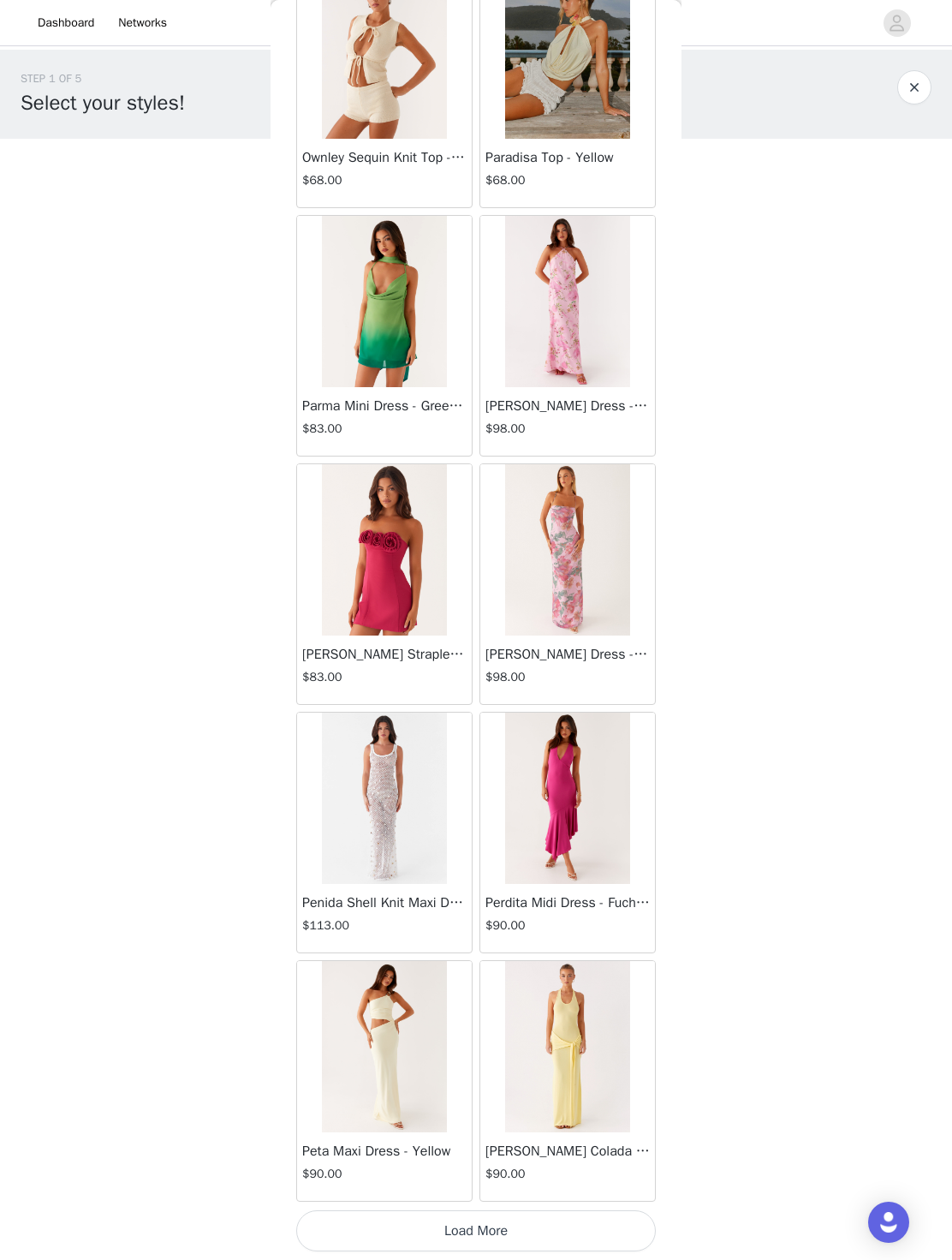 click on "Load More" at bounding box center (476, 1231) 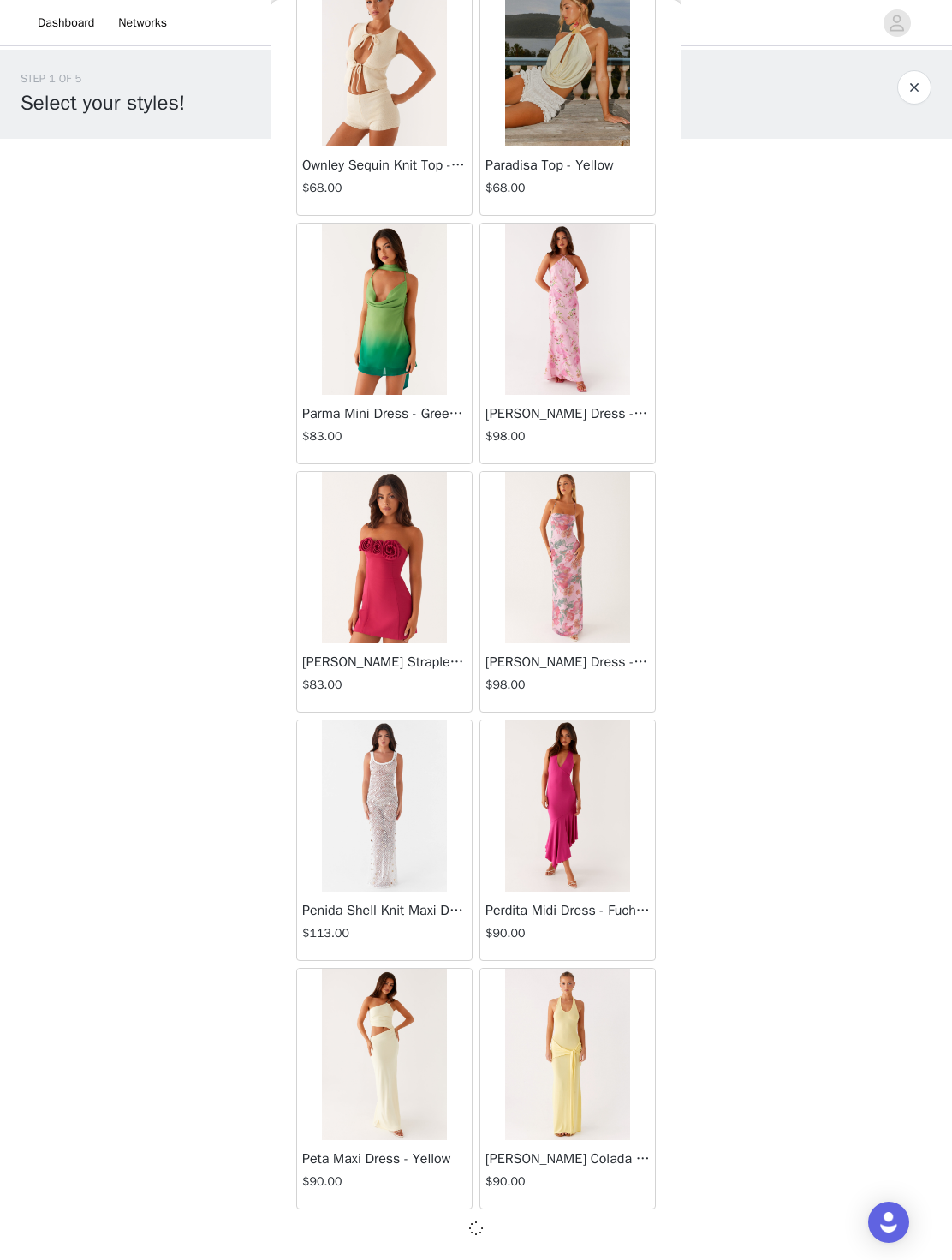 scroll, scrollTop: 41098, scrollLeft: 0, axis: vertical 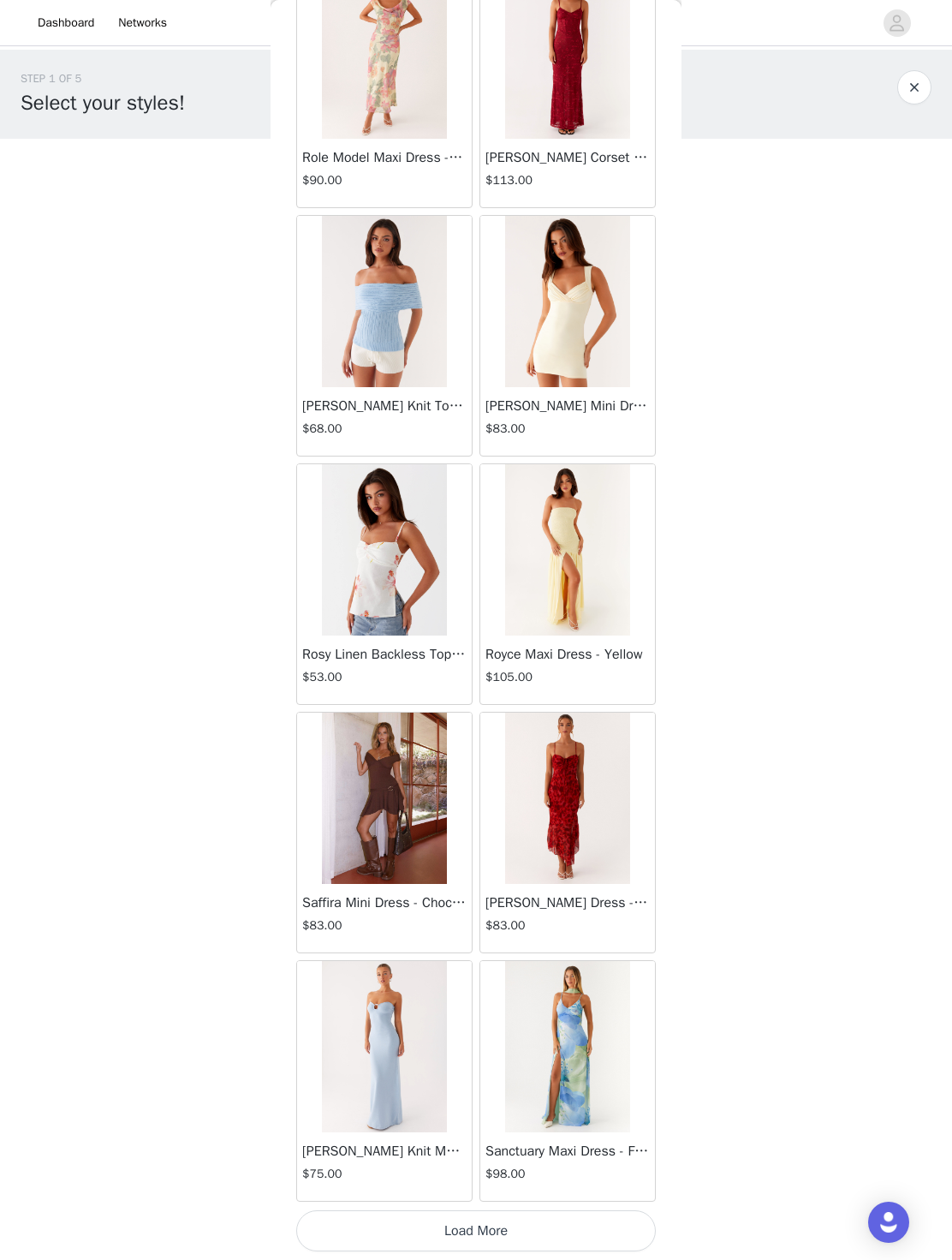 click on "Load More" at bounding box center [476, 1231] 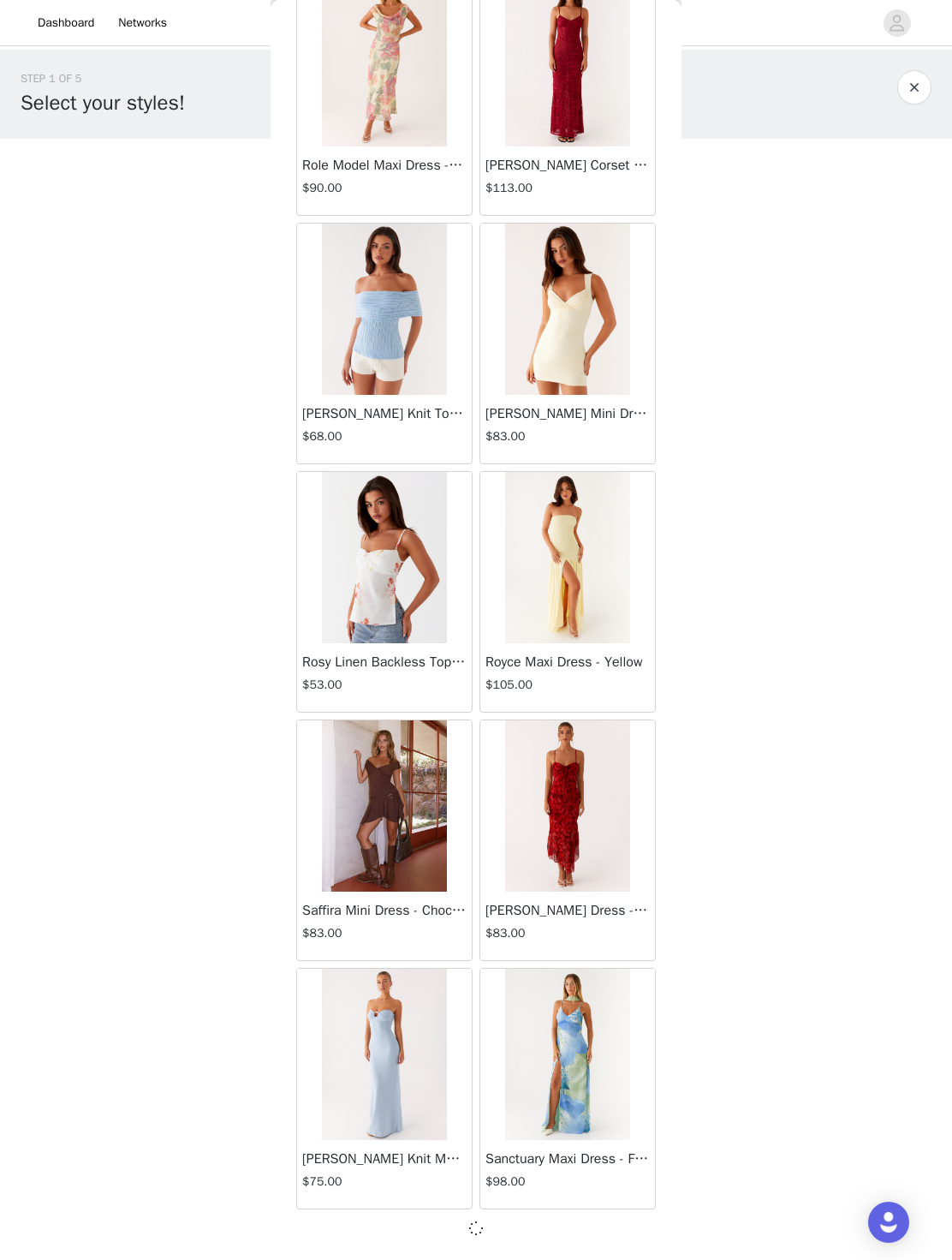 scroll, scrollTop: 43582, scrollLeft: 0, axis: vertical 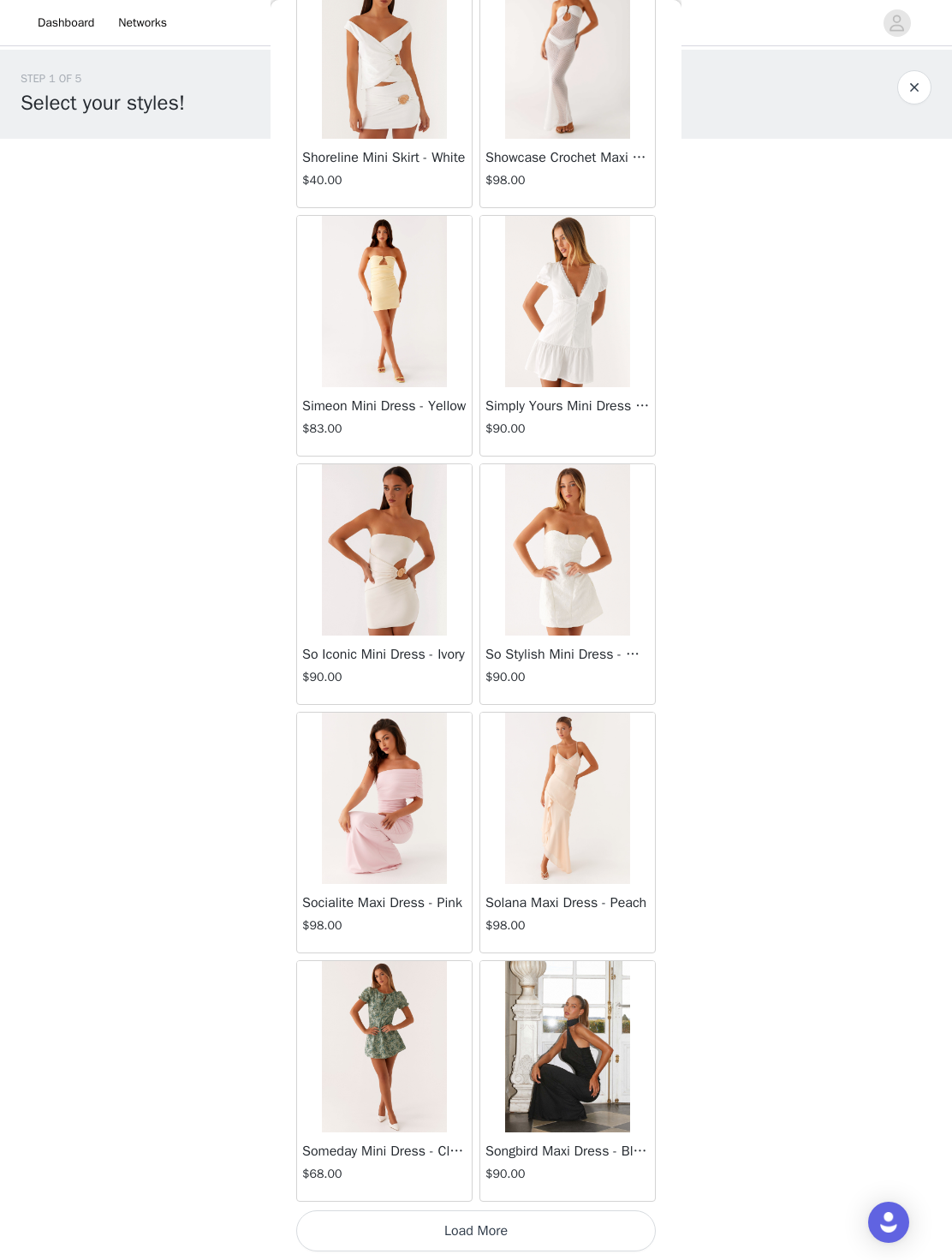 click on "Load More" at bounding box center (476, 1231) 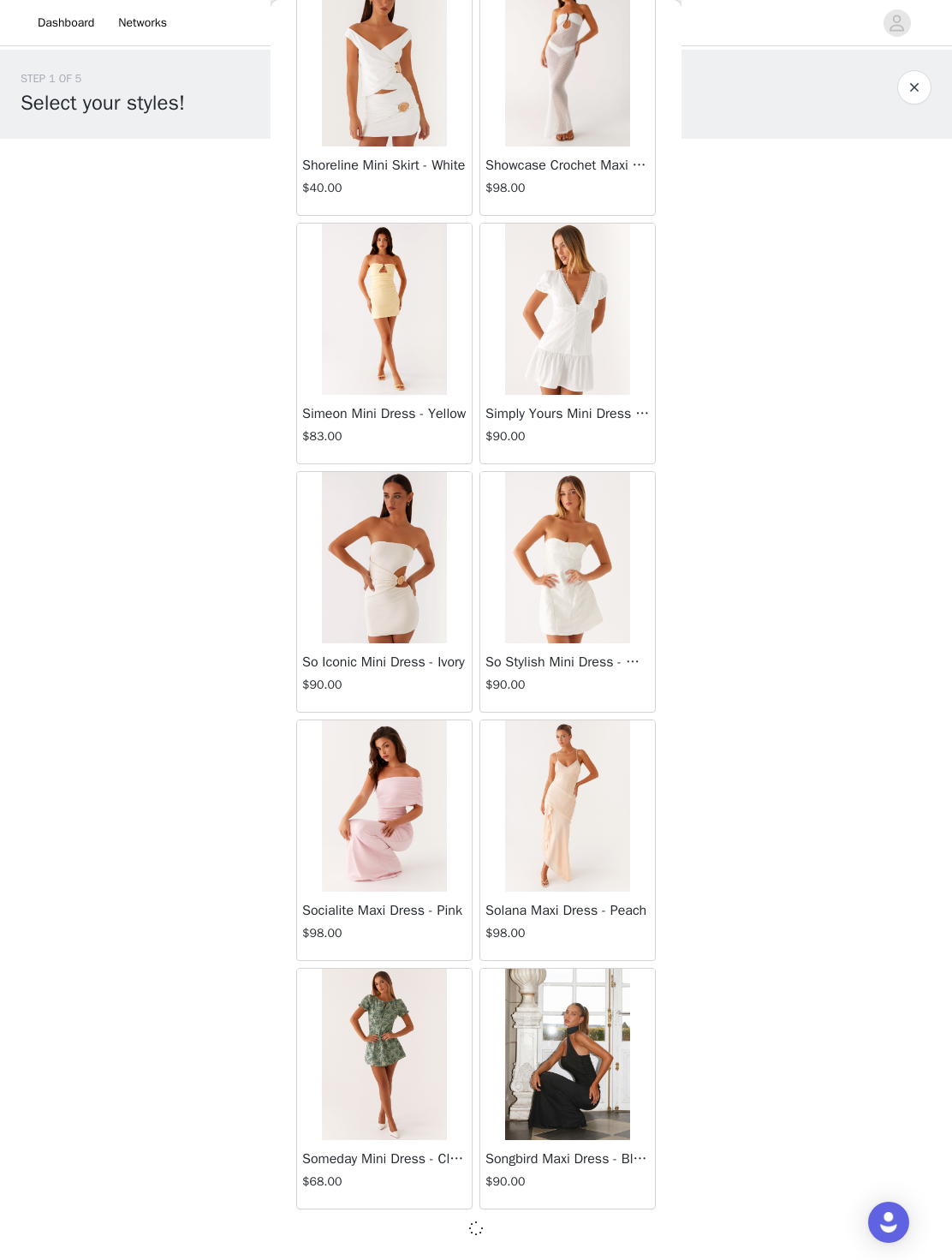 scroll, scrollTop: 46066, scrollLeft: 0, axis: vertical 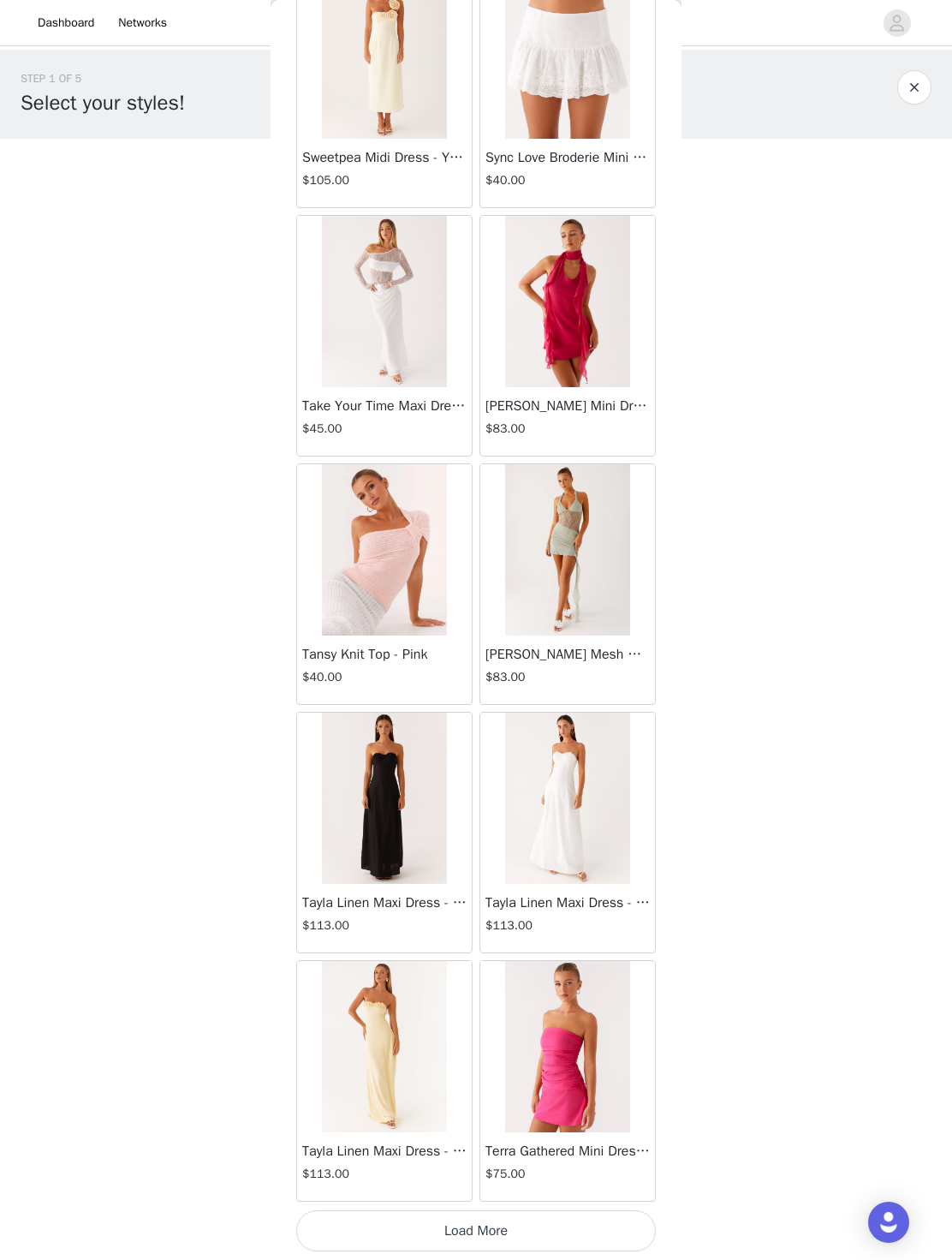 click on "Load More" at bounding box center [476, 1231] 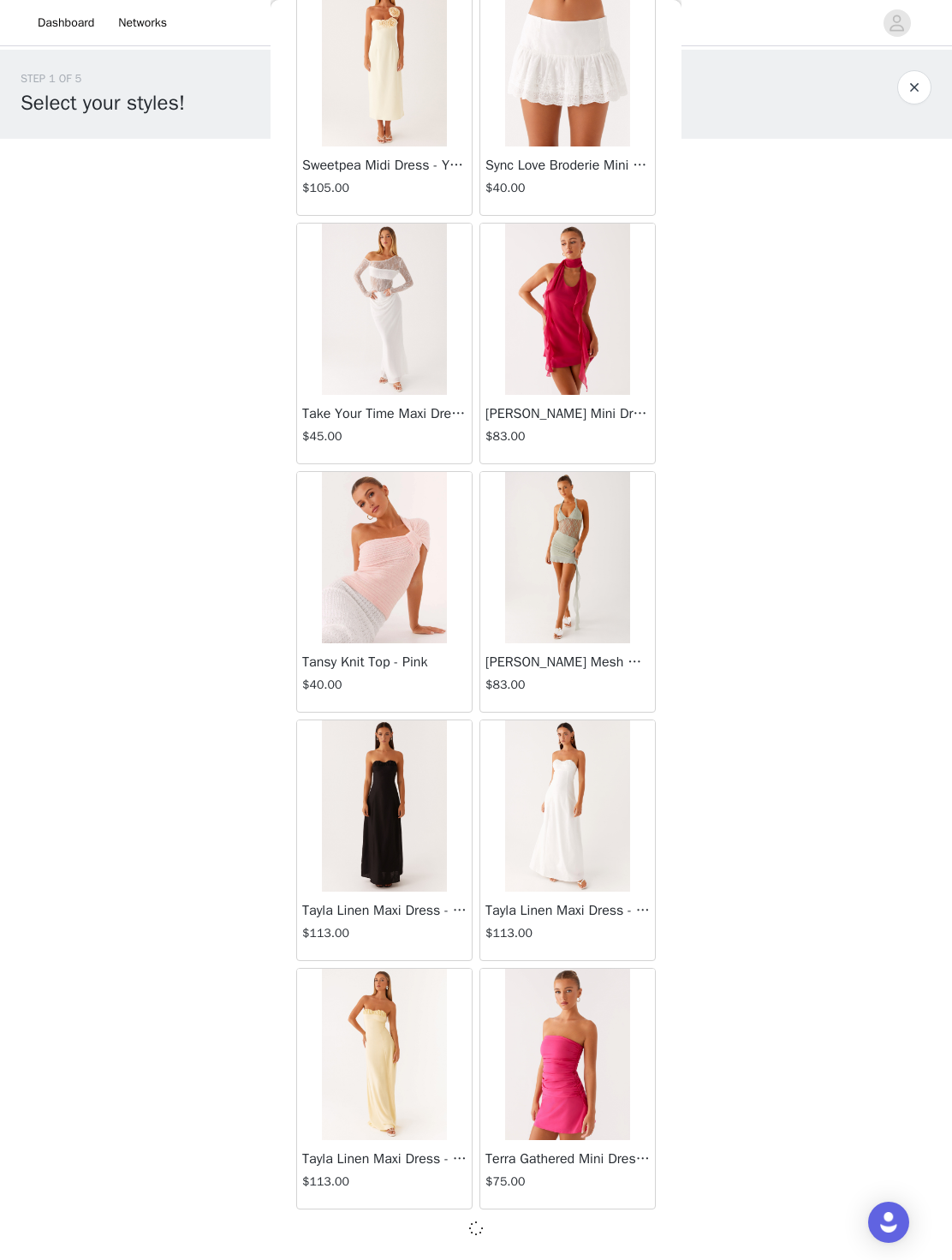 scroll, scrollTop: 48550, scrollLeft: 0, axis: vertical 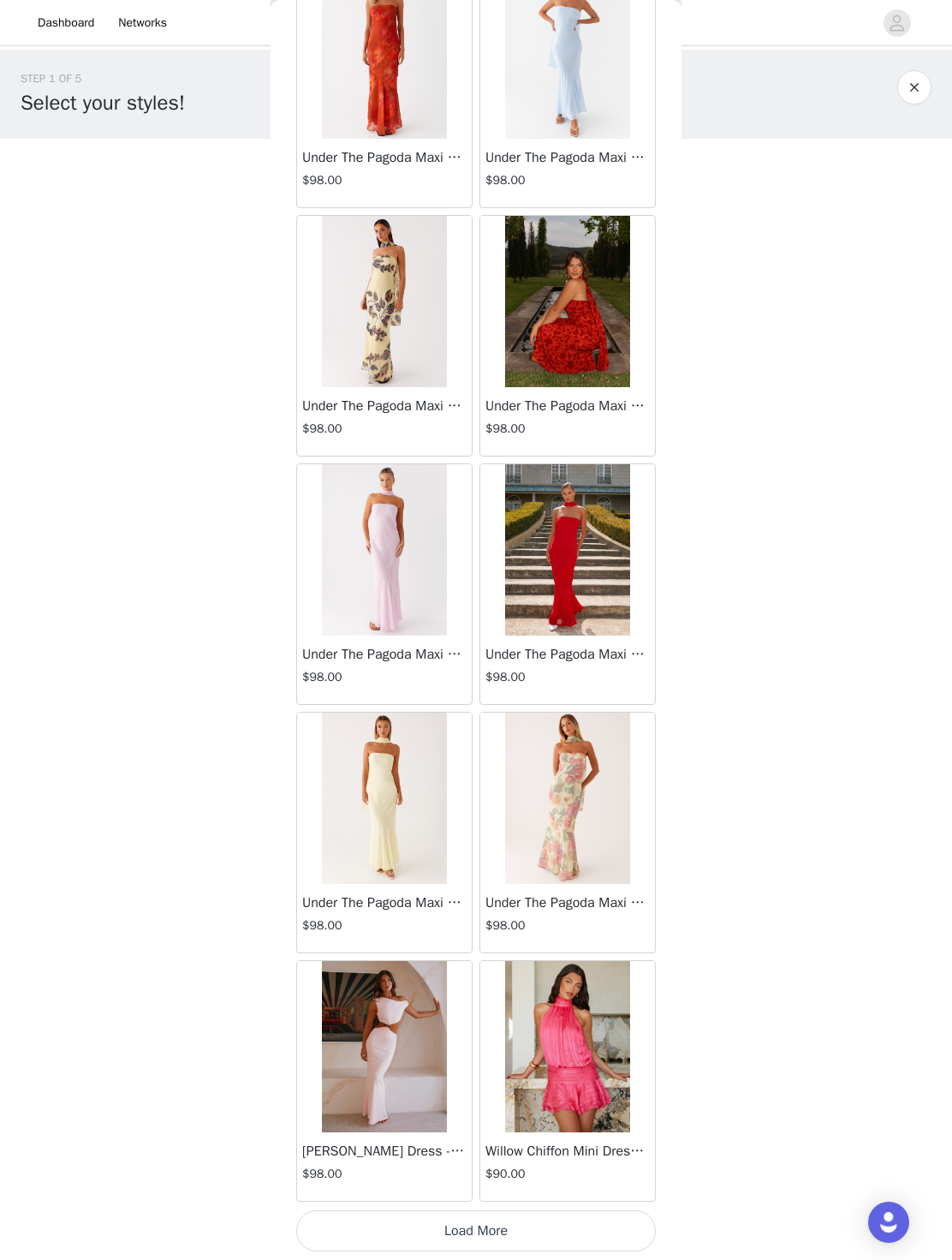 click on "Load More" at bounding box center [476, 1231] 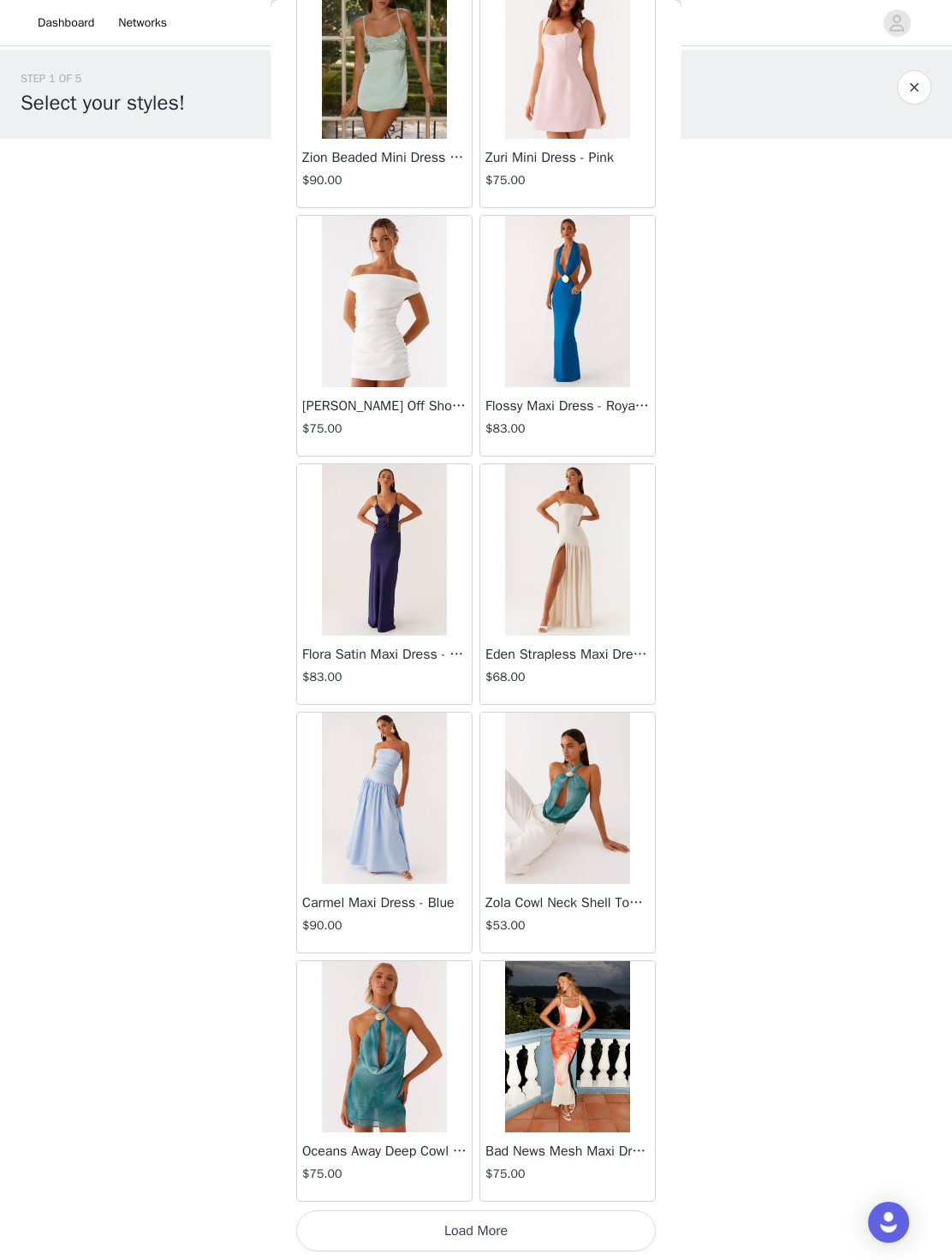 click on "Load More" at bounding box center [476, 1231] 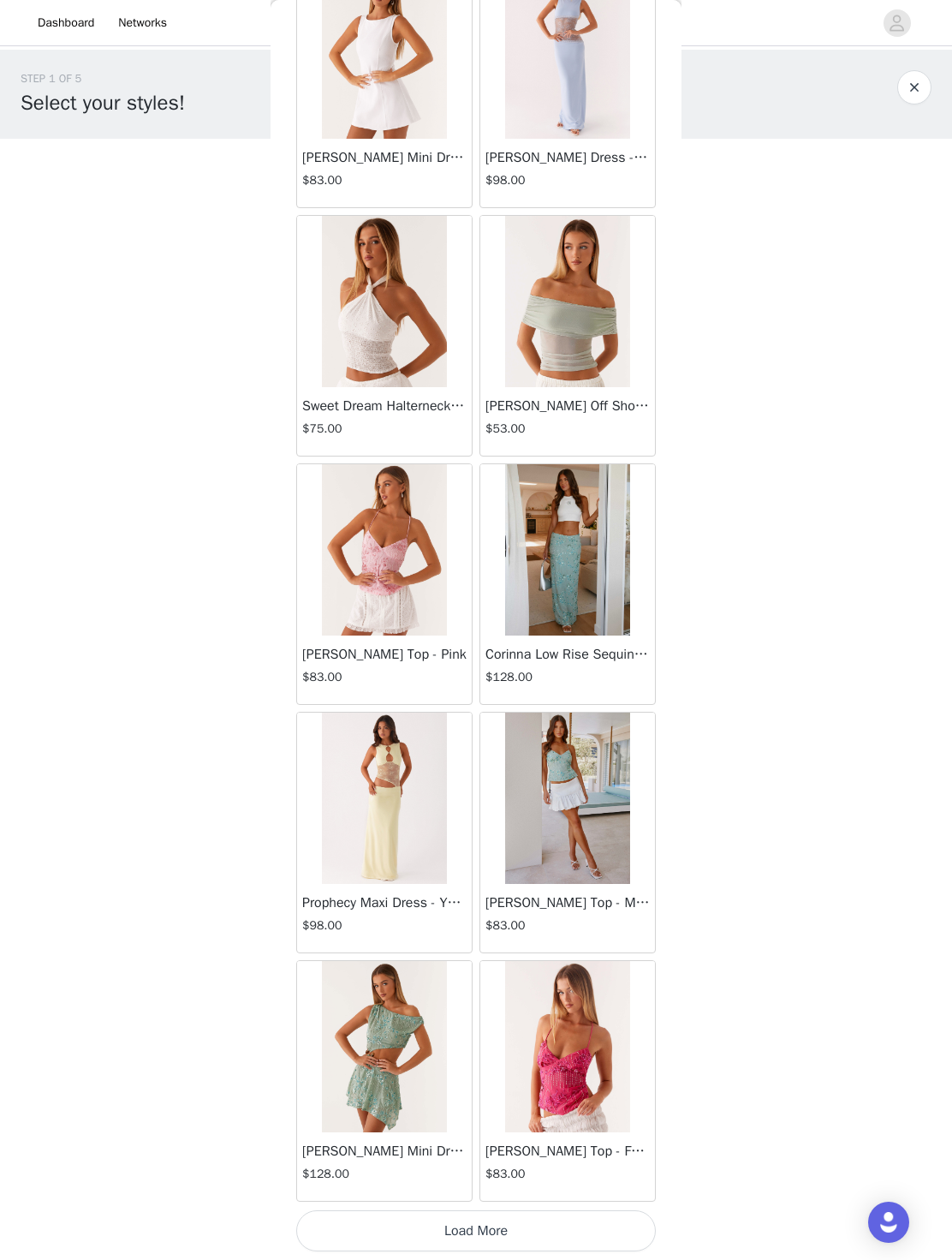 scroll, scrollTop: 56010, scrollLeft: 0, axis: vertical 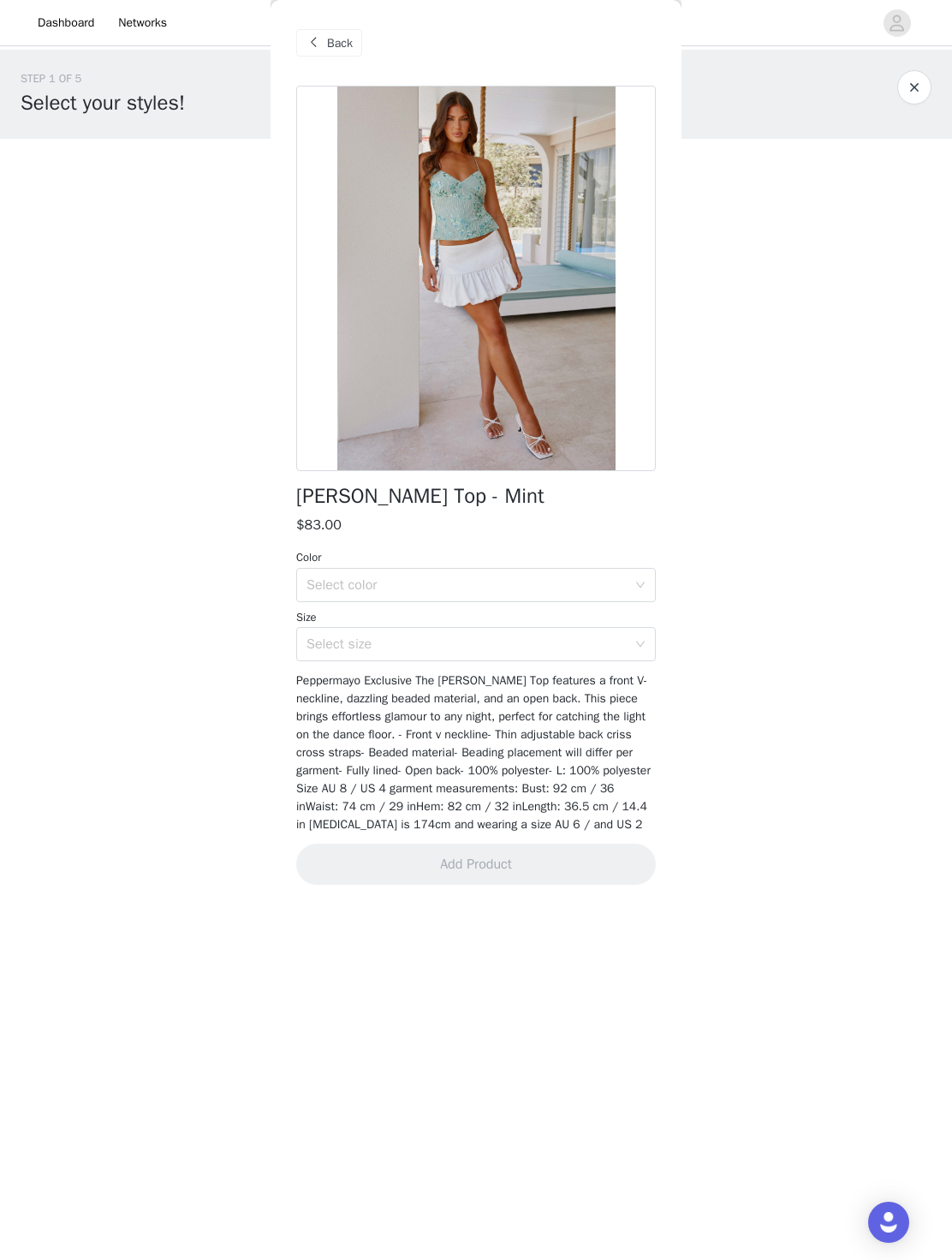 click on "Select color" at bounding box center [470, 585] 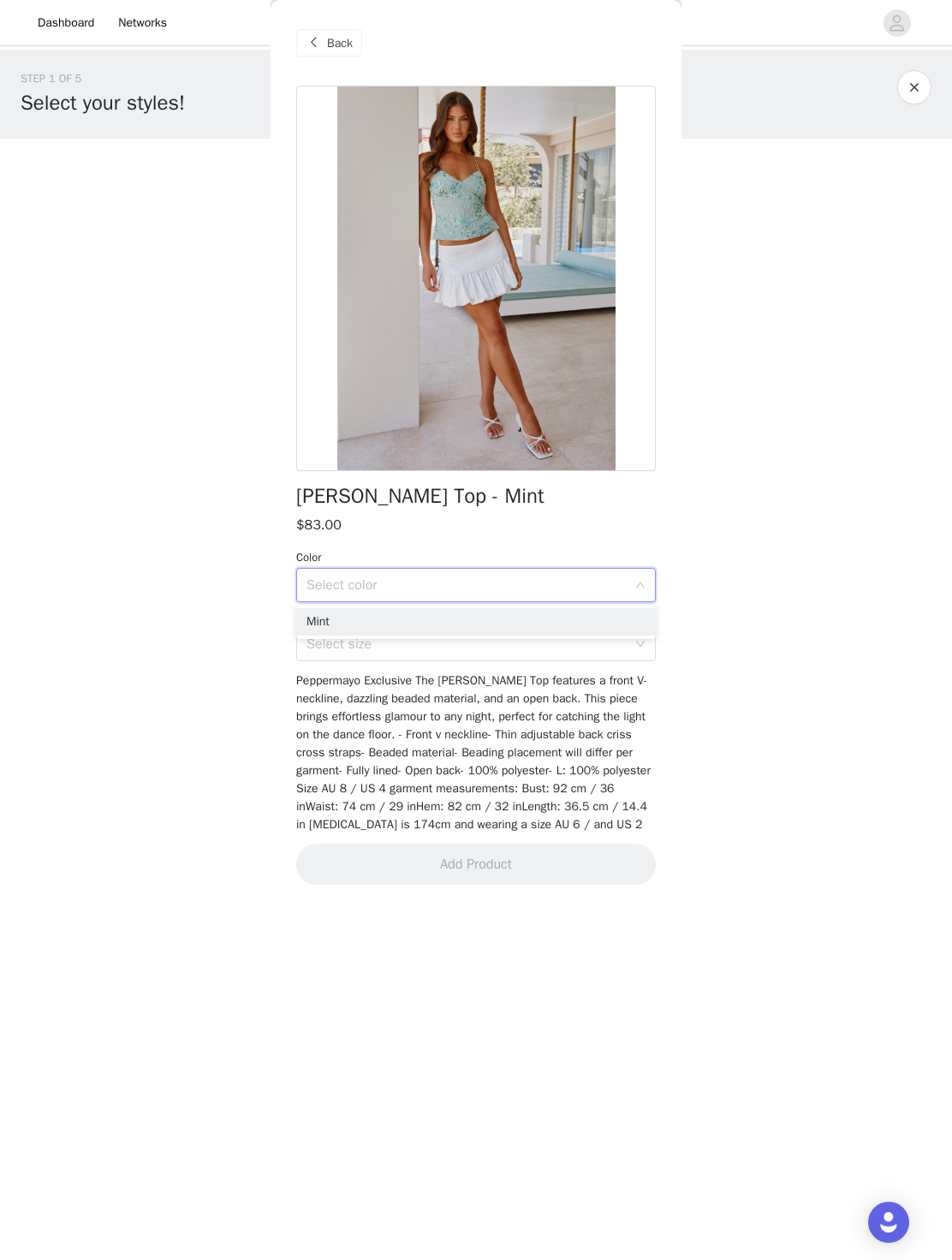 click on "Mint" at bounding box center (476, 622) 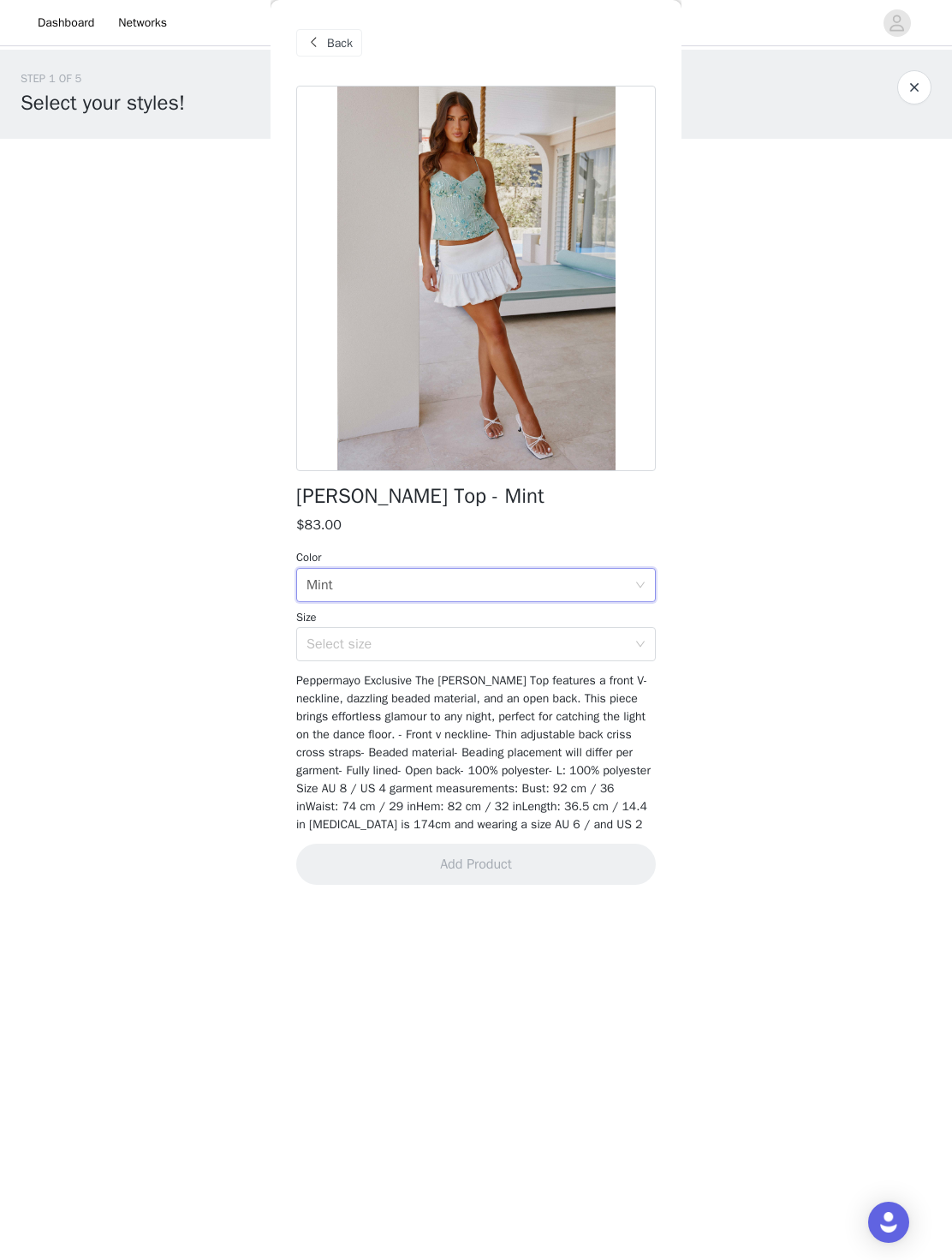click on "Select size" at bounding box center [467, 644] 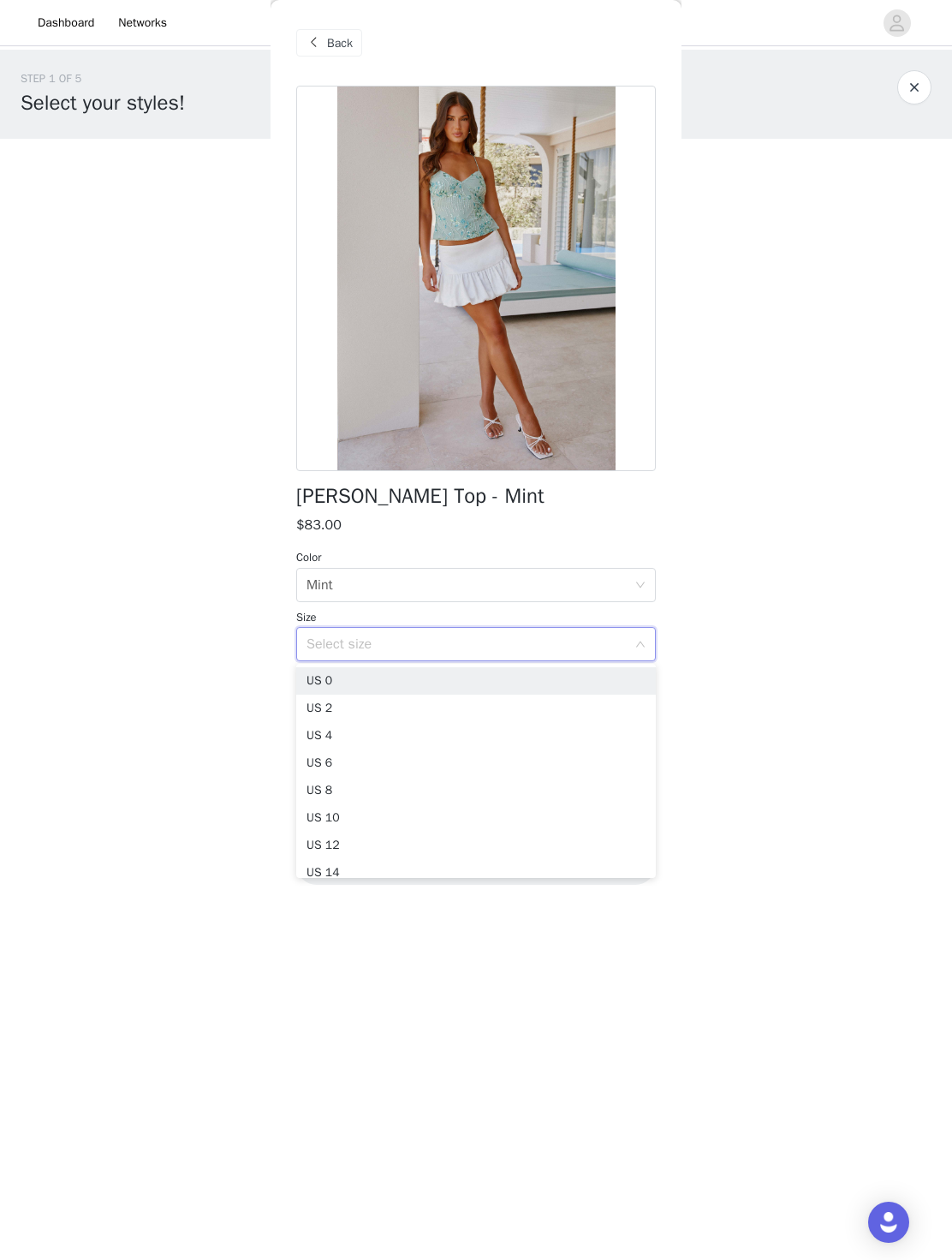 click on "US 6" at bounding box center (476, 763) 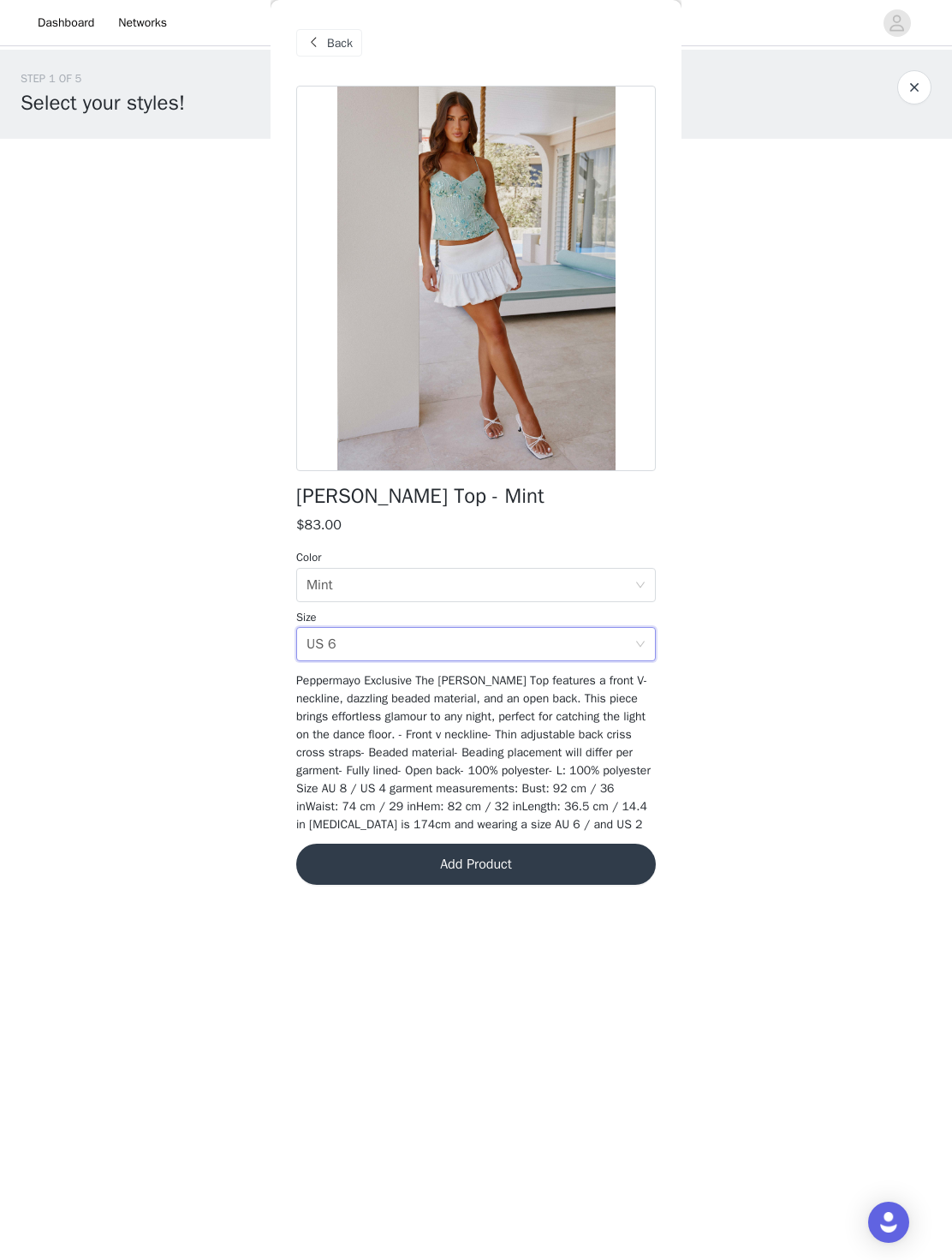 click on "Add Product" at bounding box center [476, 864] 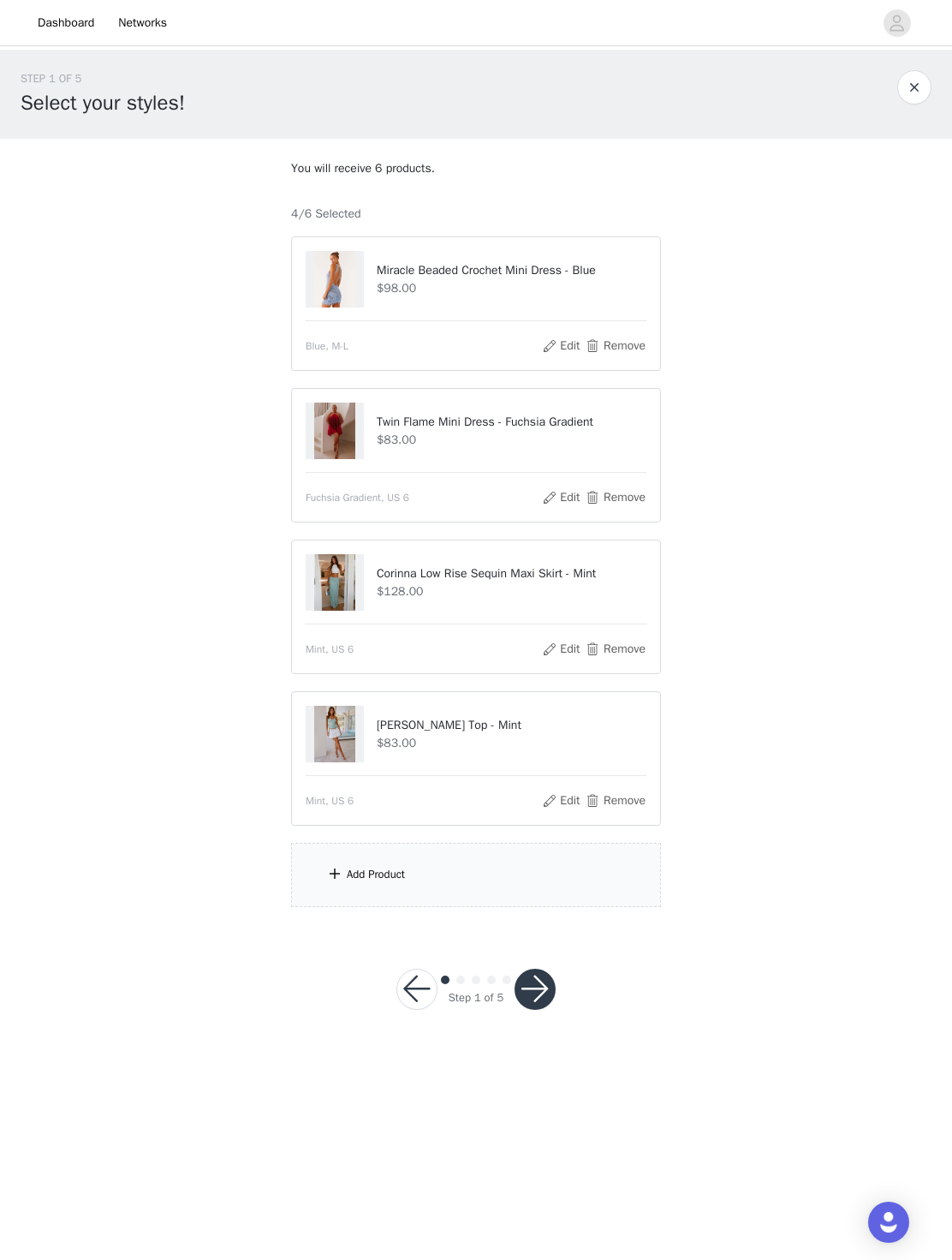 click on "Add Product" at bounding box center [476, 875] 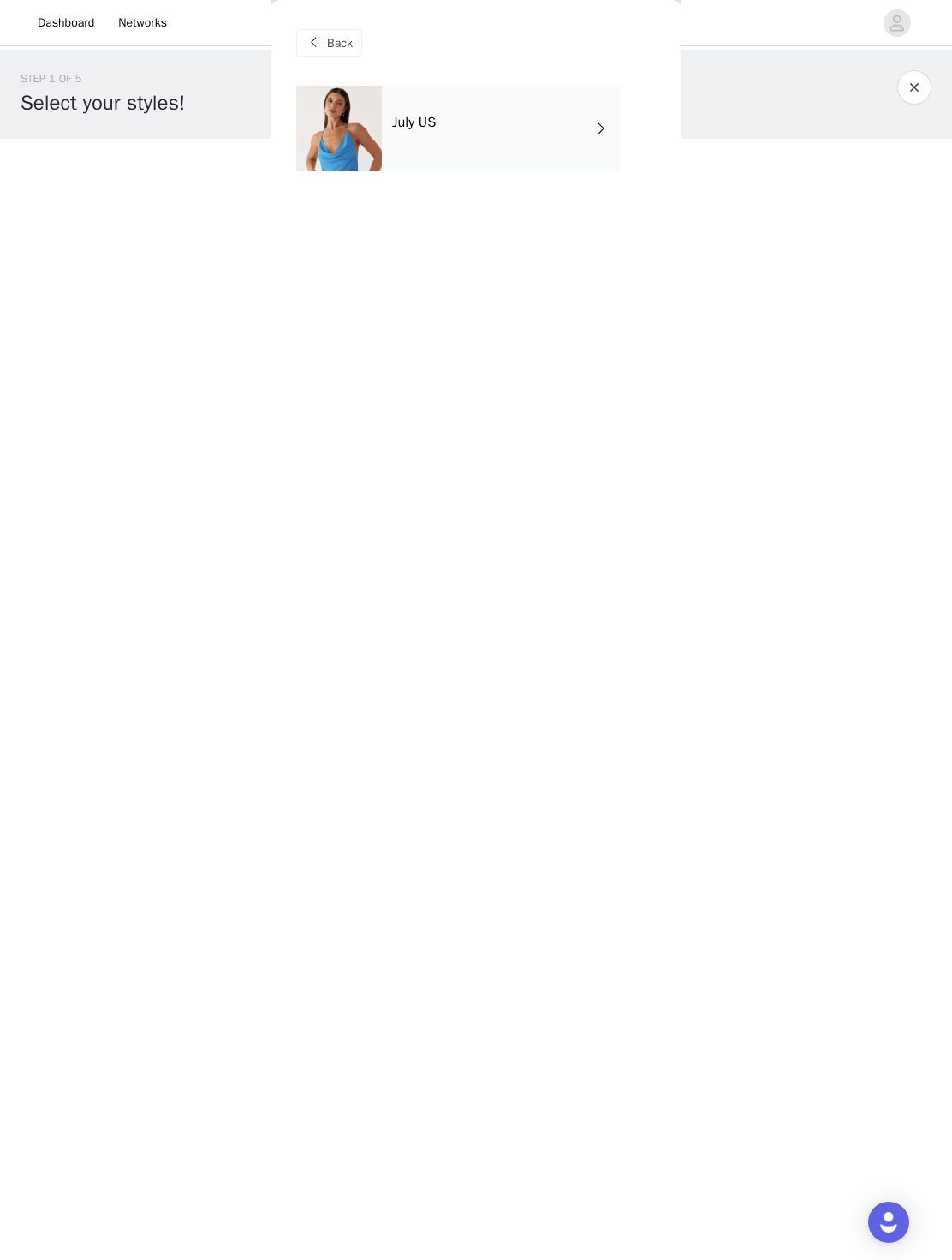 click on "July US" at bounding box center (501, 128) 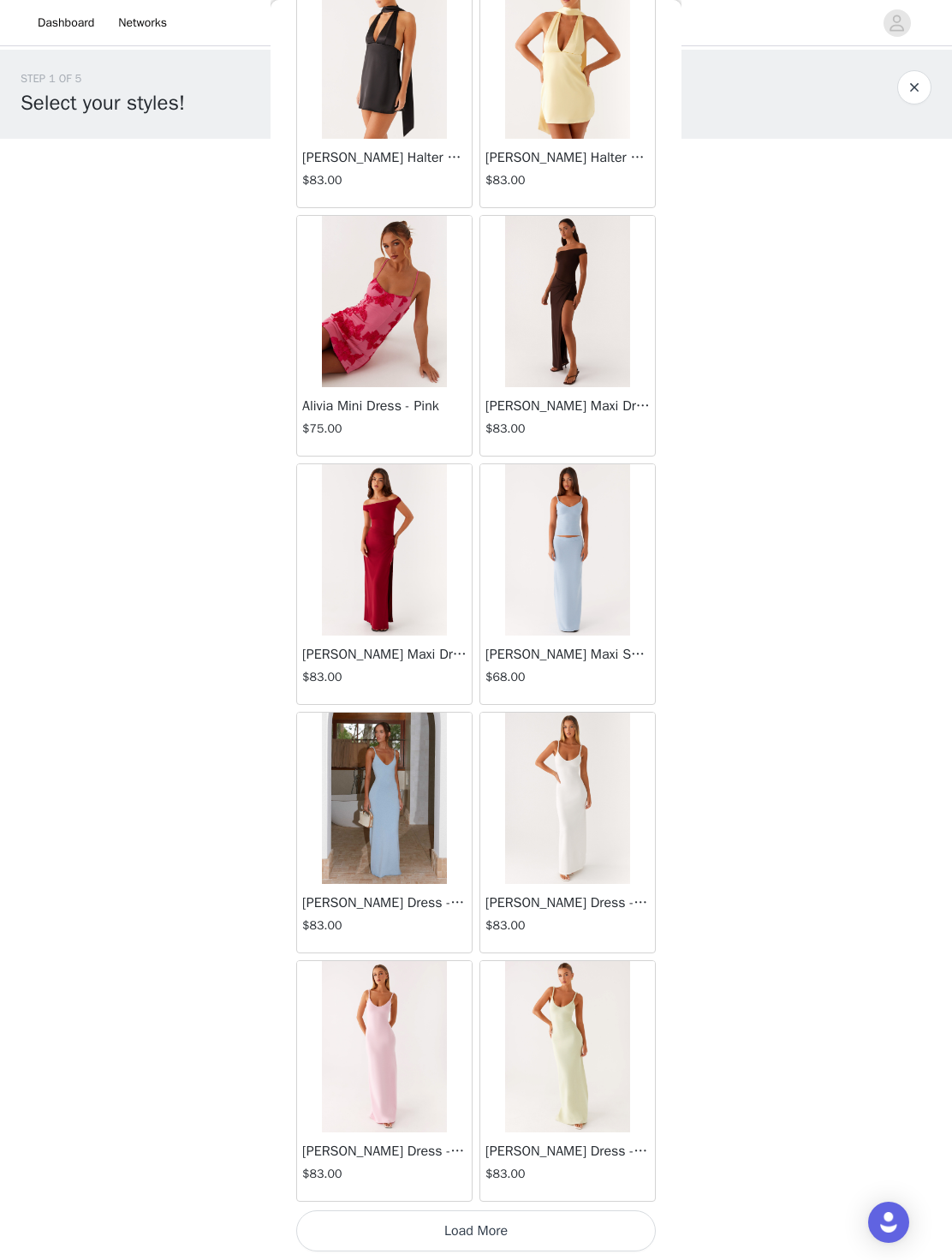 click on "Load More" at bounding box center [476, 1231] 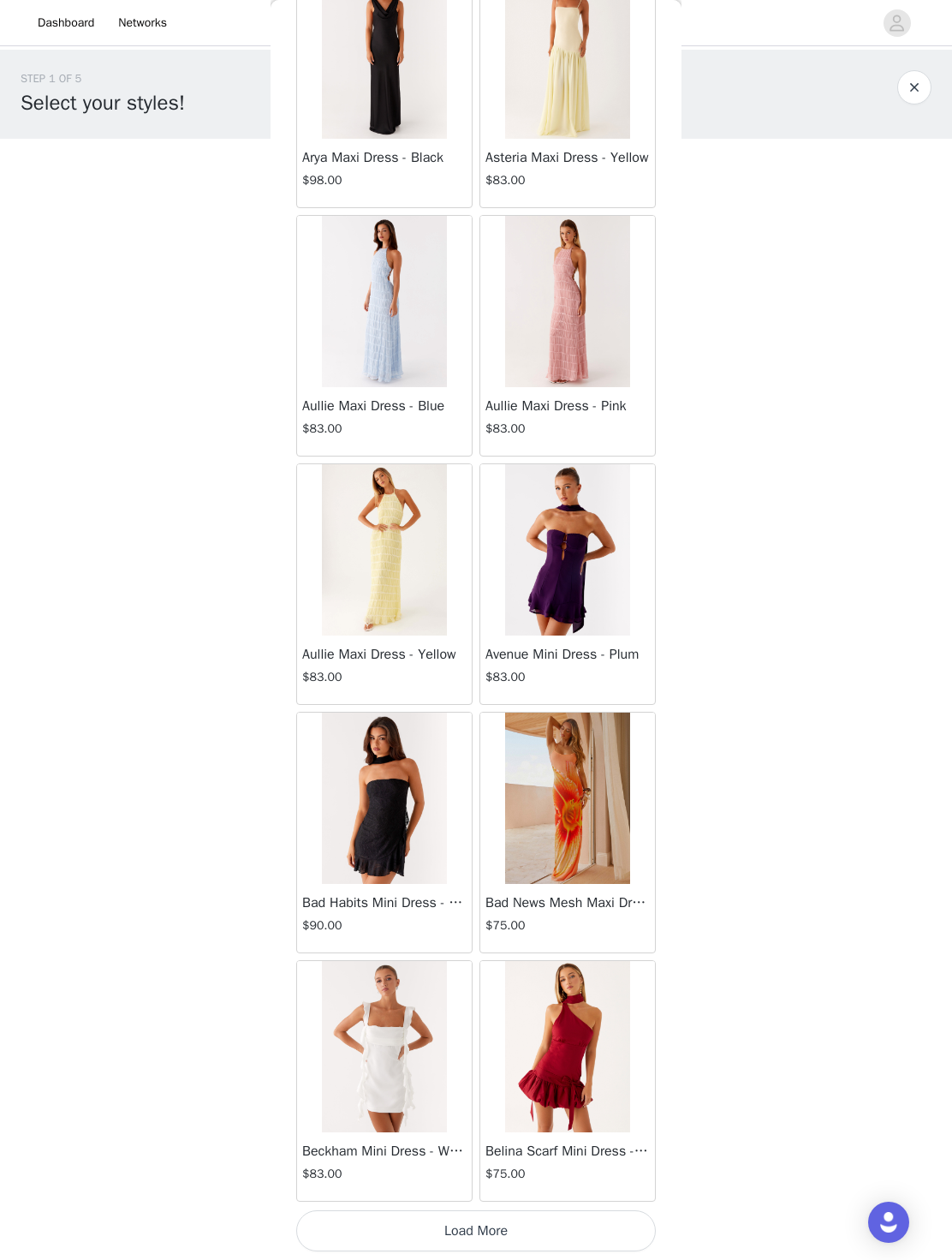 click on "Load More" at bounding box center (476, 1231) 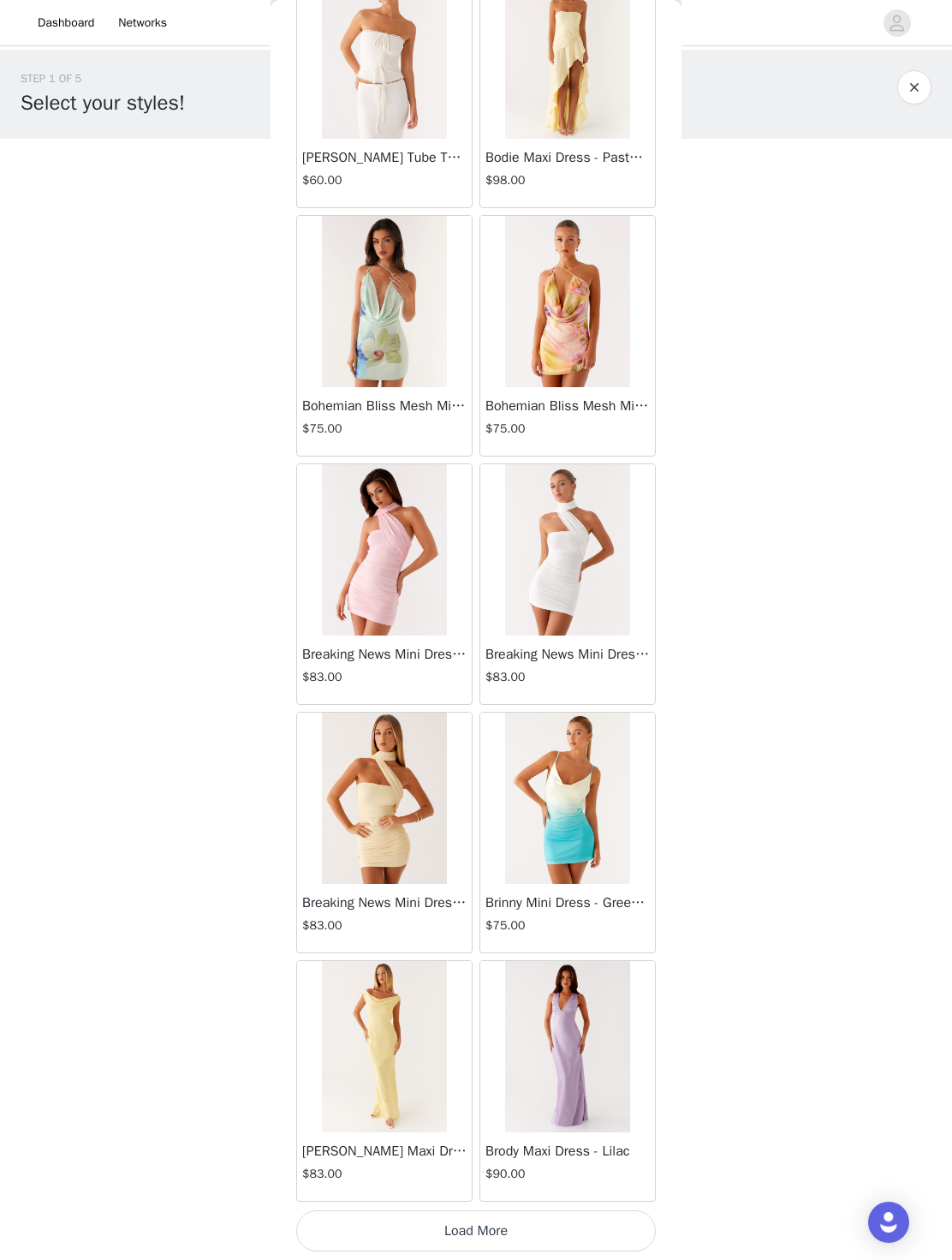 scroll, scrollTop: 6329, scrollLeft: 0, axis: vertical 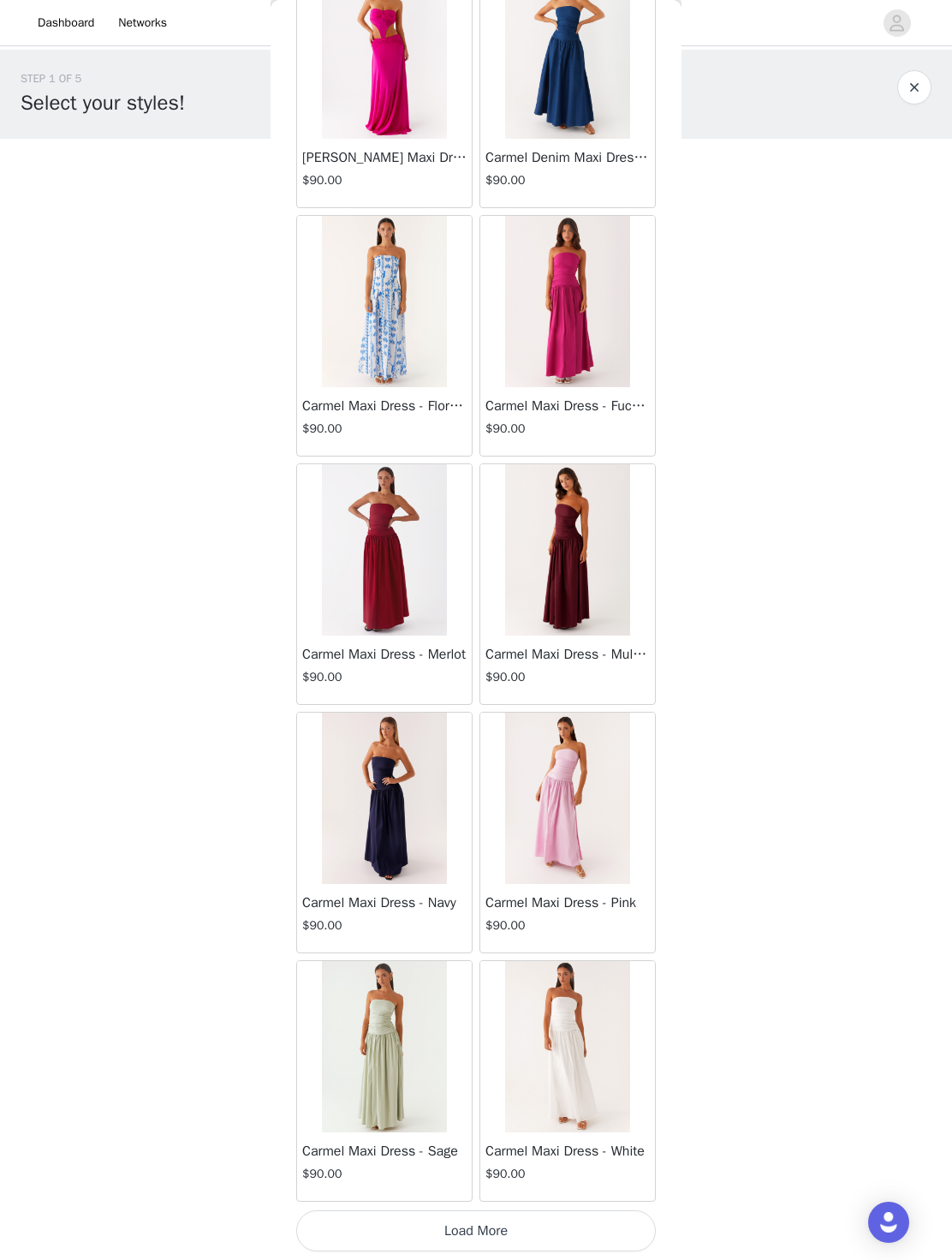 click on "Load More" at bounding box center [476, 1231] 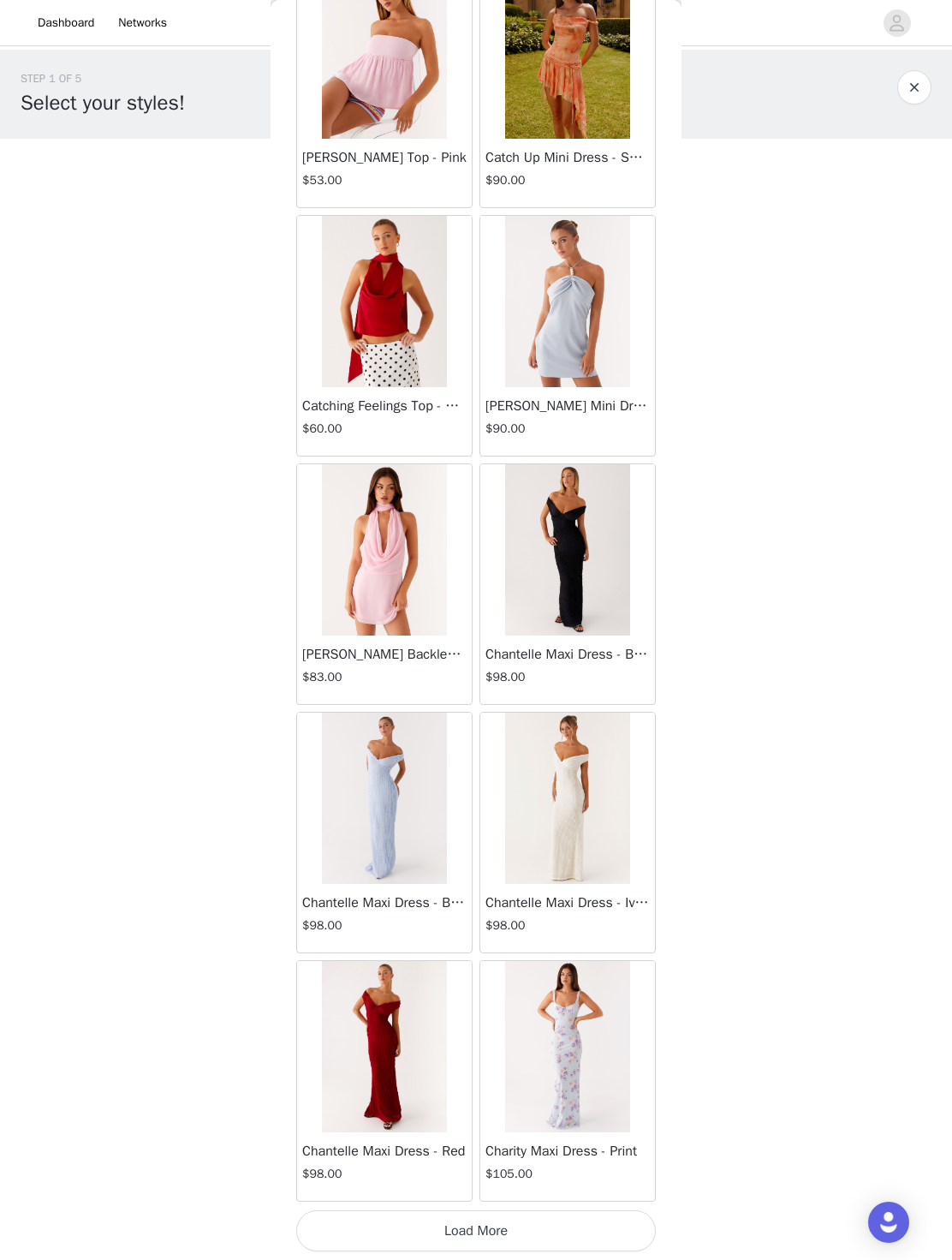 click on "Load More" at bounding box center [476, 1231] 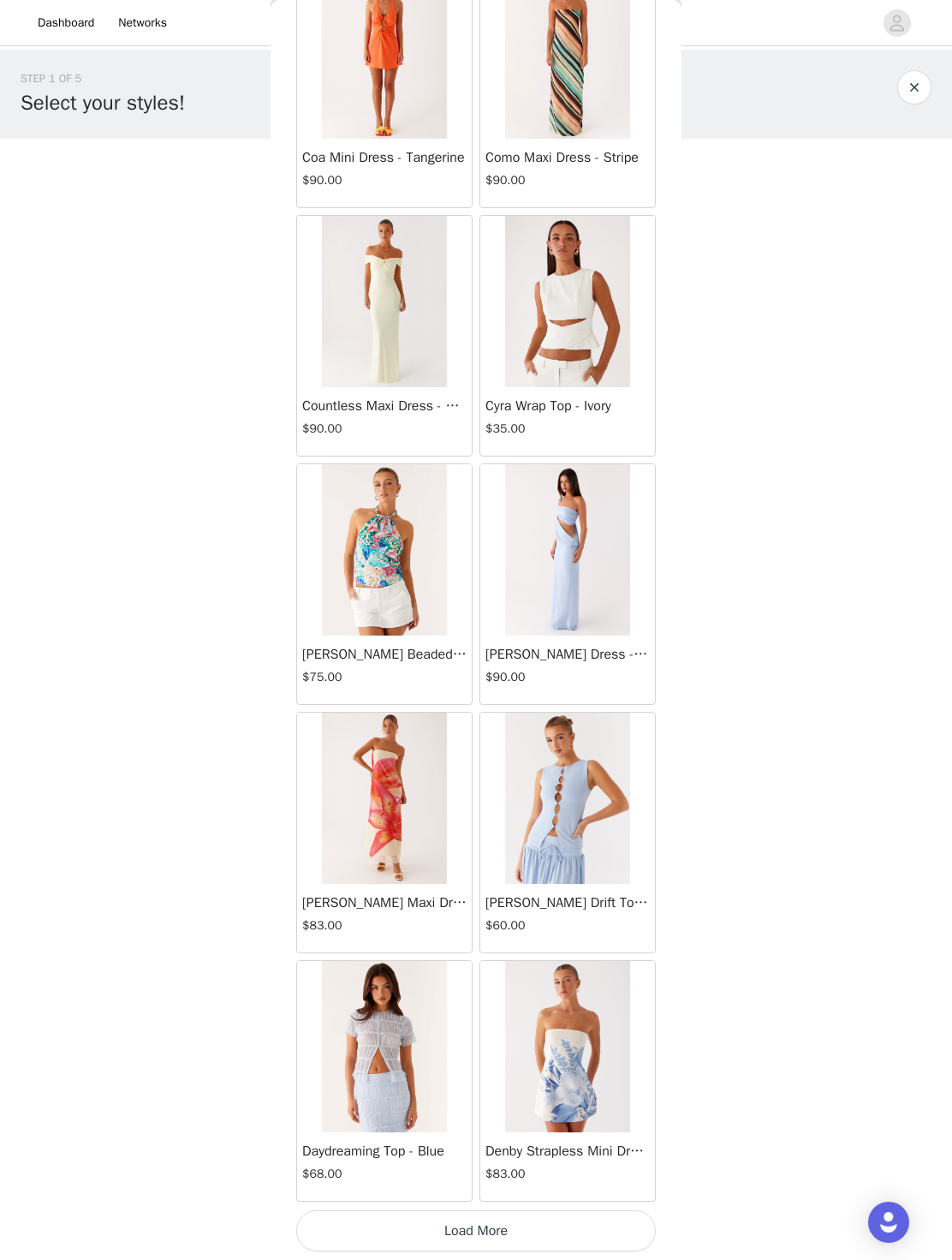 scroll, scrollTop: 13781, scrollLeft: 0, axis: vertical 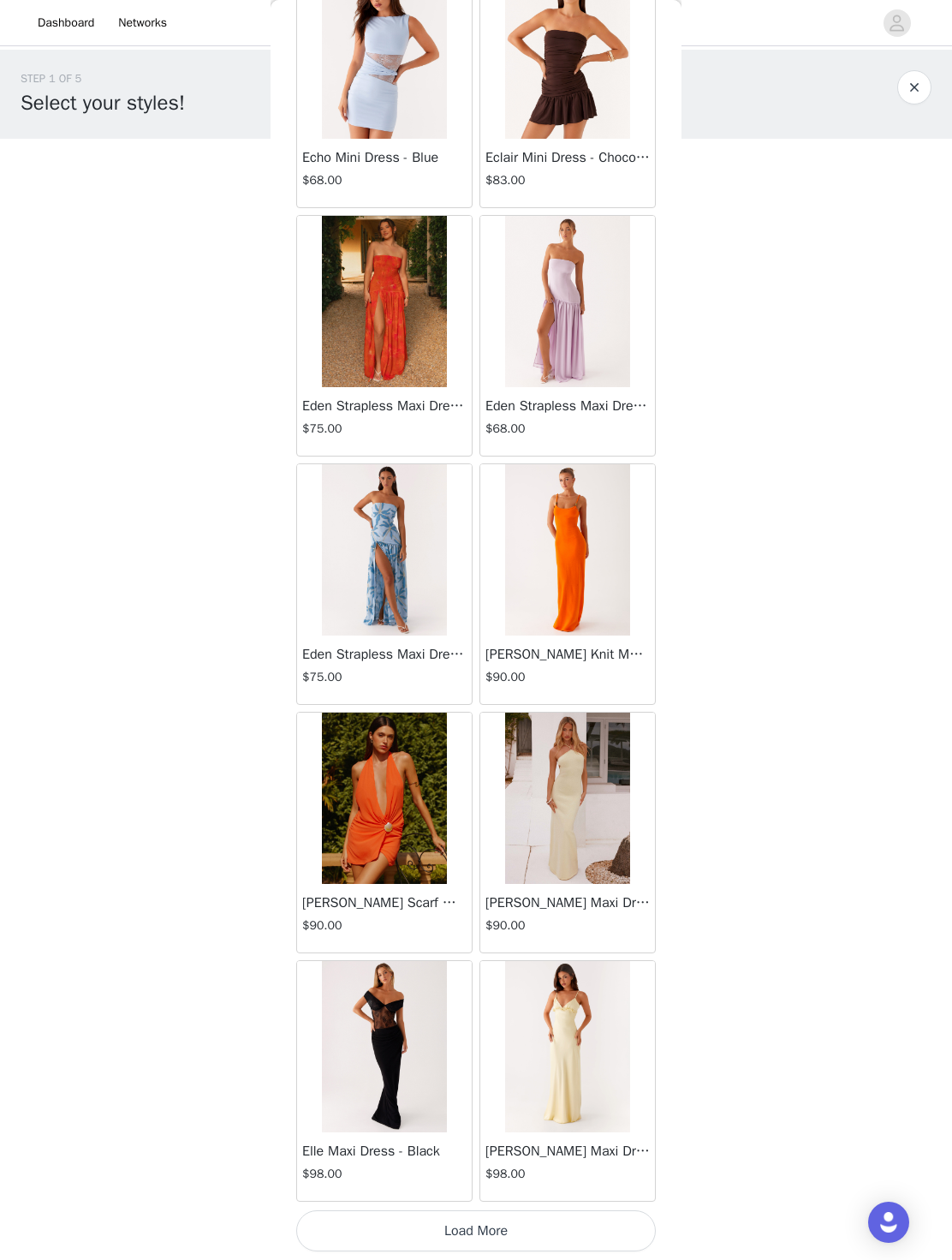 click on "Load More" at bounding box center [476, 1231] 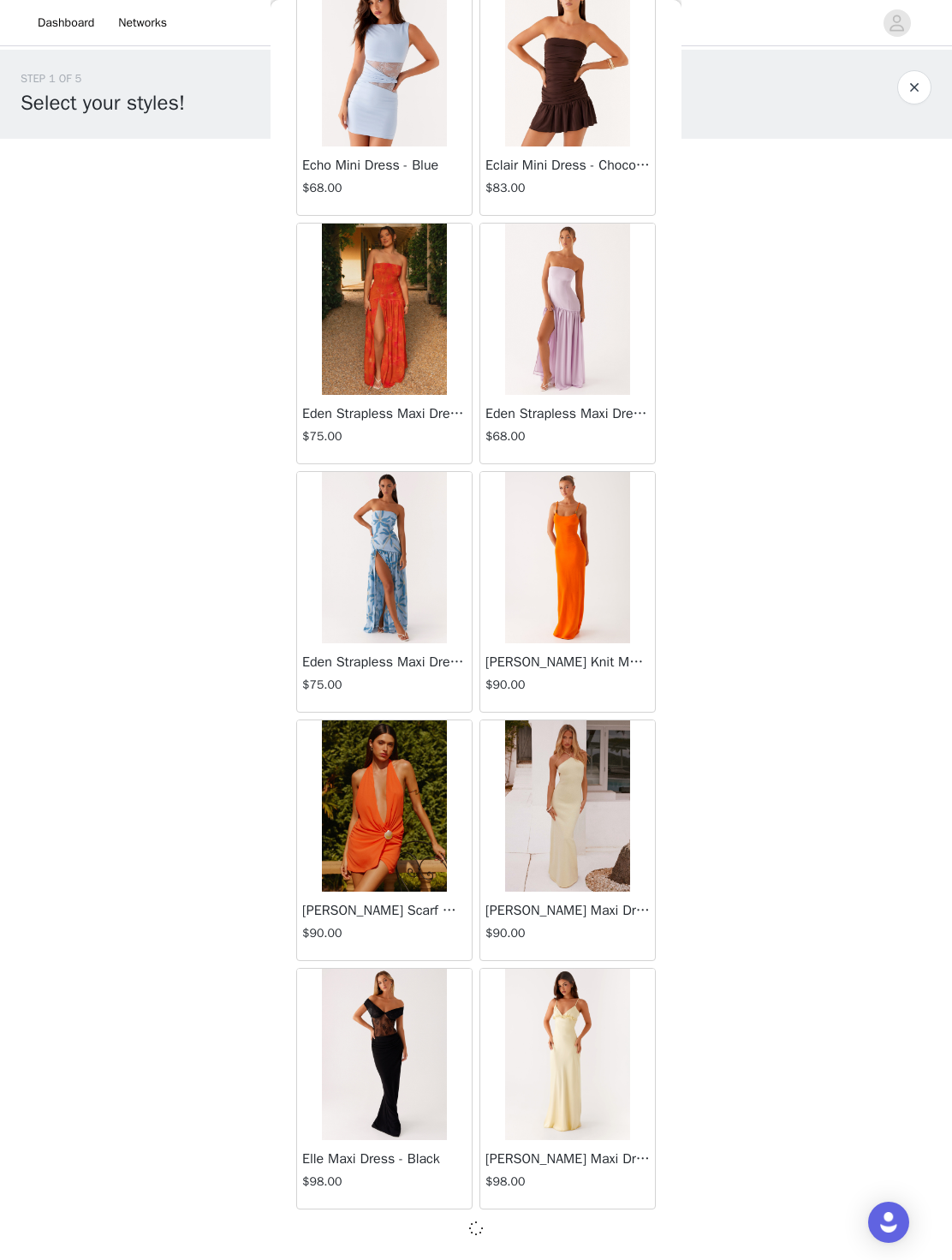 scroll, scrollTop: 16258, scrollLeft: 0, axis: vertical 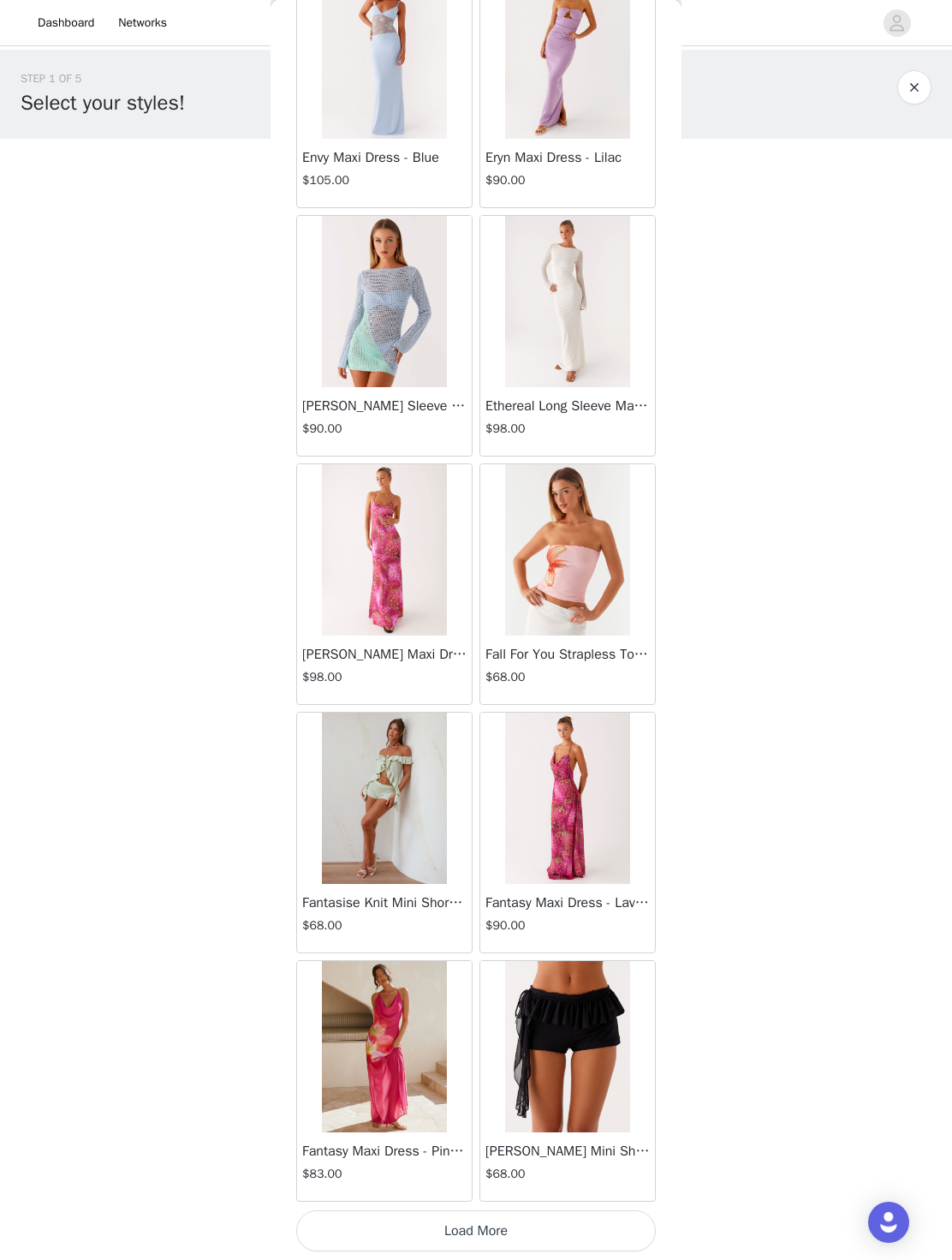 click on "Load More" at bounding box center (476, 1231) 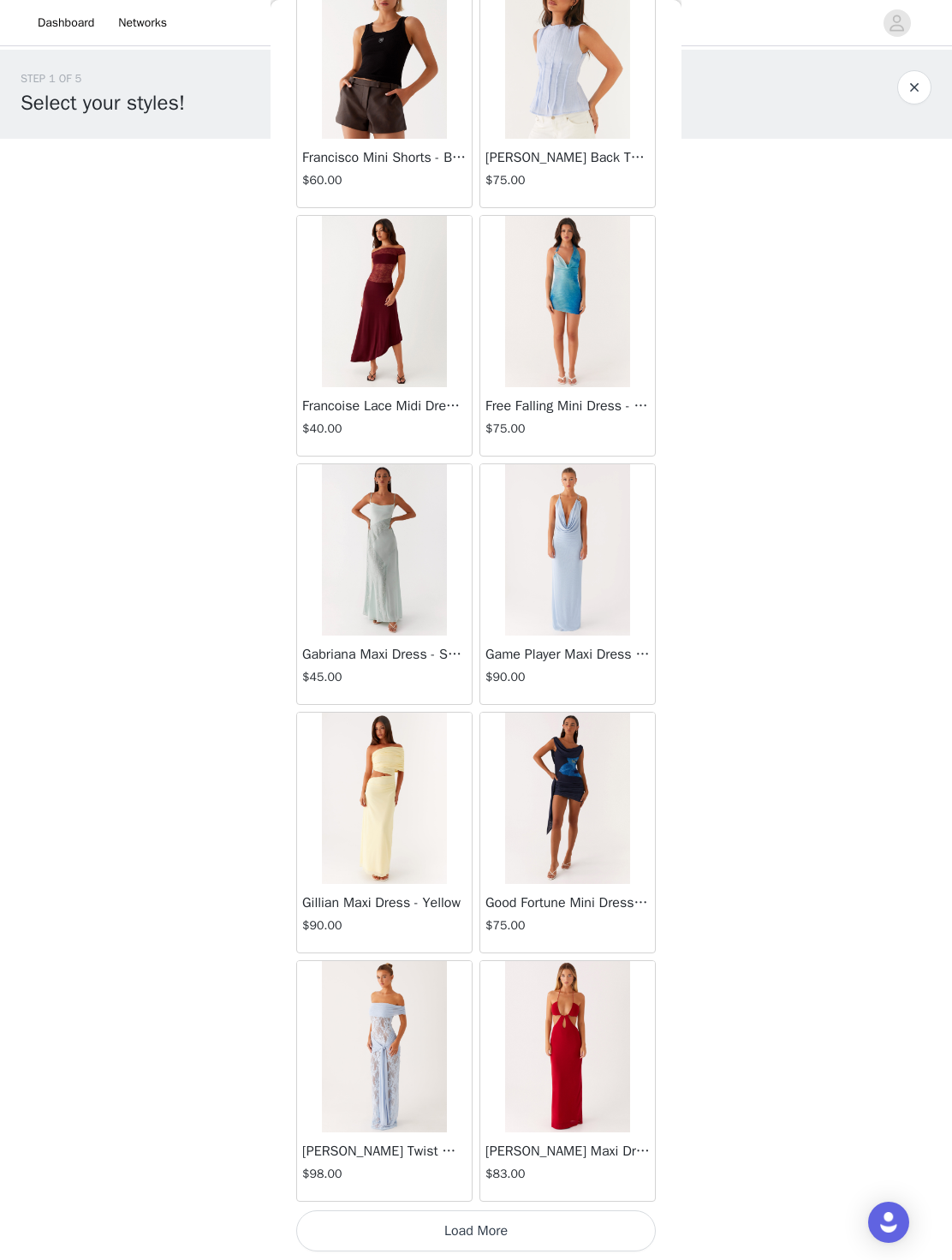 click on "Load More" at bounding box center [476, 1231] 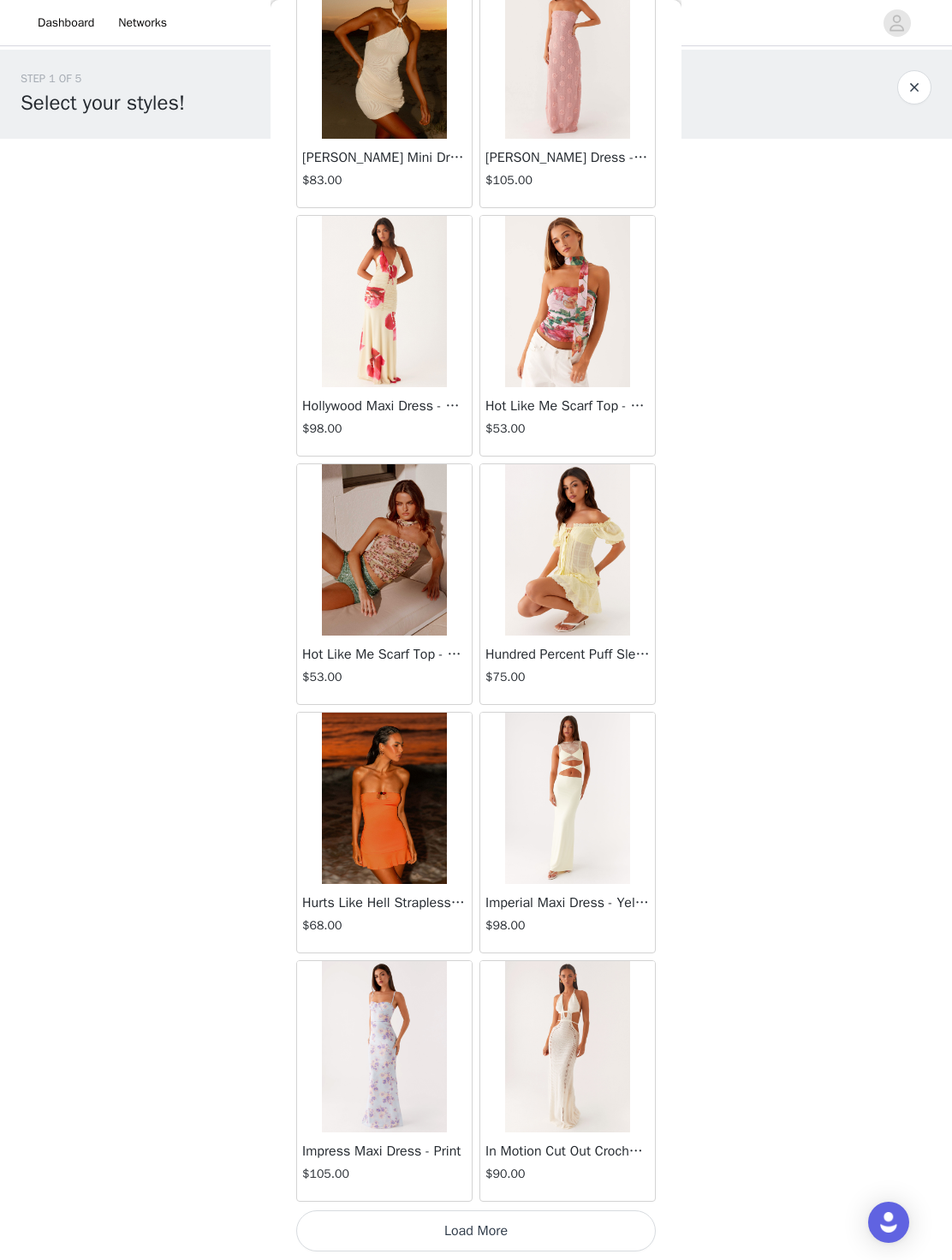 click on "Load More" at bounding box center [476, 1231] 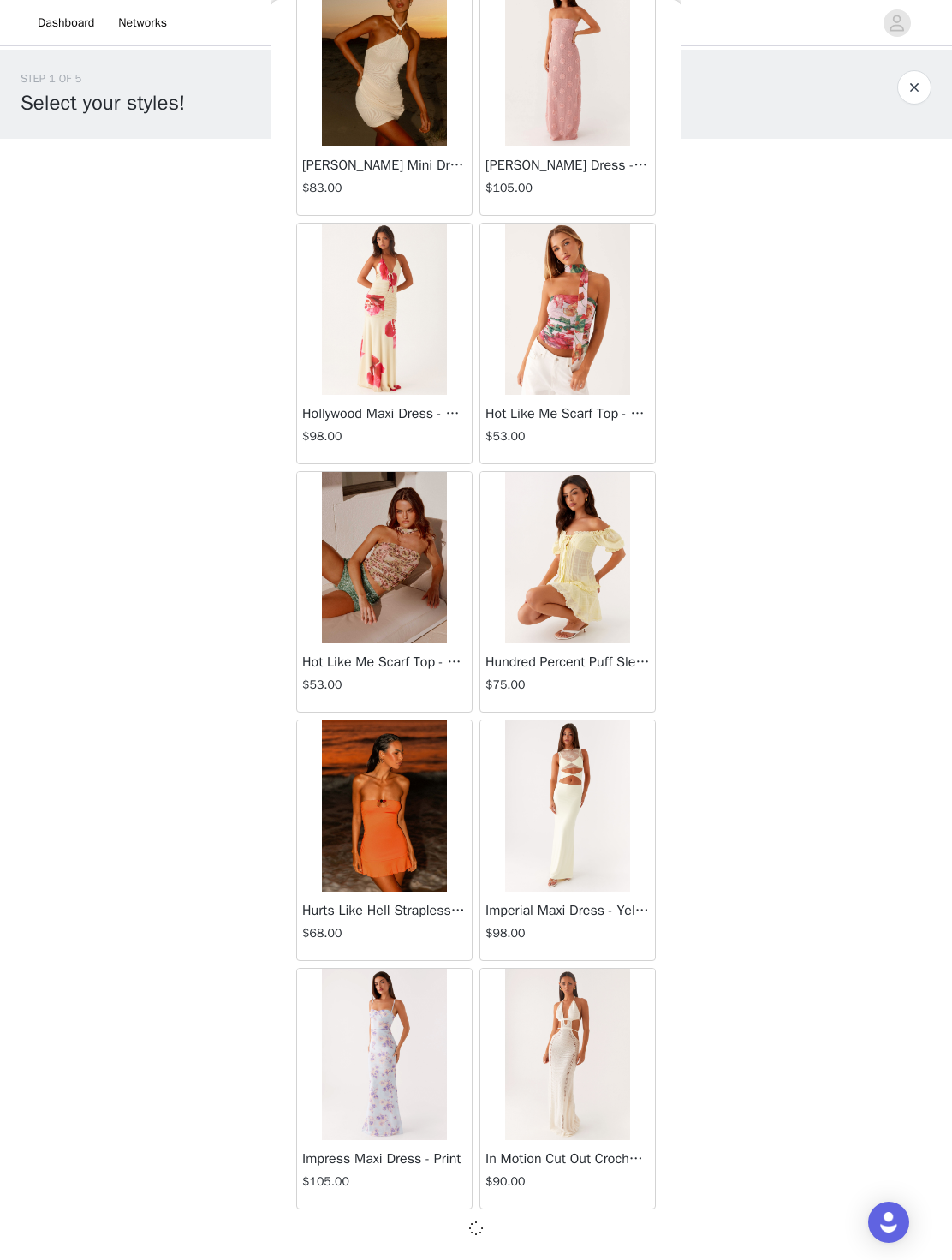 scroll, scrollTop: 23710, scrollLeft: 0, axis: vertical 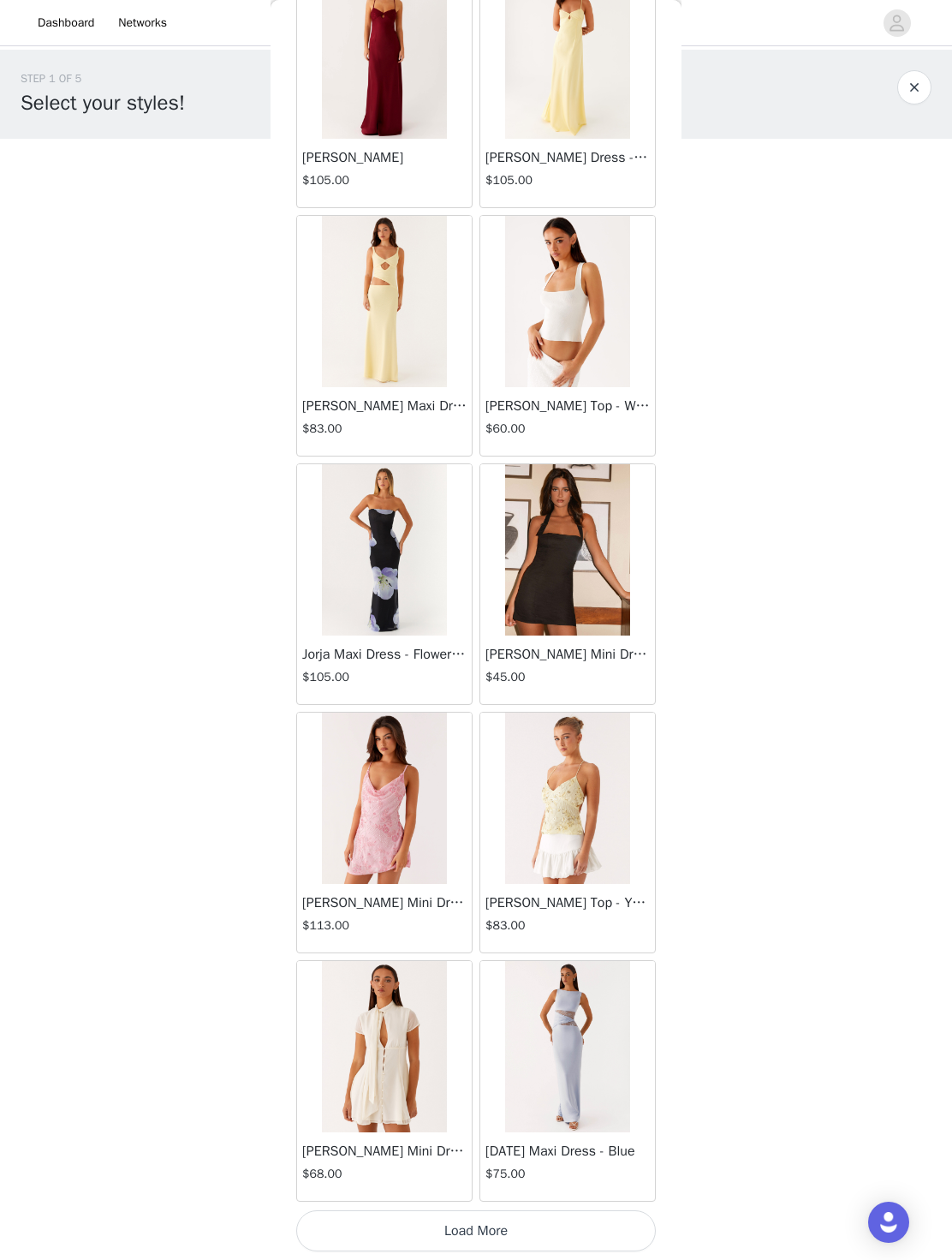 click on "Load More" at bounding box center (476, 1231) 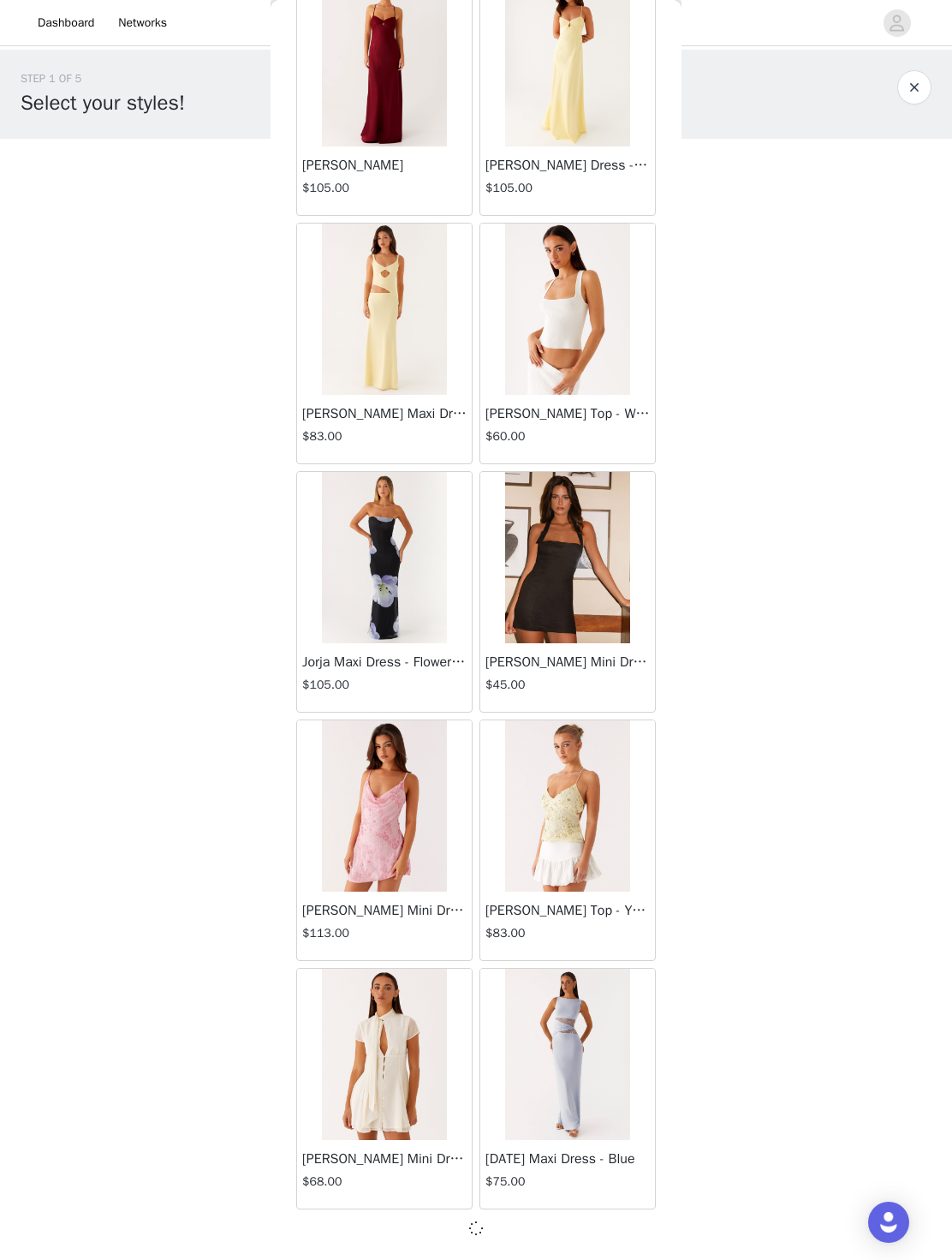 scroll, scrollTop: 26194, scrollLeft: 0, axis: vertical 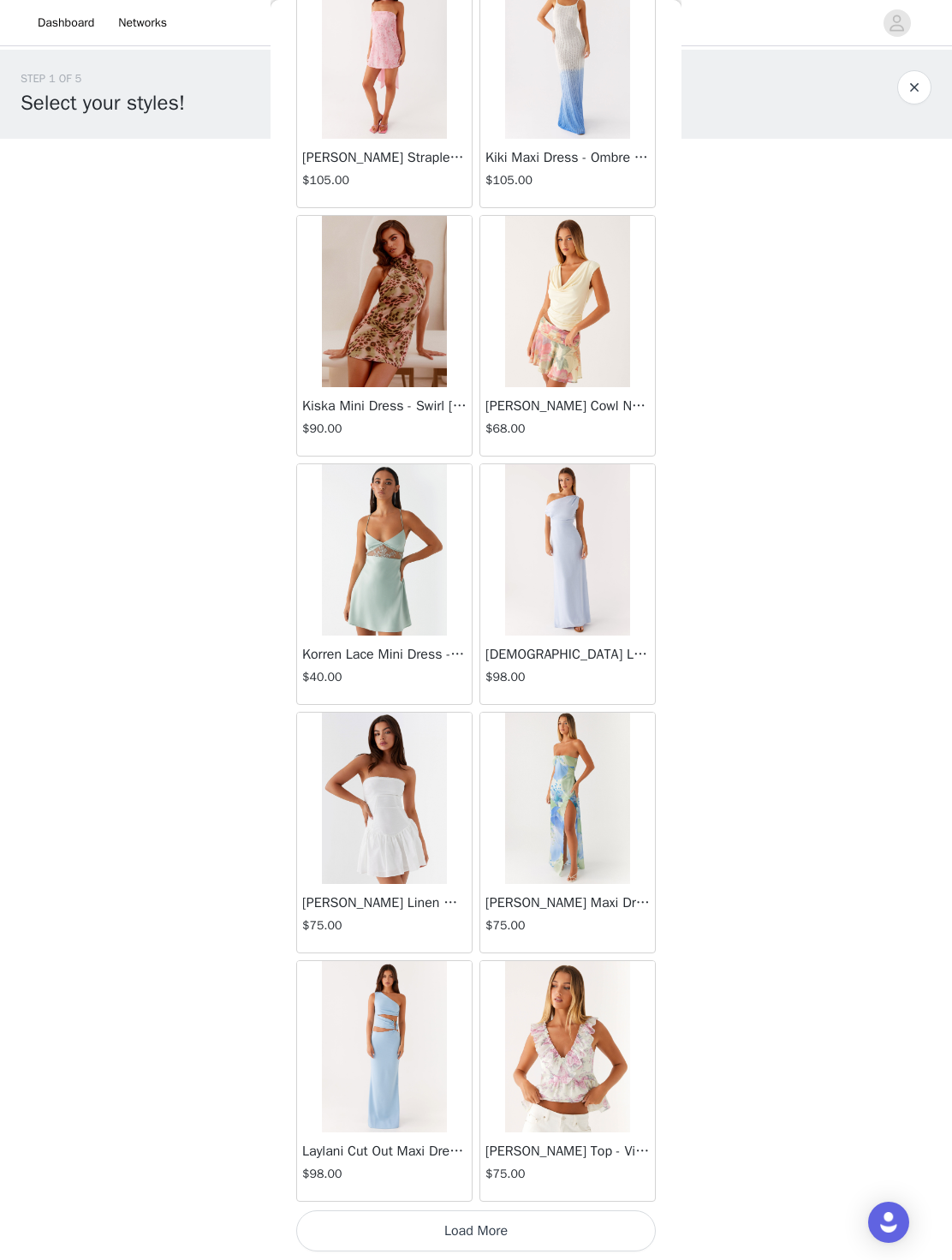 click on "Load More" at bounding box center [476, 1231] 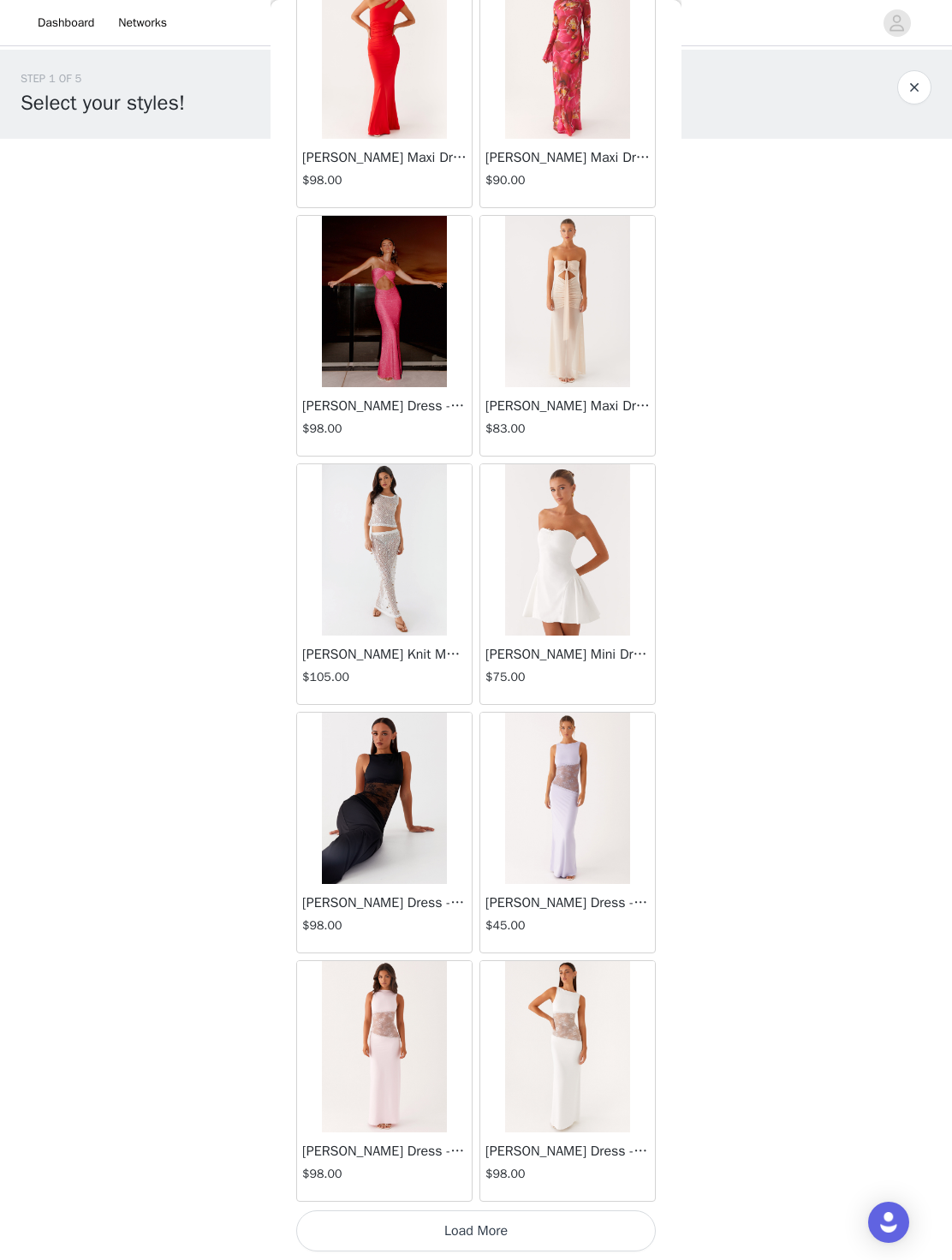 scroll, scrollTop: 31169, scrollLeft: 0, axis: vertical 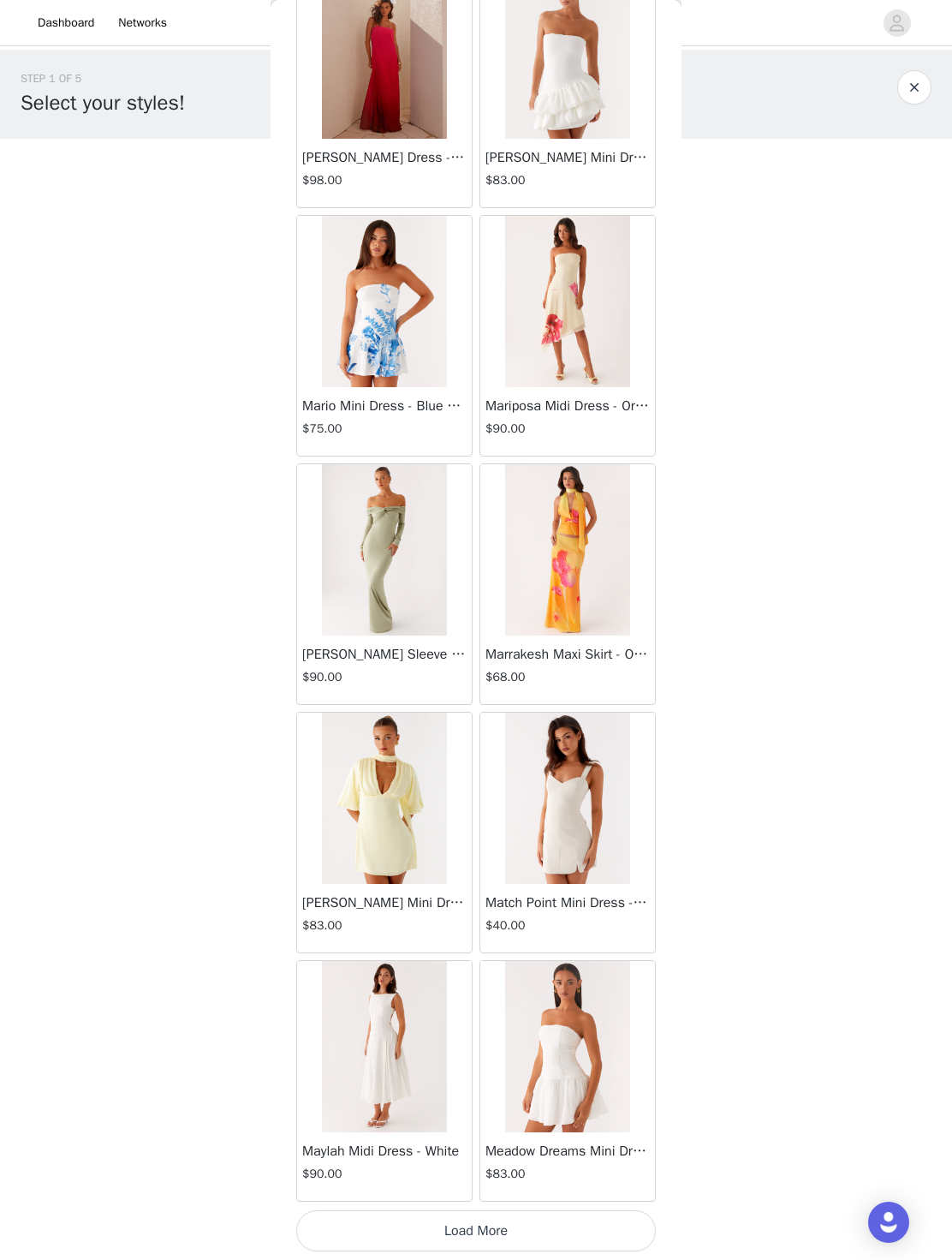 click on "Load More" at bounding box center (476, 1231) 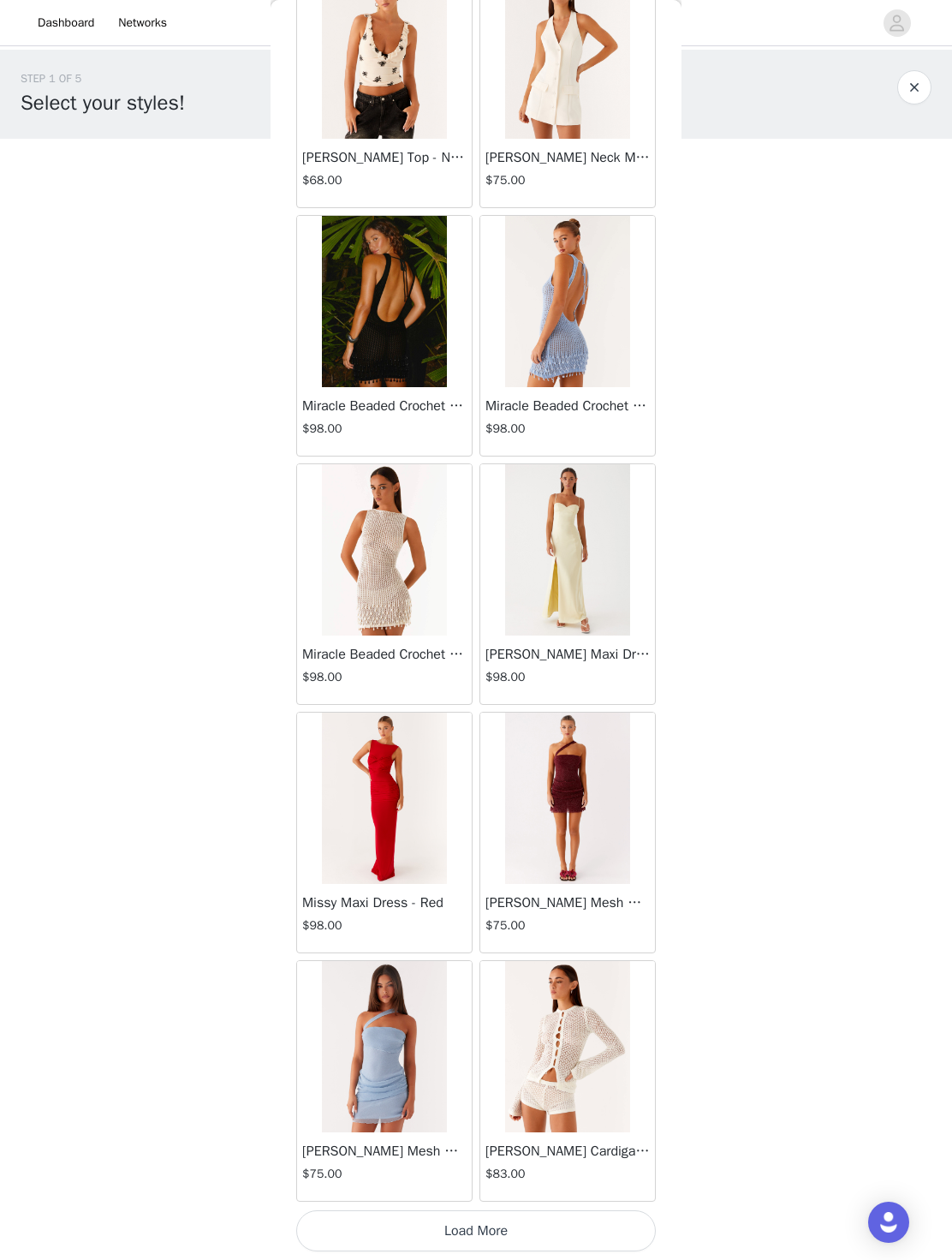 scroll, scrollTop: 36137, scrollLeft: 0, axis: vertical 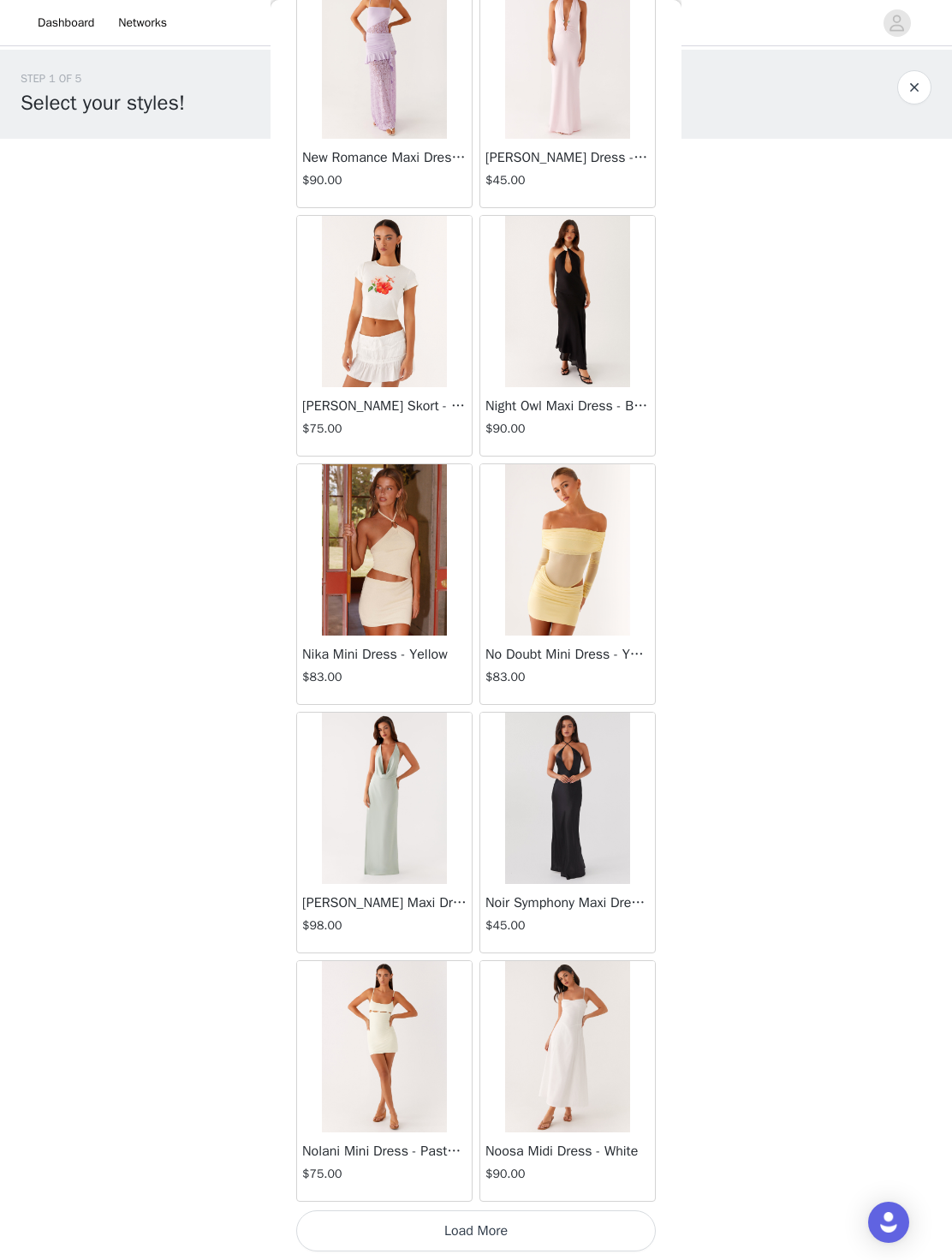 click on "Load More" at bounding box center [476, 1231] 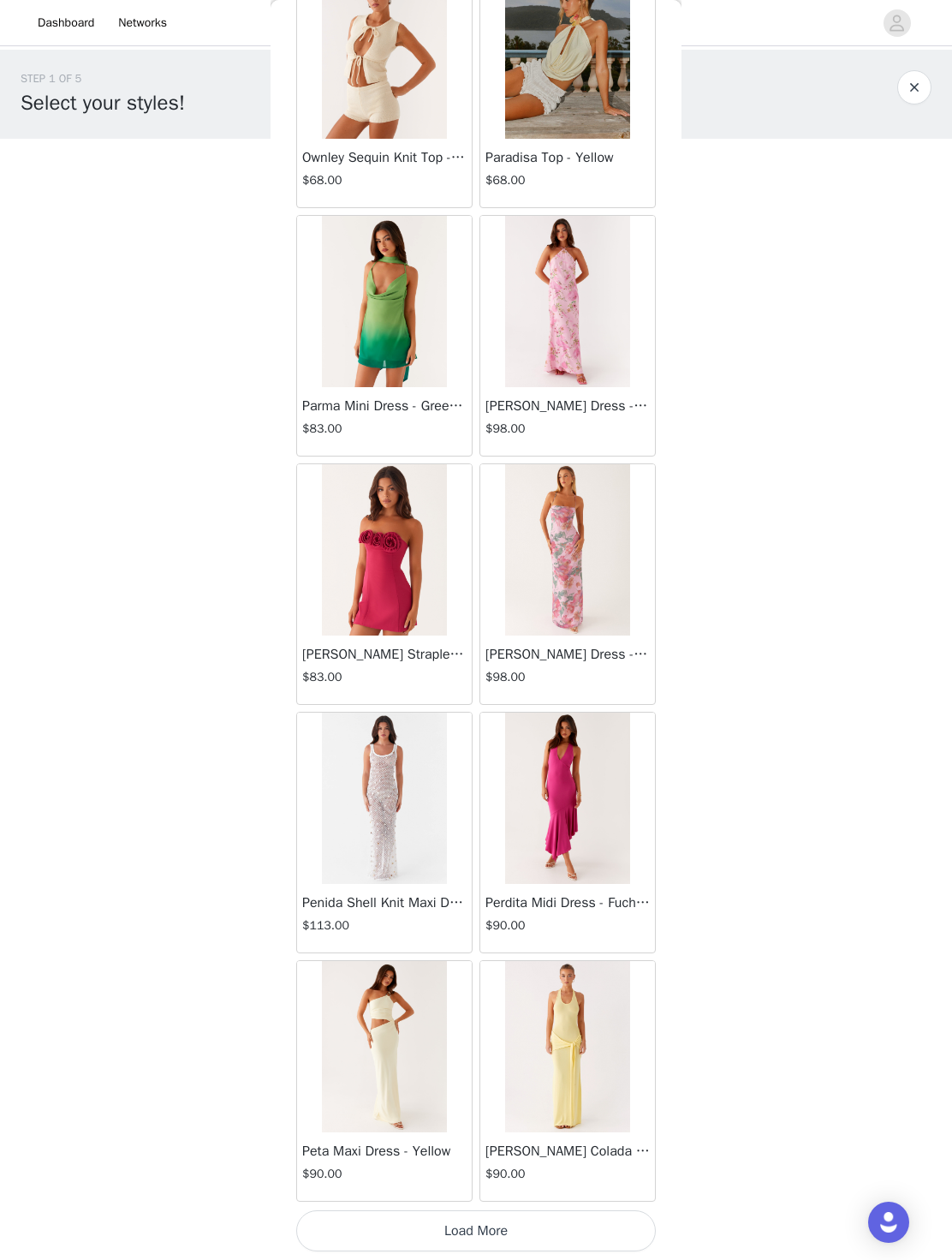 click on "Load More" at bounding box center [476, 1231] 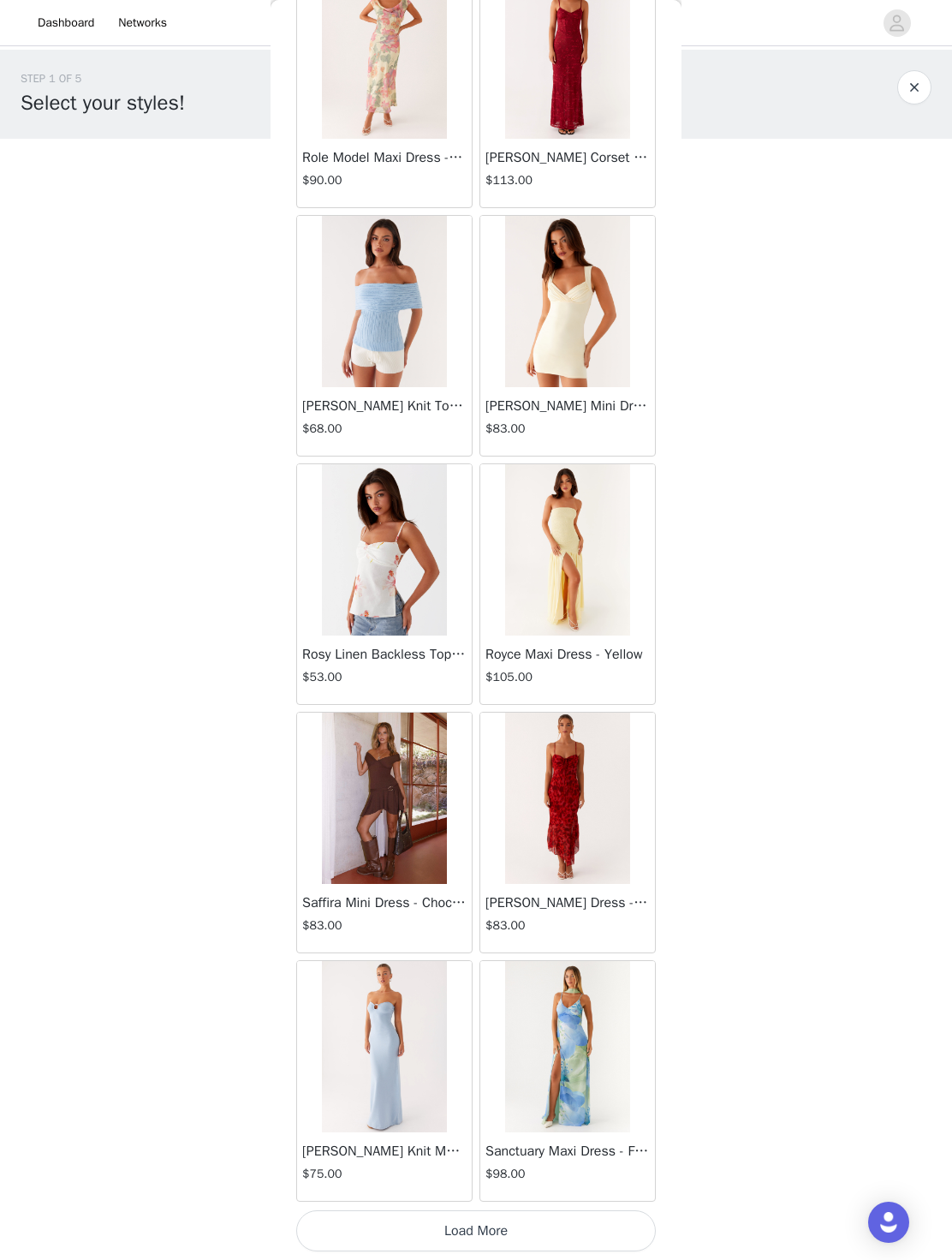 scroll, scrollTop: 43589, scrollLeft: 0, axis: vertical 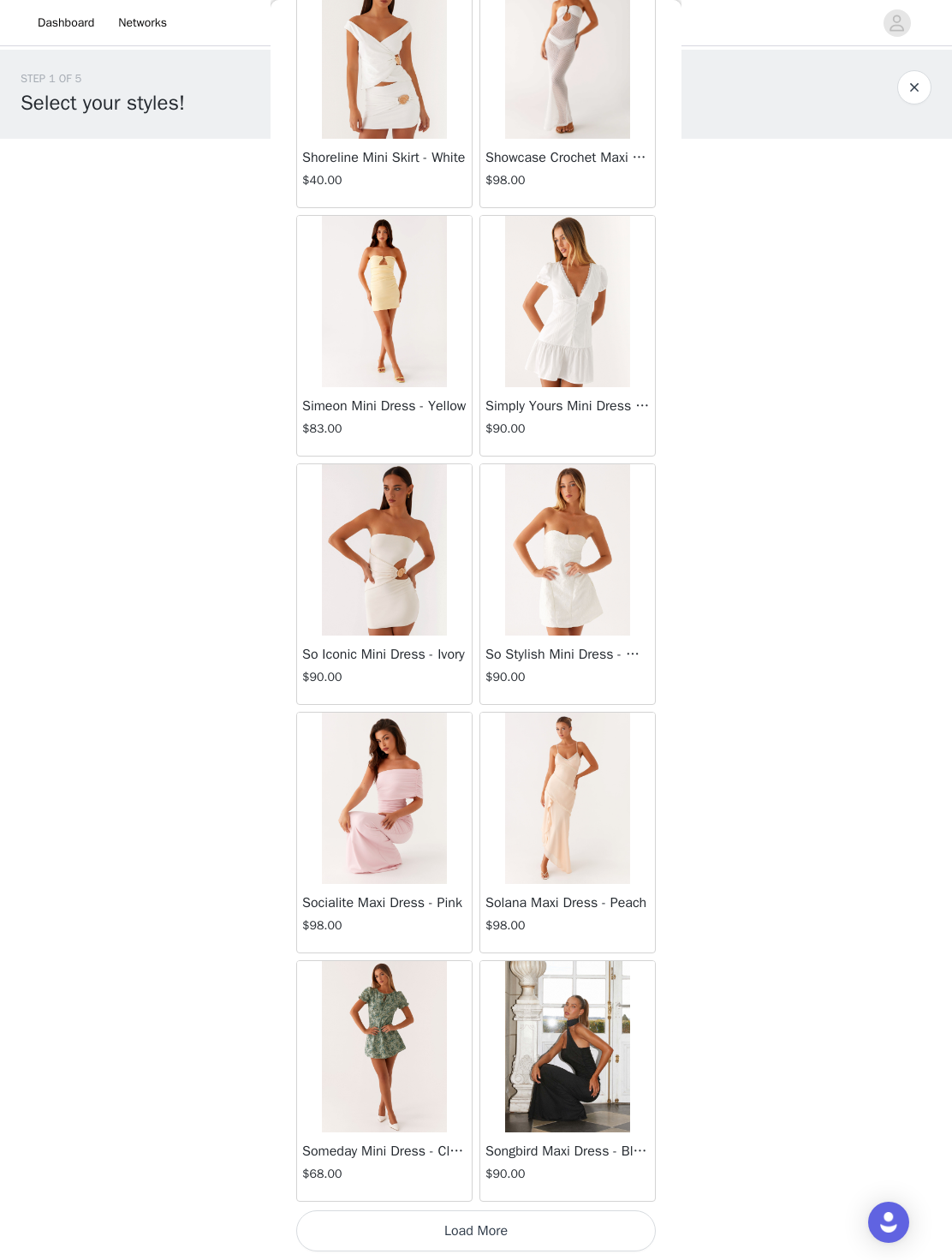 click on "Load More" at bounding box center [476, 1231] 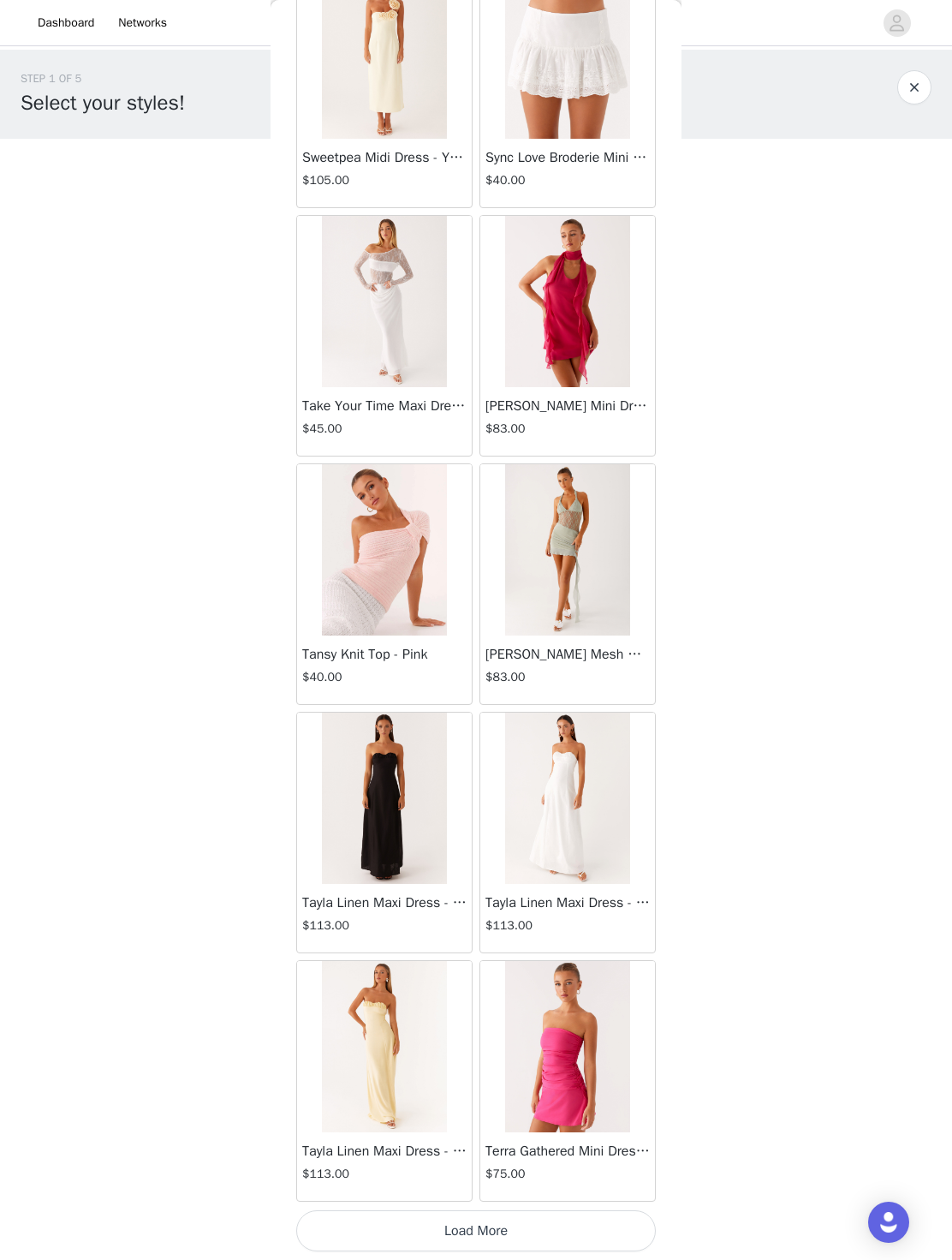 click on "Load More" at bounding box center (476, 1231) 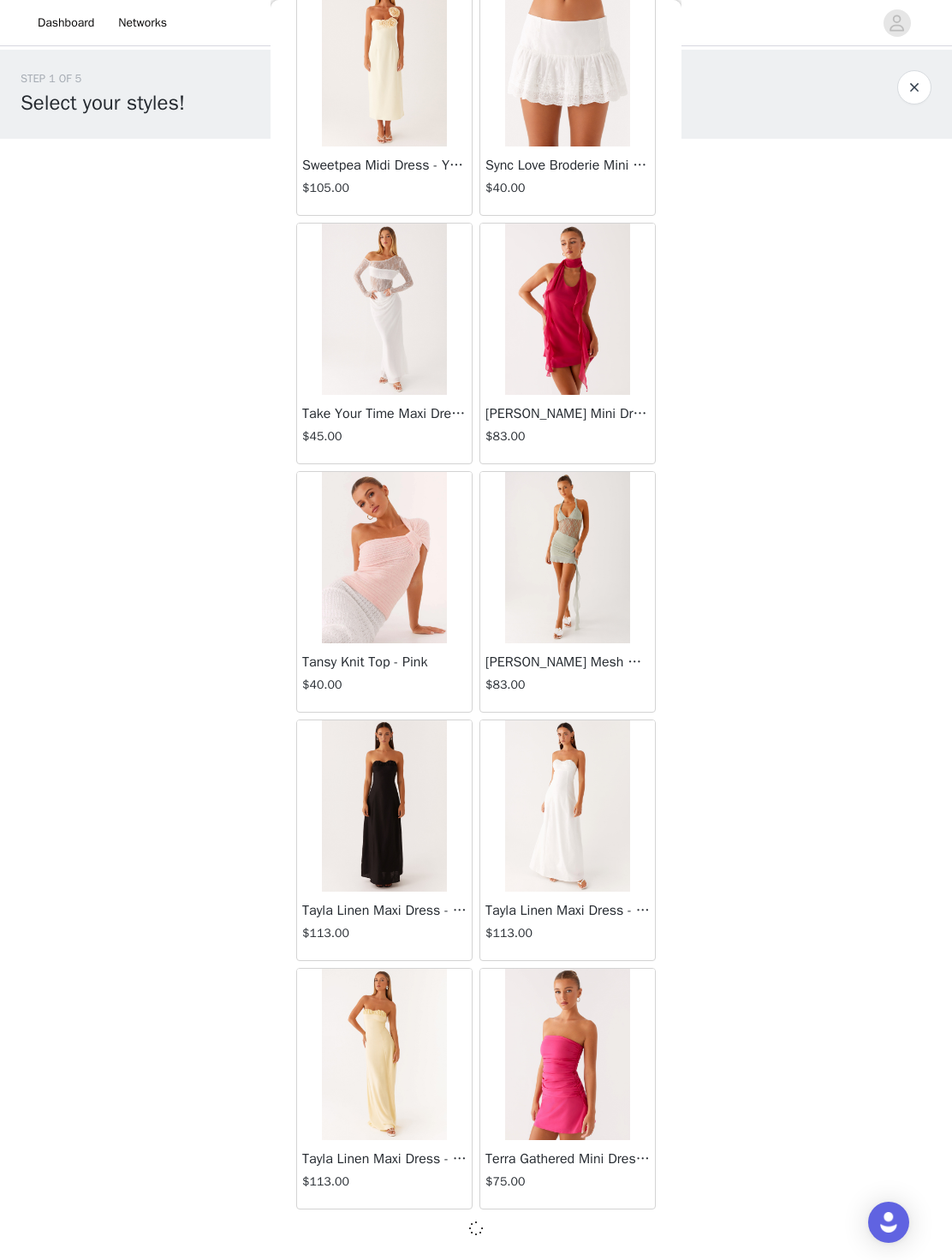 scroll, scrollTop: 48550, scrollLeft: 0, axis: vertical 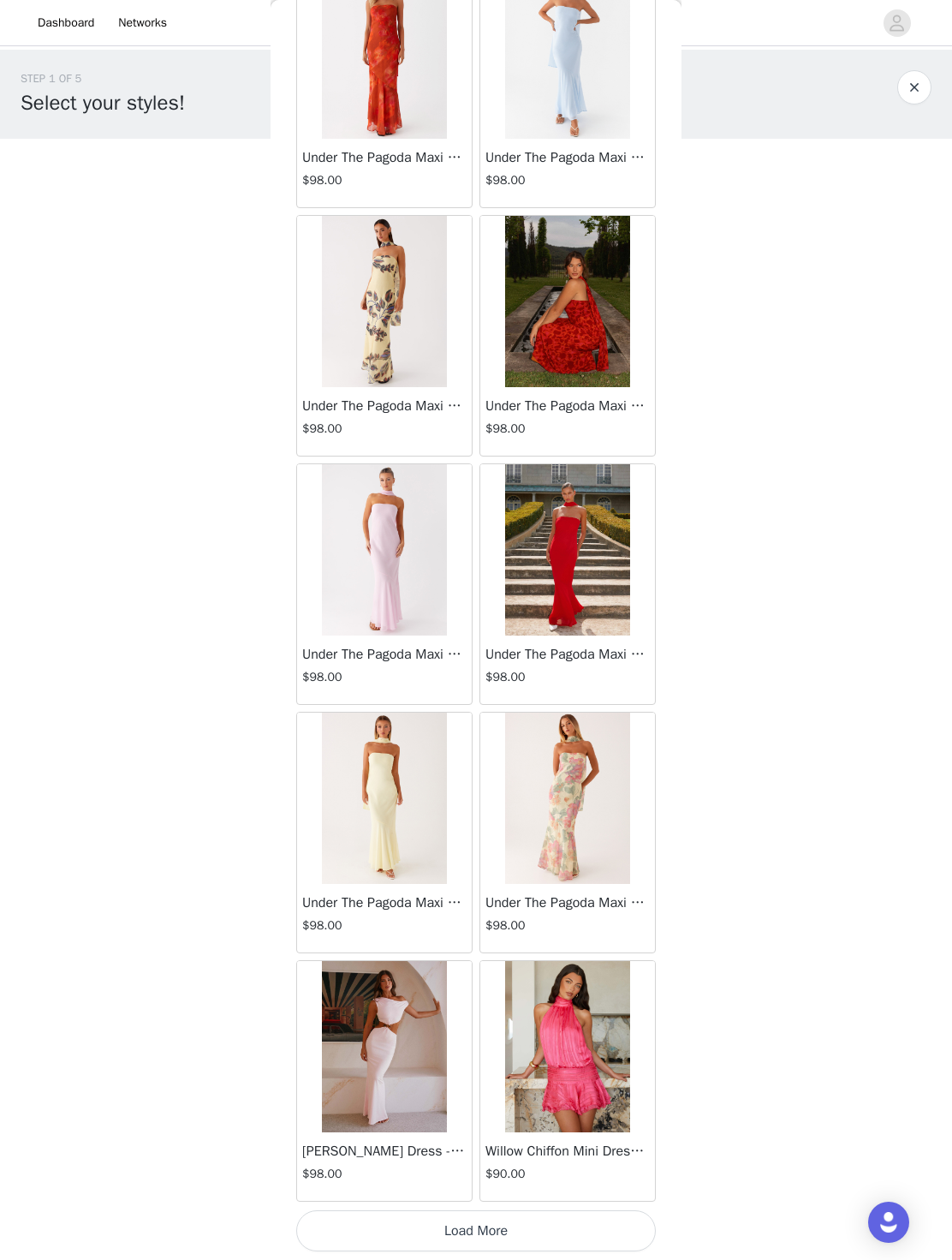click on "Load More" at bounding box center (476, 1231) 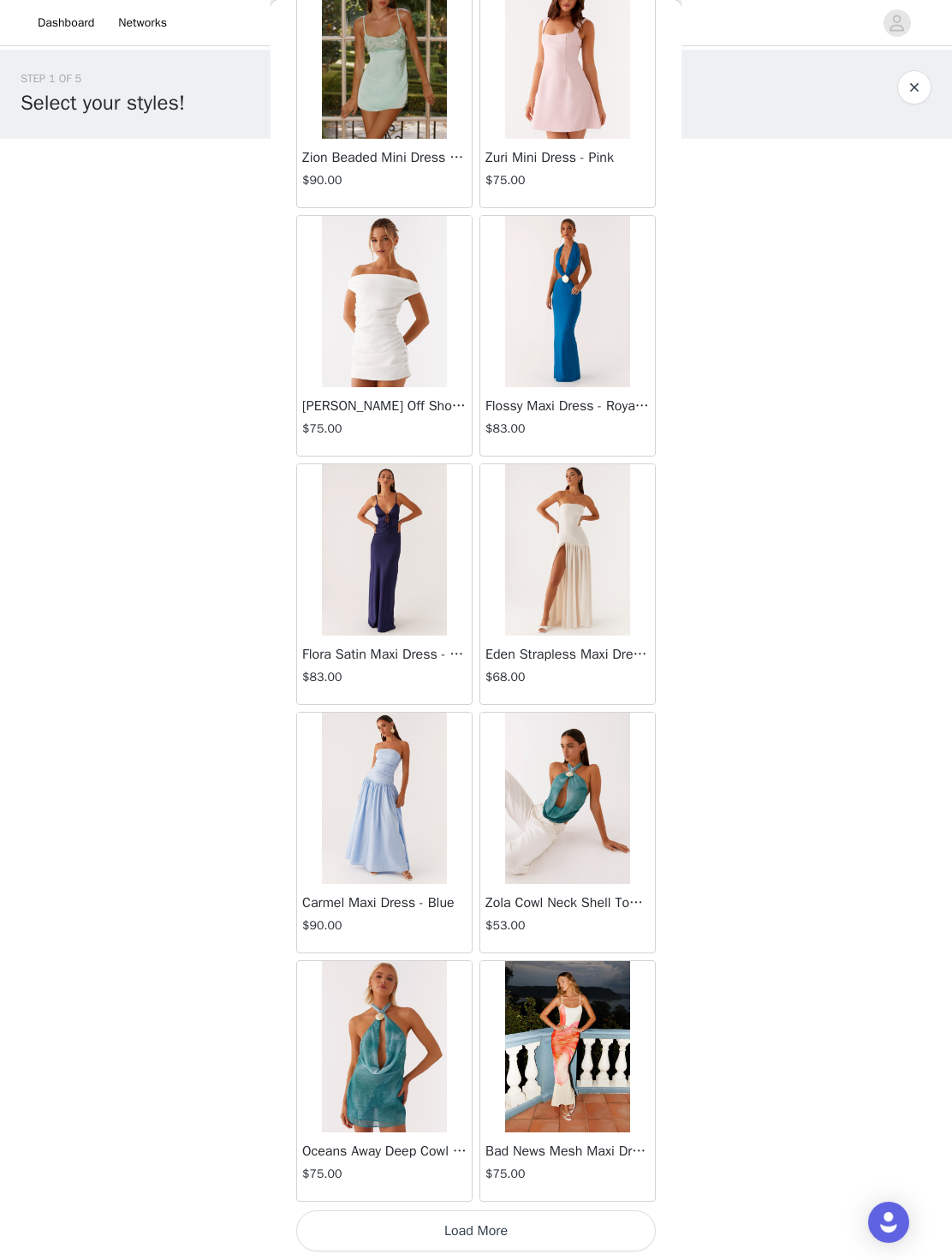 click on "Load More" at bounding box center [476, 1231] 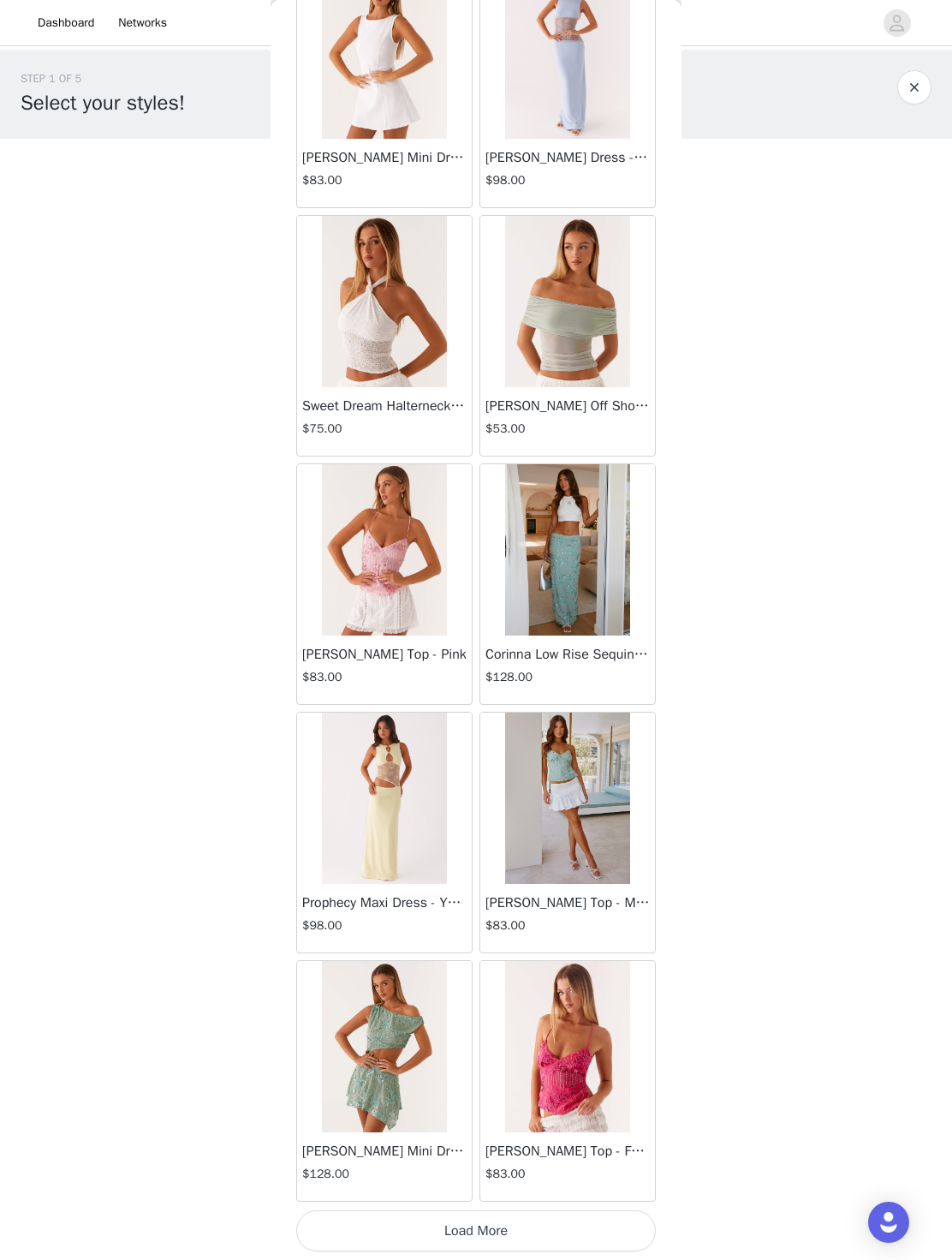 click on "Load More" at bounding box center (476, 1231) 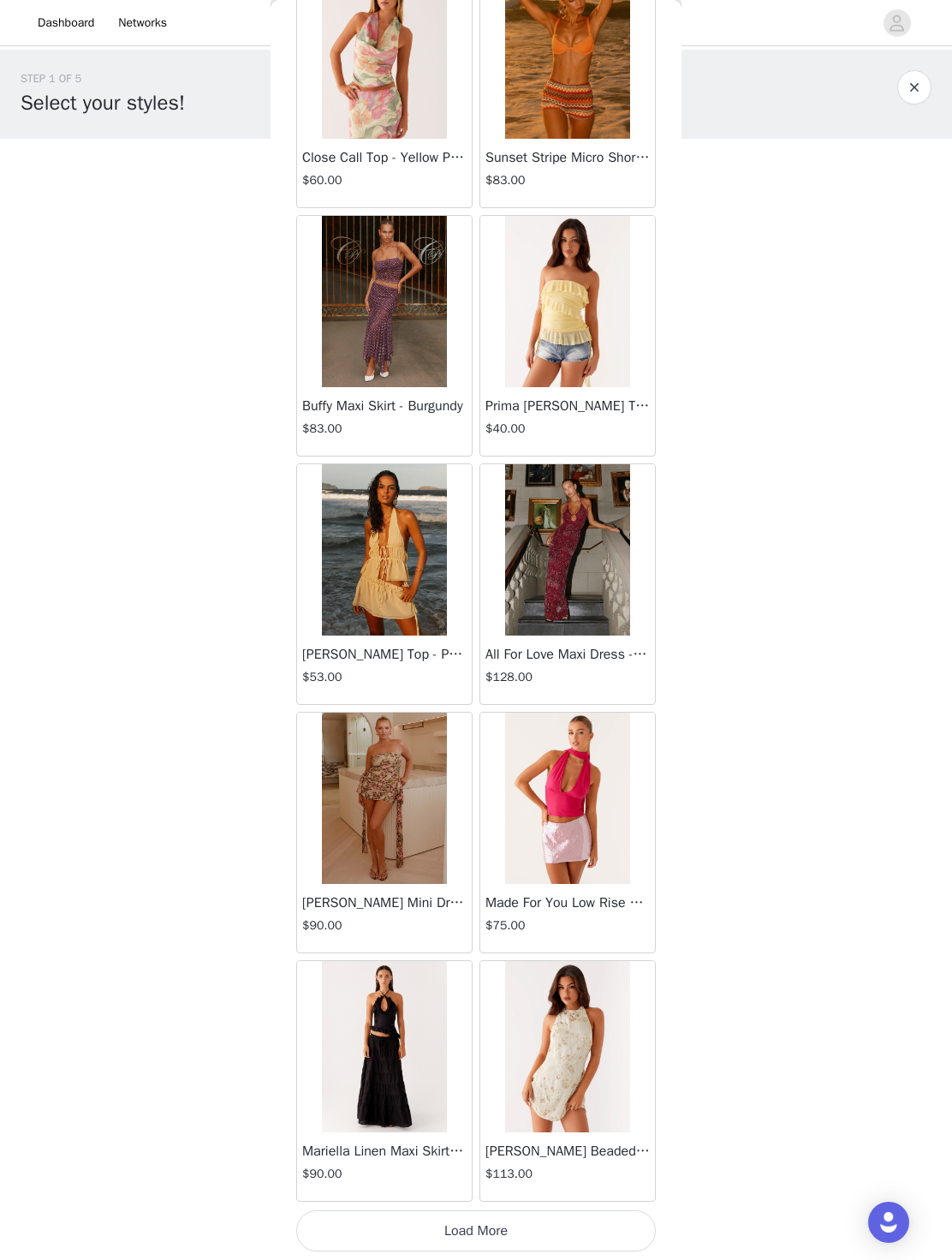 click on "Load More" at bounding box center [476, 1231] 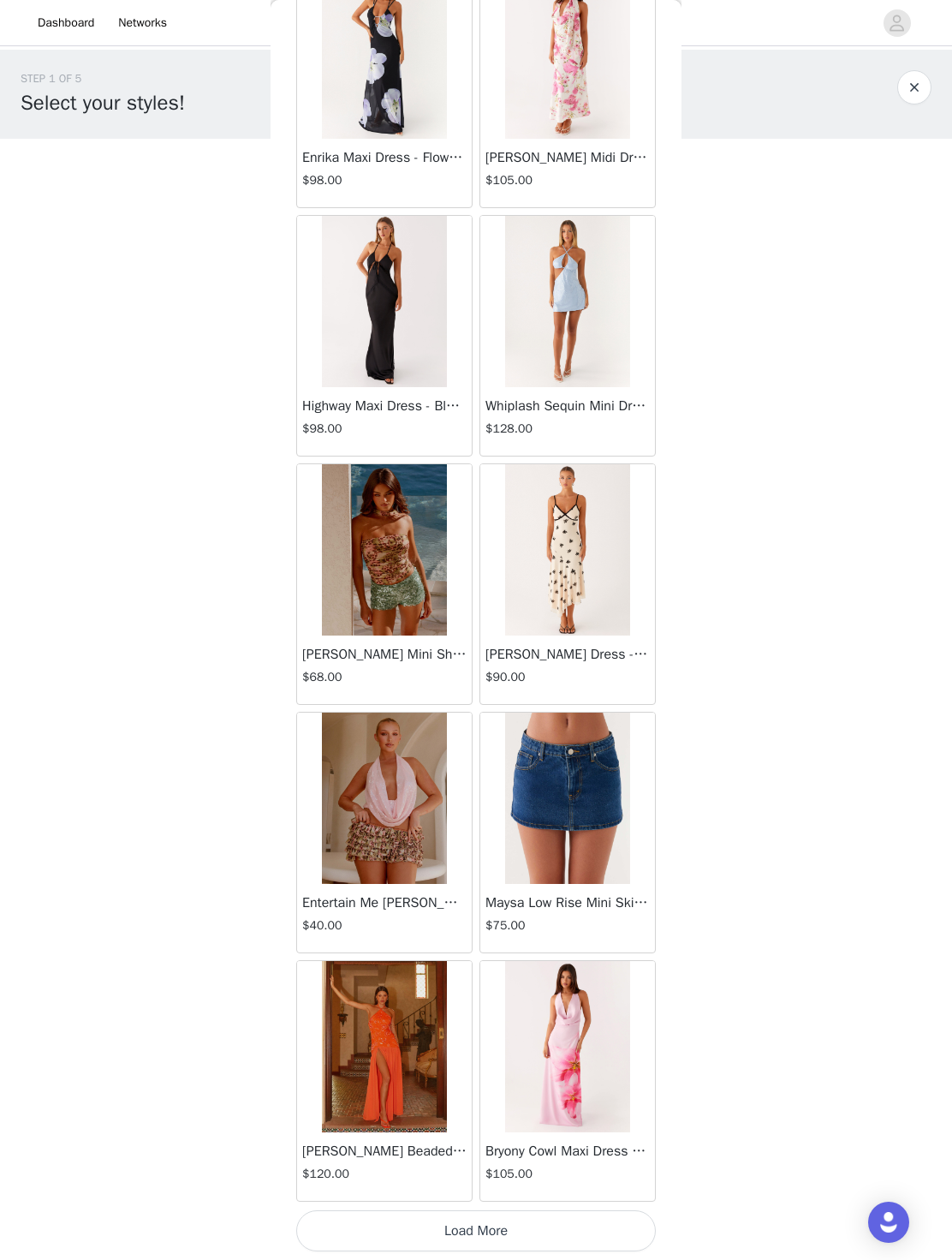 scroll, scrollTop: 60978, scrollLeft: 0, axis: vertical 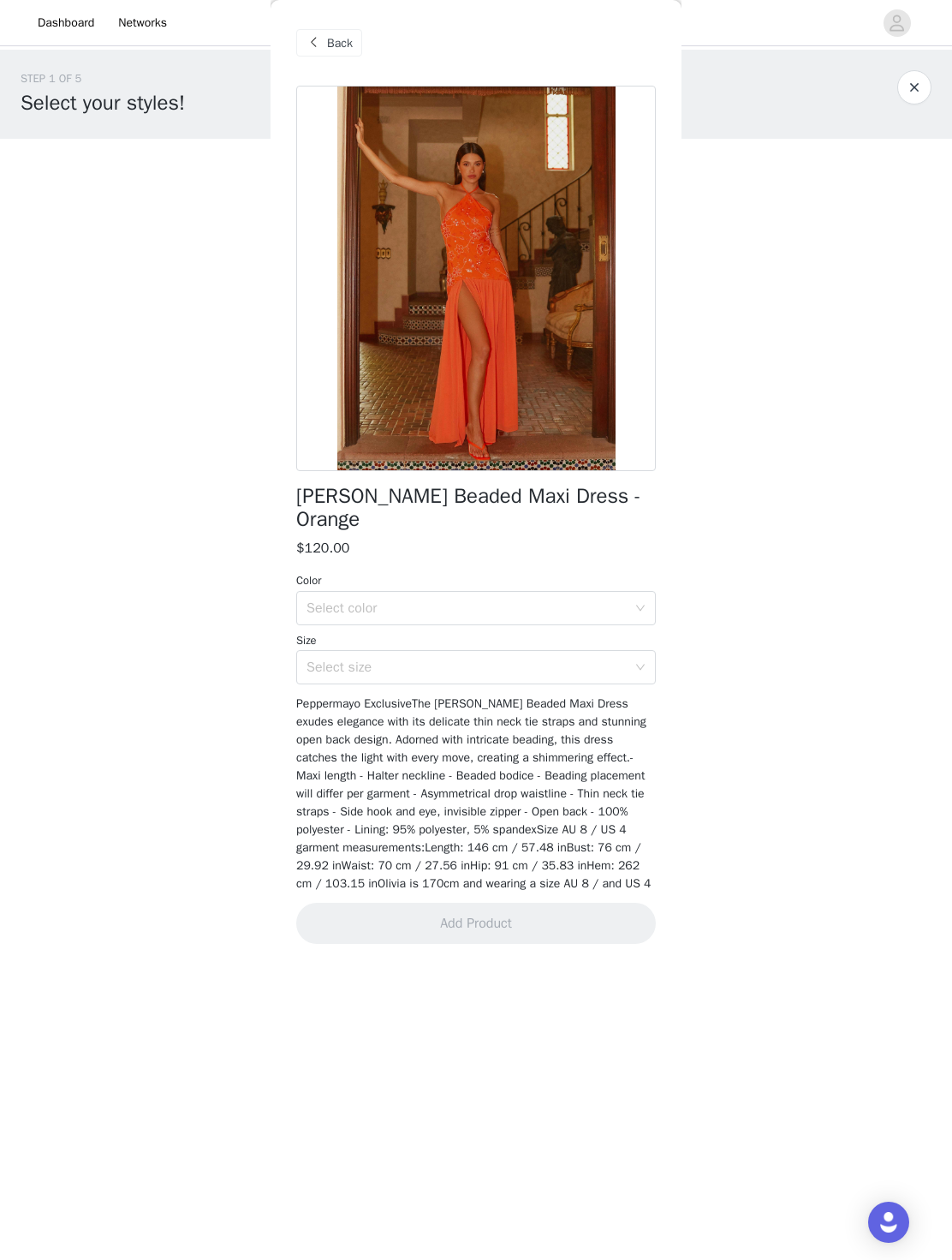click on "Select color" at bounding box center [467, 608] 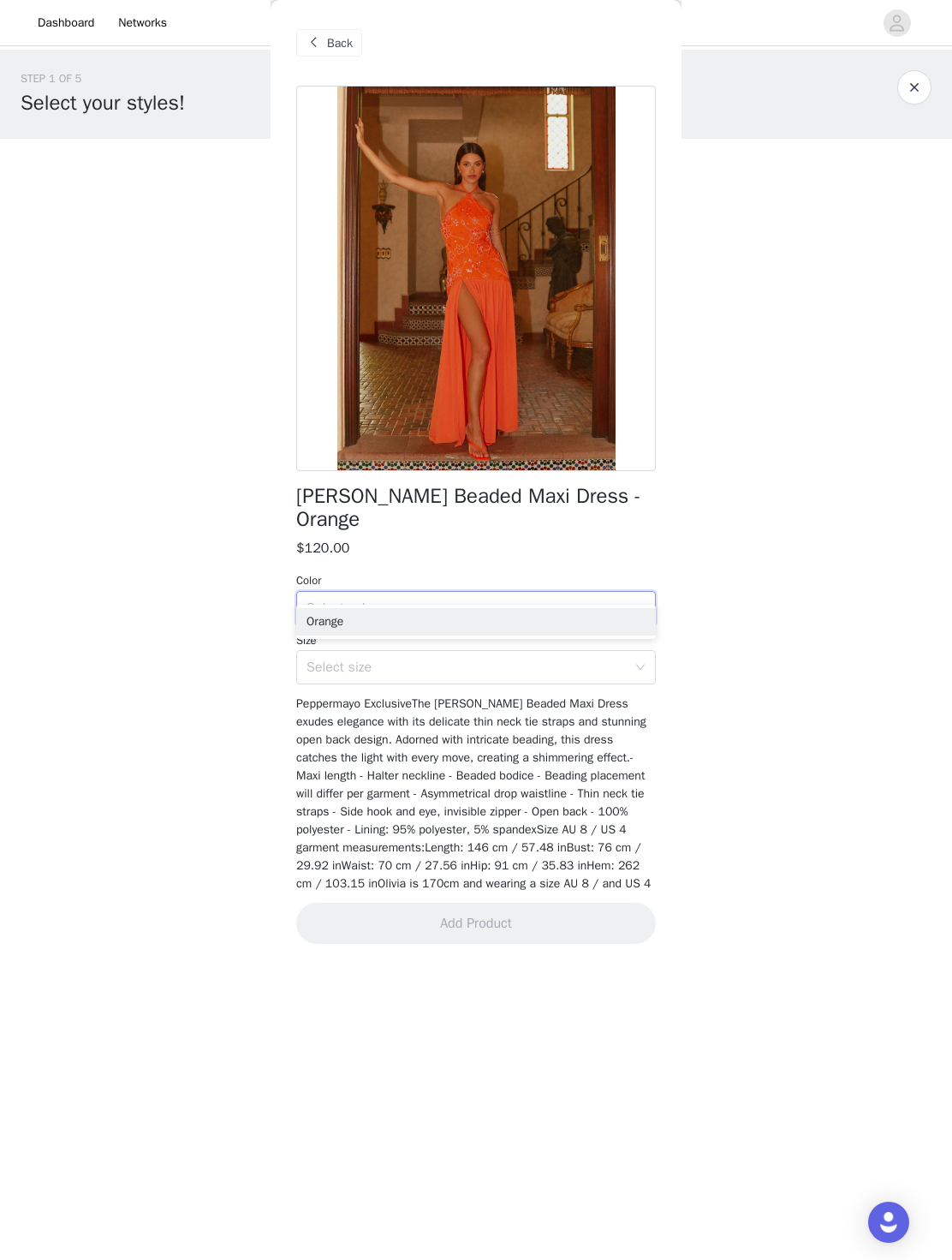 click on "Orange" at bounding box center (476, 622) 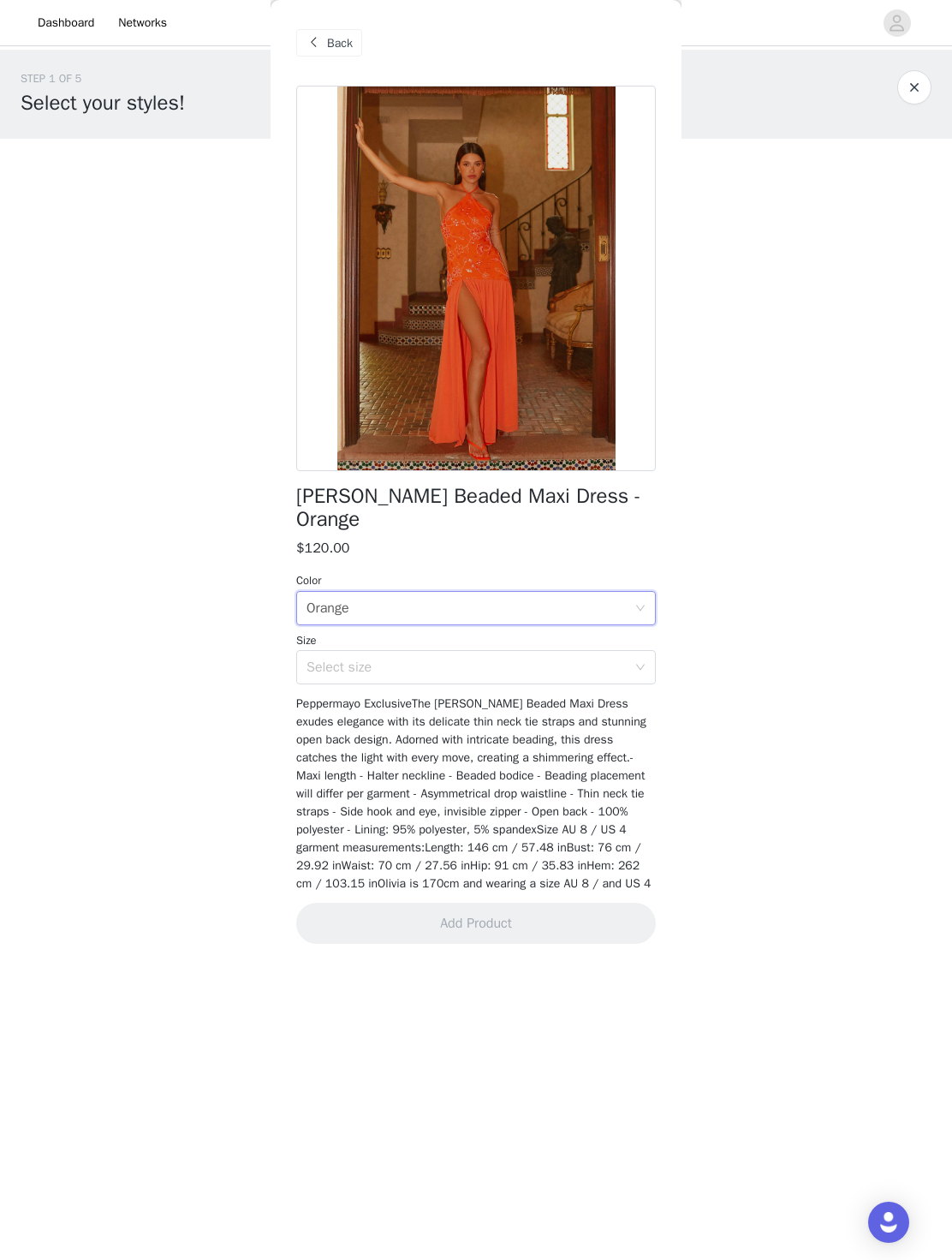 click on "Select size" at bounding box center [467, 667] 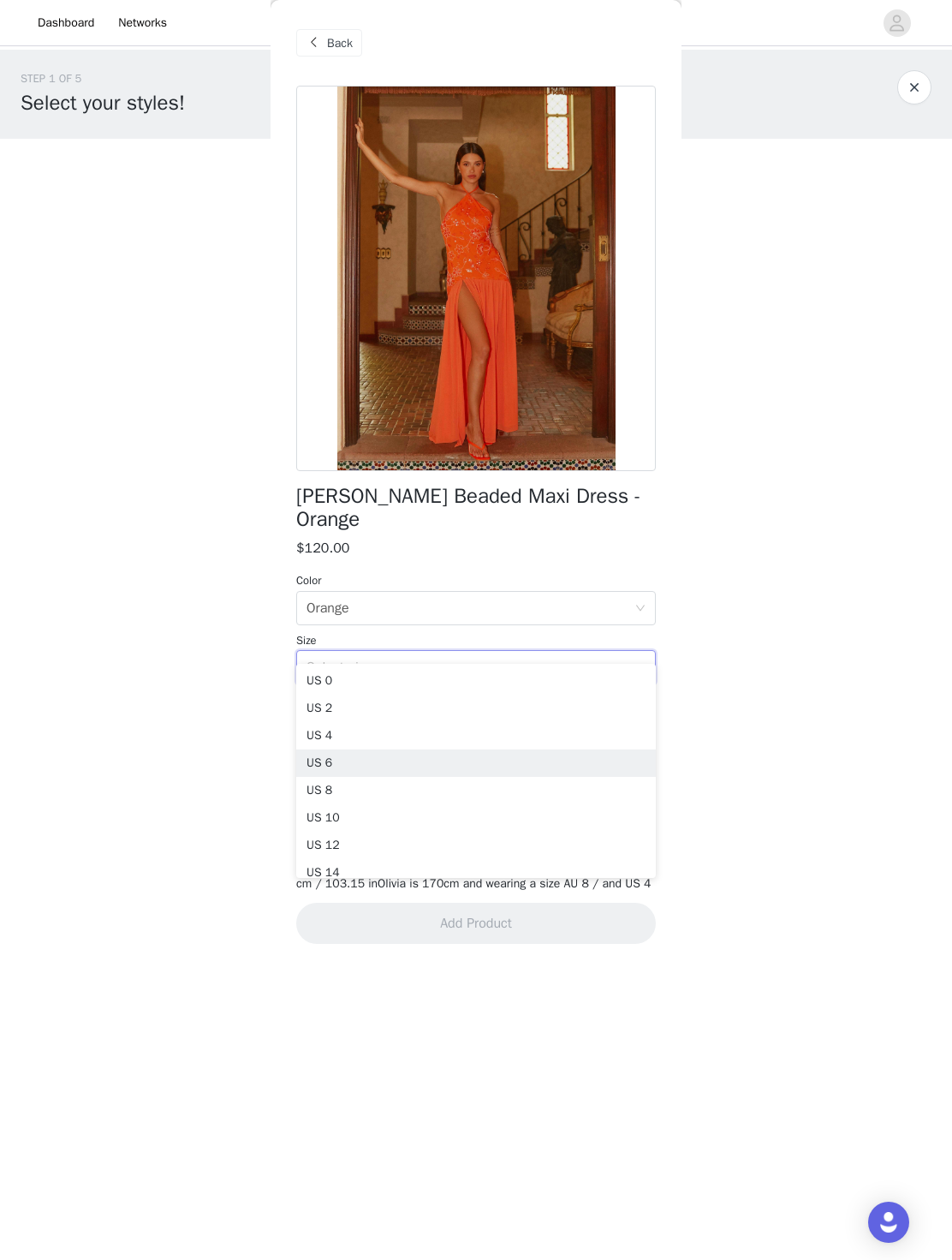 click on "US 6" at bounding box center (476, 763) 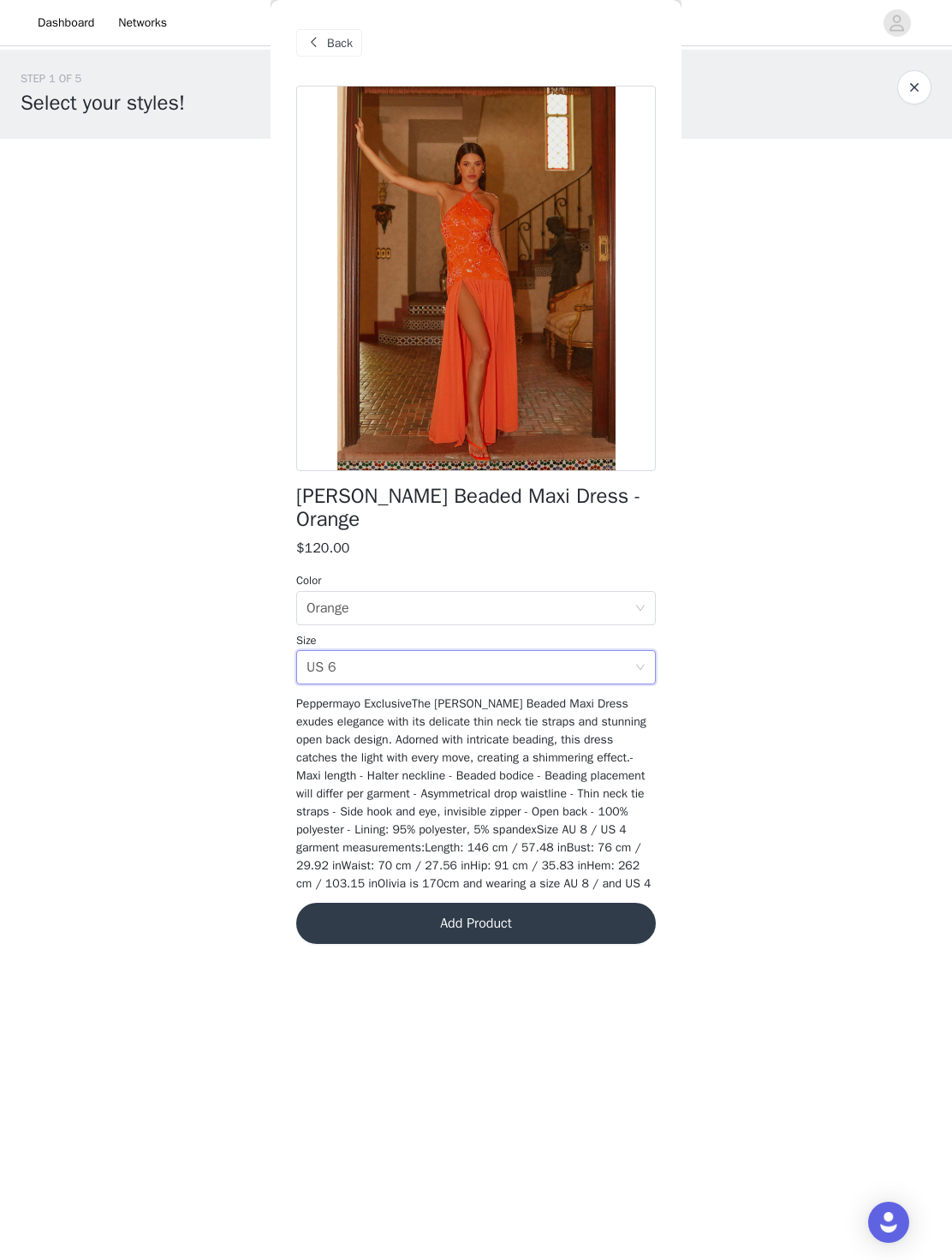 click on "Add Product" at bounding box center (476, 923) 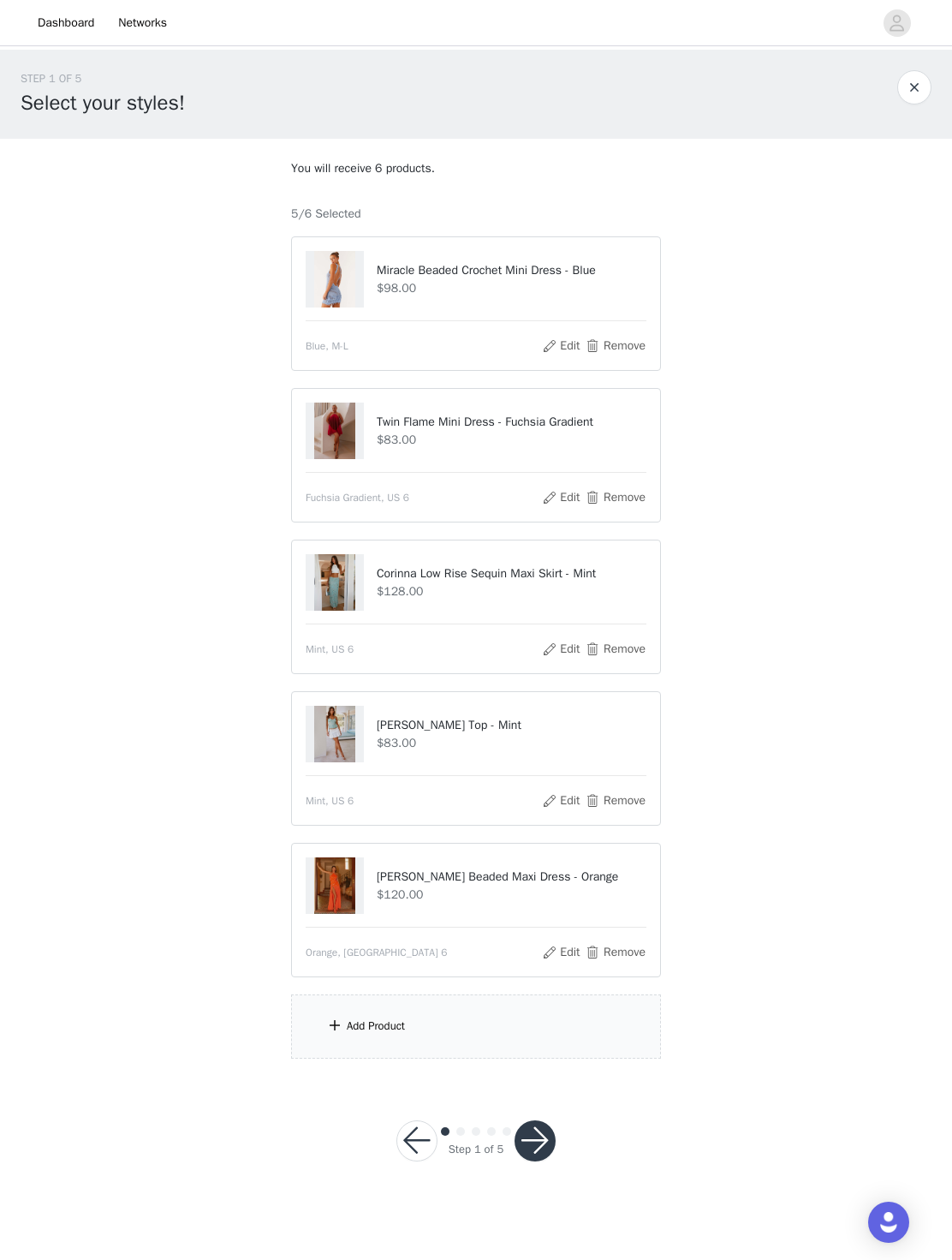 click on "Add Product" at bounding box center [476, 1026] 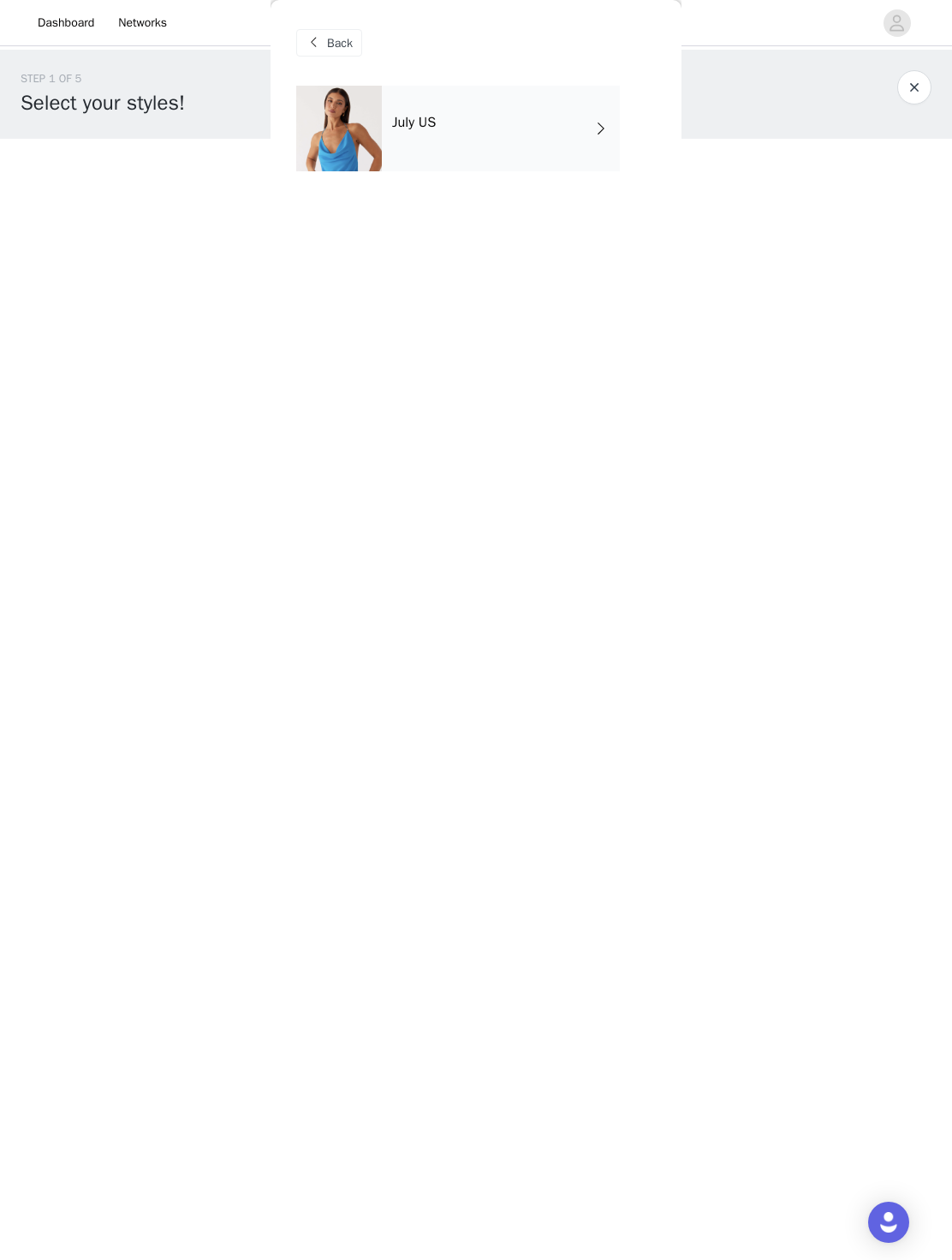 click on "July US" at bounding box center [501, 128] 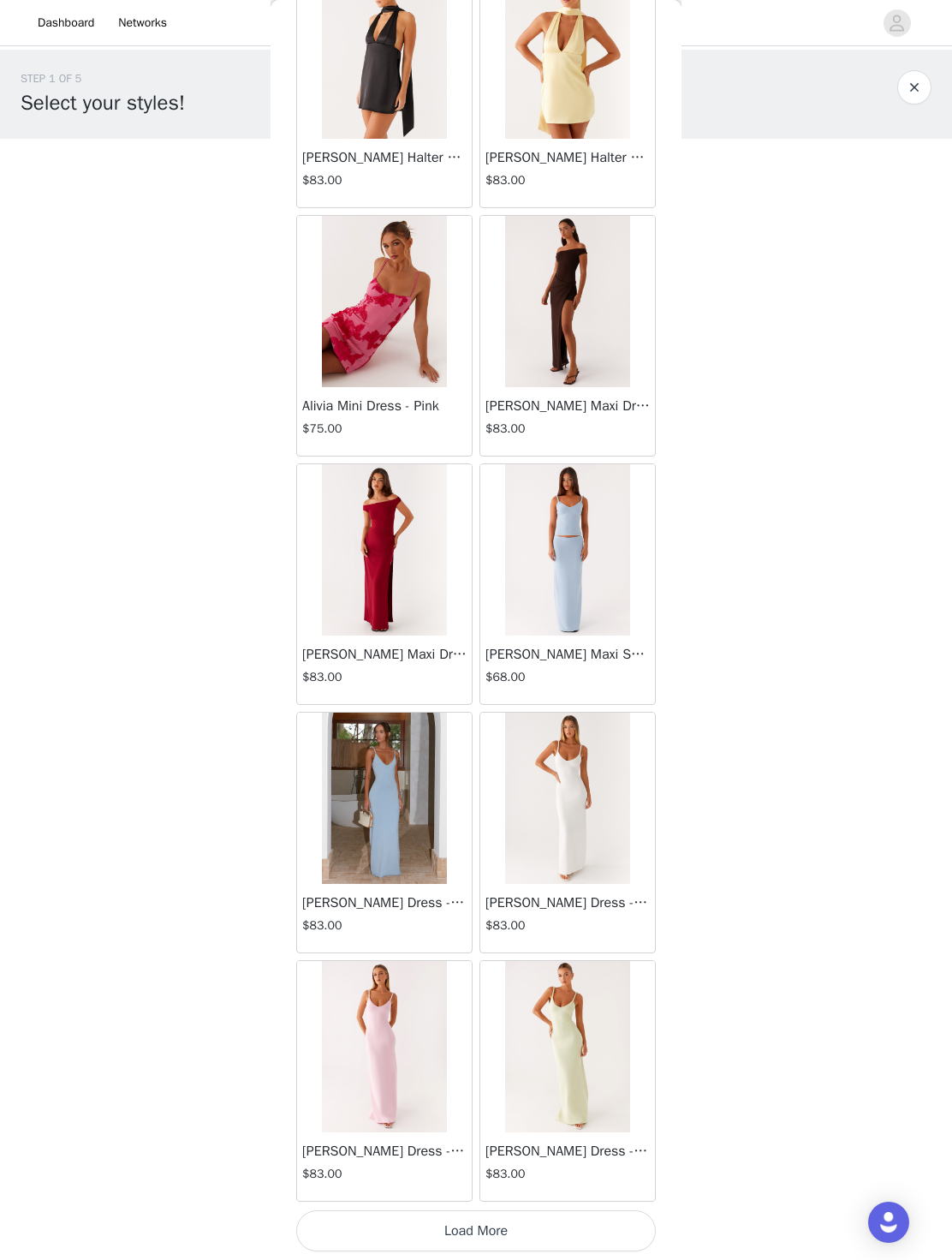 click on "Load More" at bounding box center (476, 1231) 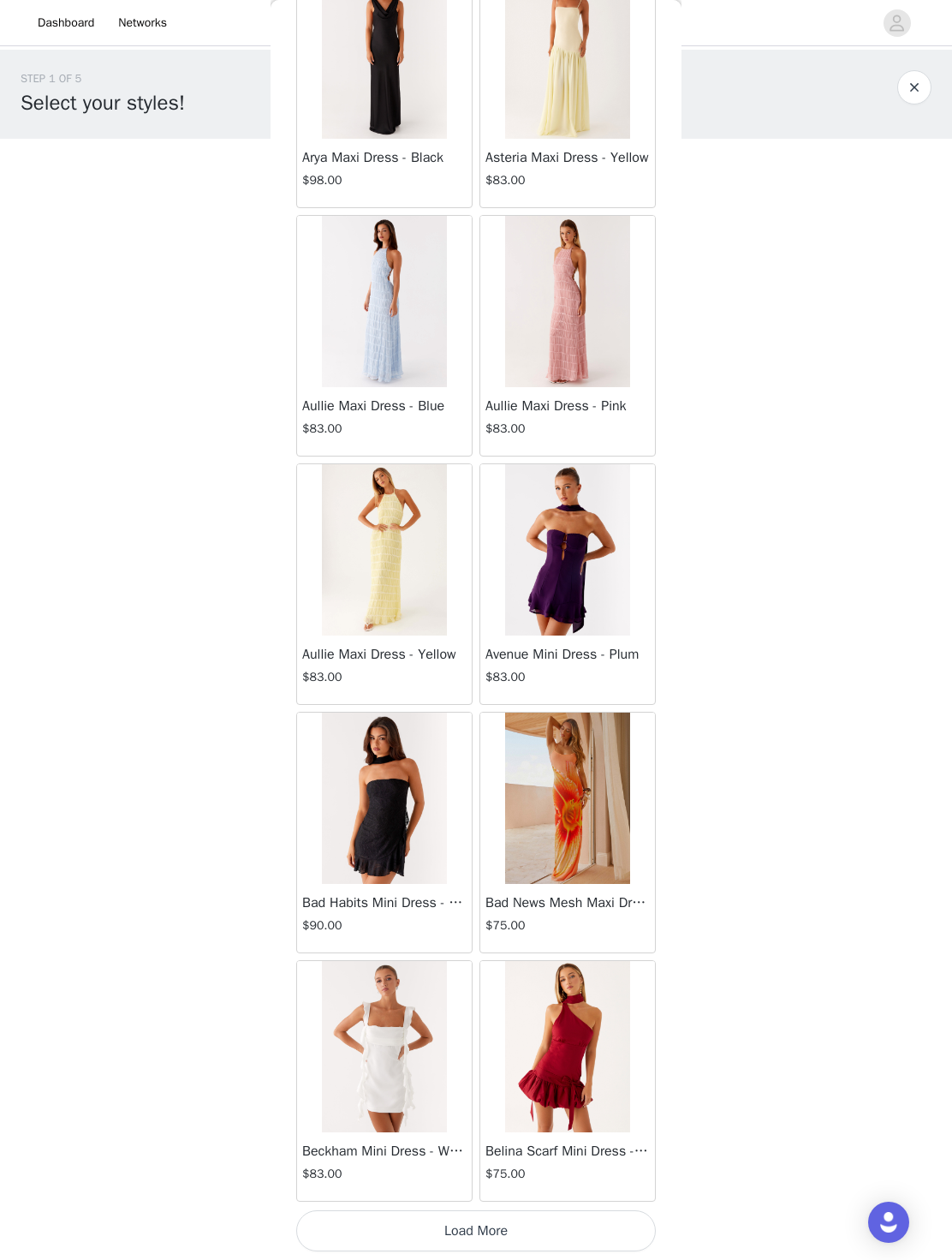 scroll, scrollTop: 3837, scrollLeft: 0, axis: vertical 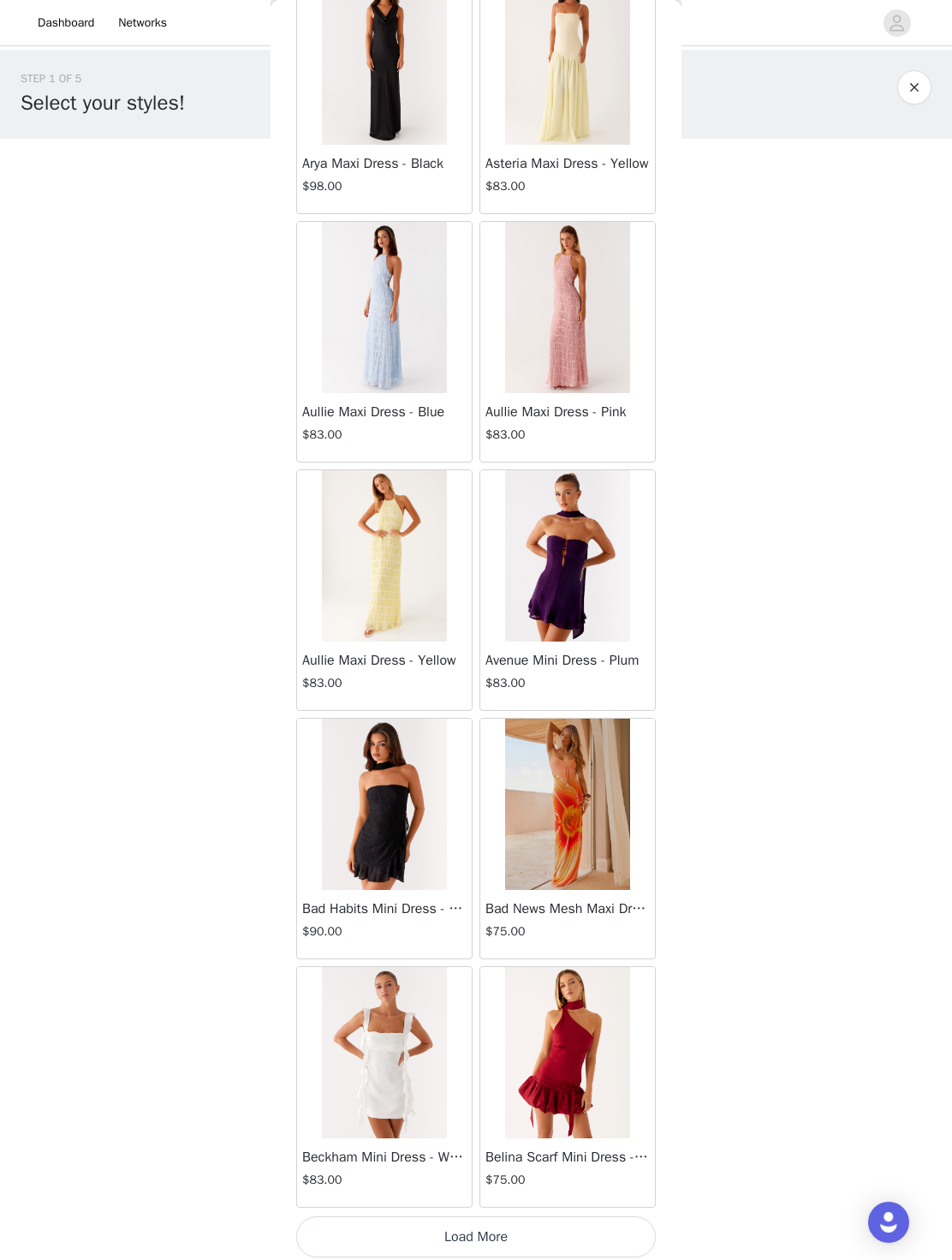 click on "Load More" at bounding box center (476, 1237) 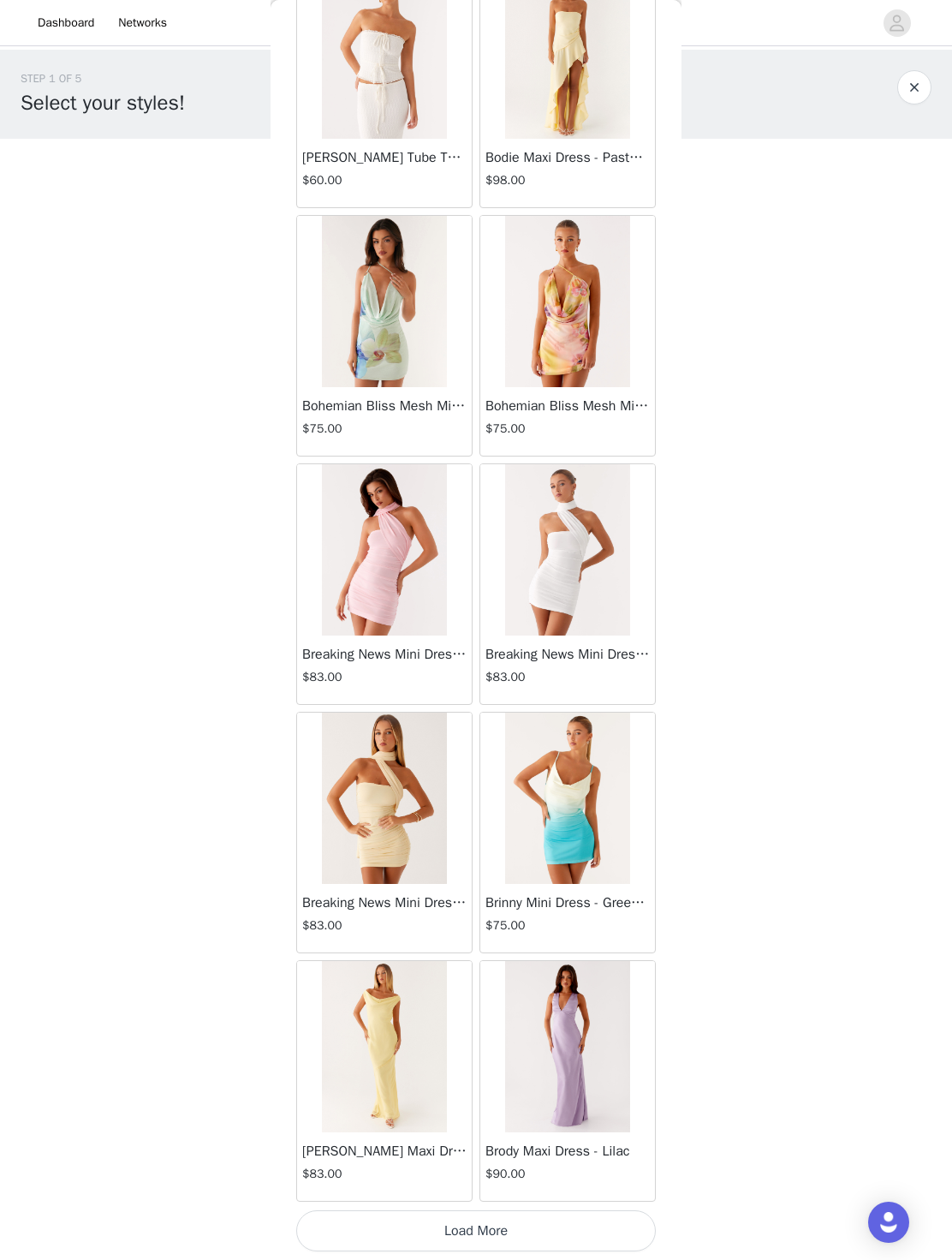 click on "Load More" at bounding box center (476, 1231) 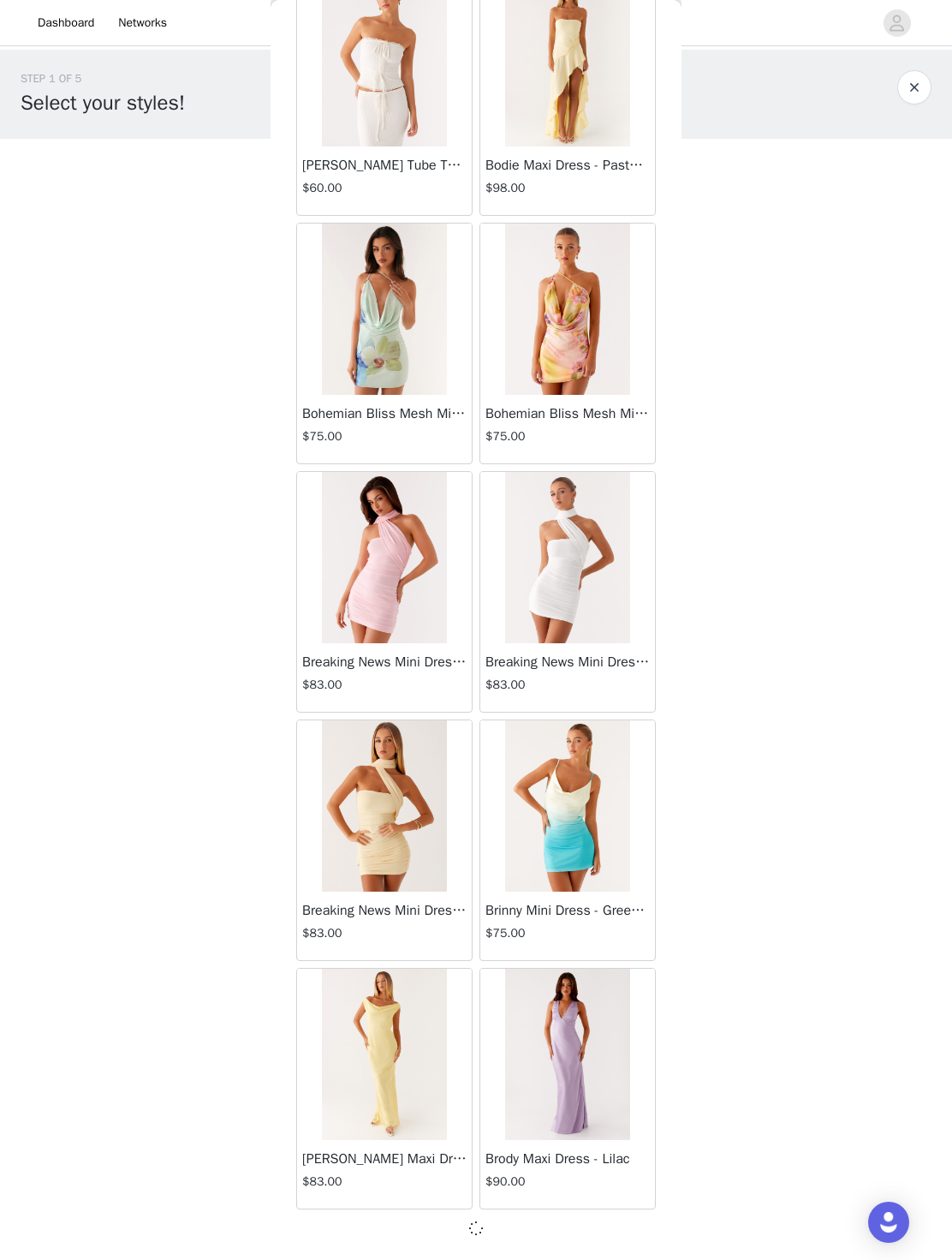 scroll, scrollTop: 6321, scrollLeft: 0, axis: vertical 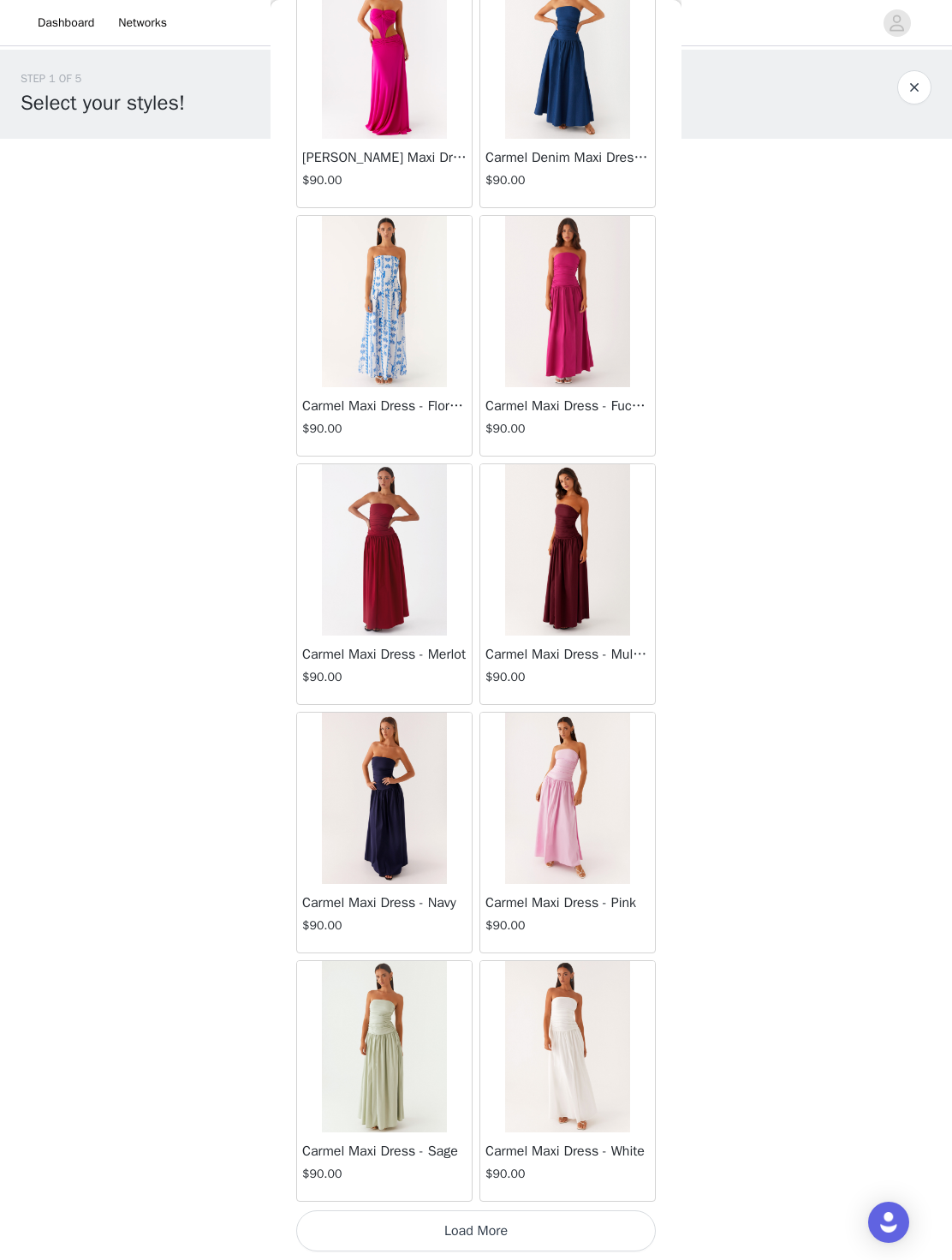 click on "Load More" at bounding box center [476, 1231] 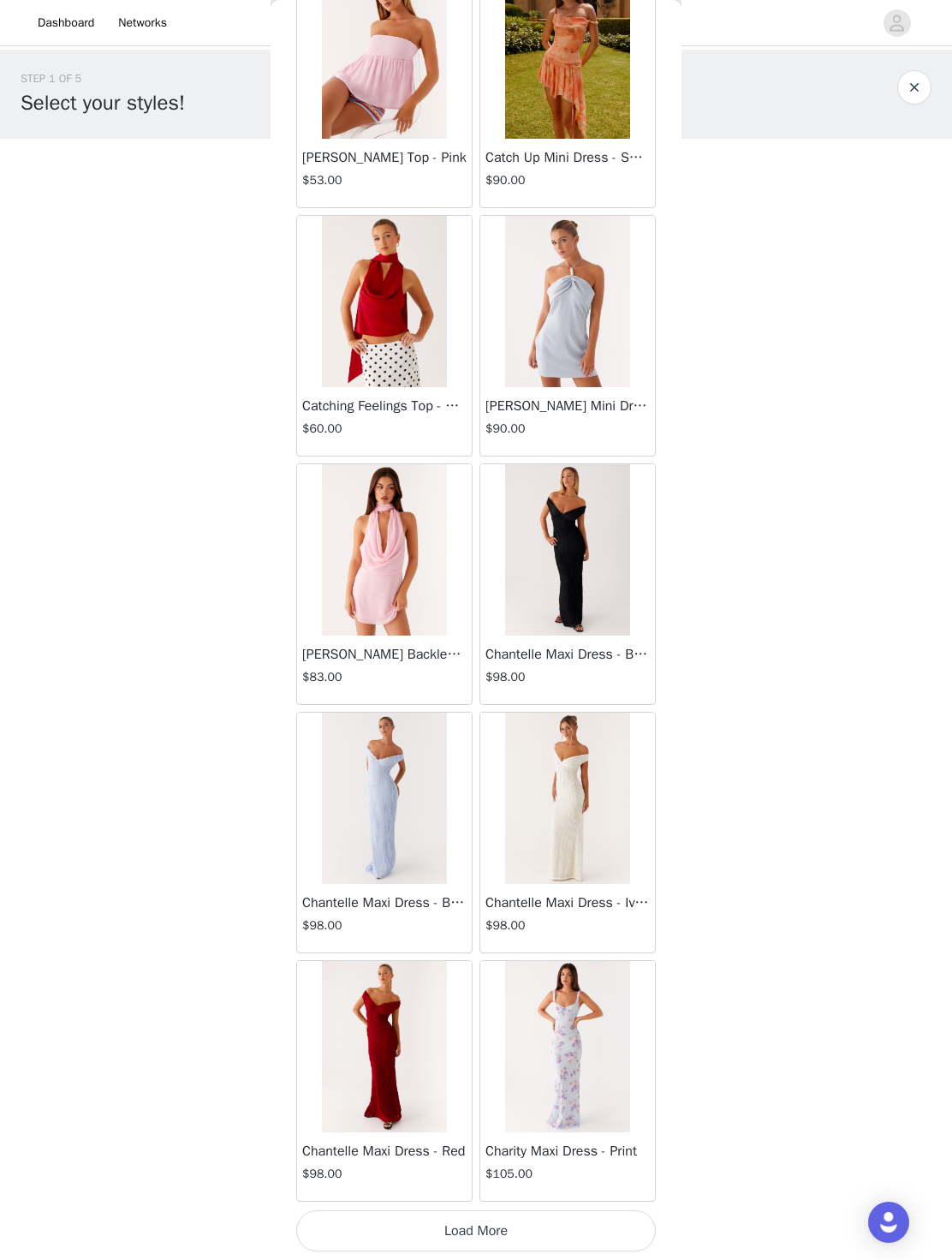 click on "Load More" at bounding box center (476, 1231) 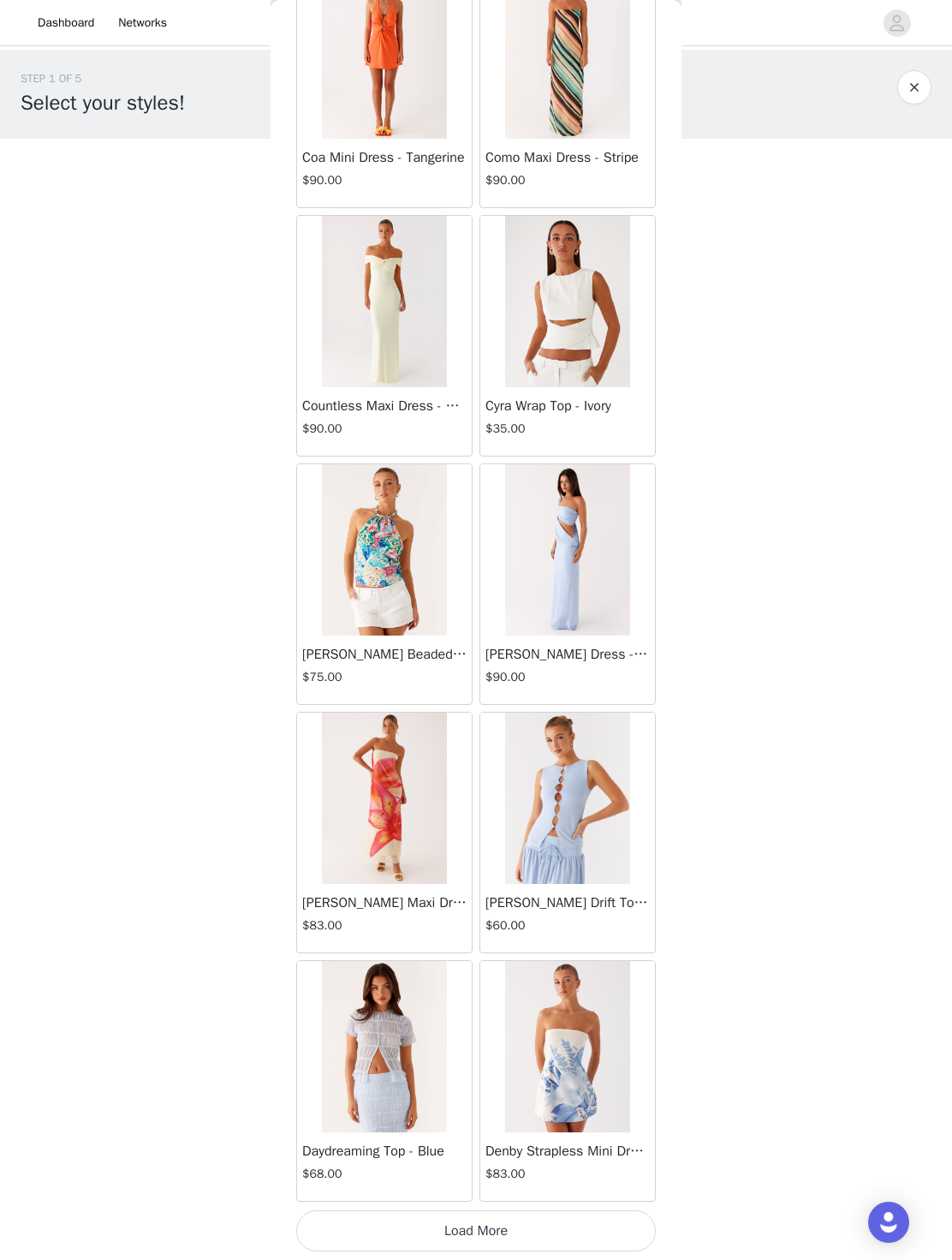 click on "Load More" at bounding box center [476, 1231] 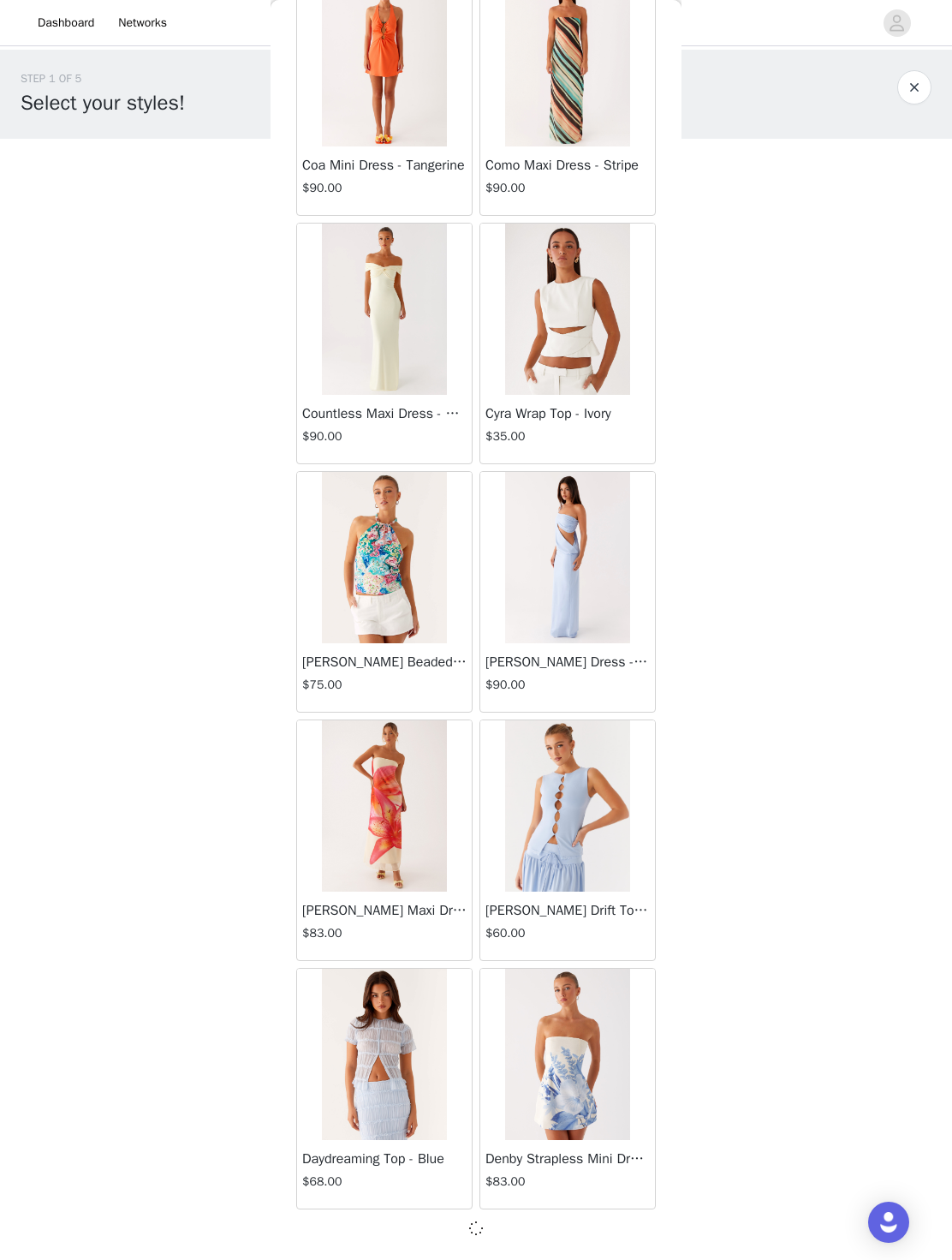 scroll, scrollTop: 13773, scrollLeft: 0, axis: vertical 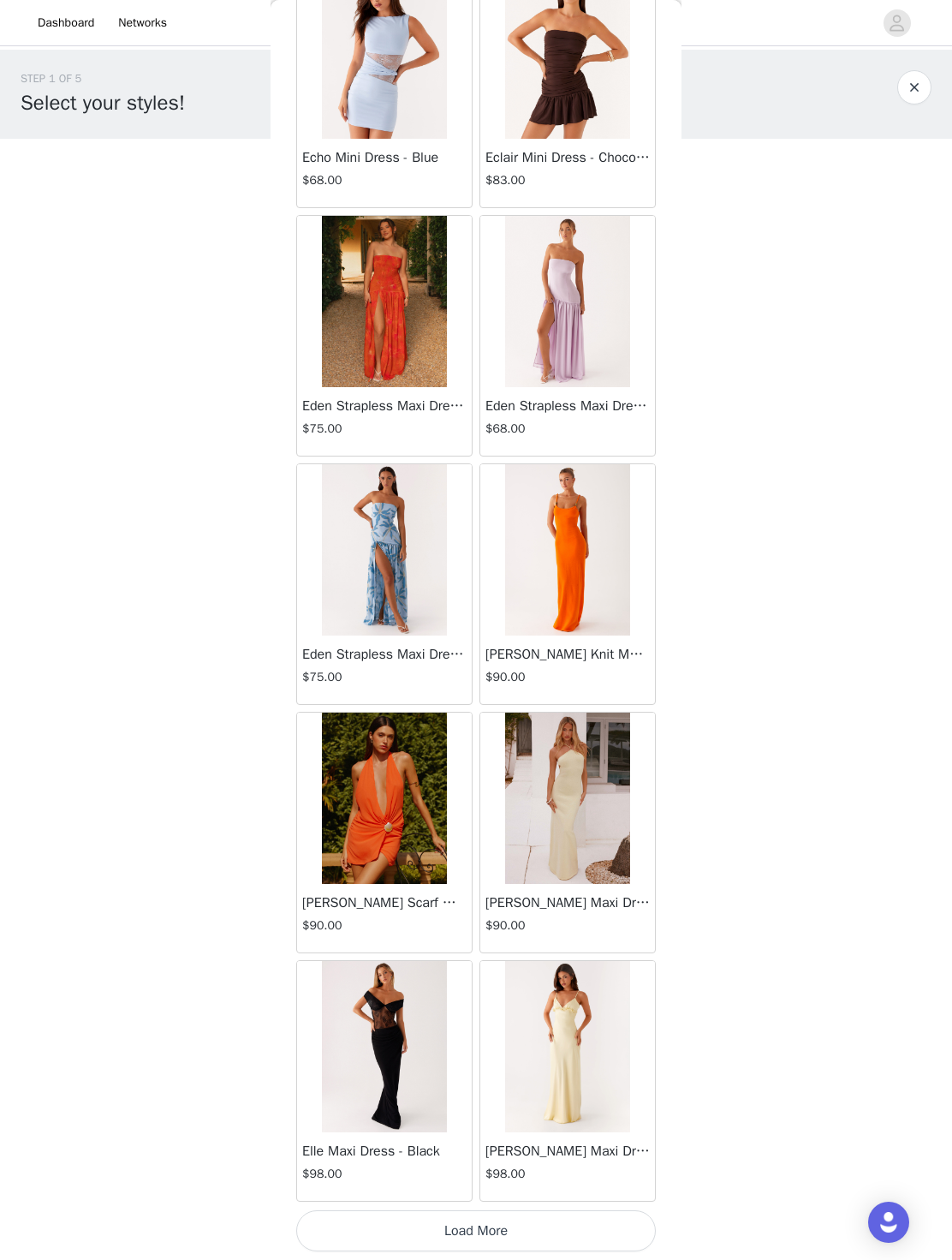 click on "Load More" at bounding box center (476, 1231) 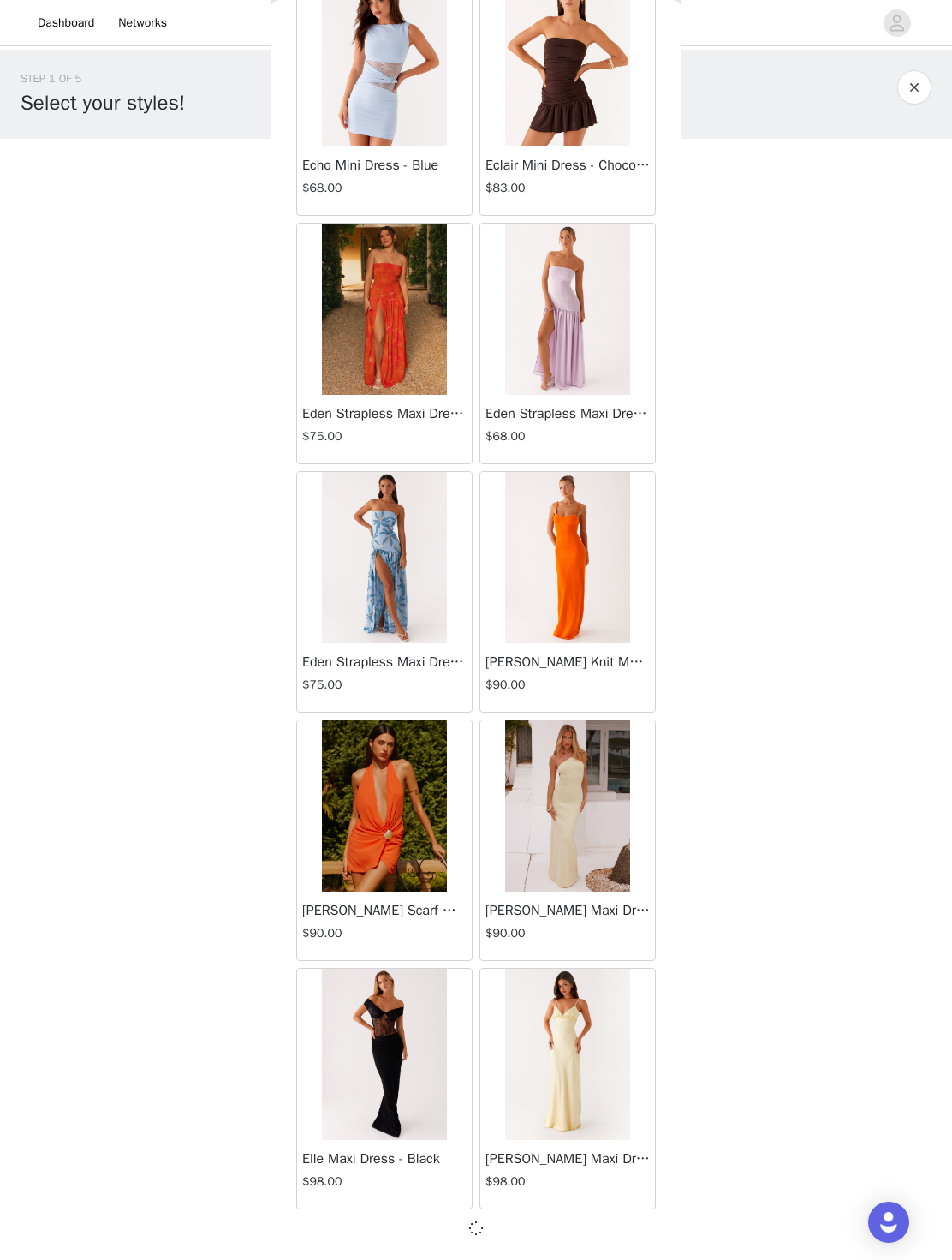 scroll, scrollTop: 16258, scrollLeft: 0, axis: vertical 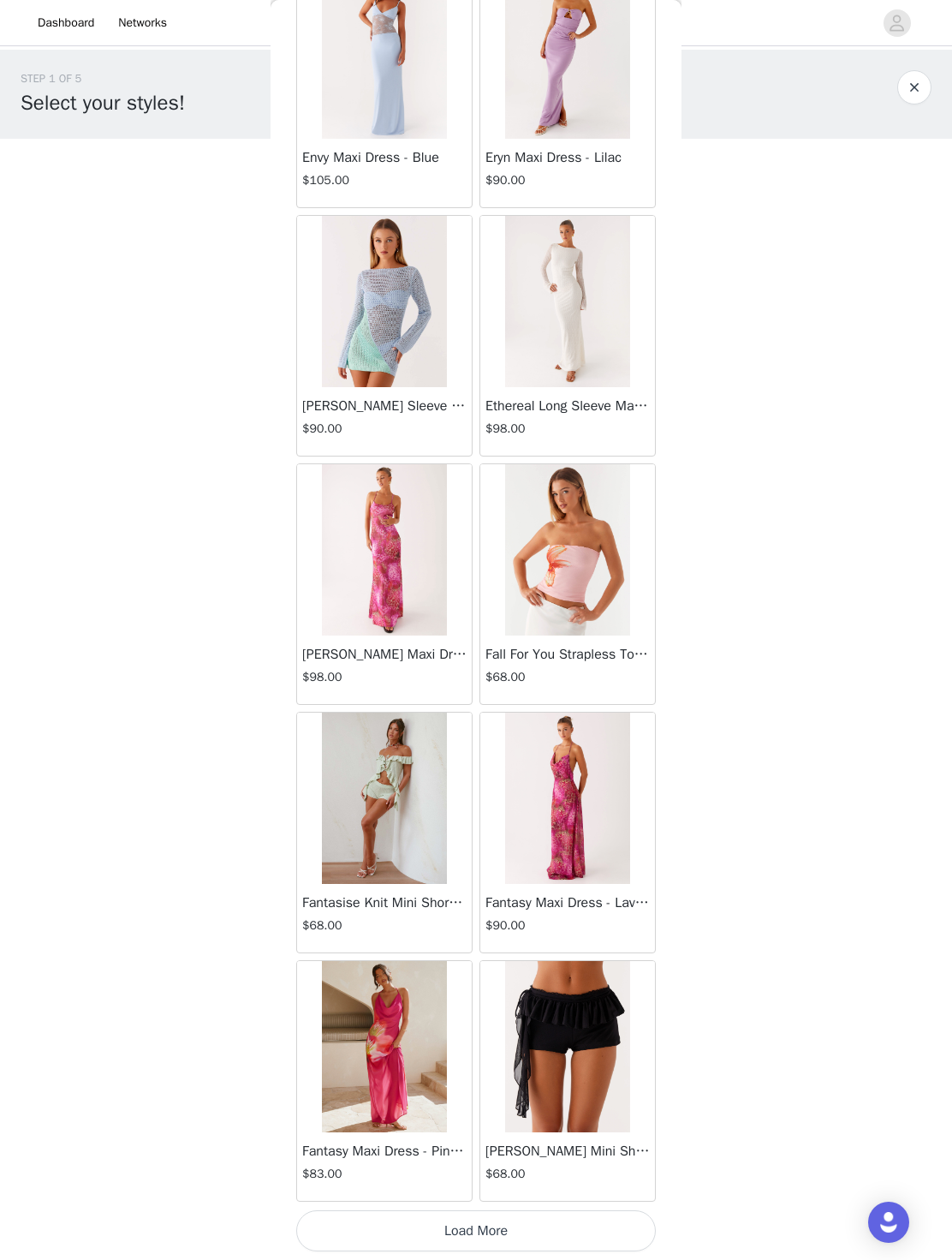 click on "Load More" at bounding box center (476, 1231) 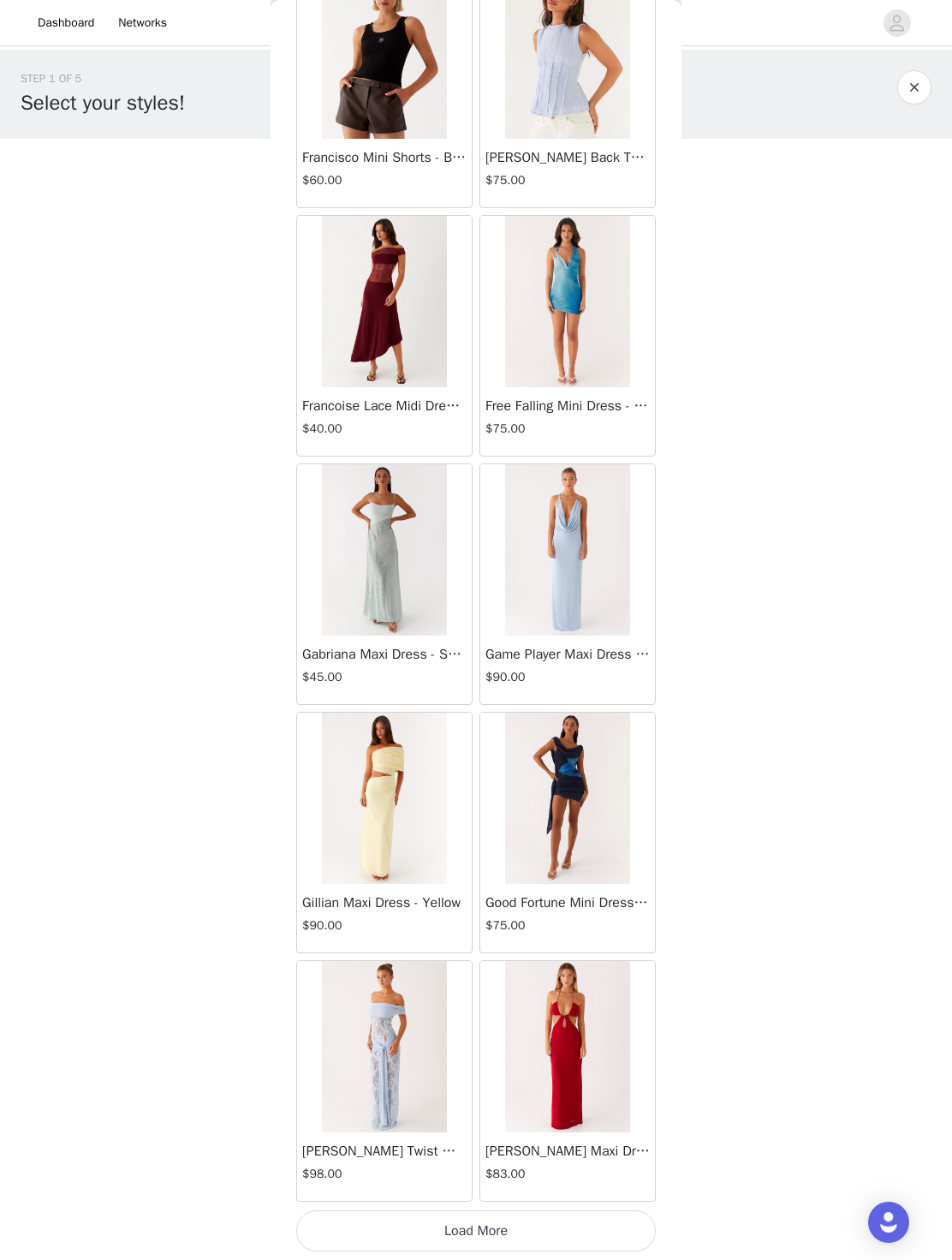 click on "Load More" at bounding box center [476, 1231] 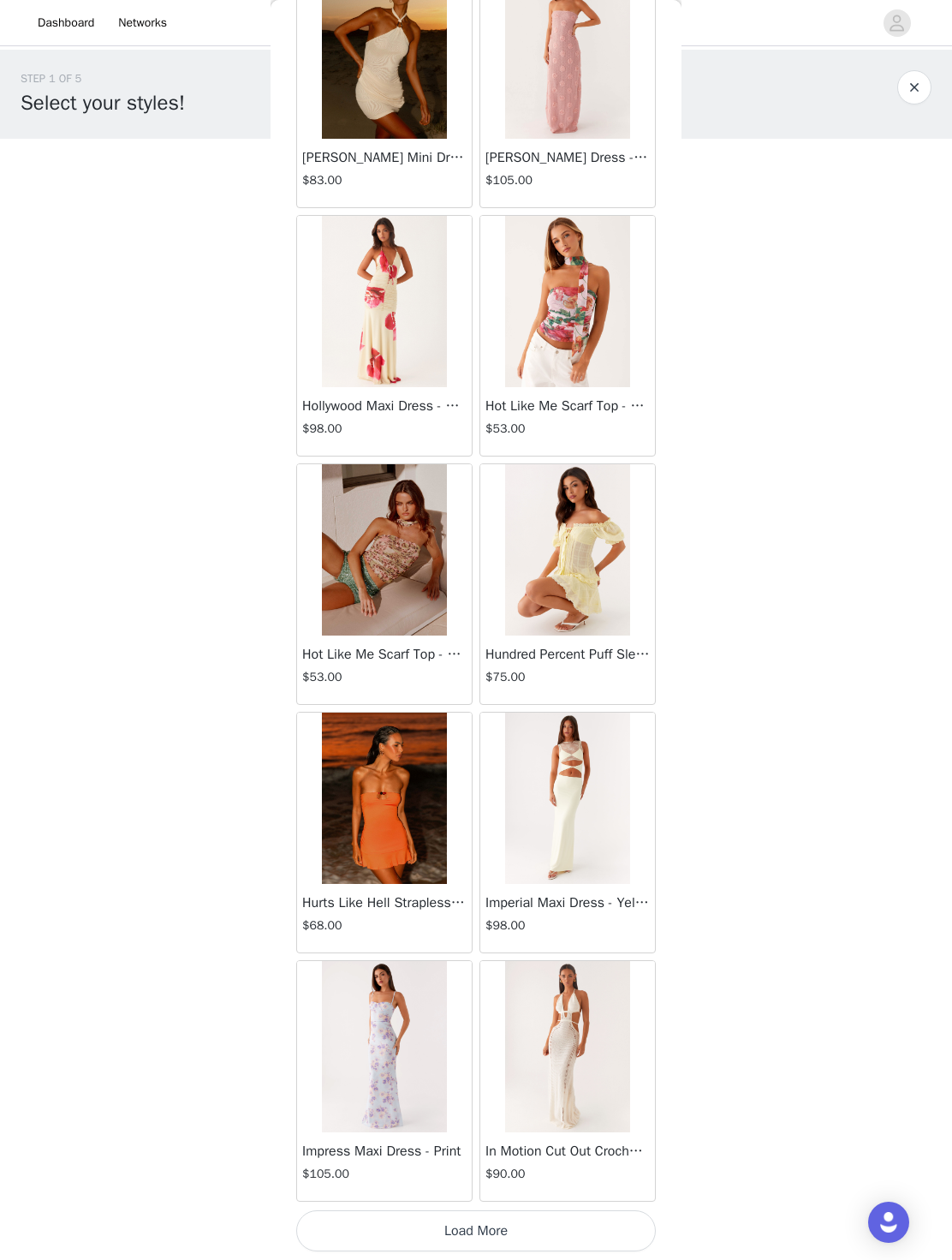 click on "Load More" at bounding box center [476, 1231] 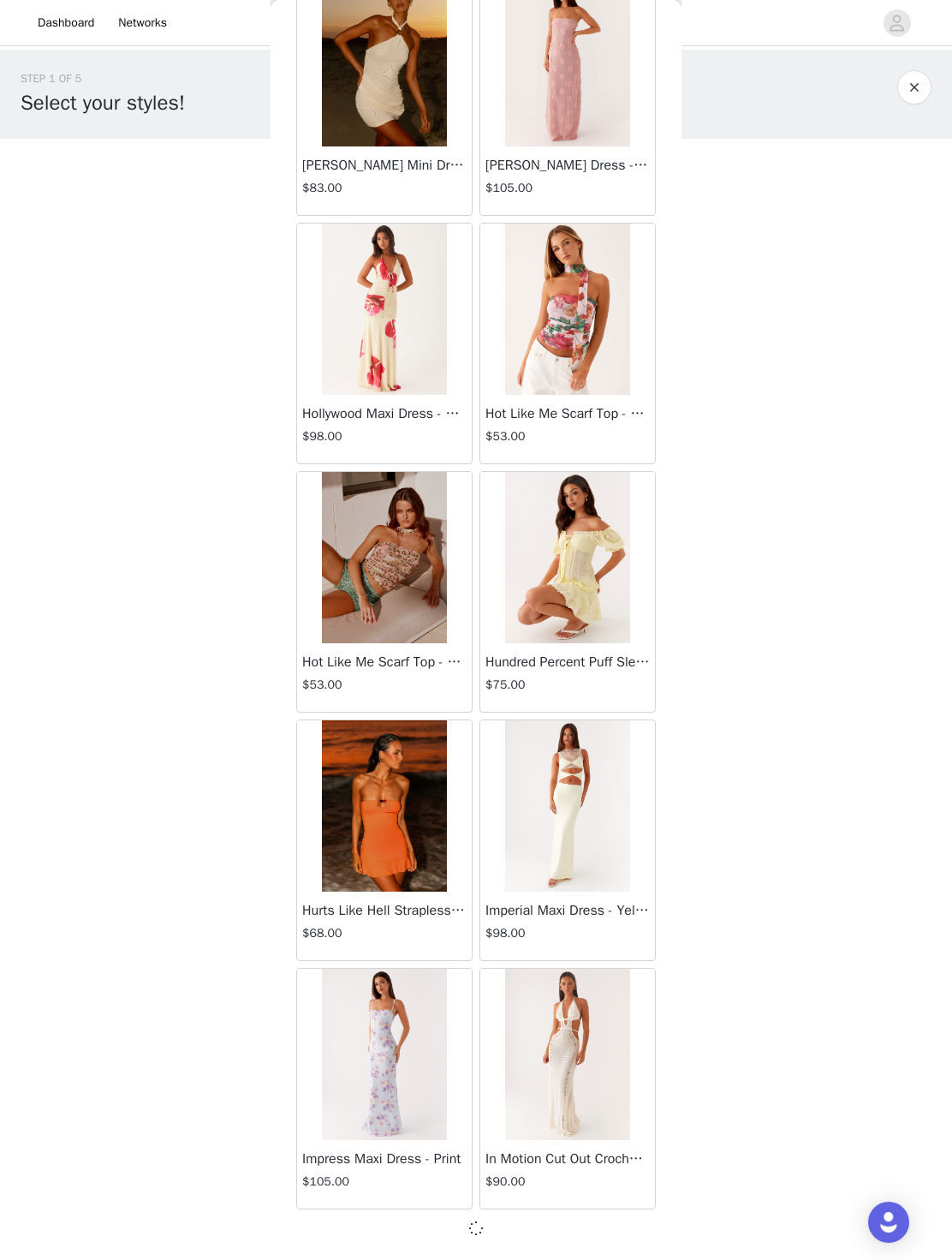 scroll, scrollTop: 23710, scrollLeft: 0, axis: vertical 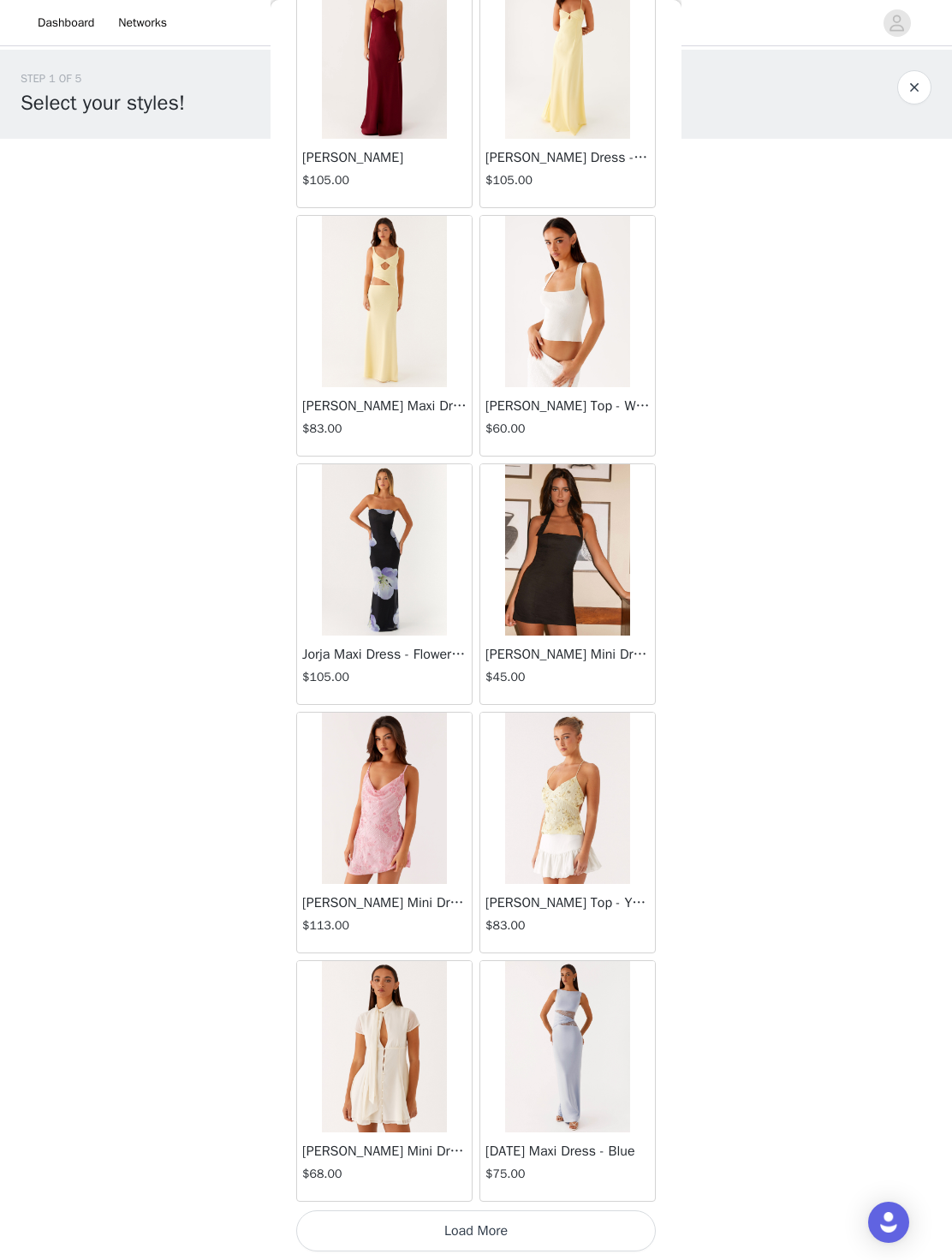 click on "Load More" at bounding box center (476, 1231) 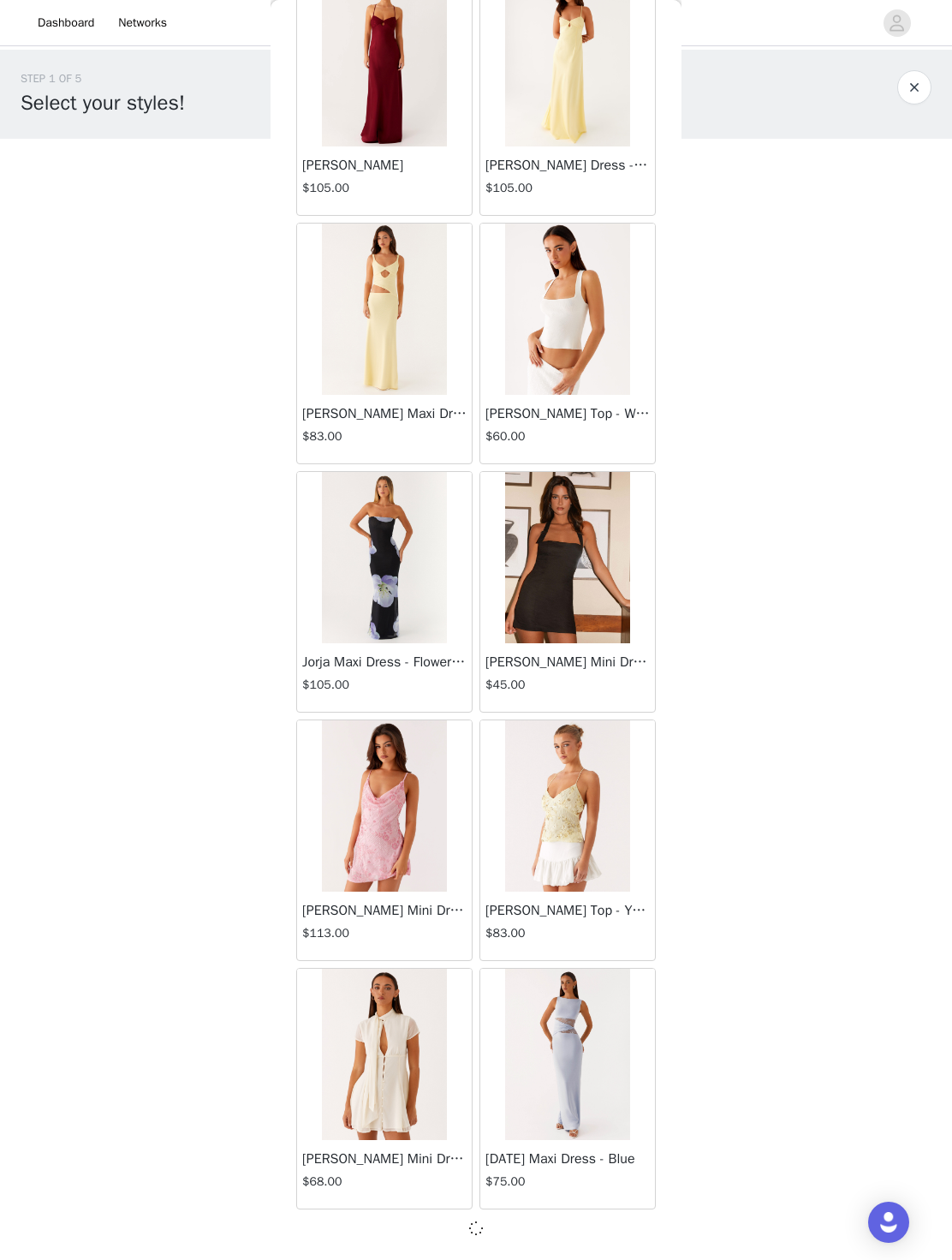 scroll, scrollTop: 26194, scrollLeft: 0, axis: vertical 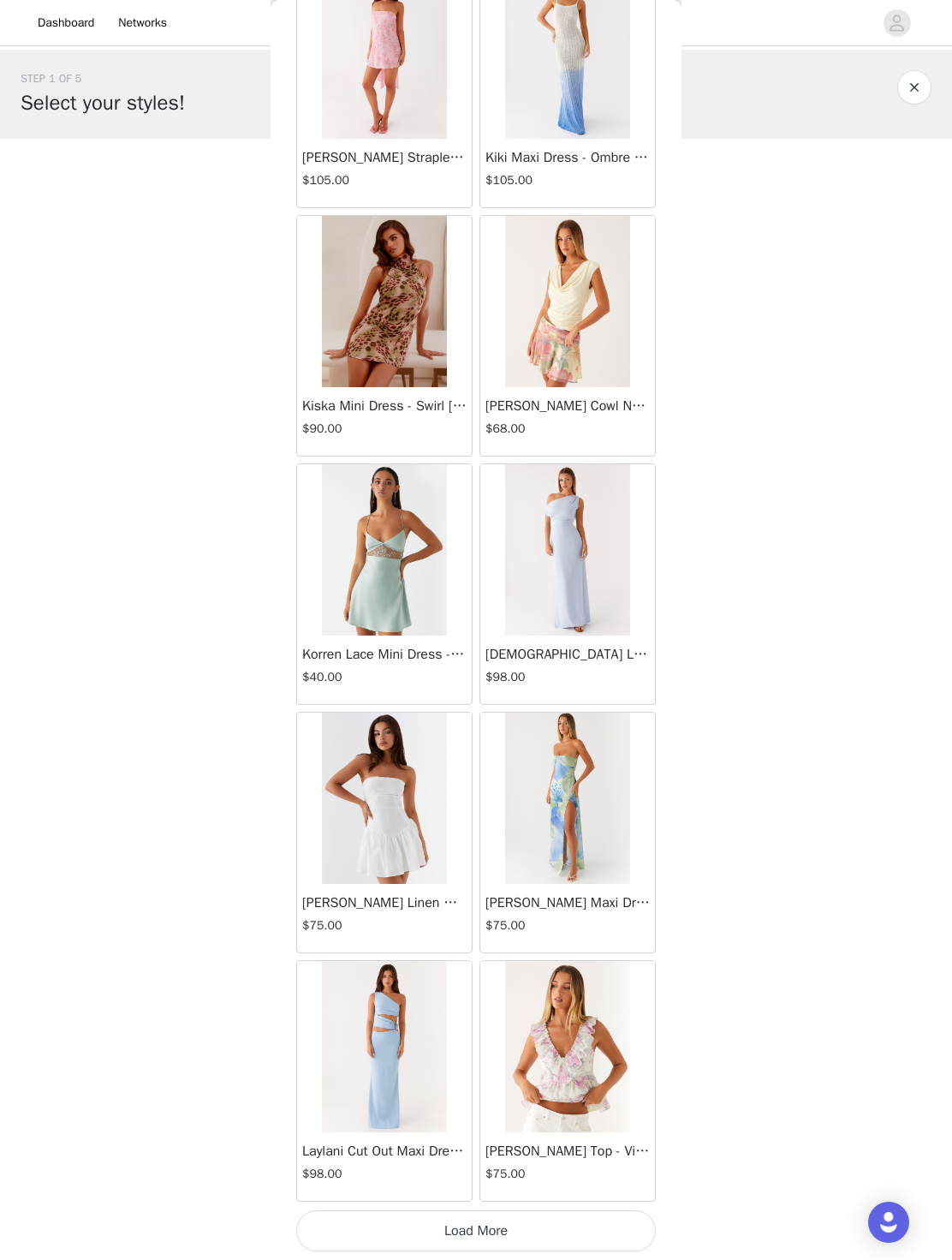 click on "Load More" at bounding box center (476, 1231) 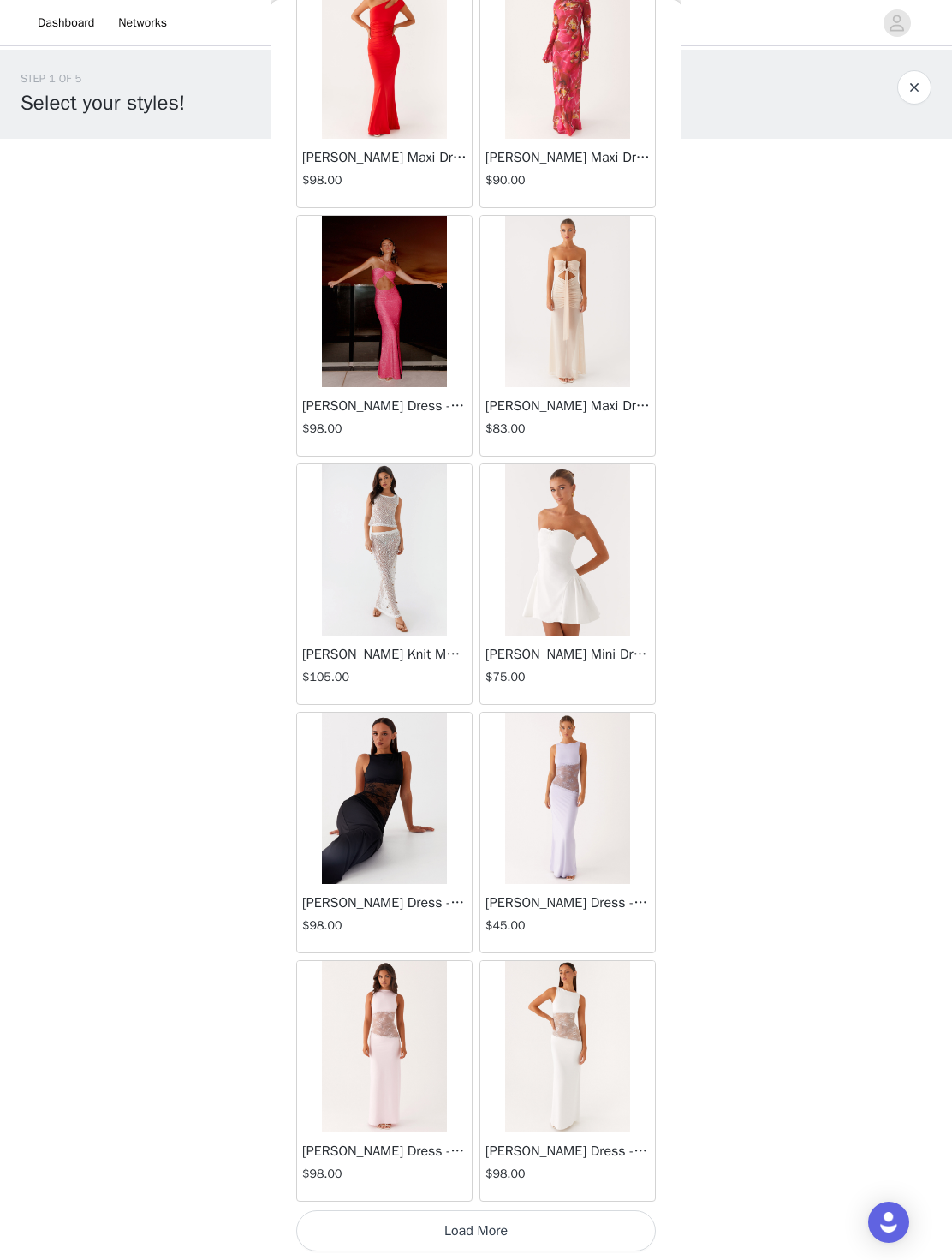 click on "Load More" at bounding box center [476, 1231] 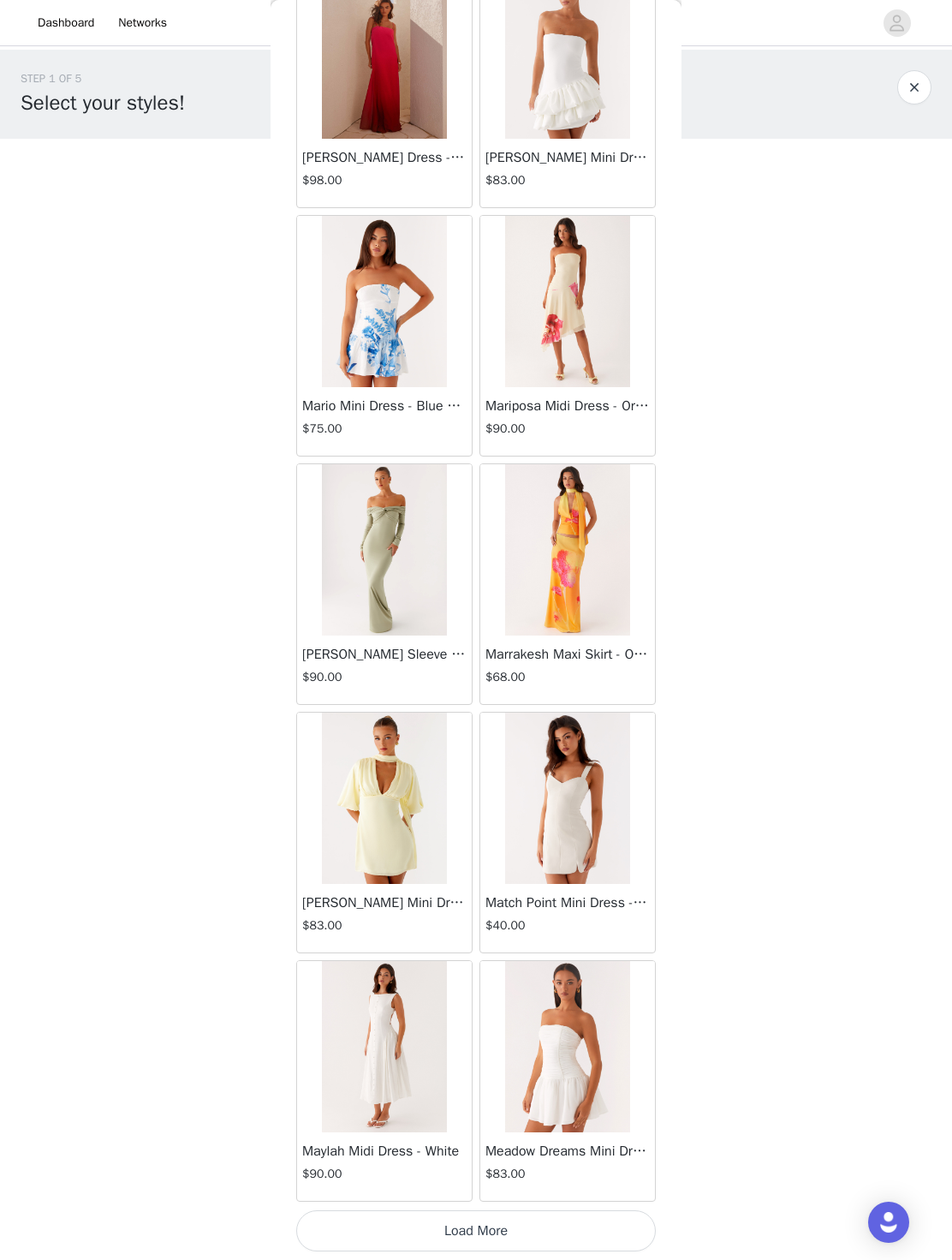 click on "Load More" at bounding box center (476, 1231) 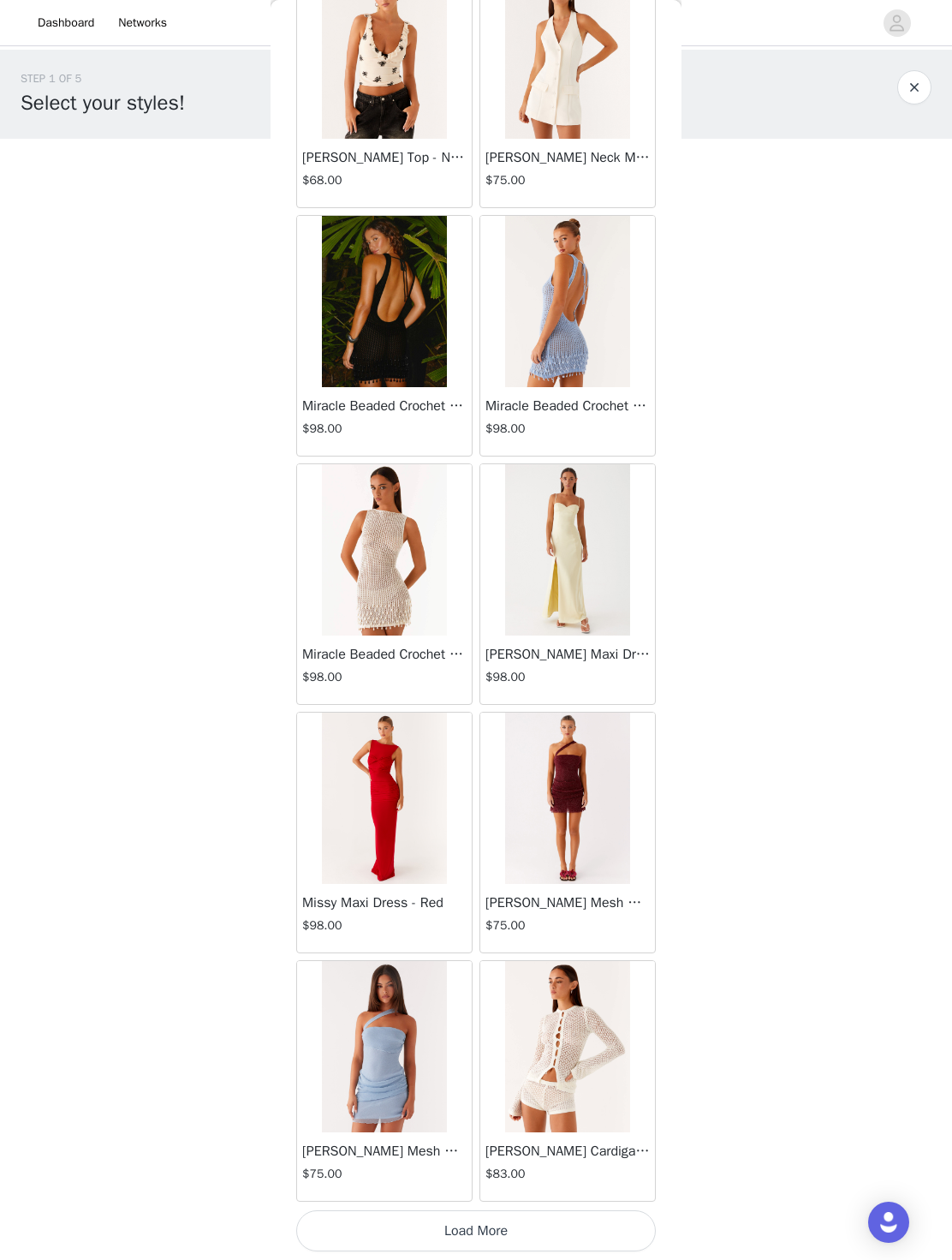 click on "Load More" at bounding box center (476, 1231) 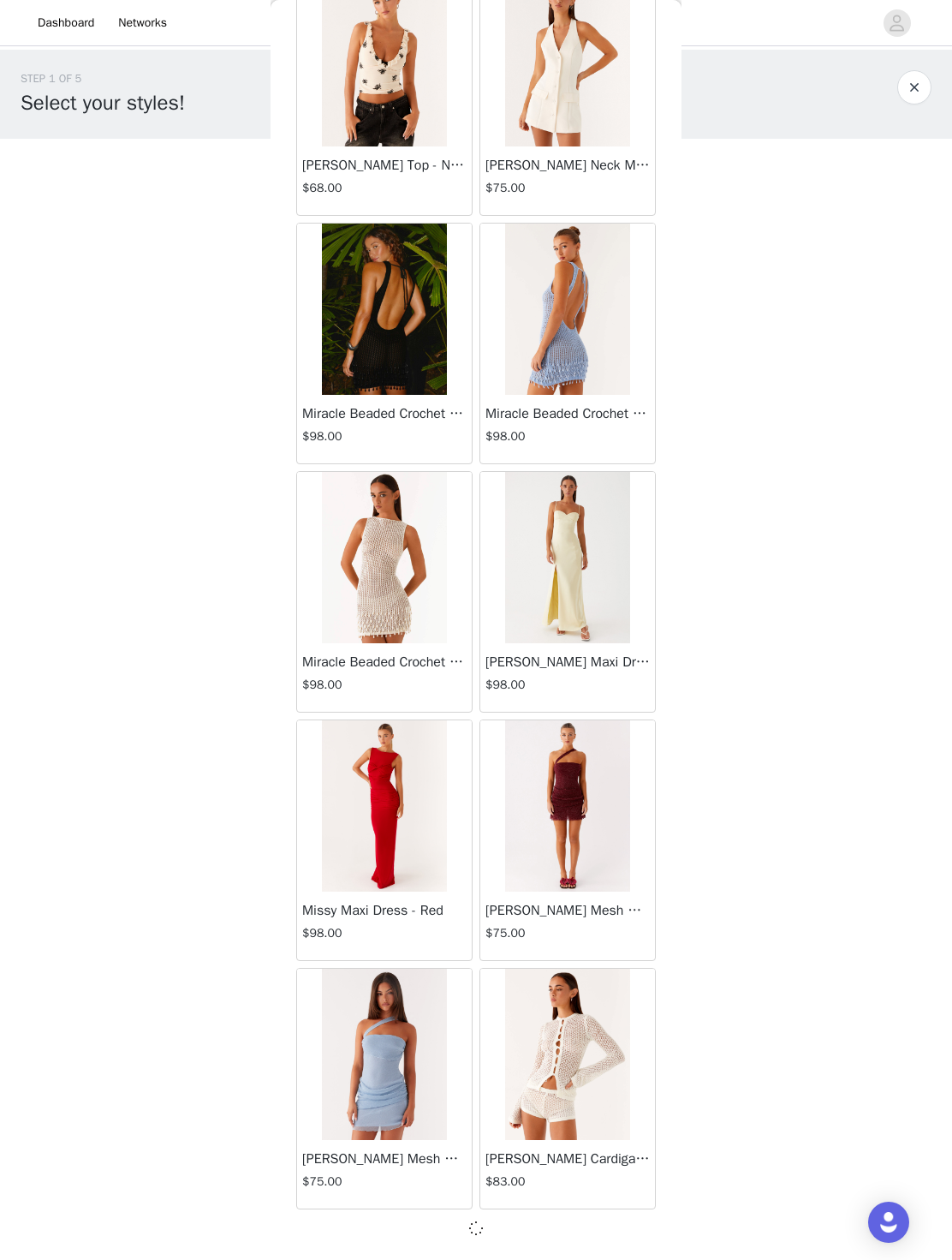 scroll, scrollTop: 36130, scrollLeft: 0, axis: vertical 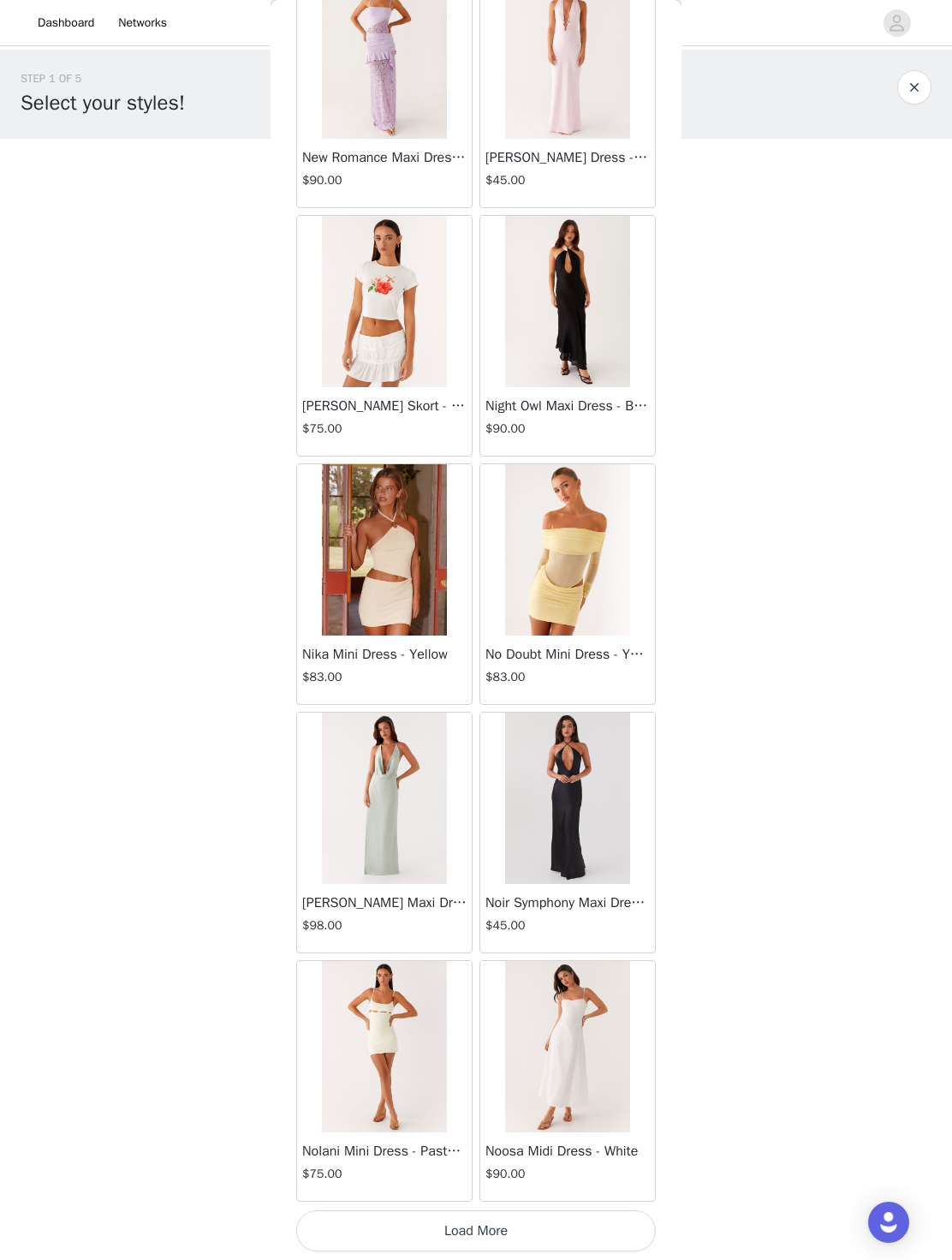 click on "Load More" at bounding box center [476, 1231] 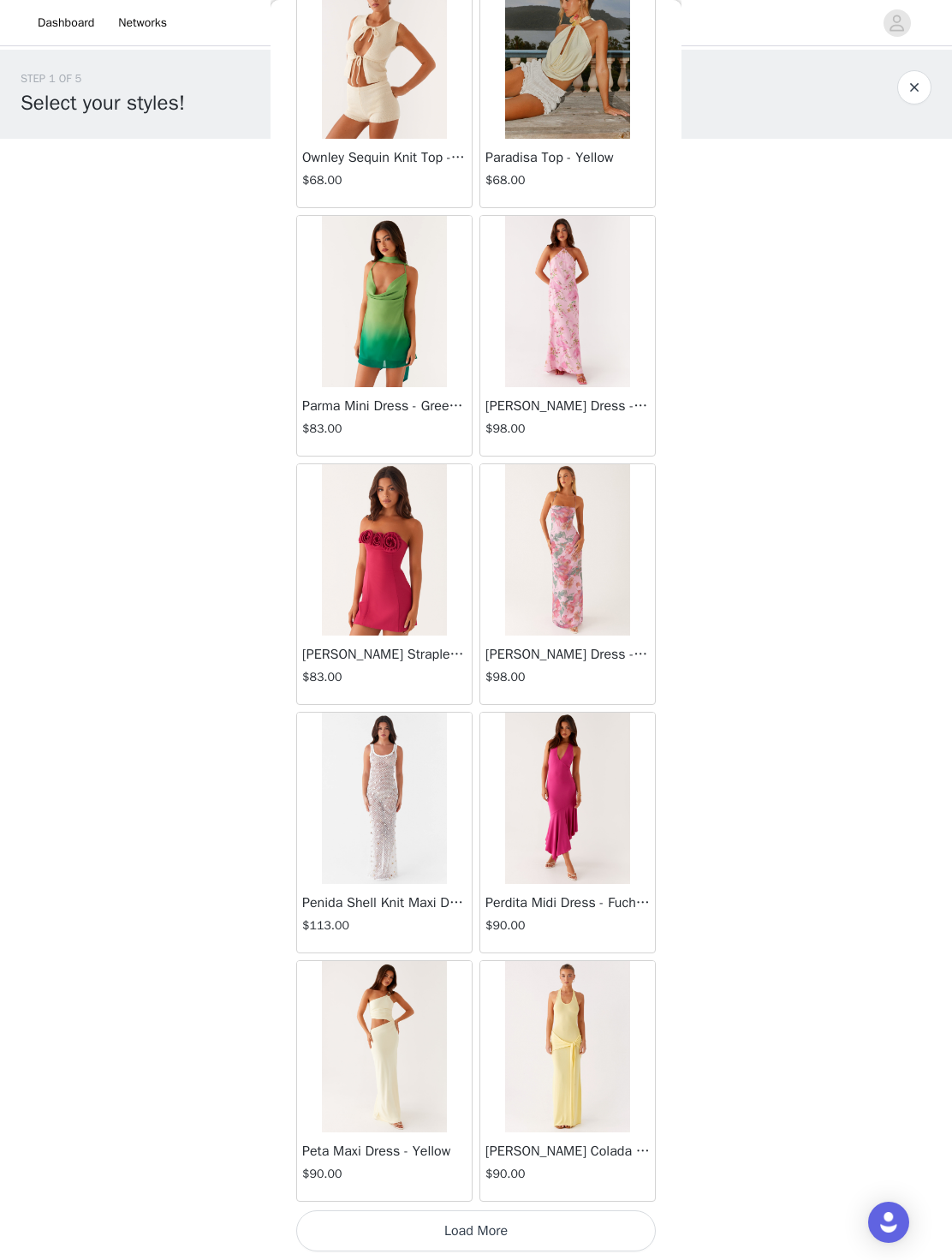 click on "Load More" at bounding box center [476, 1231] 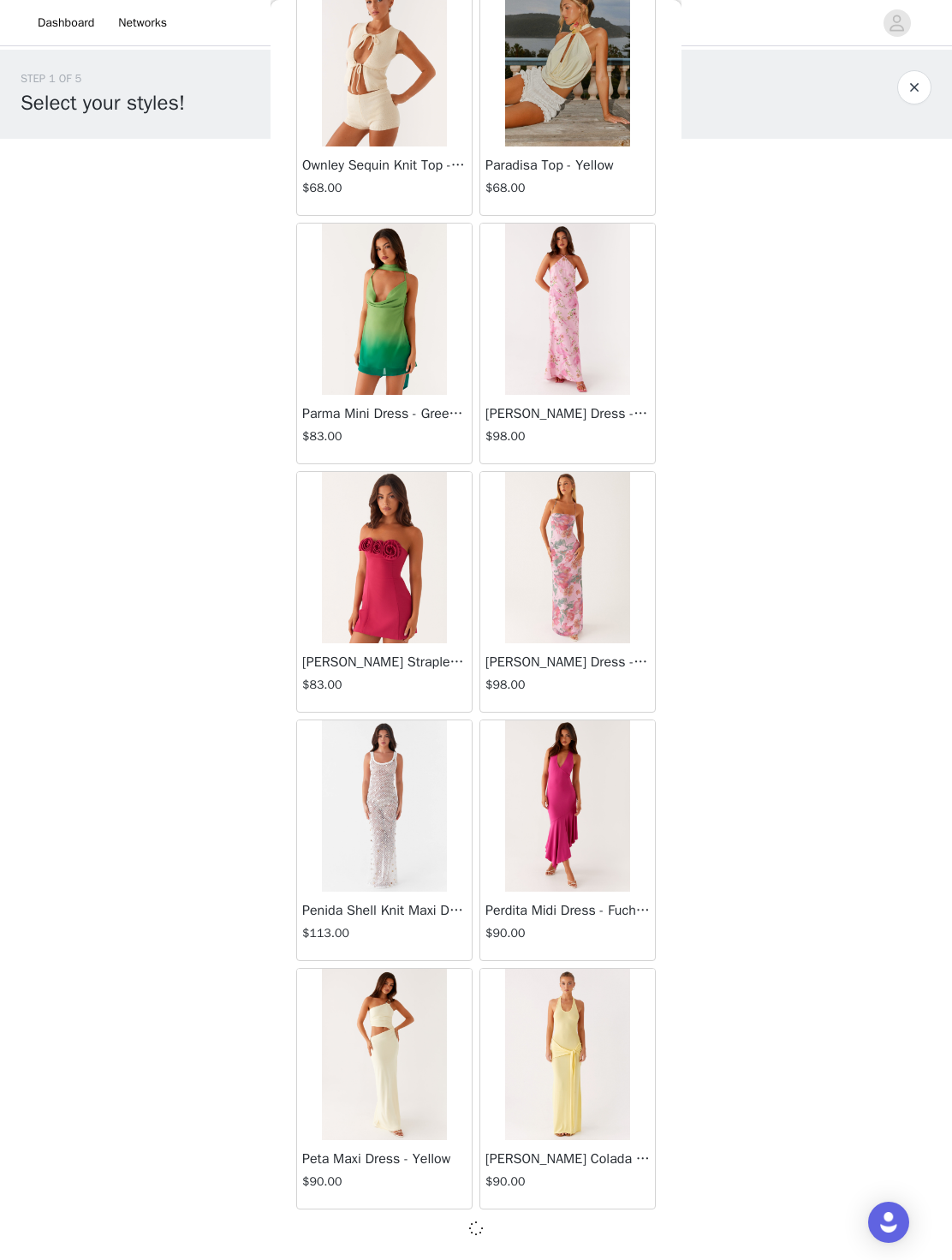 scroll, scrollTop: 41098, scrollLeft: 0, axis: vertical 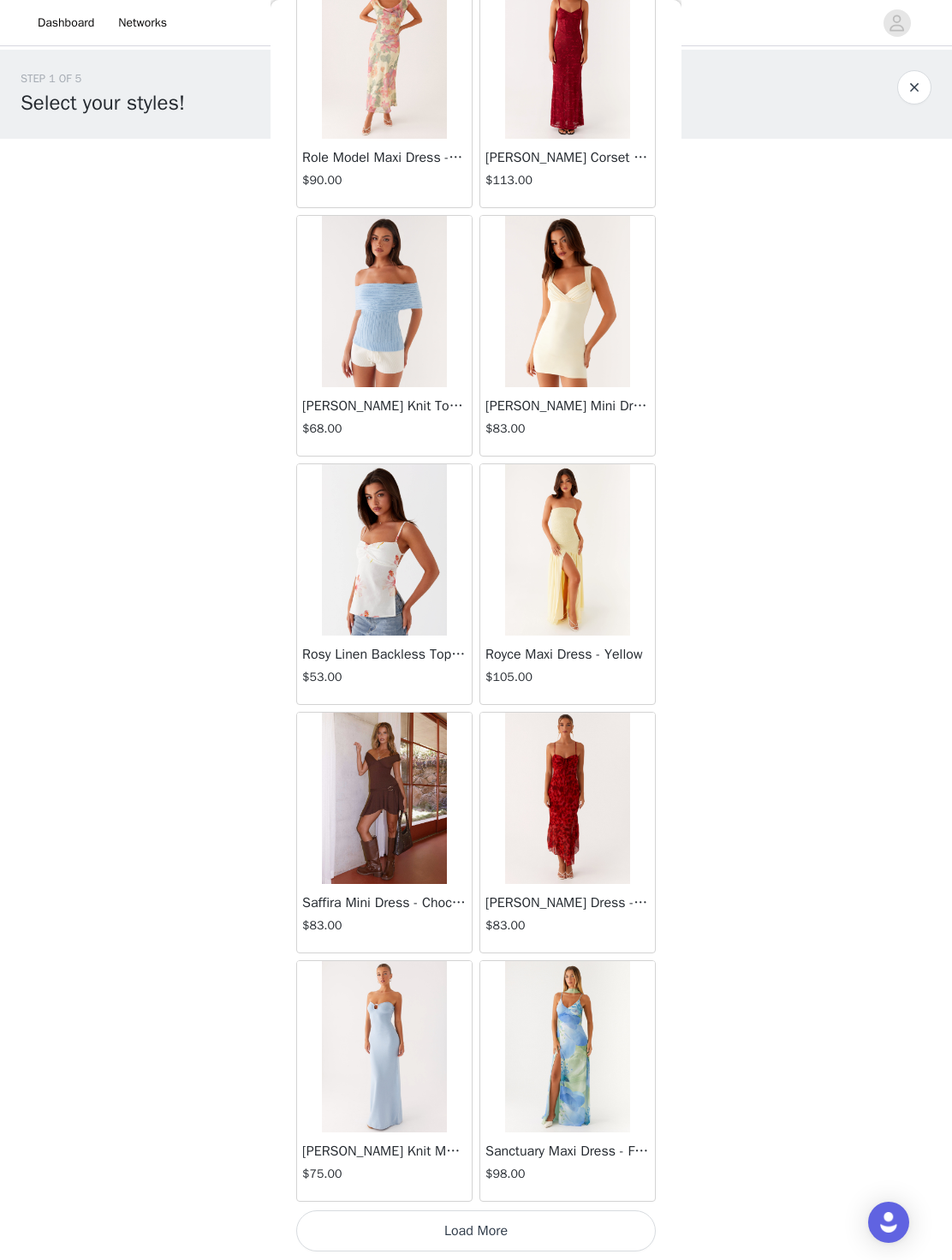 click on "Load More" at bounding box center [476, 1231] 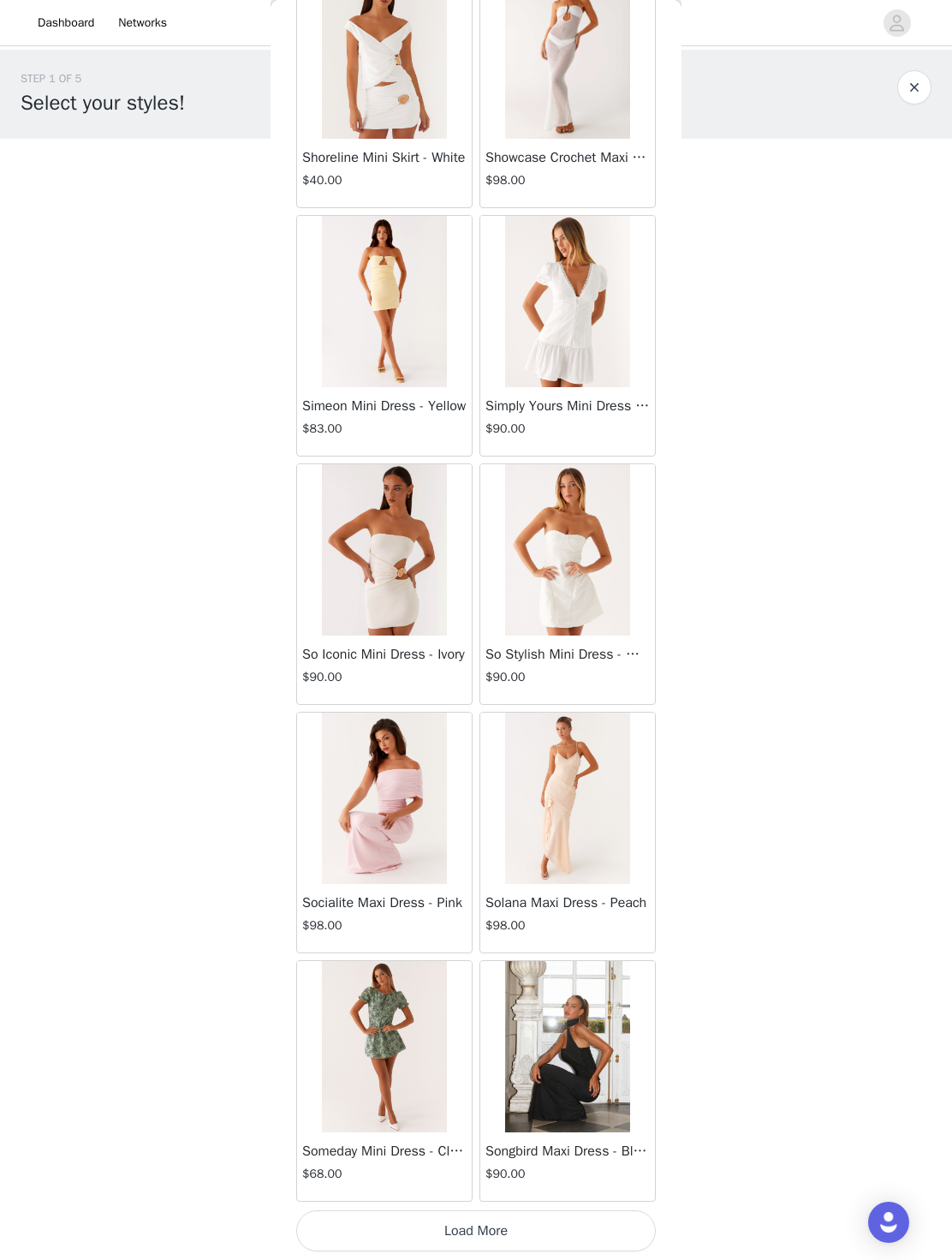 click on "Load More" at bounding box center [476, 1231] 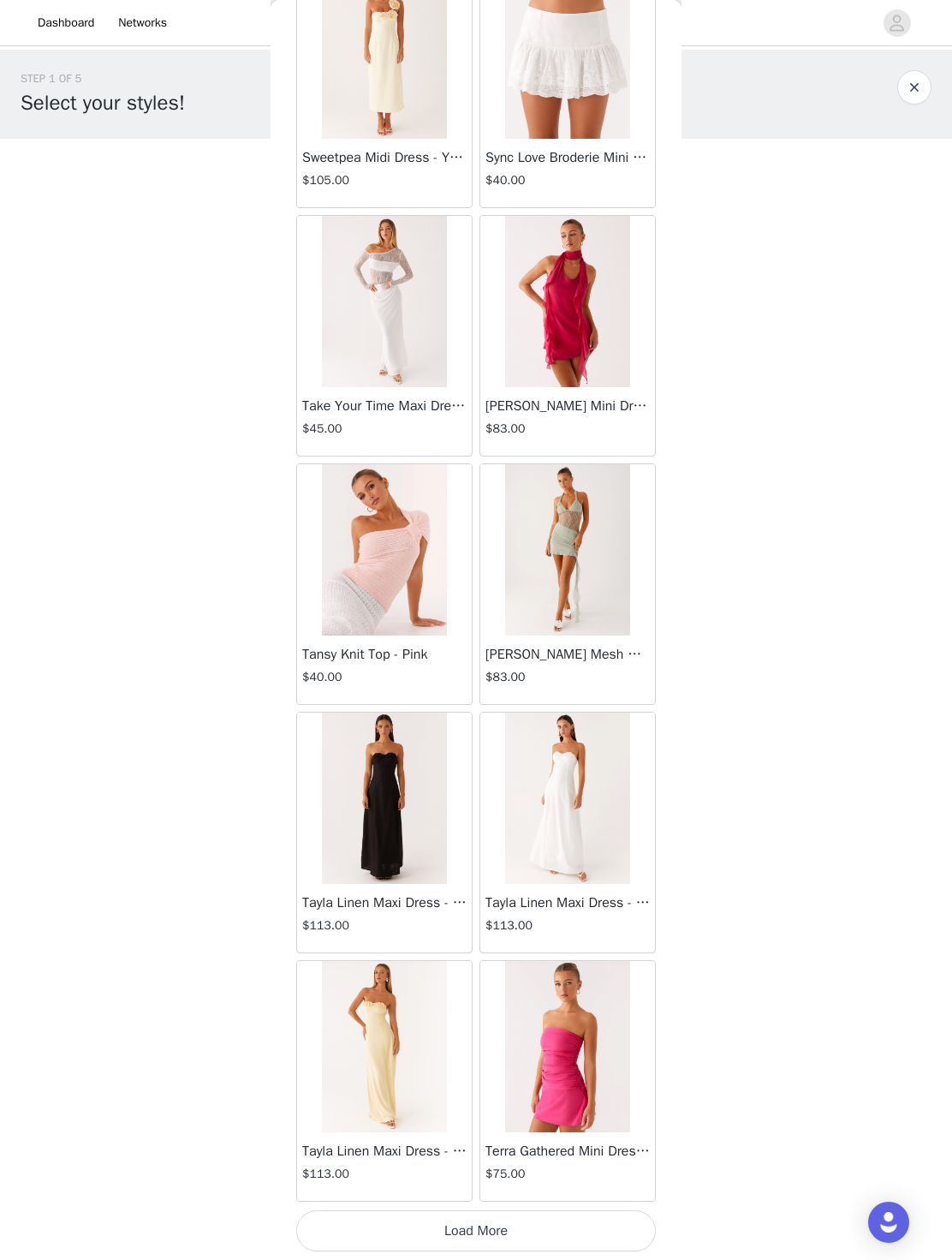 click on "Load More" at bounding box center (476, 1231) 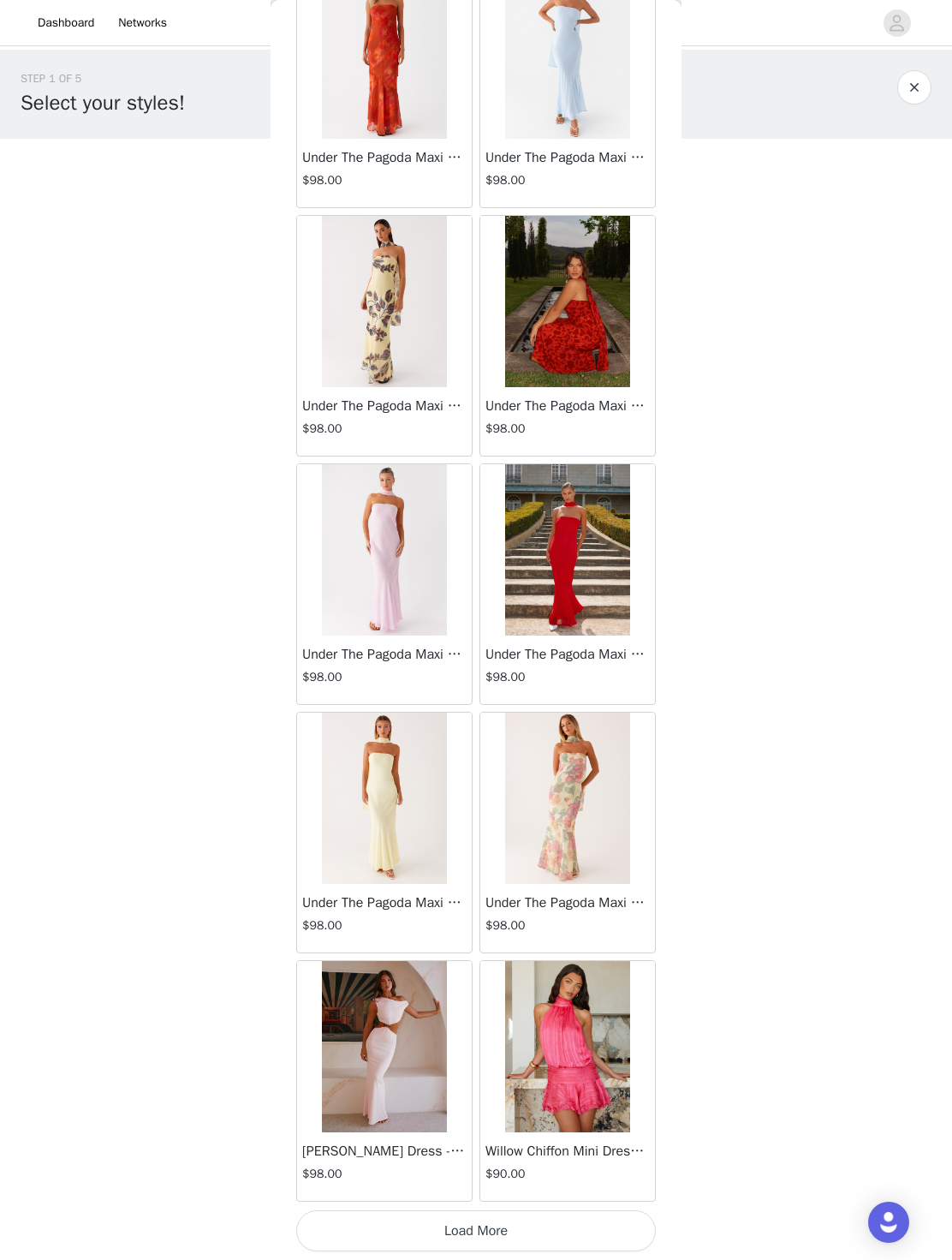 click on "Load More" at bounding box center (476, 1231) 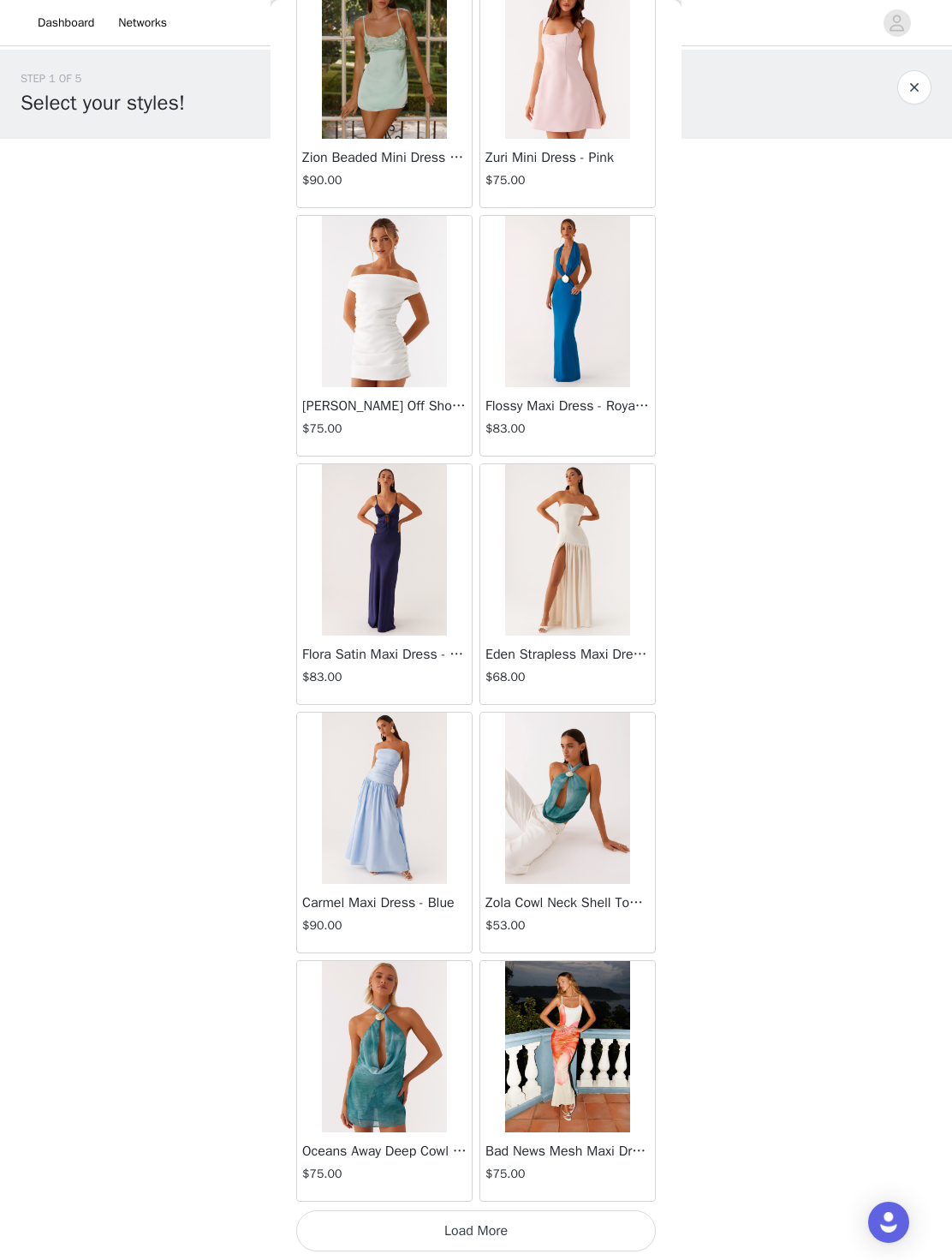 click on "Load More" at bounding box center [476, 1231] 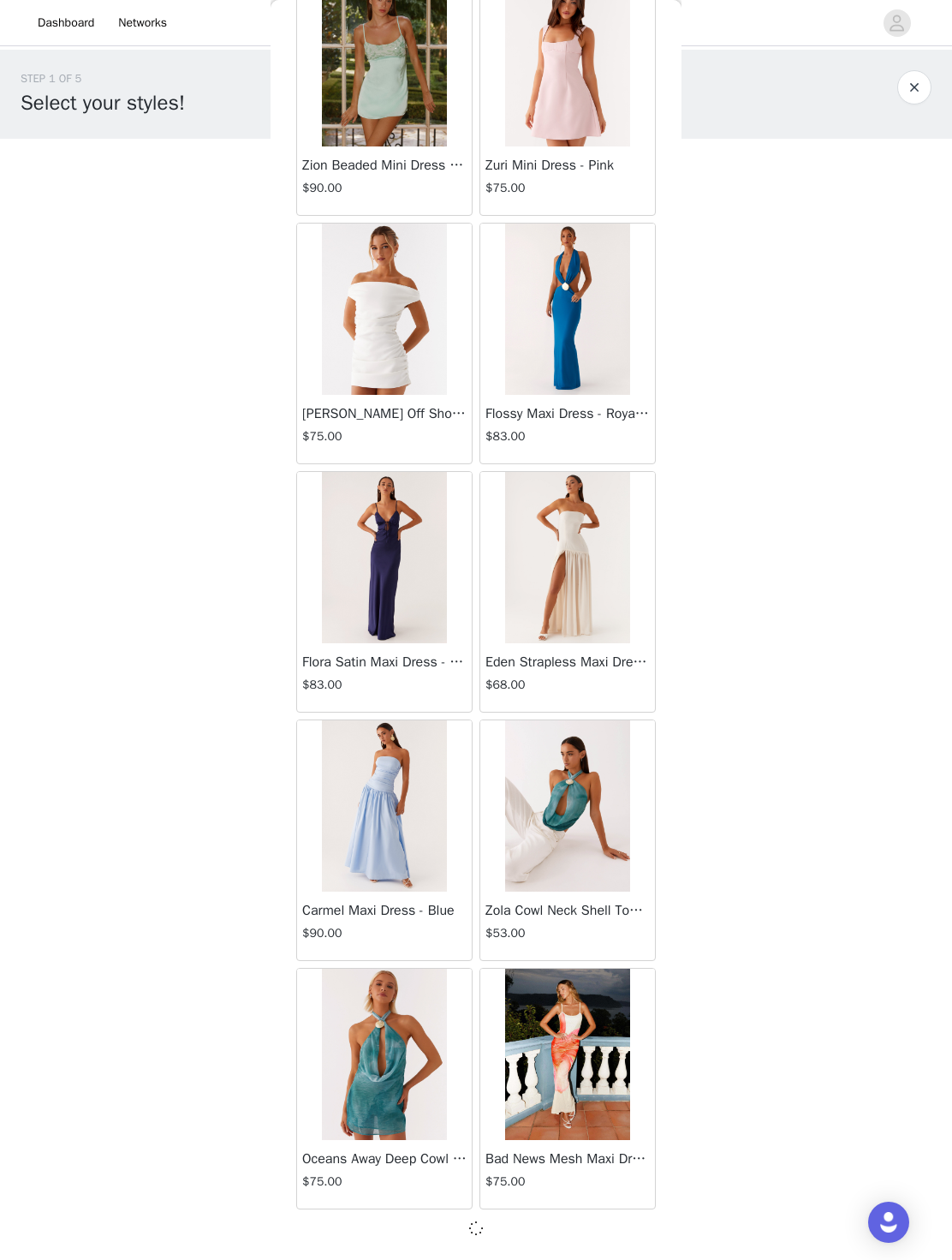 scroll, scrollTop: 53518, scrollLeft: 0, axis: vertical 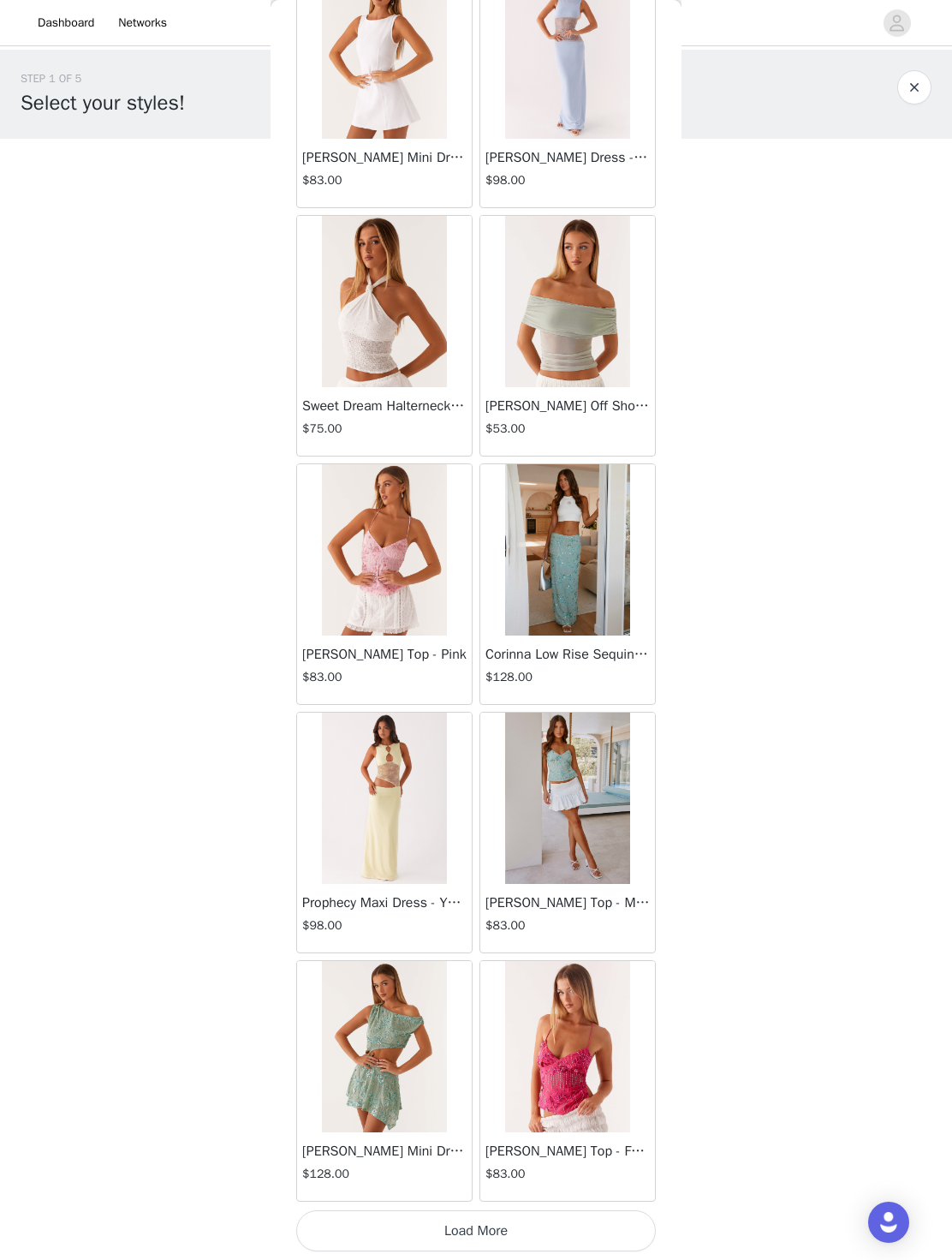 click on "Load More" at bounding box center (476, 1231) 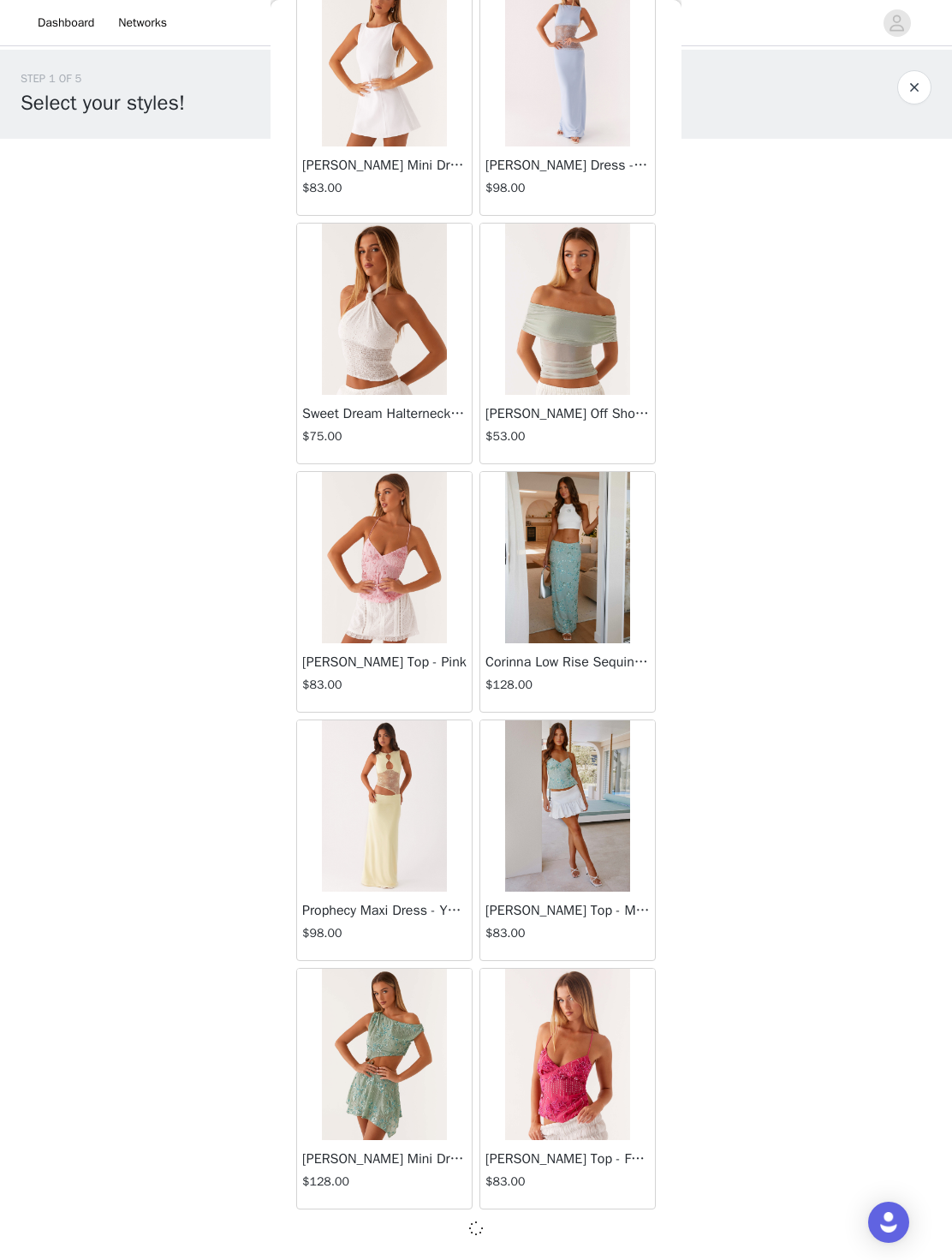 scroll, scrollTop: 56002, scrollLeft: 0, axis: vertical 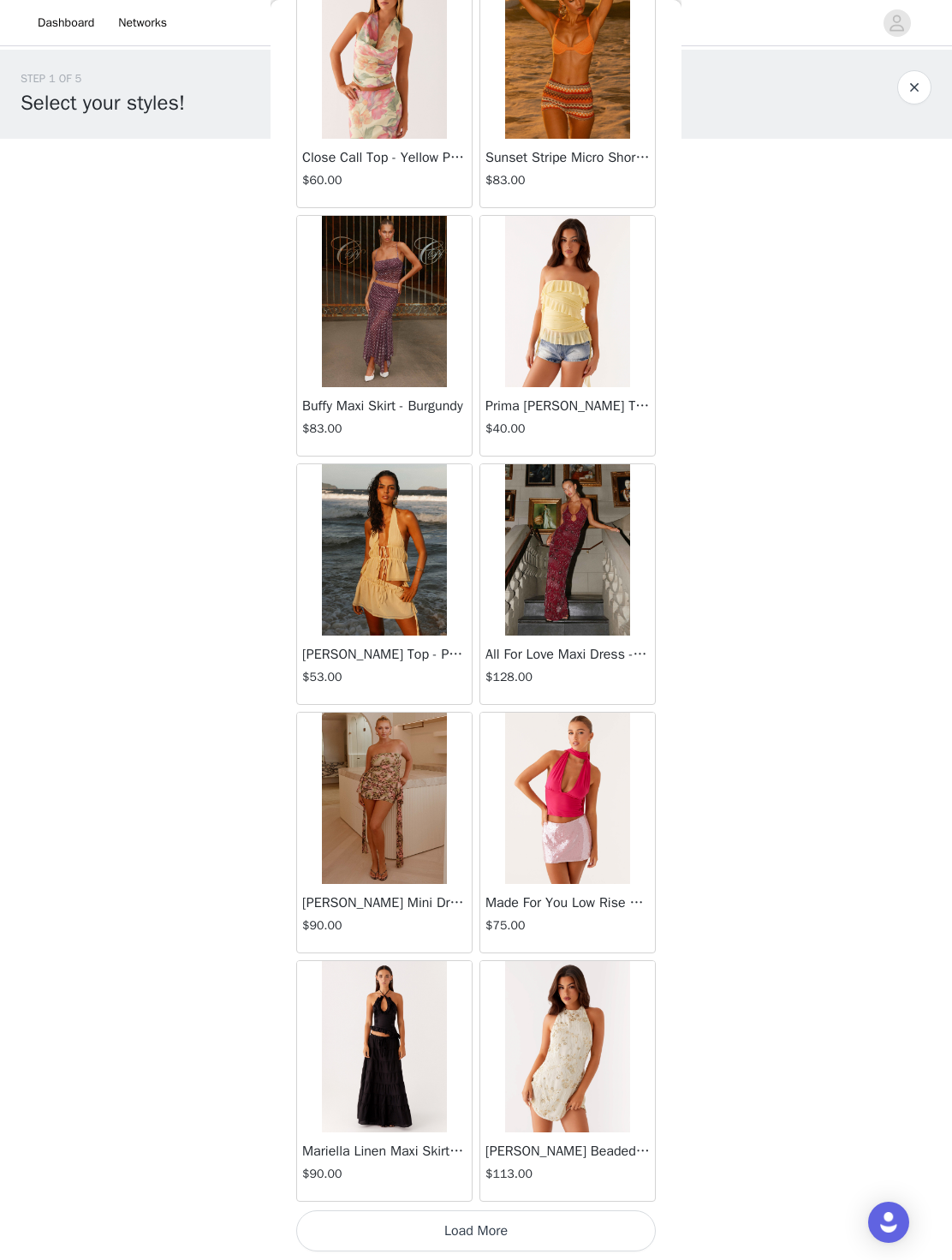 click on "Load More" at bounding box center (476, 1231) 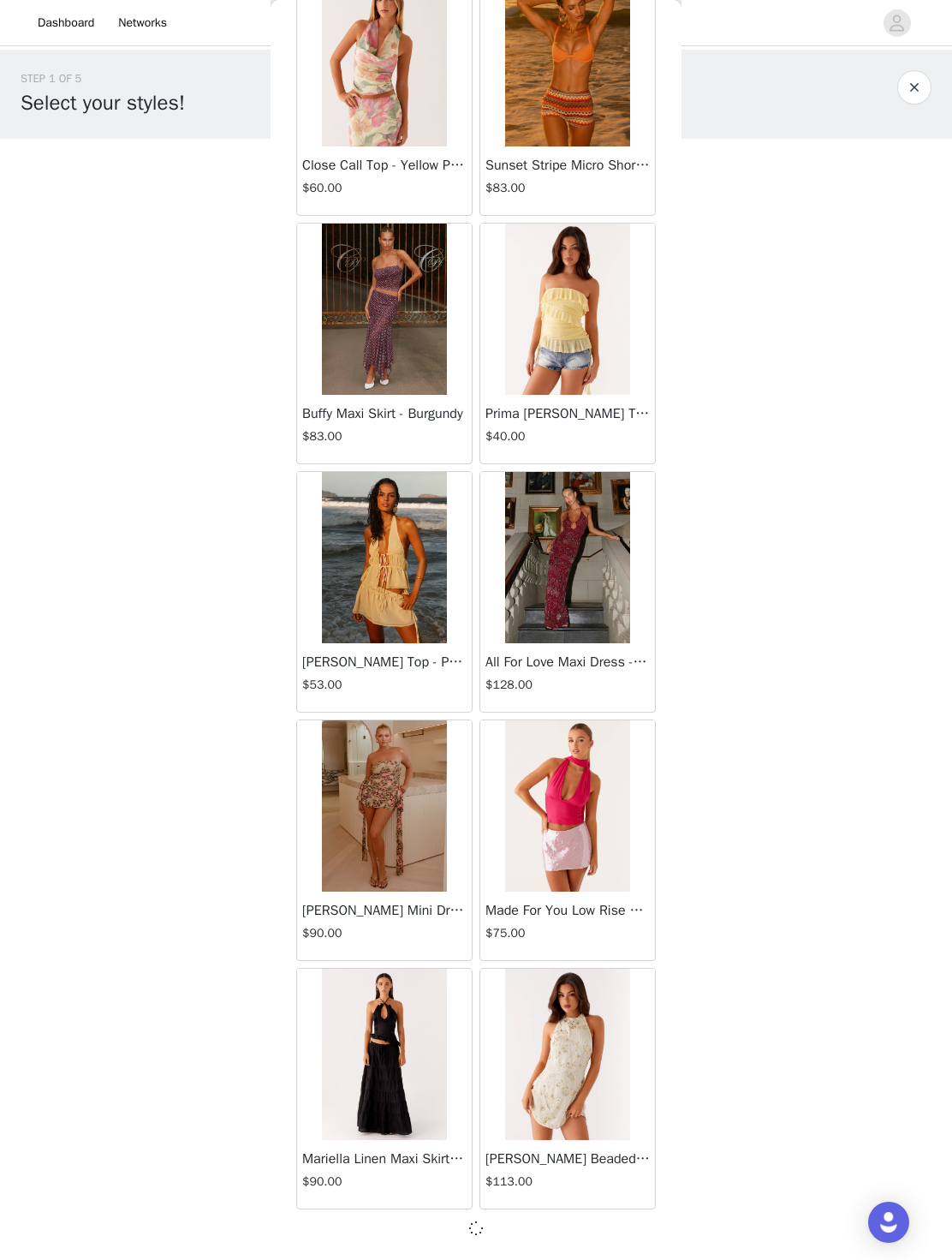 scroll, scrollTop: 58486, scrollLeft: 0, axis: vertical 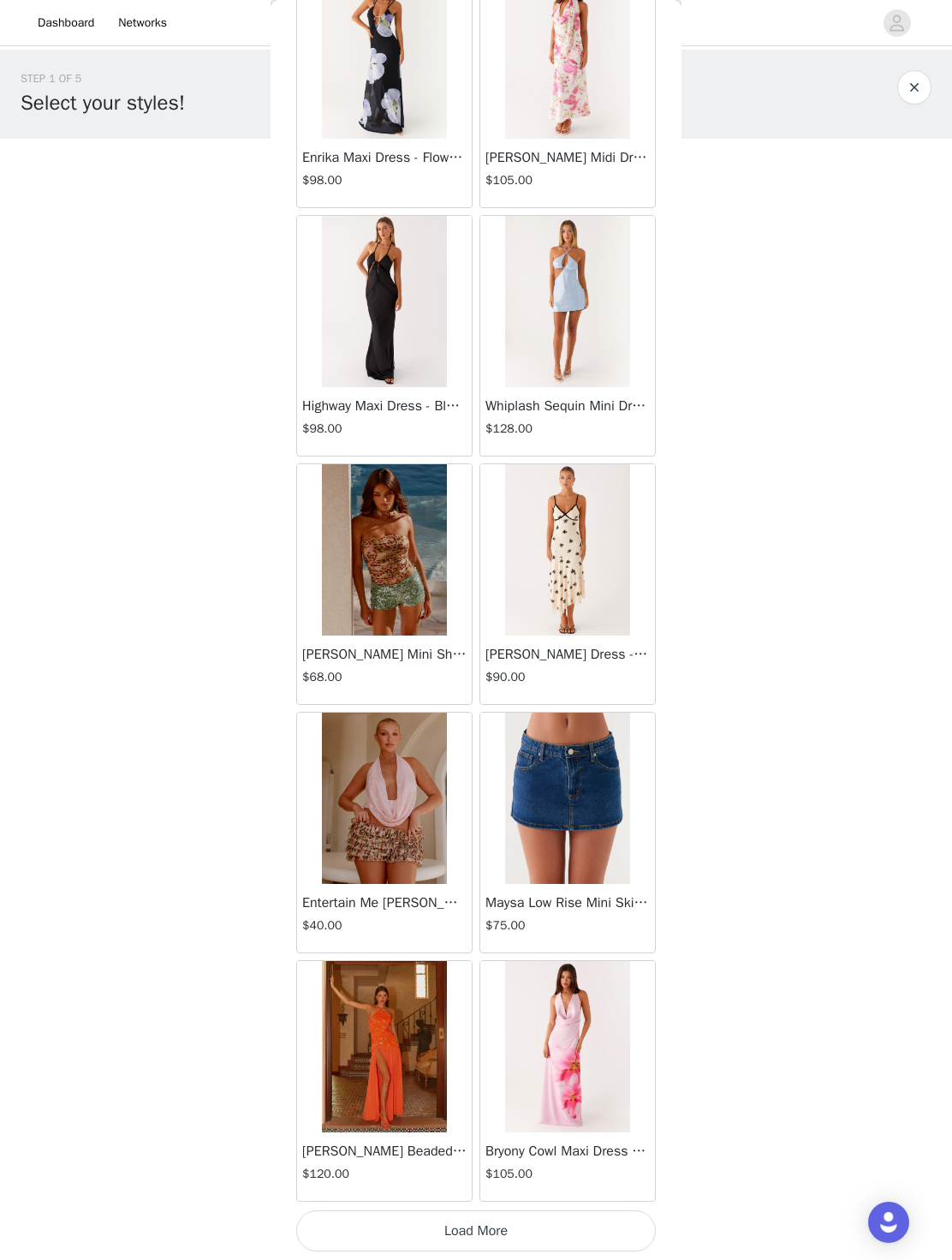 click on "Load More" at bounding box center (476, 1231) 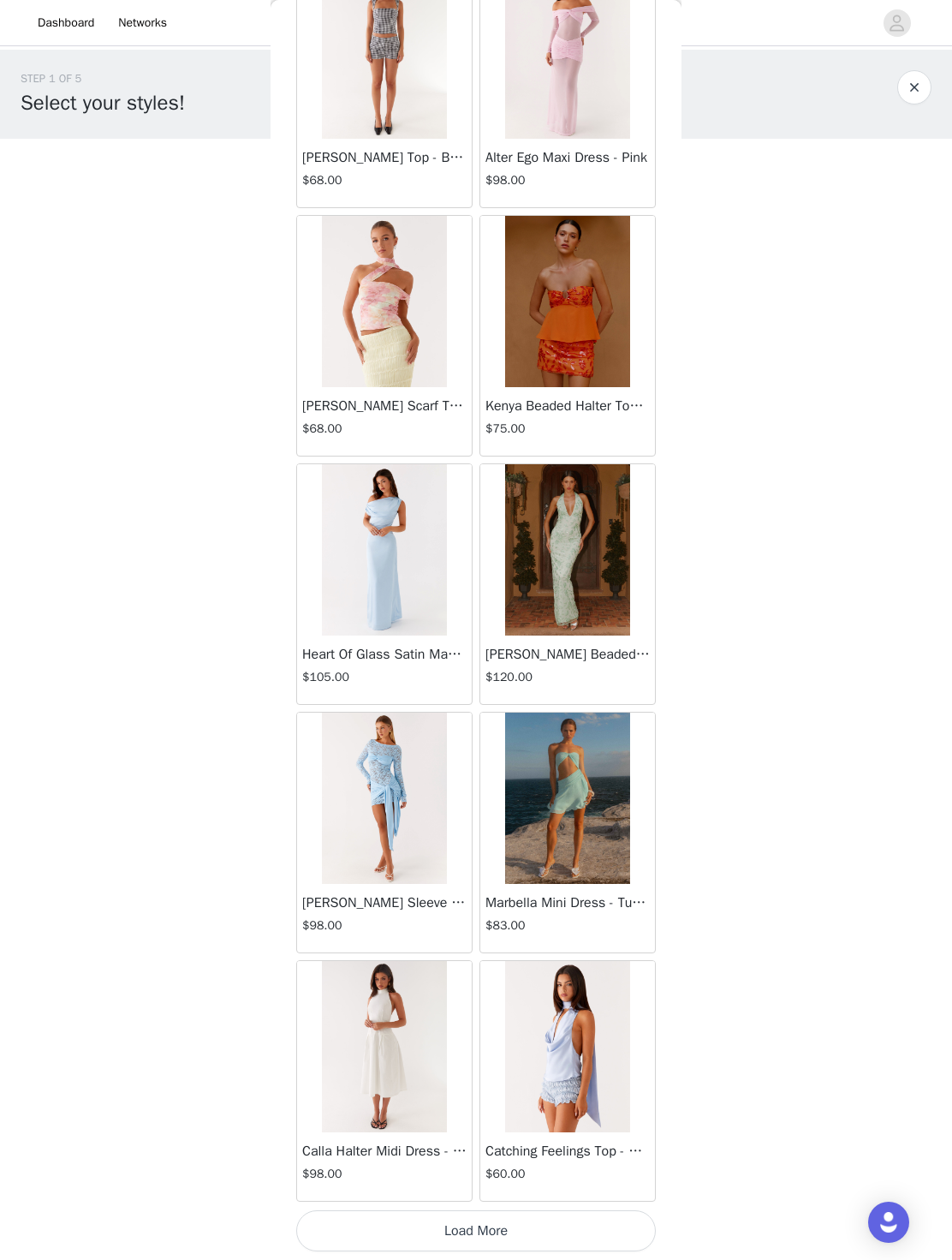 scroll, scrollTop: 63462, scrollLeft: 0, axis: vertical 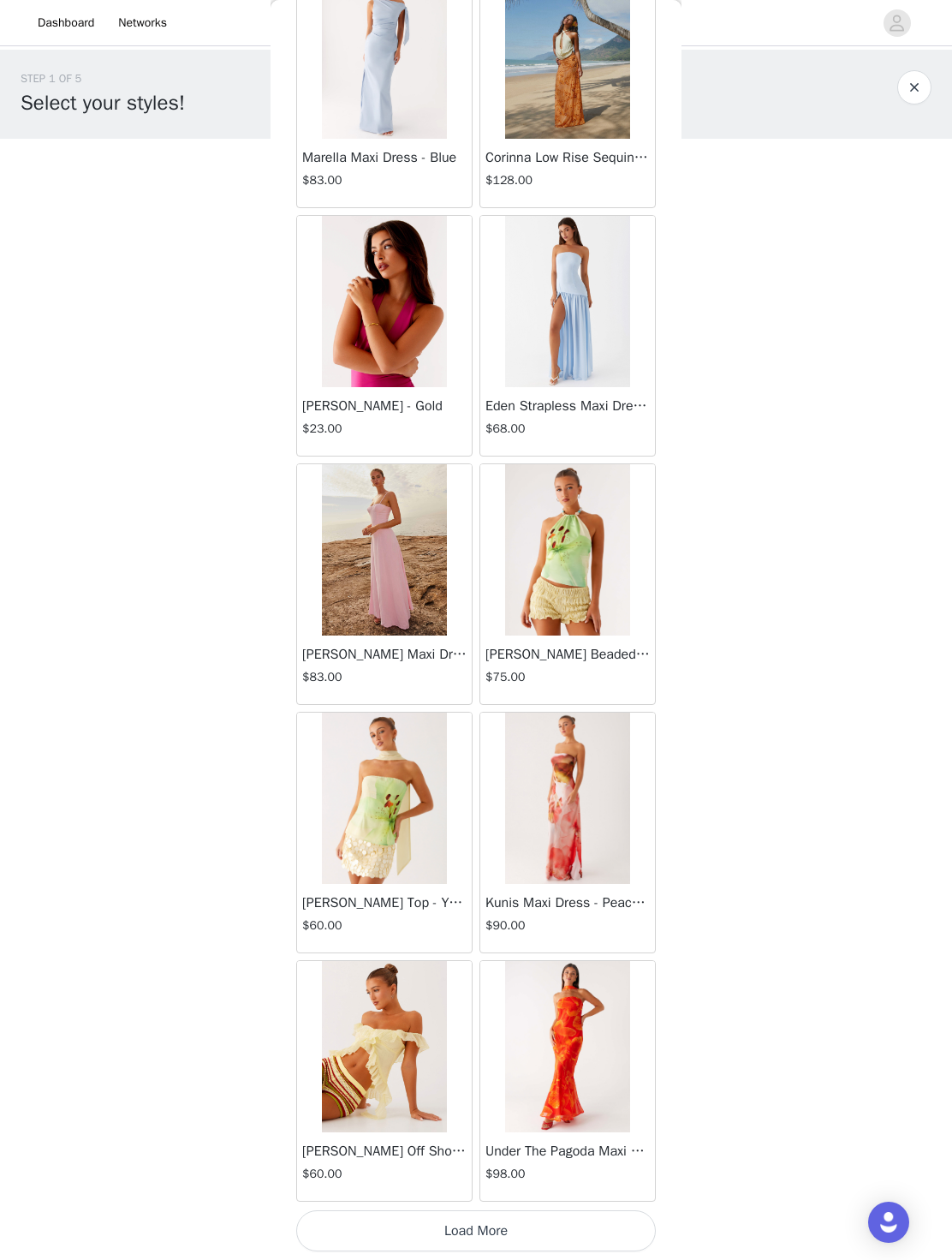 click on "Load More" at bounding box center (476, 1231) 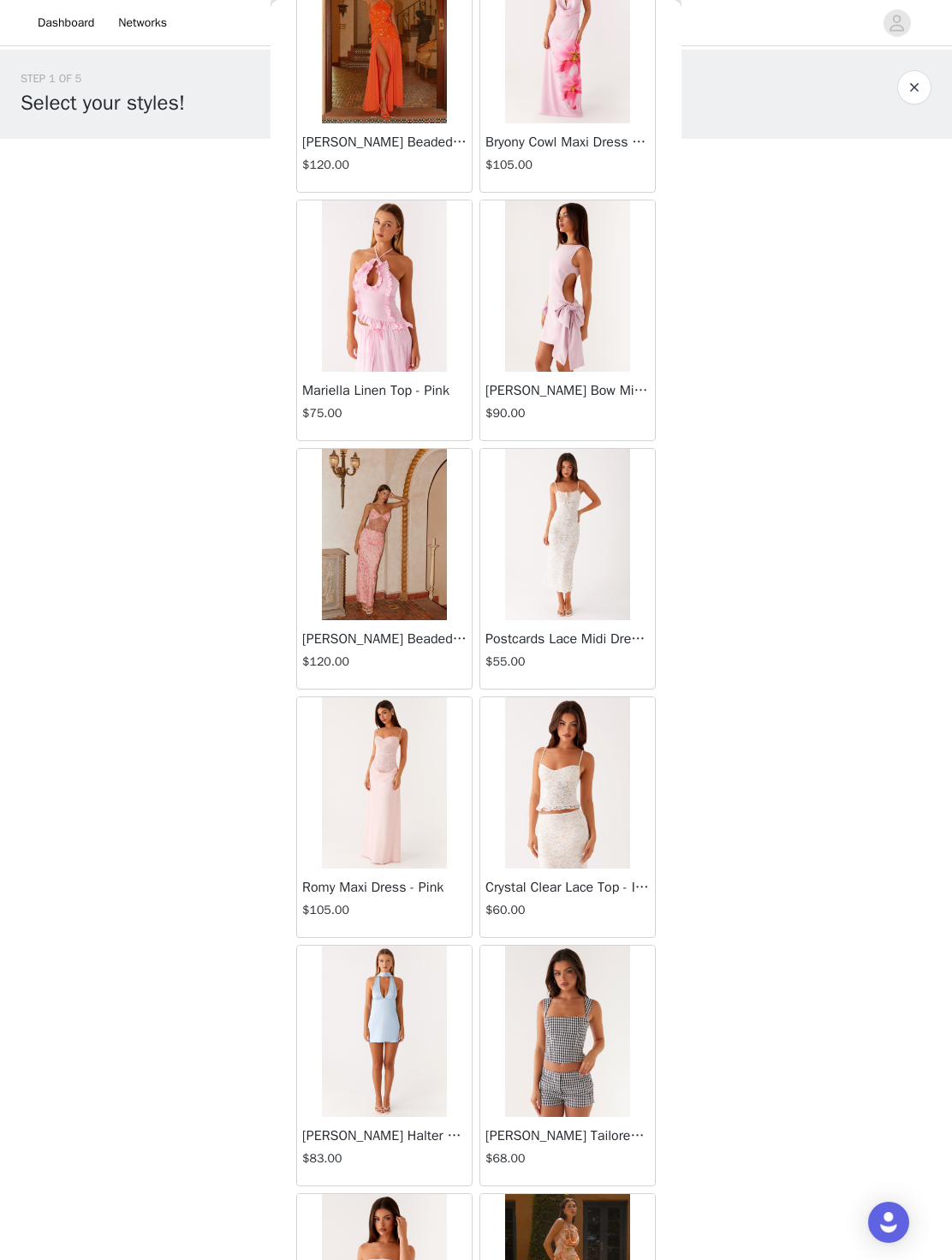 scroll, scrollTop: 61997, scrollLeft: 0, axis: vertical 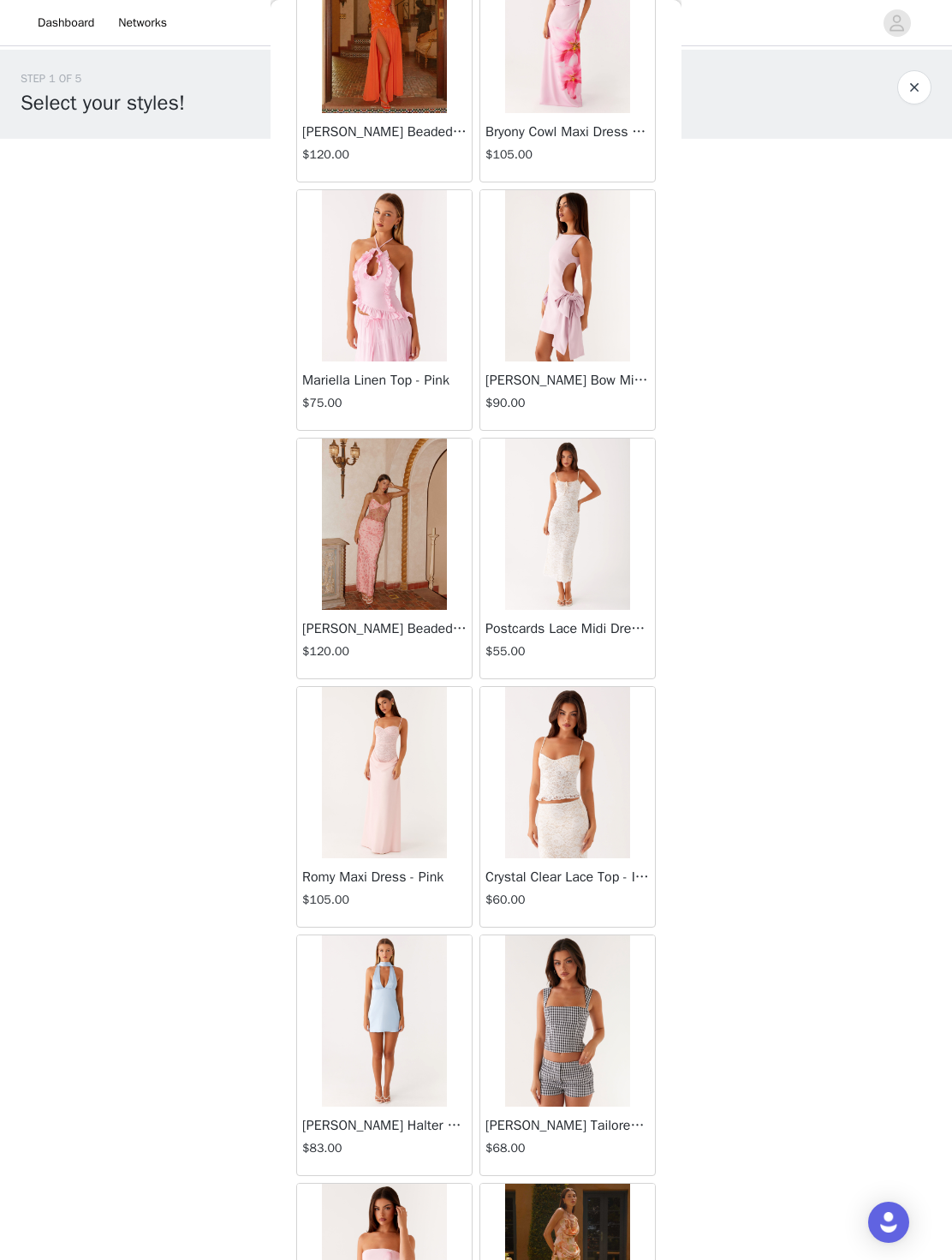 click at bounding box center [384, 773] 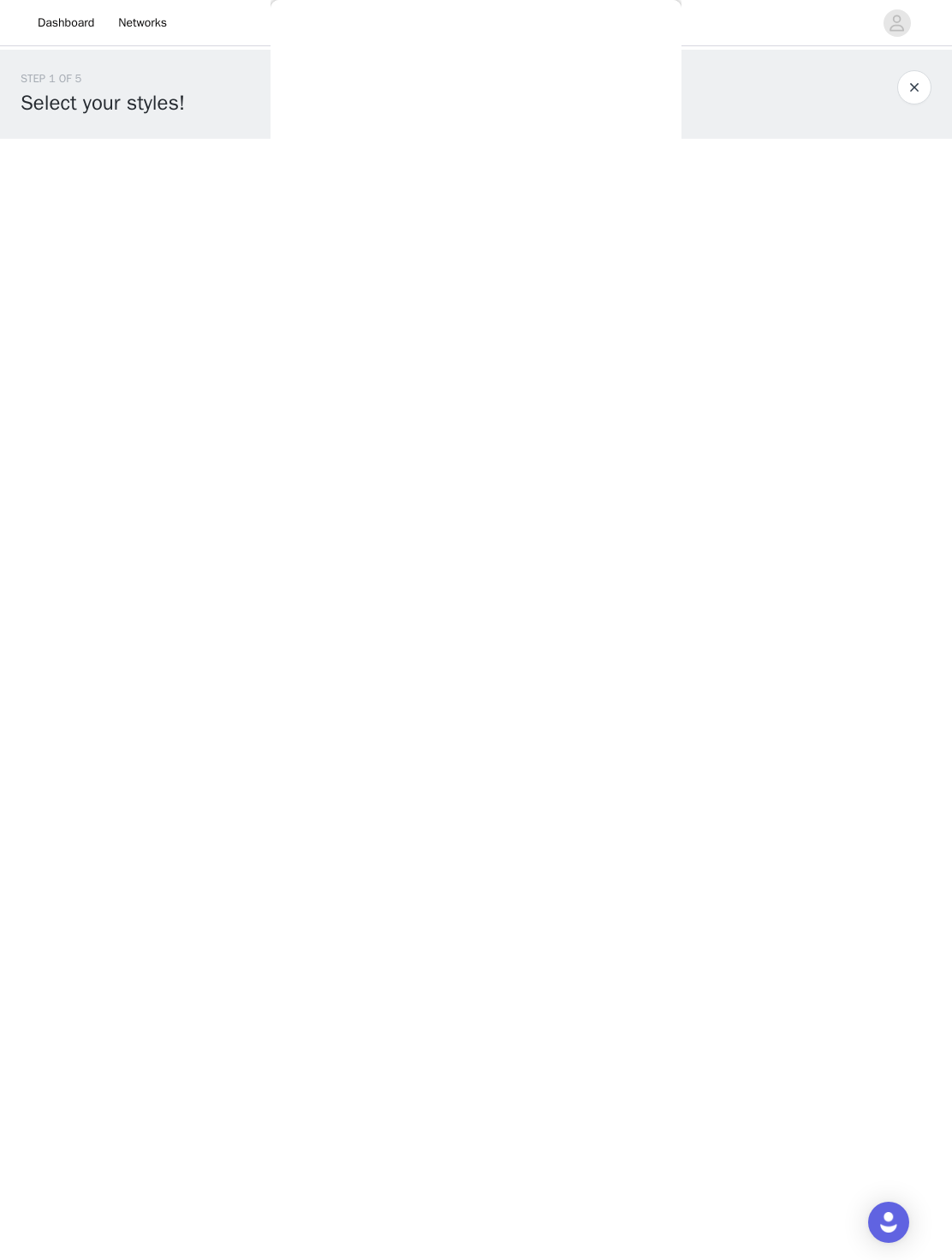scroll, scrollTop: 0, scrollLeft: 0, axis: both 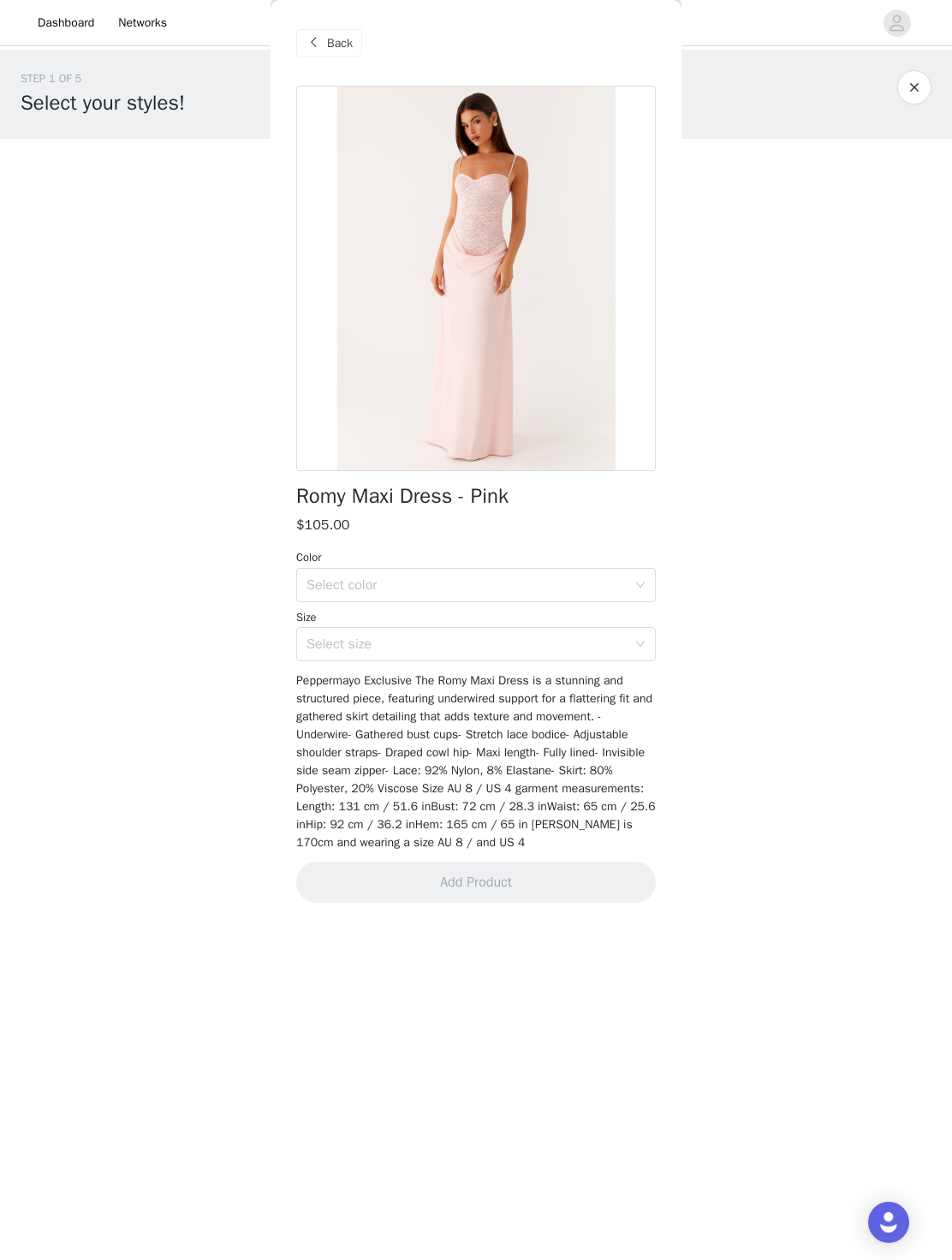 click 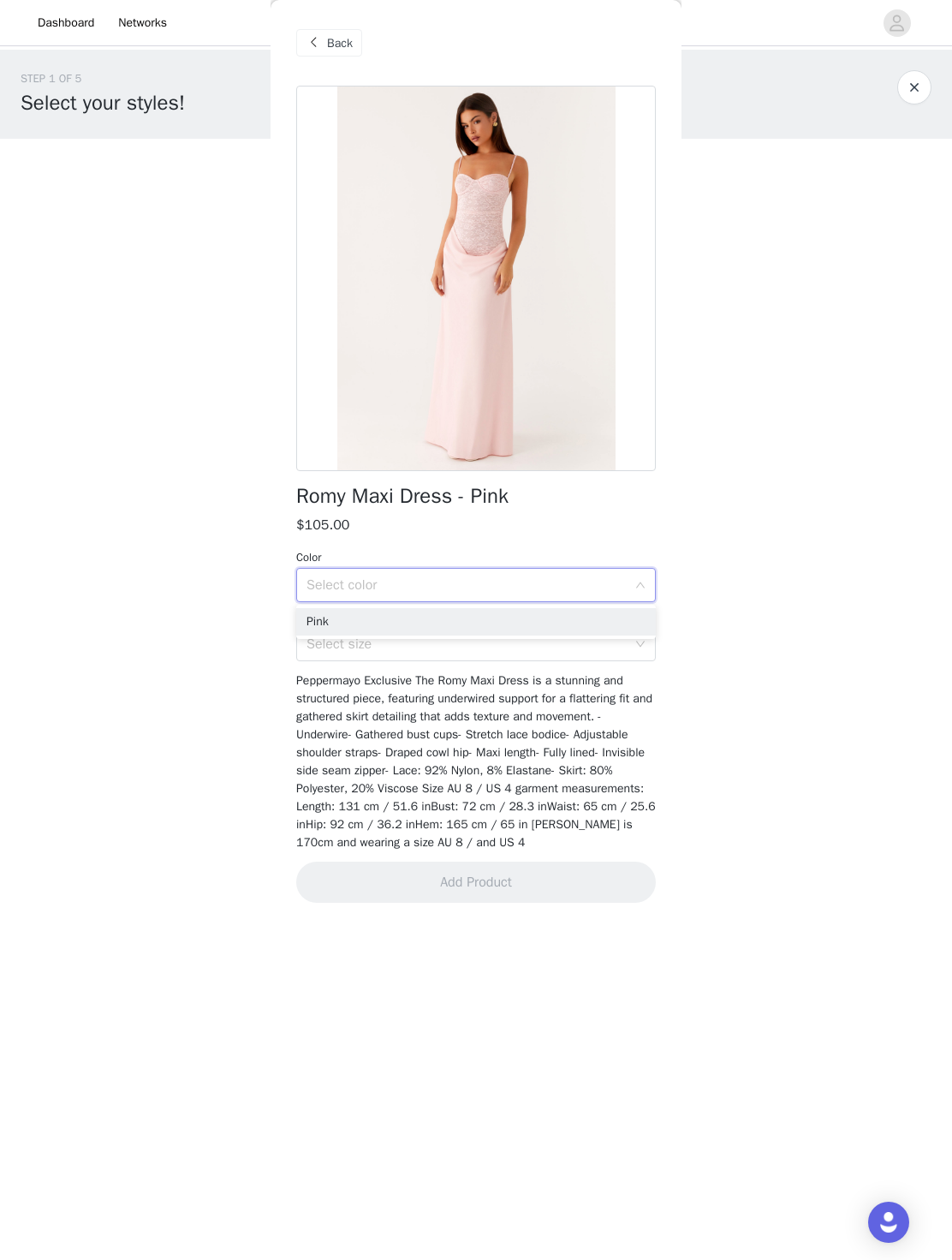 click on "Pink" at bounding box center [476, 622] 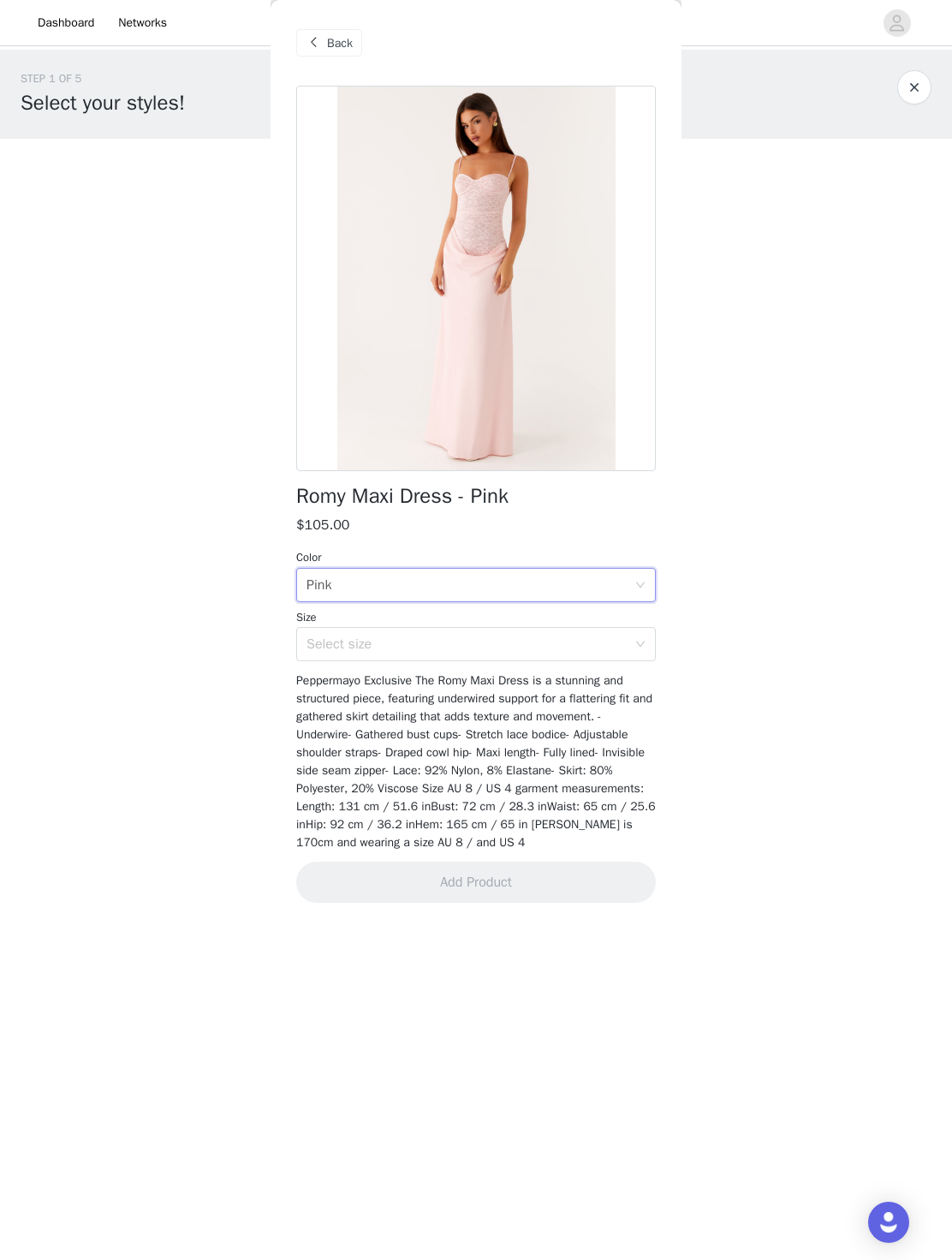 click on "Select size" at bounding box center (467, 644) 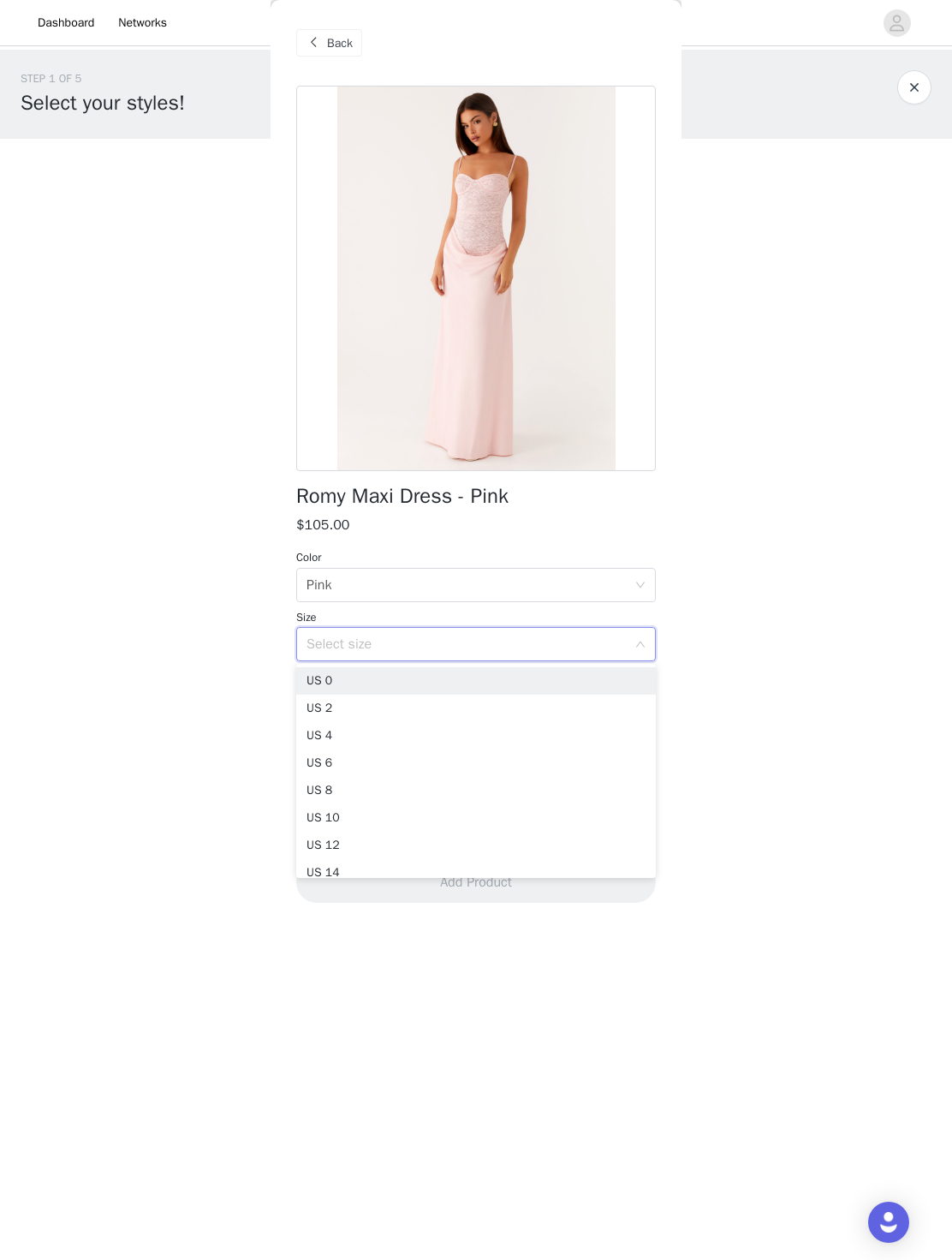 click on "US 6" at bounding box center (476, 763) 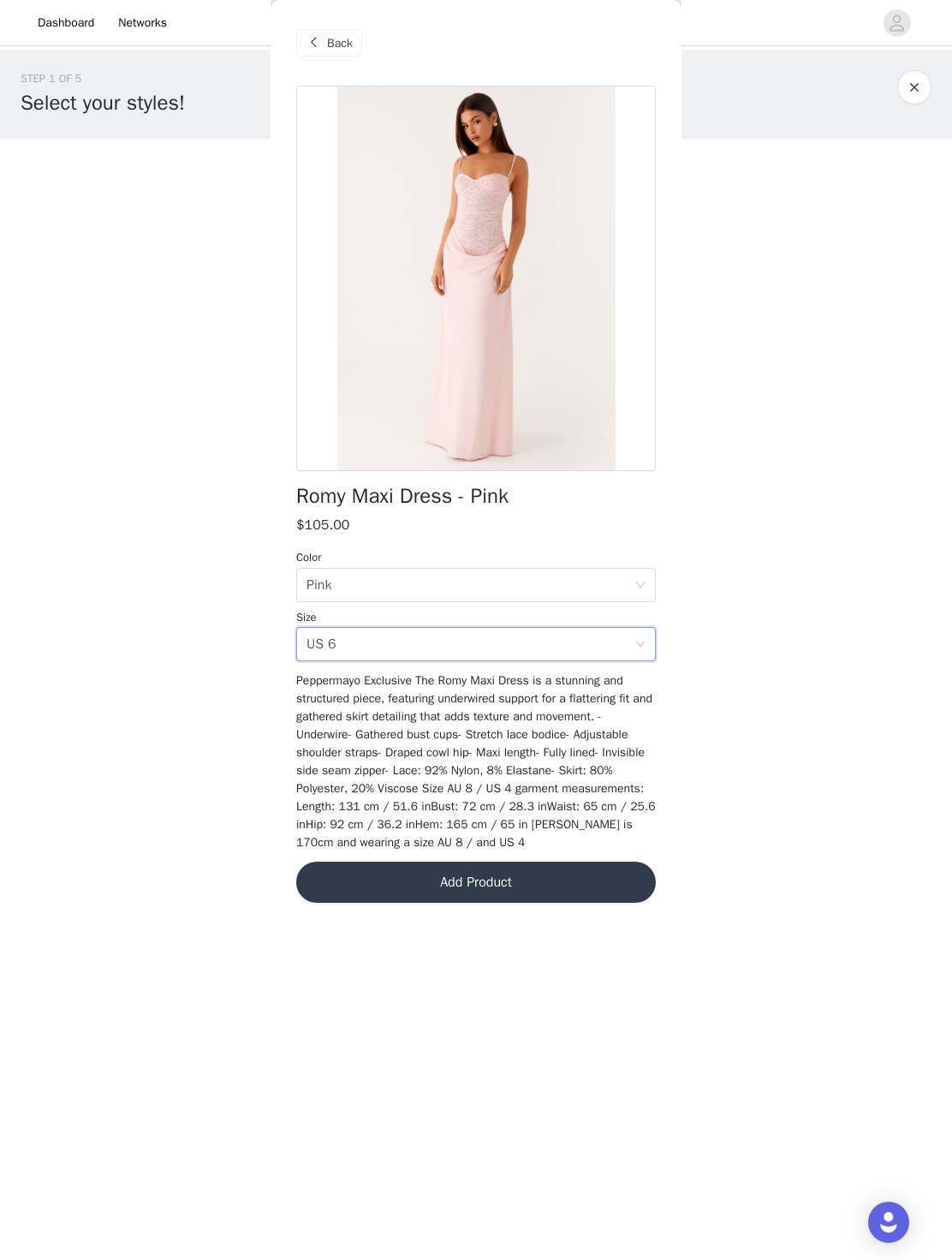 click on "Add Product" at bounding box center (476, 882) 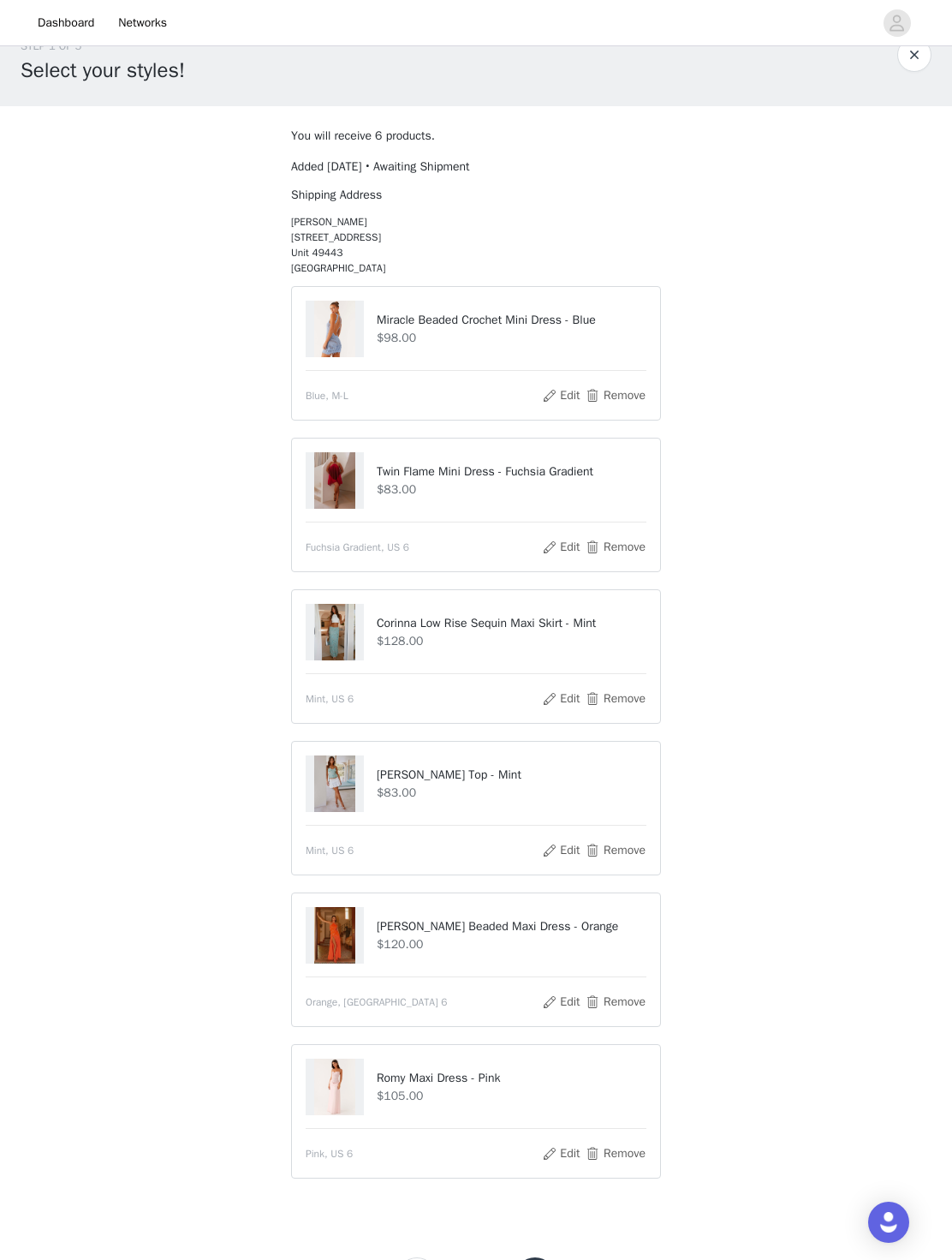 scroll, scrollTop: 39, scrollLeft: 0, axis: vertical 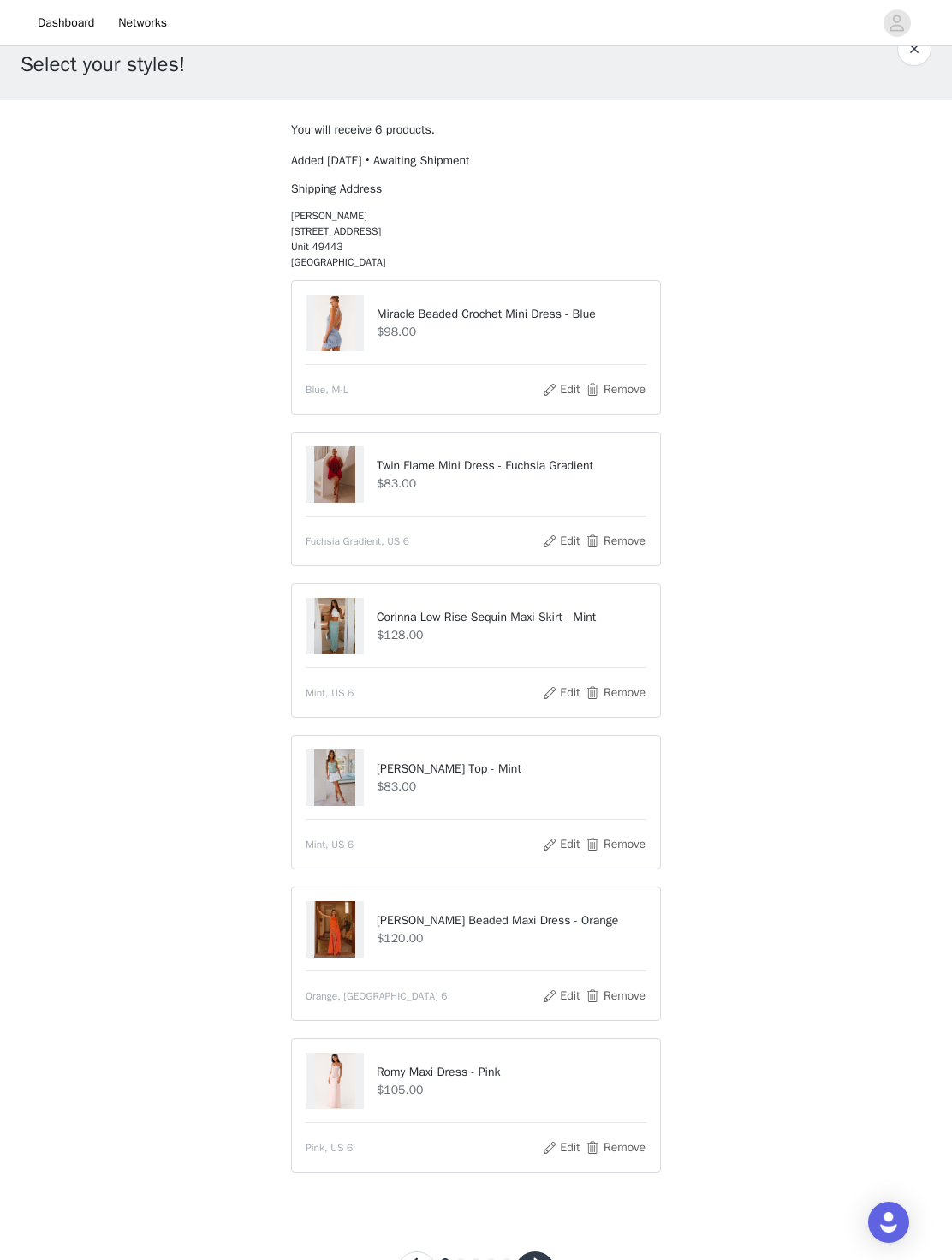 click at bounding box center (535, 1272) 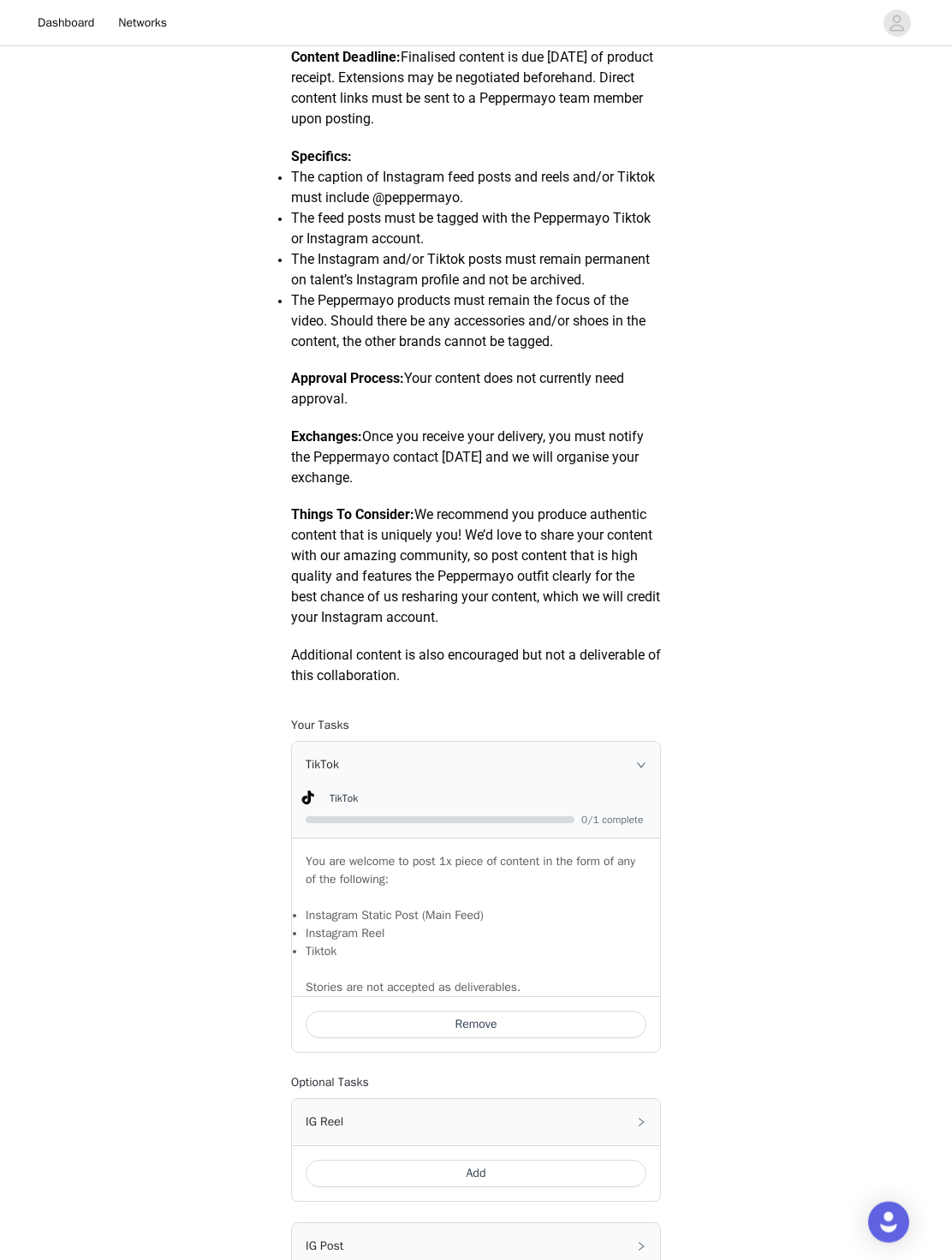 scroll, scrollTop: 480, scrollLeft: 0, axis: vertical 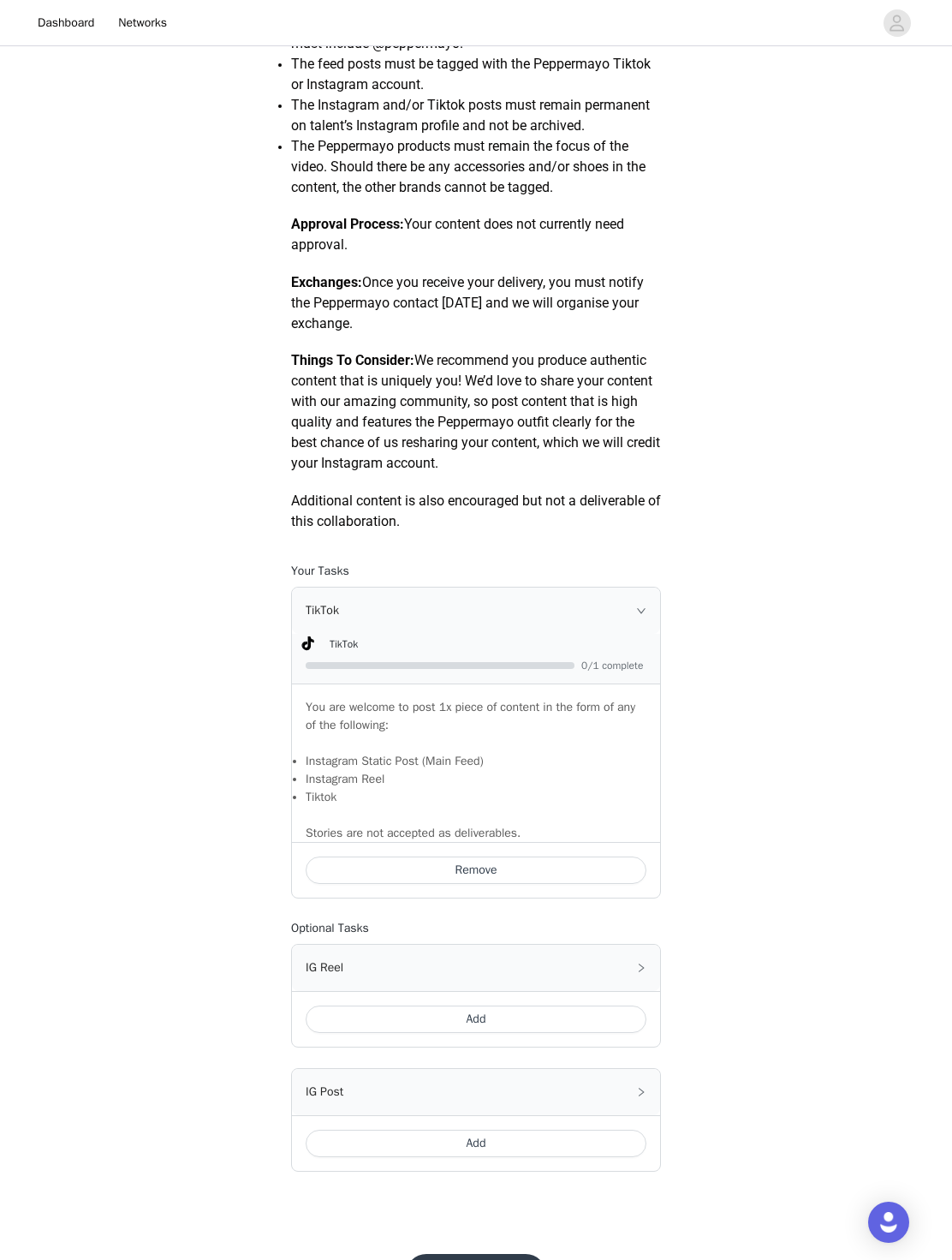 click on "Save" at bounding box center [476, 1275] 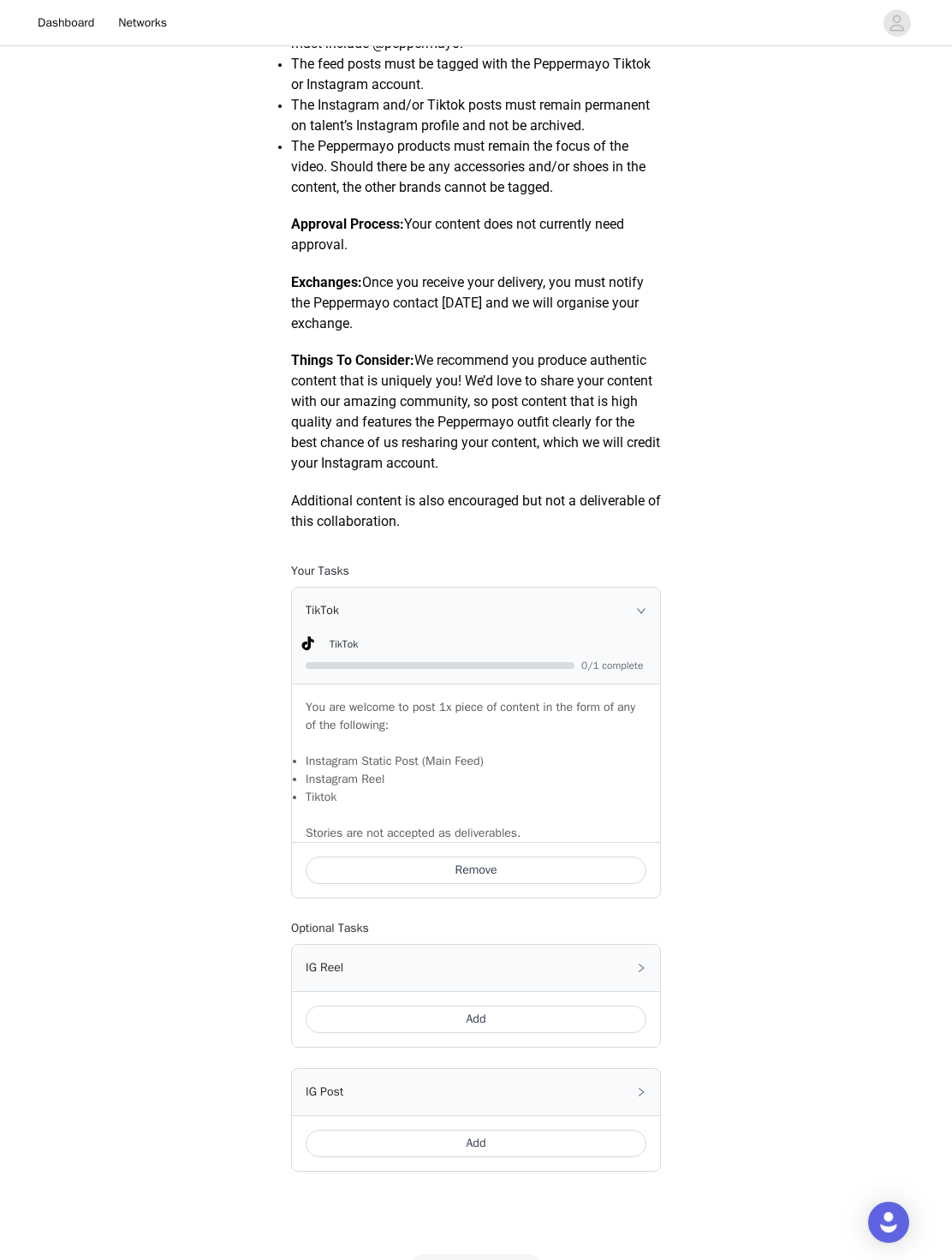 scroll, scrollTop: 0, scrollLeft: 0, axis: both 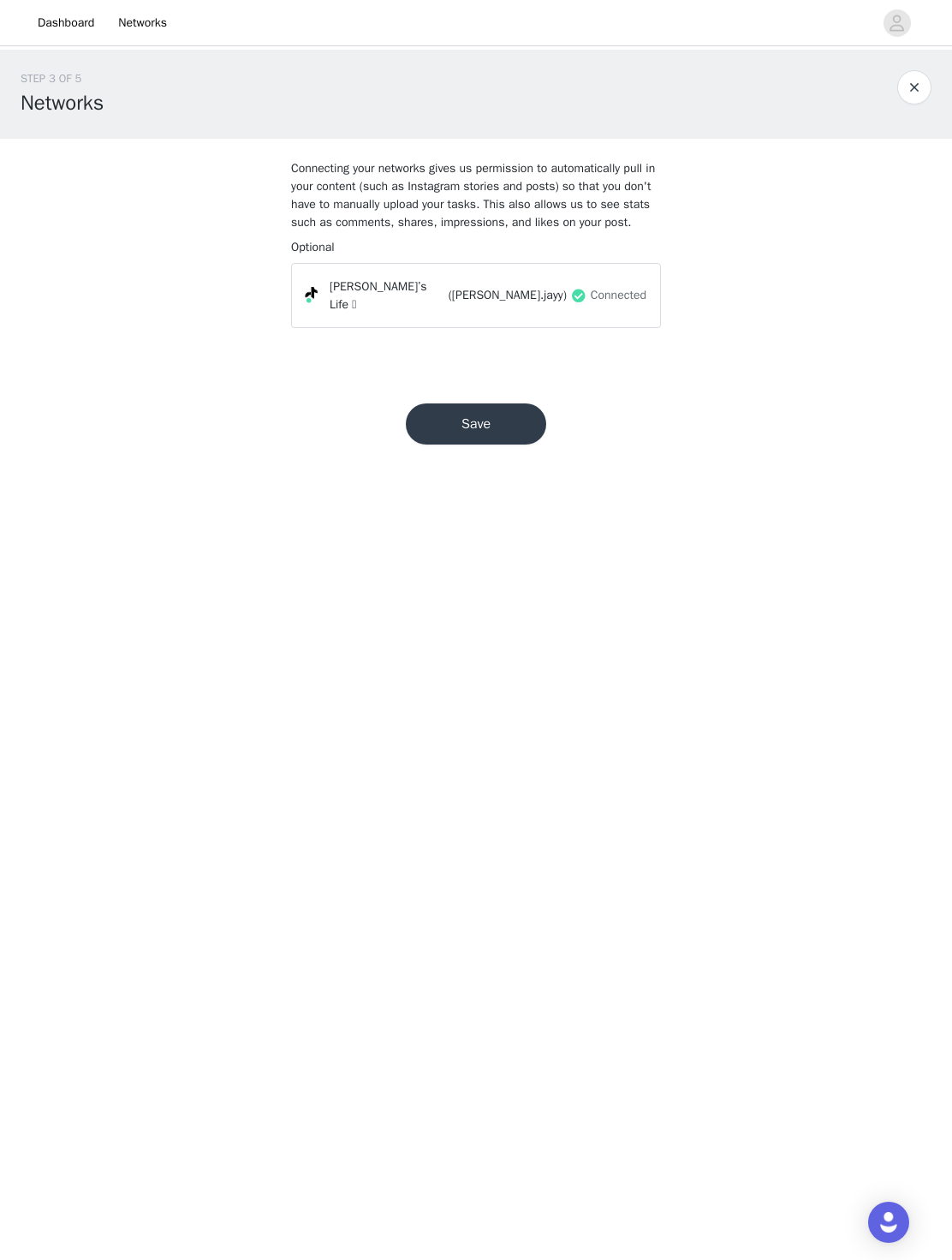 click on "Save" at bounding box center (476, 424) 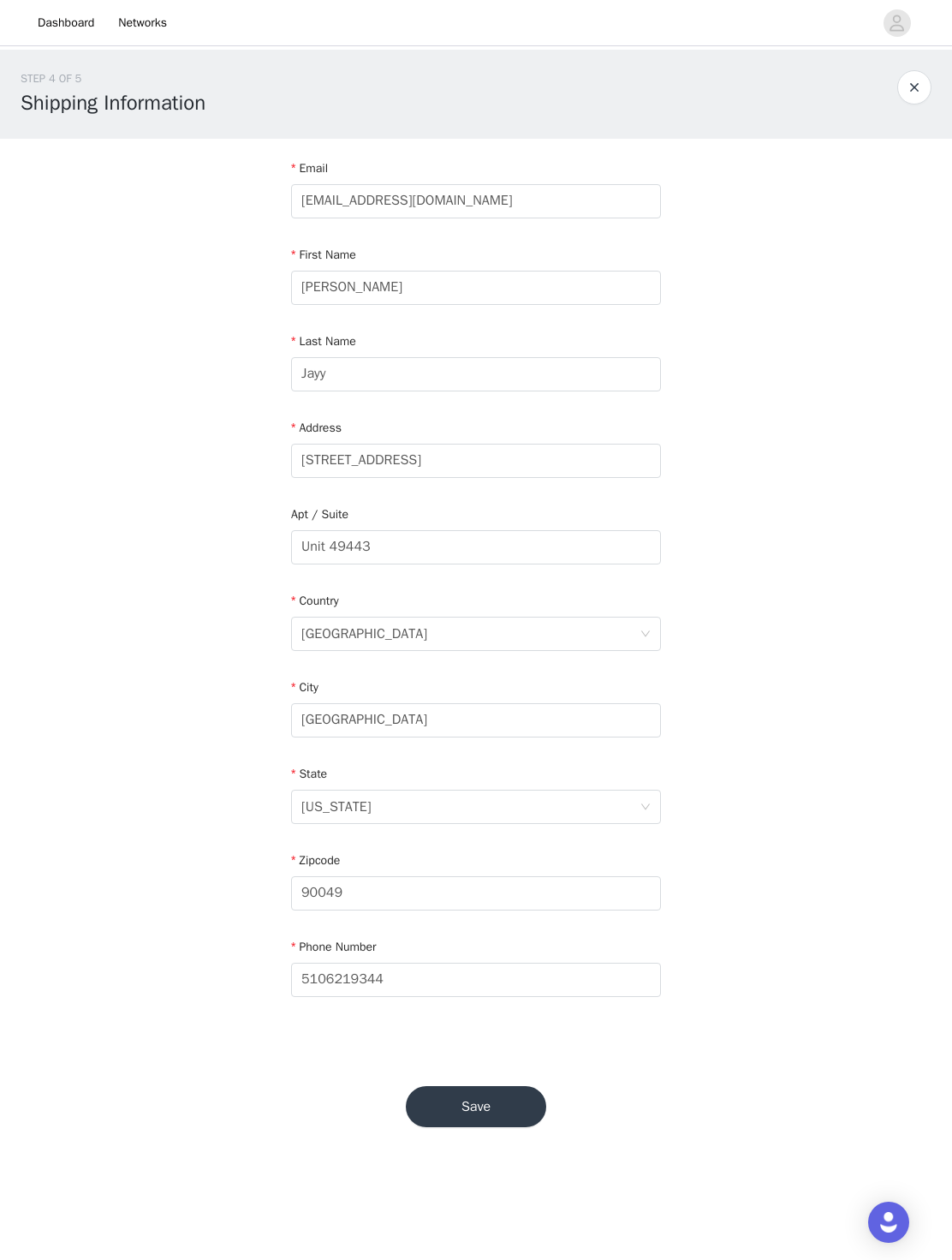 click on "Save" at bounding box center (476, 1107) 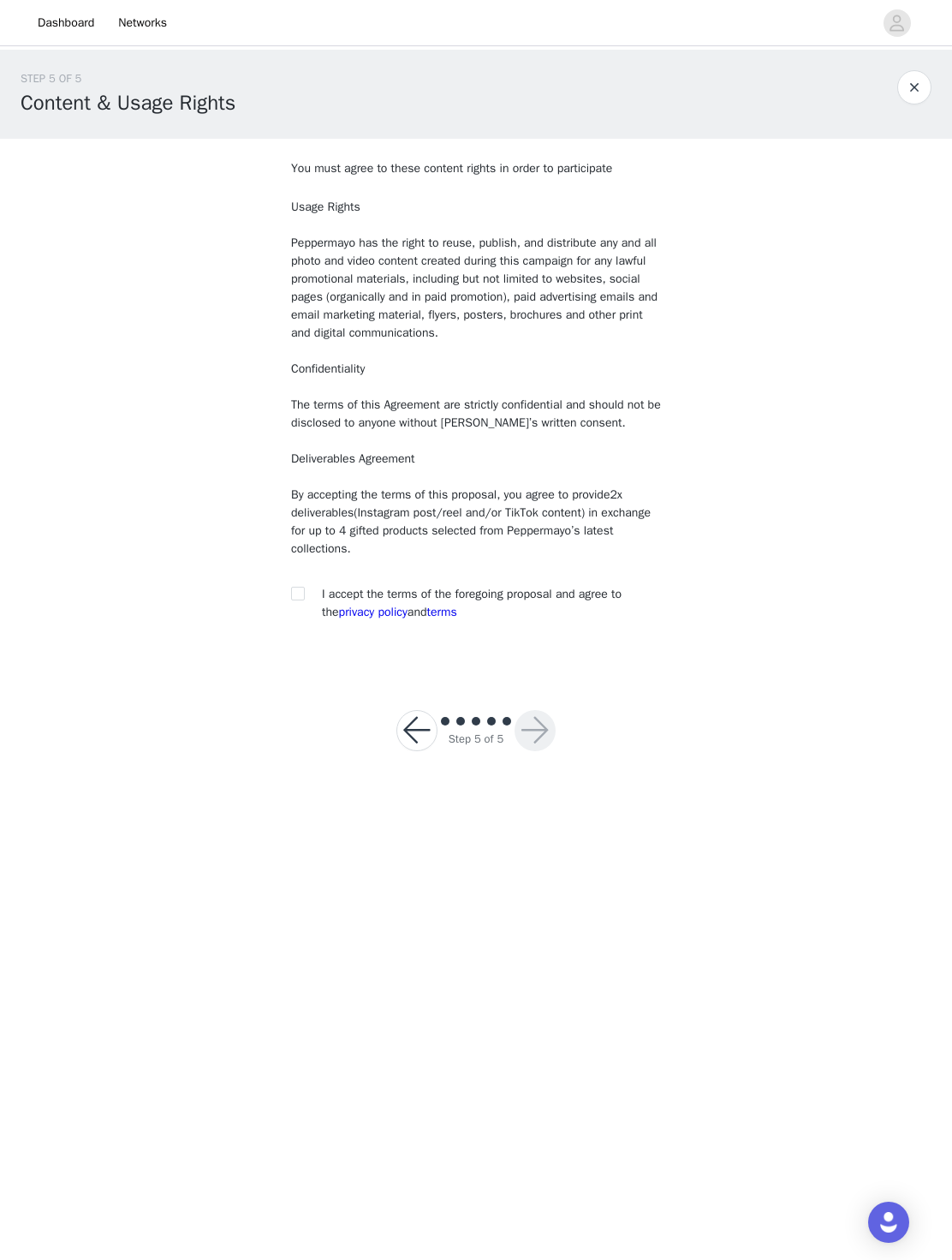 click at bounding box center (303, 594) 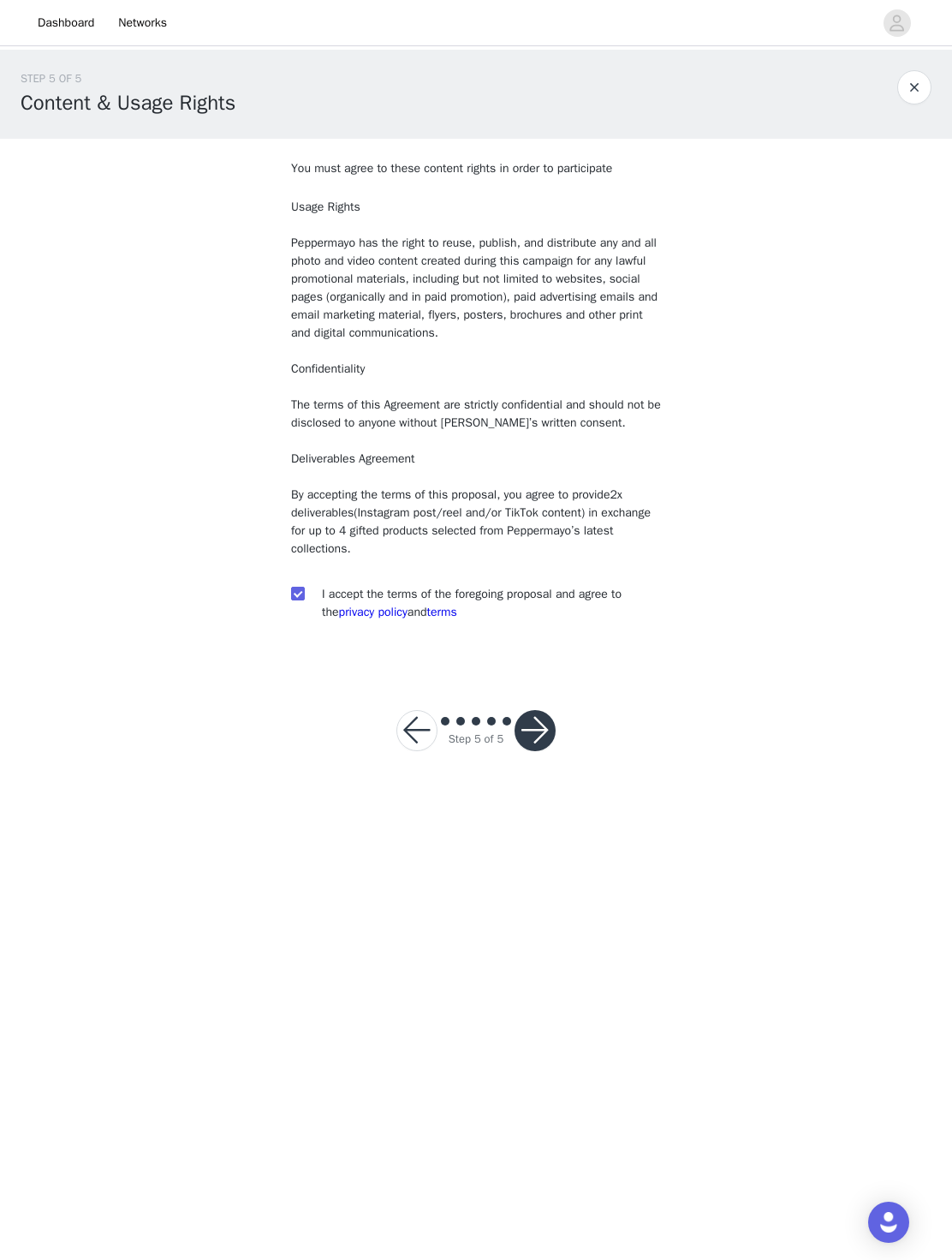 click at bounding box center [535, 731] 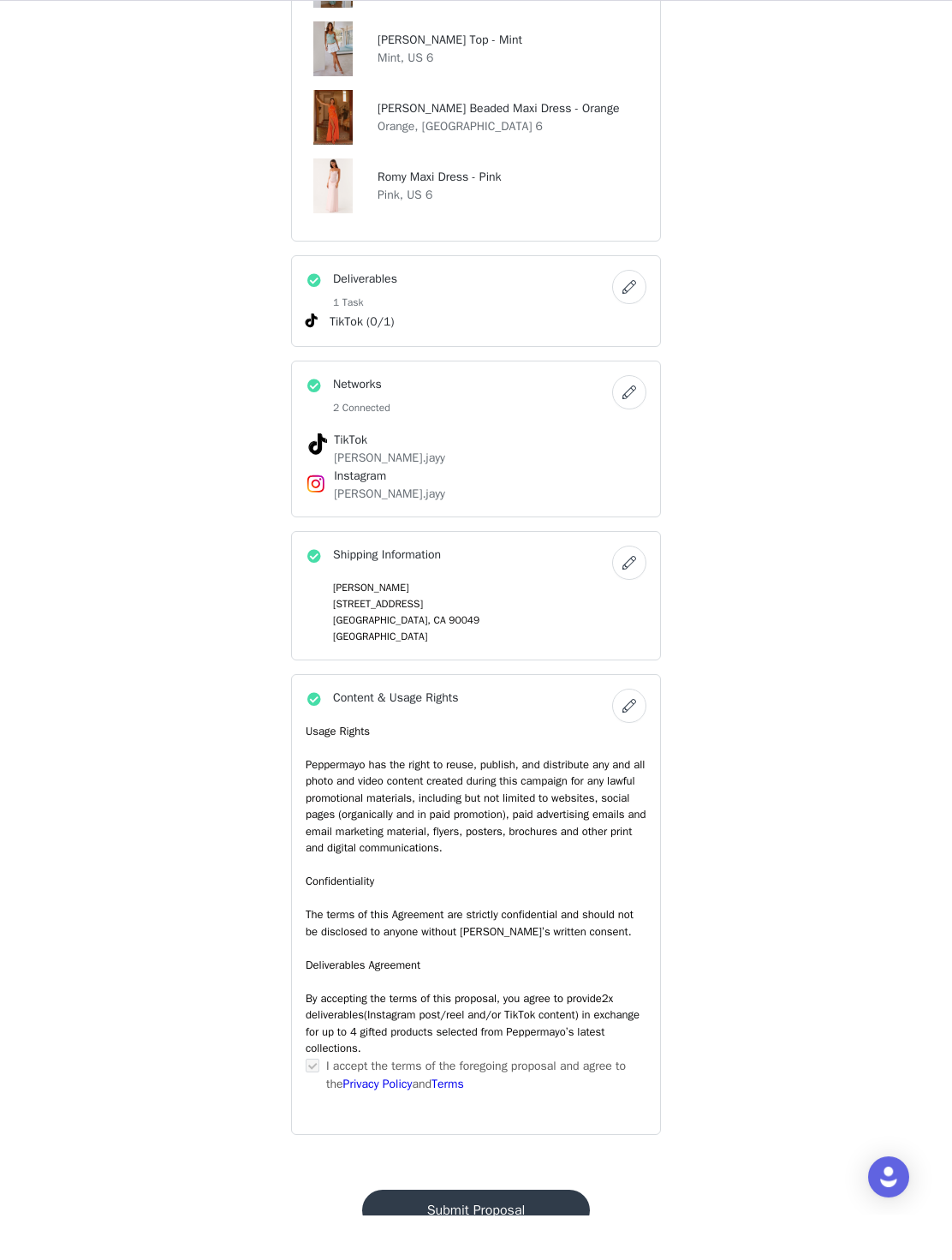 scroll, scrollTop: 920, scrollLeft: 0, axis: vertical 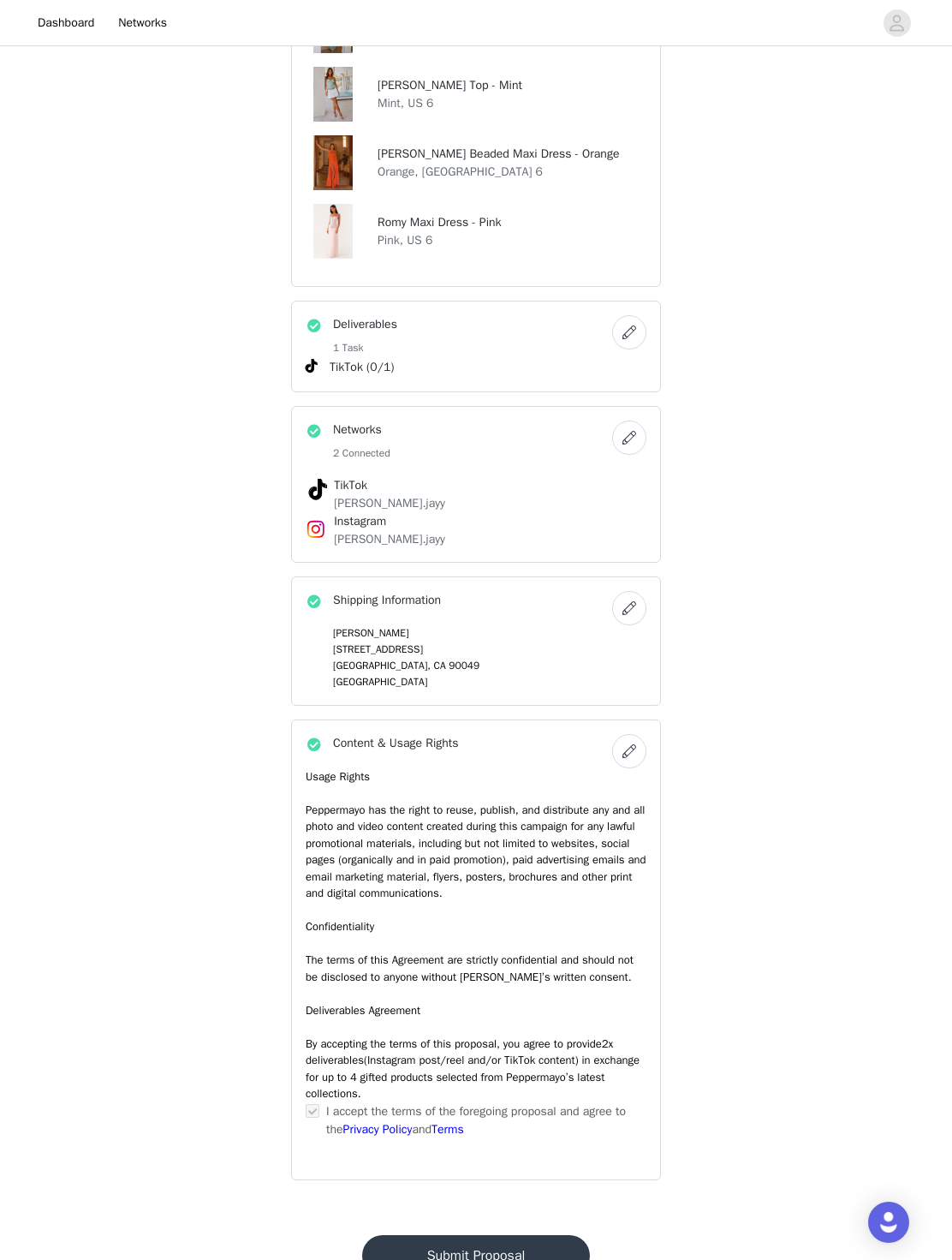 click on "Submit Proposal" at bounding box center [476, 1256] 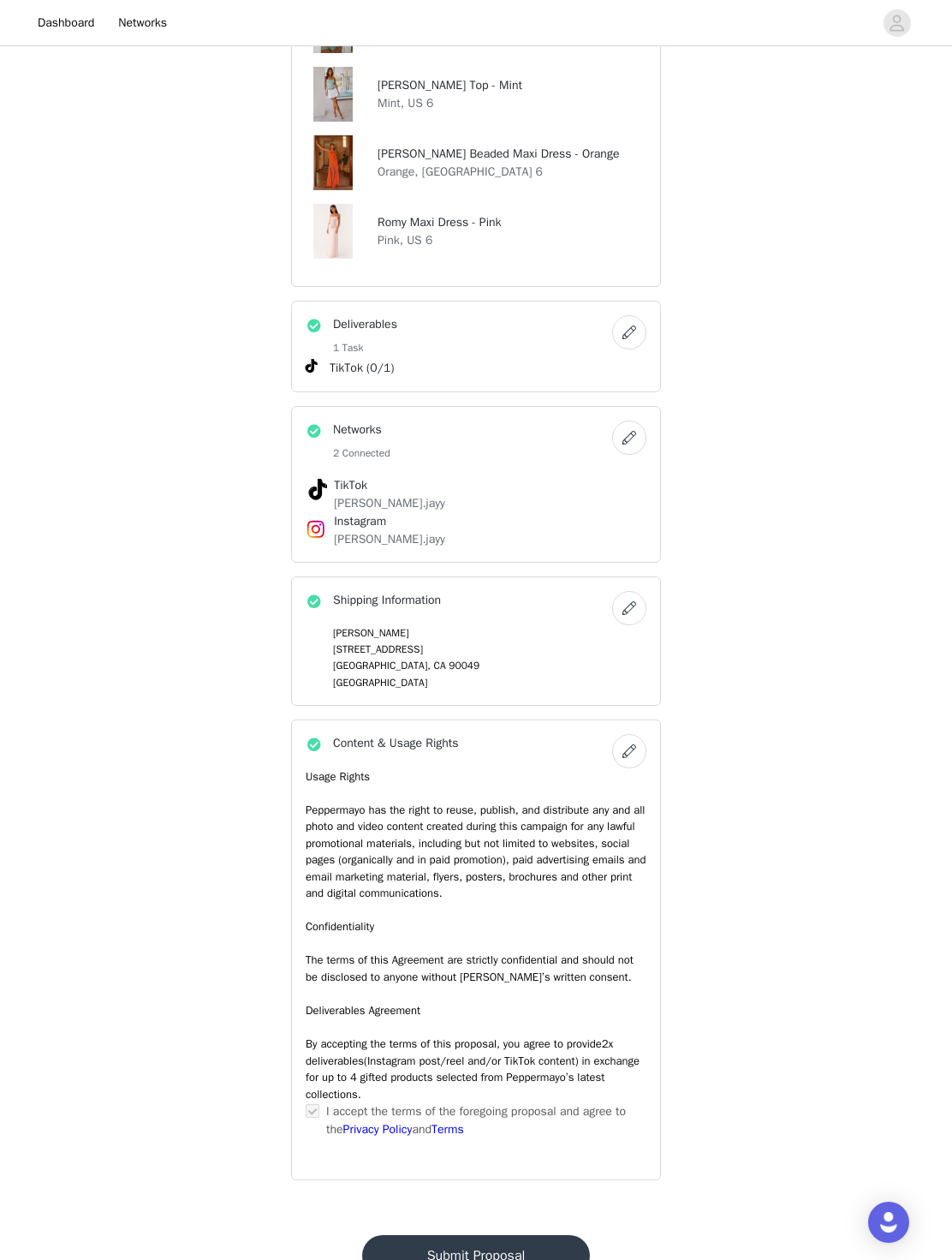 scroll, scrollTop: 0, scrollLeft: 0, axis: both 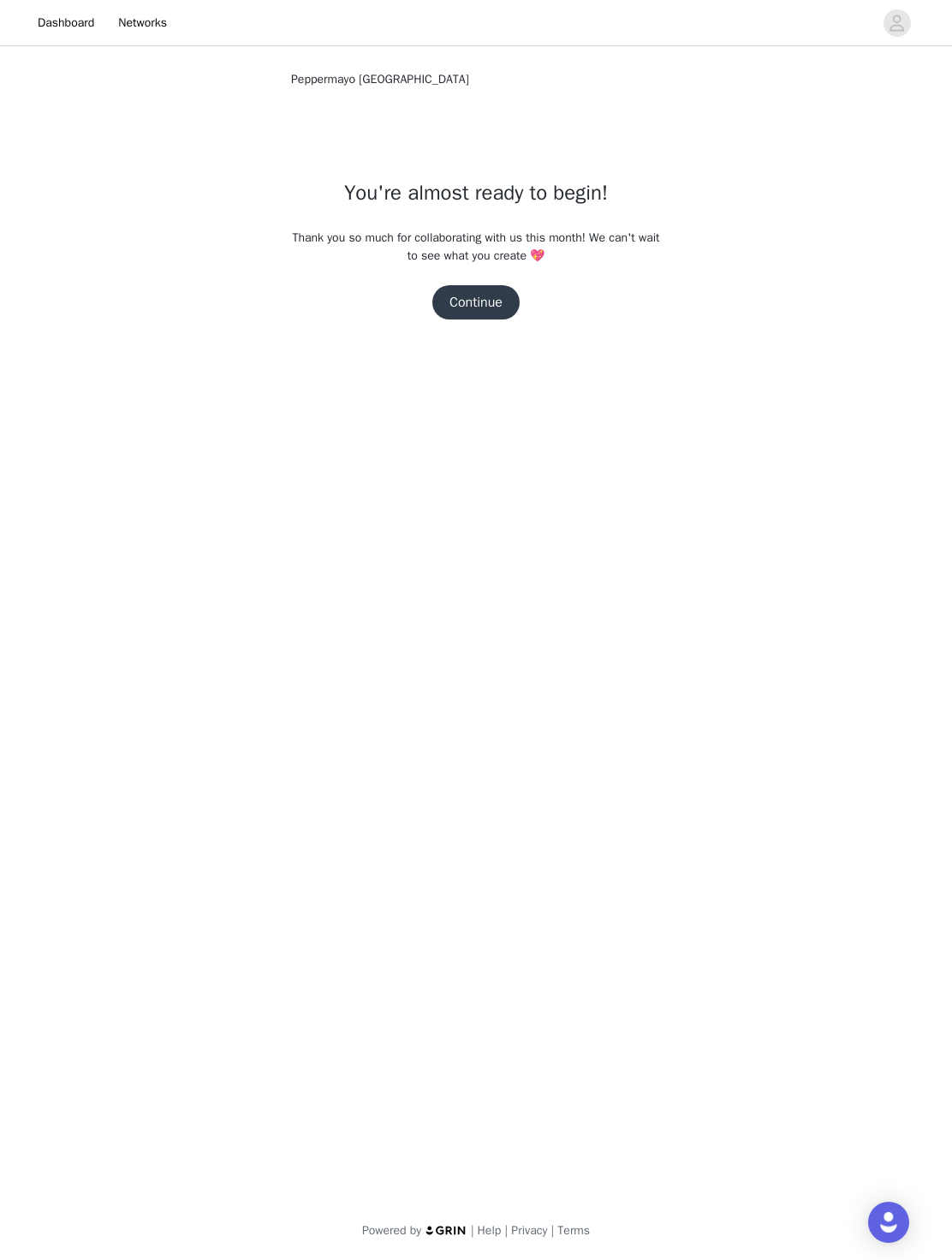 click on "Continue" at bounding box center (476, 302) 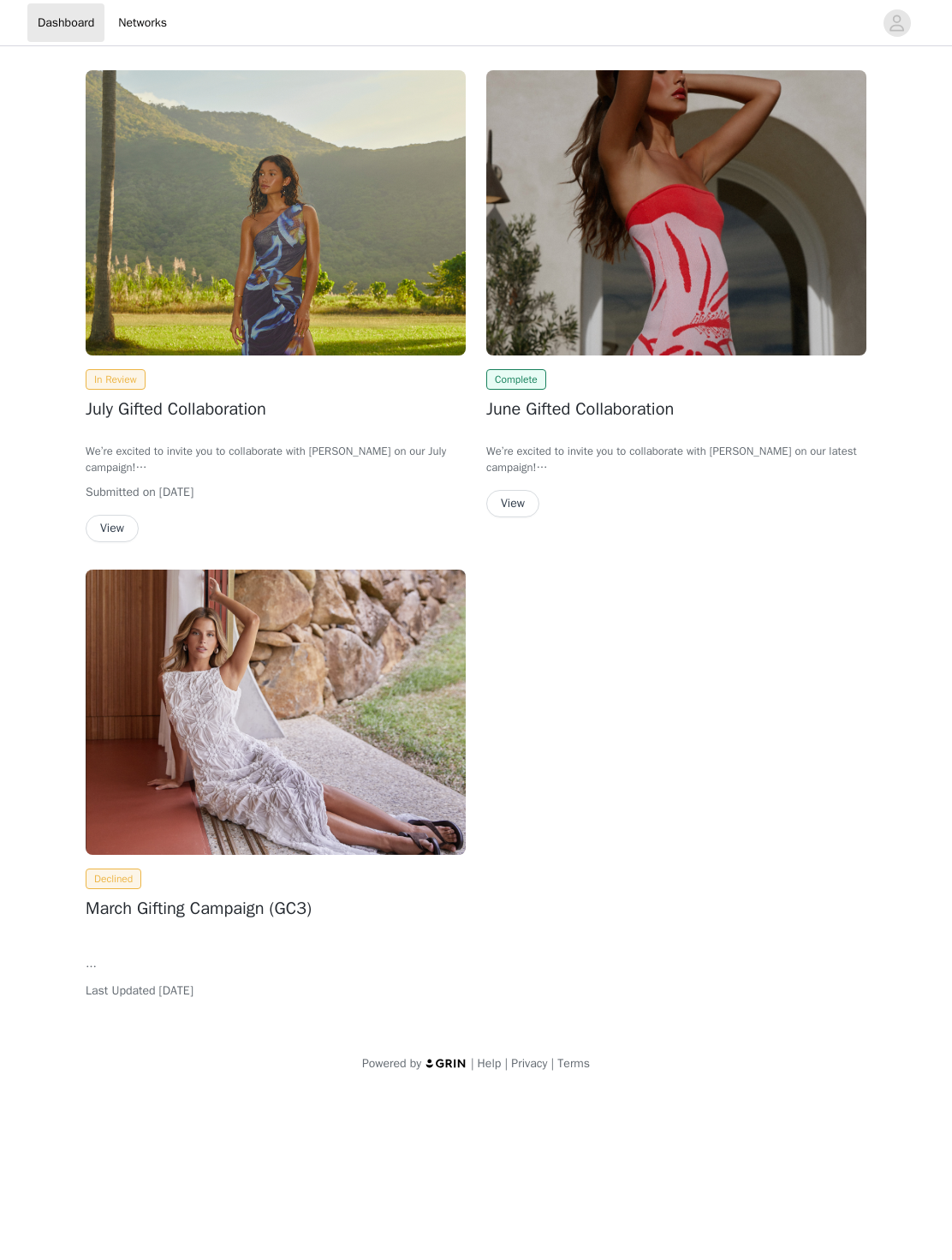 scroll, scrollTop: 0, scrollLeft: 0, axis: both 